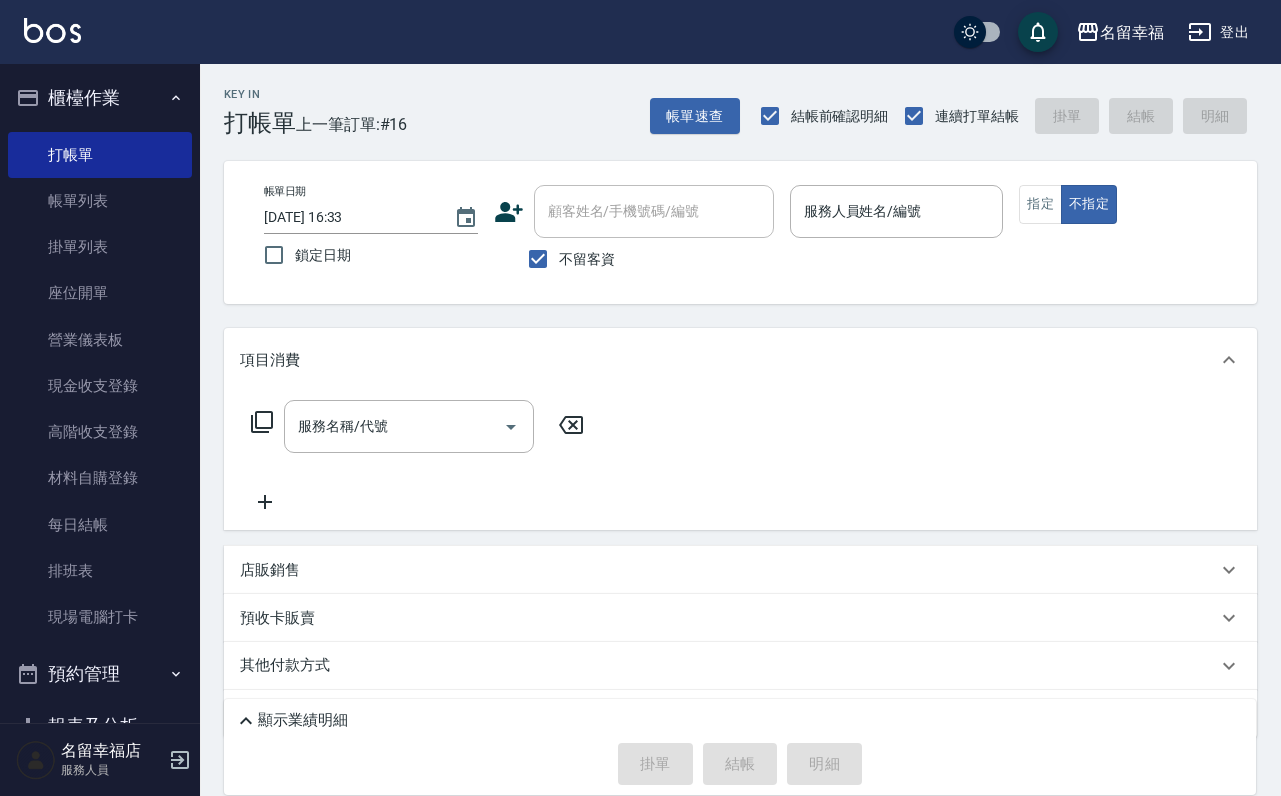 scroll, scrollTop: 0, scrollLeft: 0, axis: both 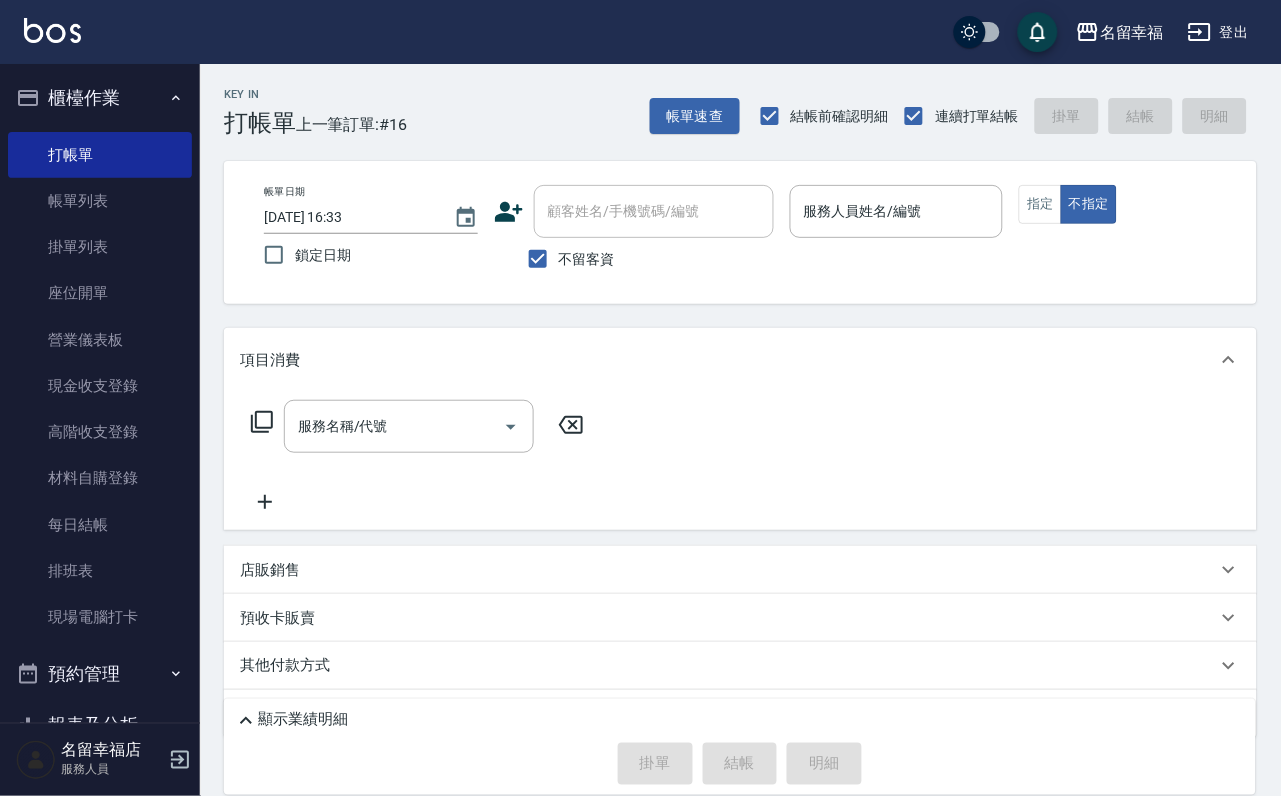 click on "不留客資" at bounding box center (587, 259) 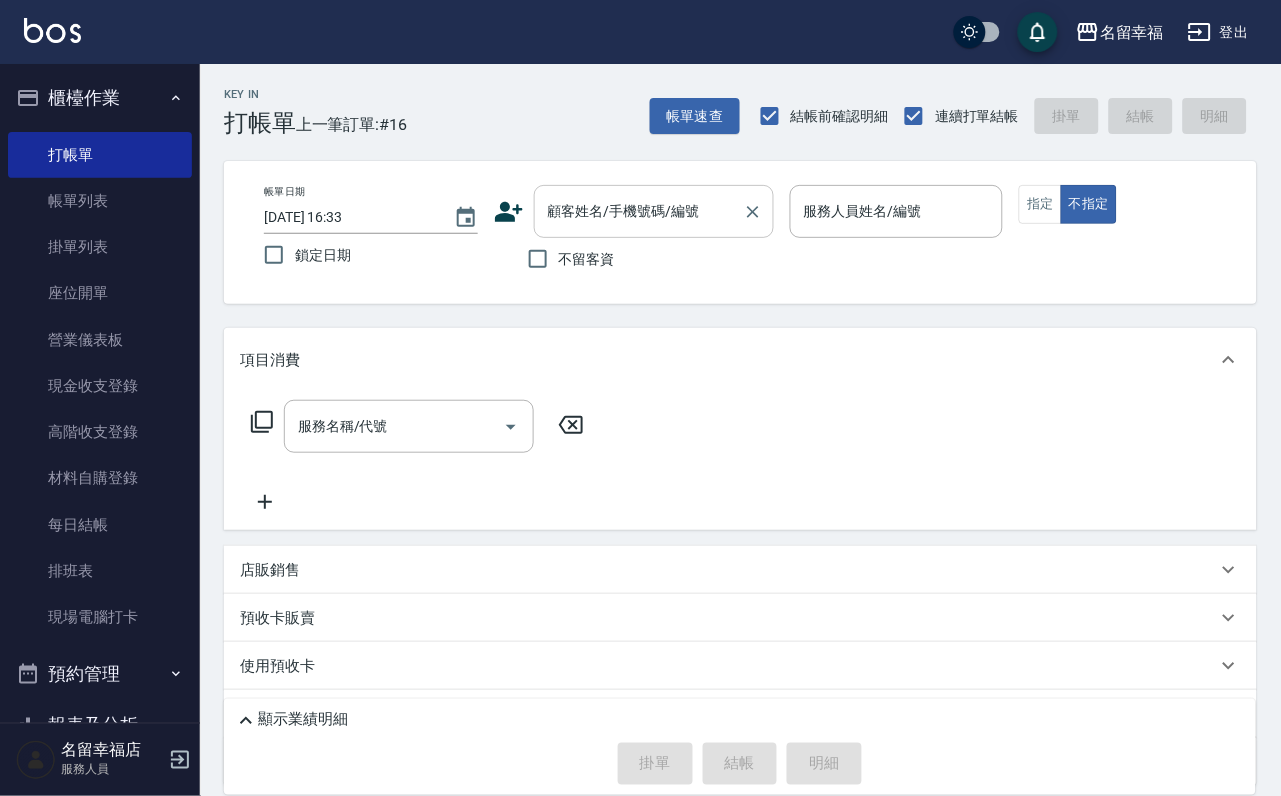 click on "顧客姓名/手機號碼/編號" at bounding box center (654, 211) 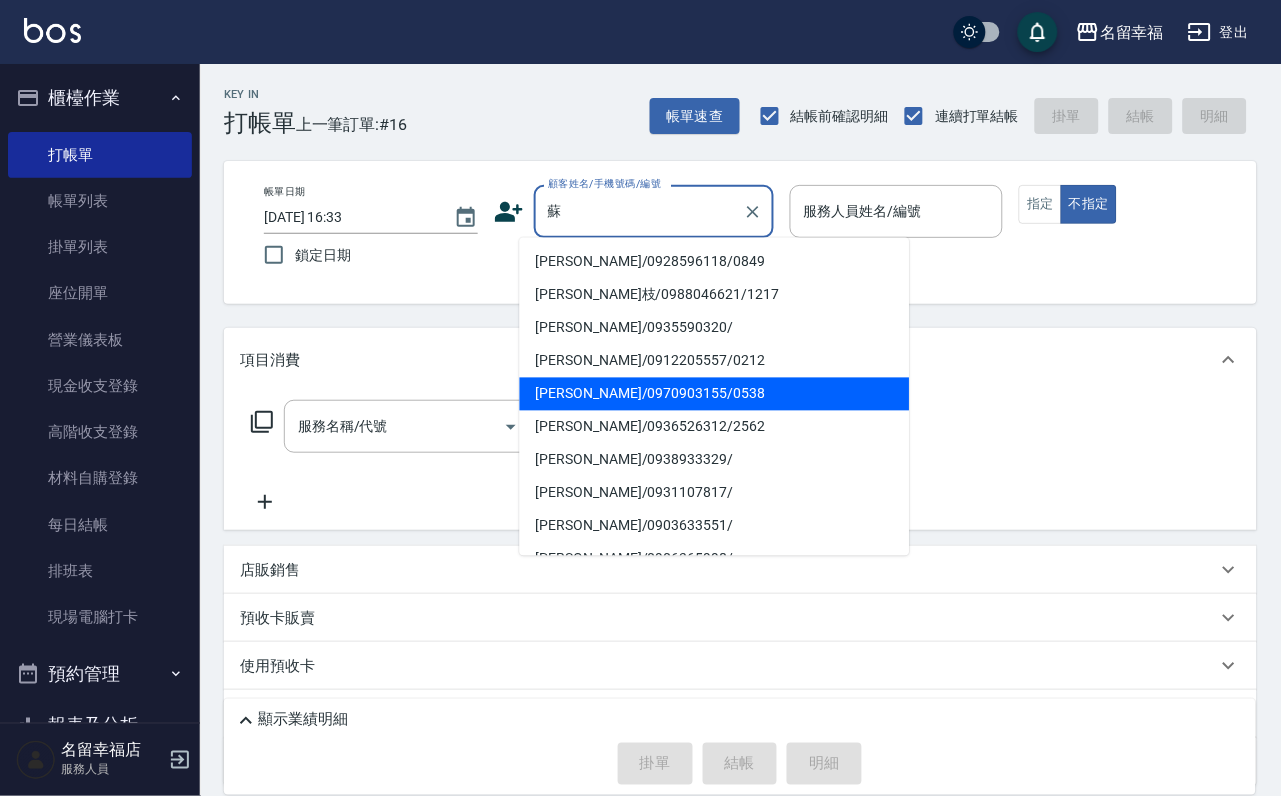 click on "[PERSON_NAME]/0970903155/0538" at bounding box center (715, 394) 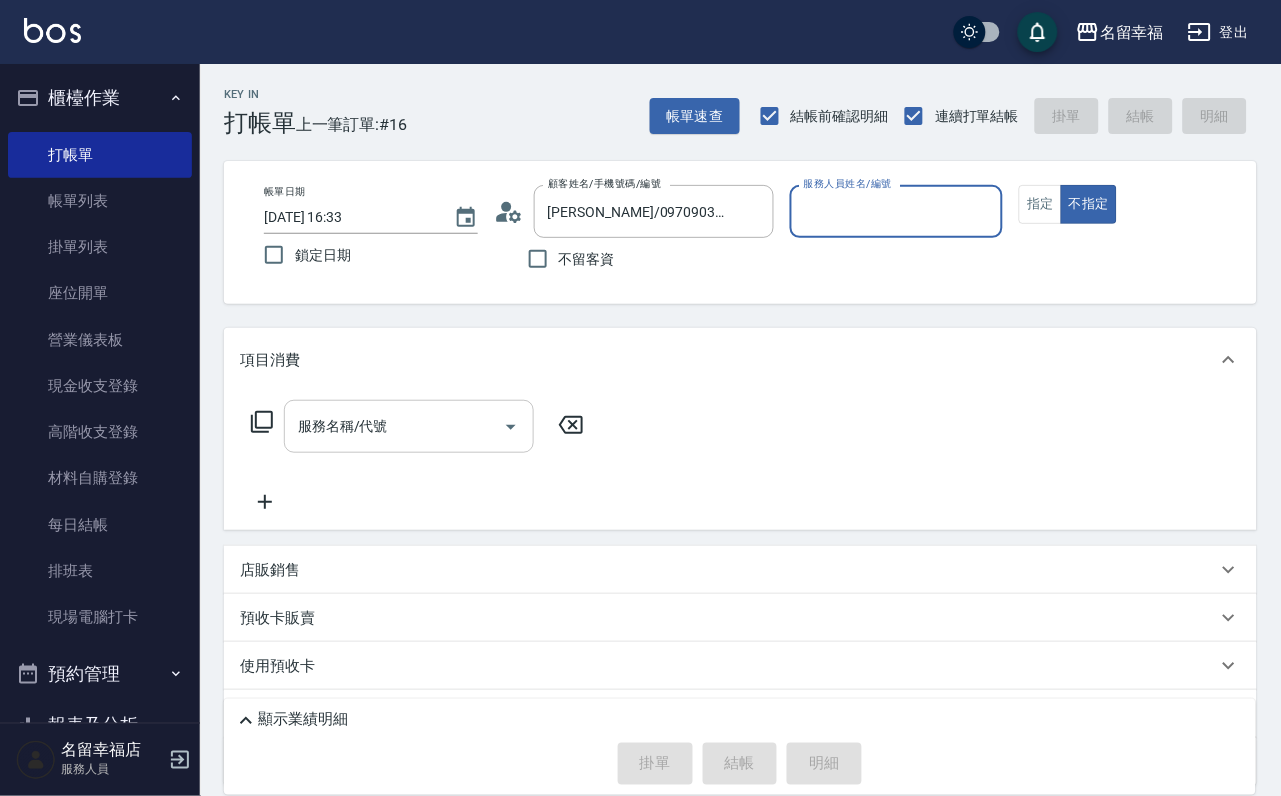 type on "[PERSON_NAME]-7" 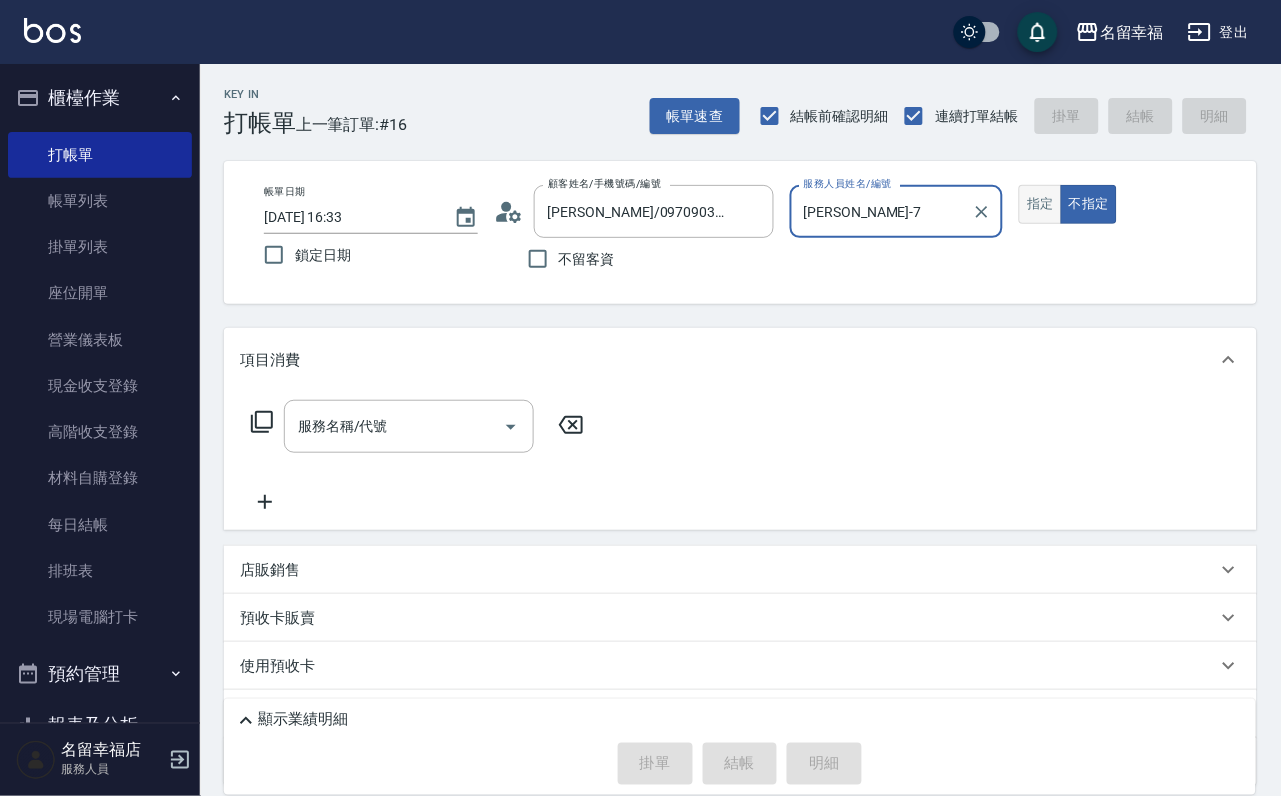 click on "指定" at bounding box center [1040, 204] 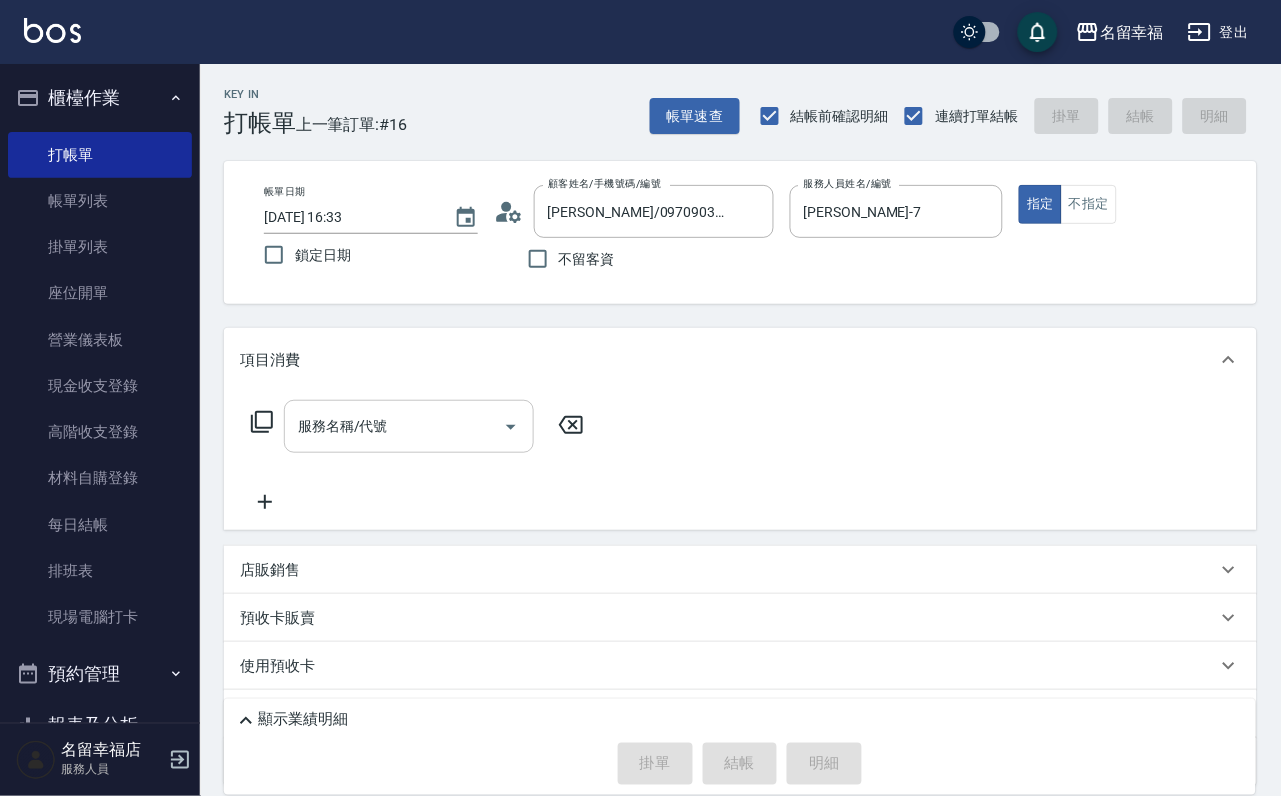 click on "服務名稱/代號" at bounding box center [409, 426] 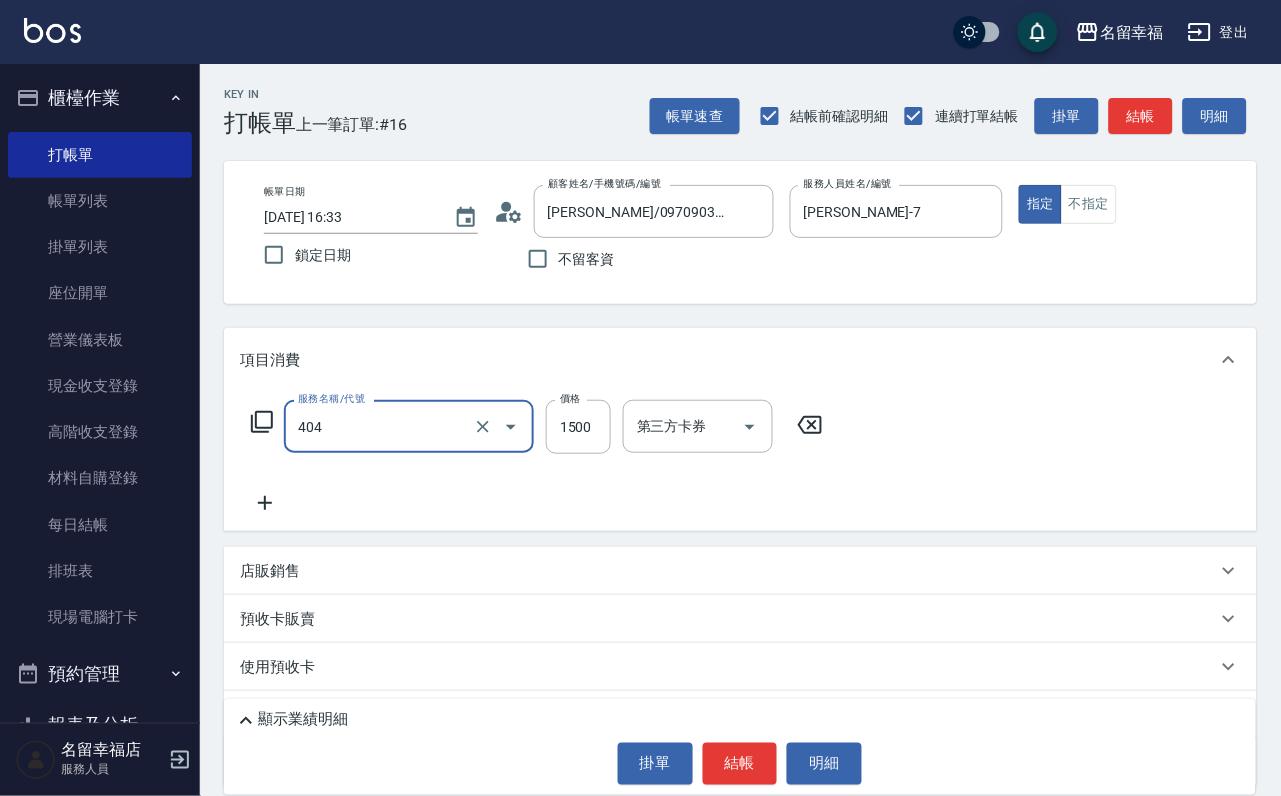type on "設計染髮(404)" 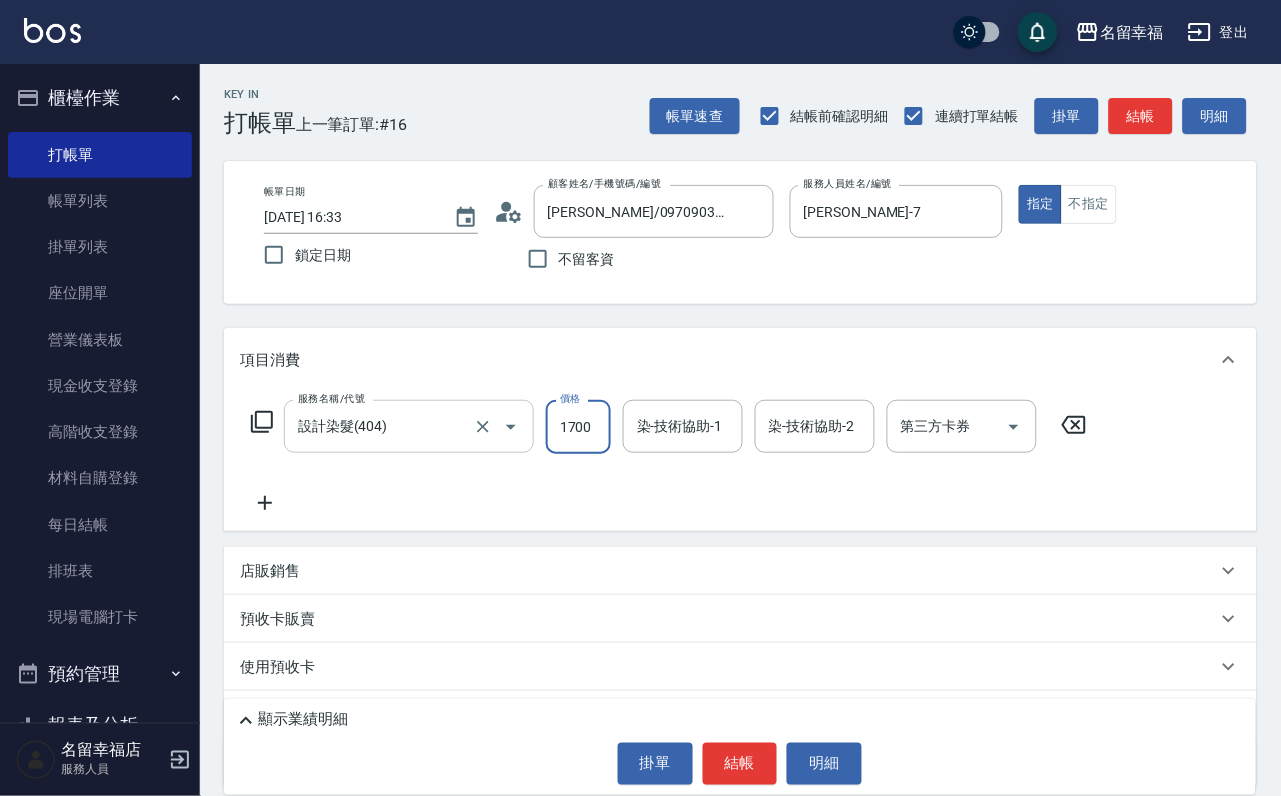 scroll, scrollTop: 0, scrollLeft: 1, axis: horizontal 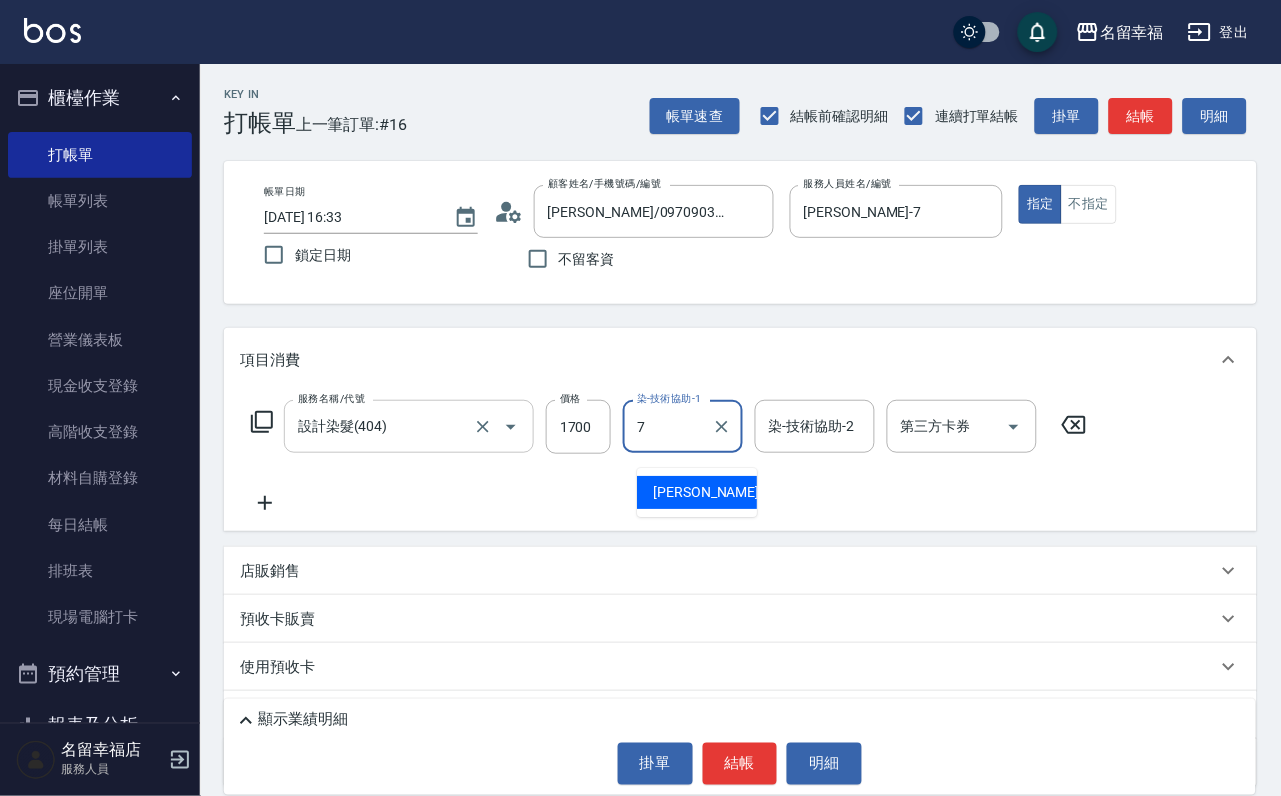 type on "[PERSON_NAME]-7" 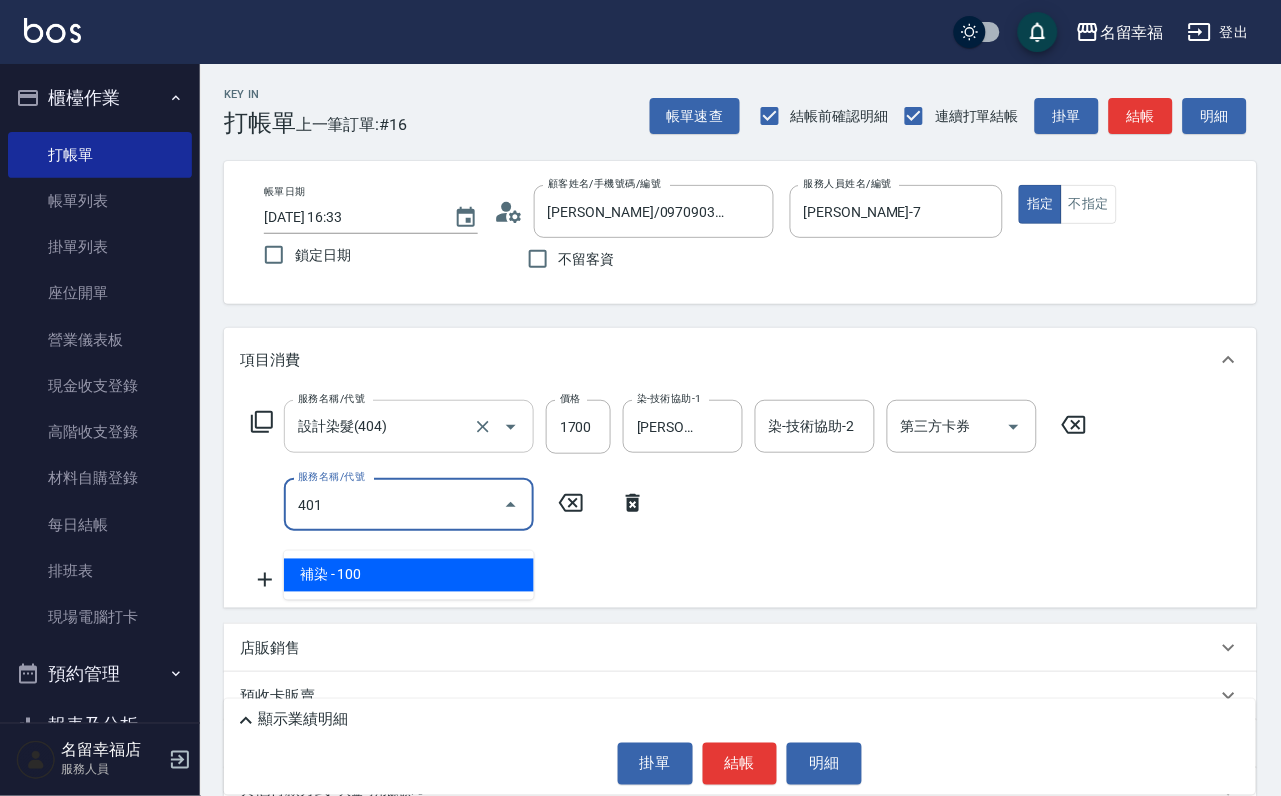 type on "補染(401)" 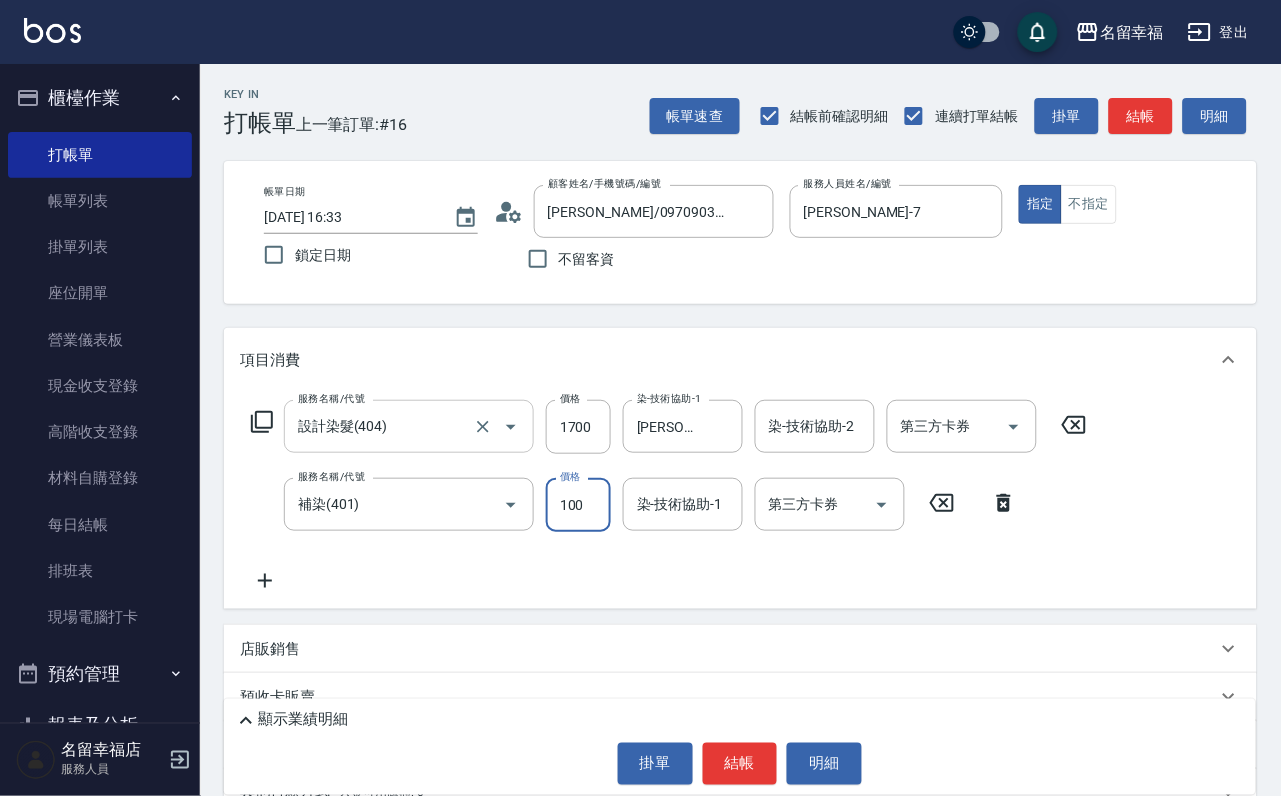 scroll, scrollTop: 0, scrollLeft: 0, axis: both 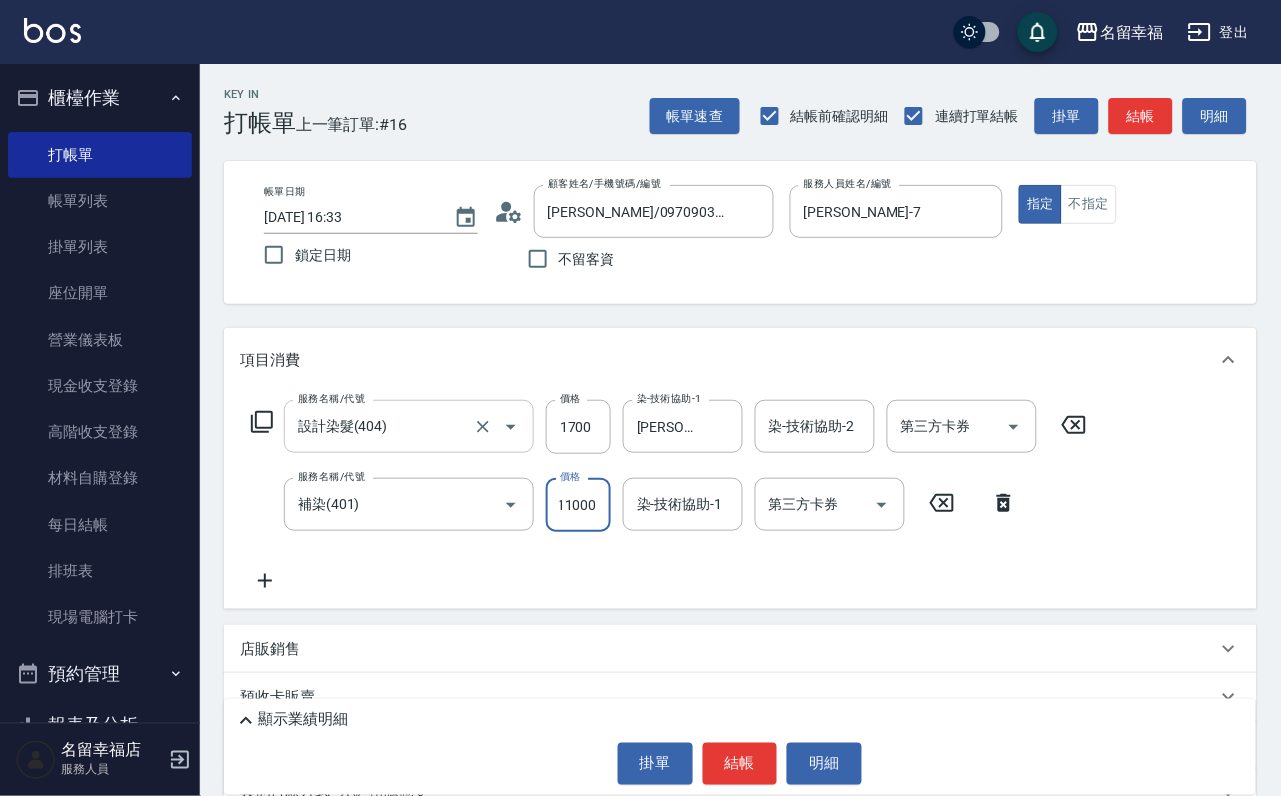type on "11000" 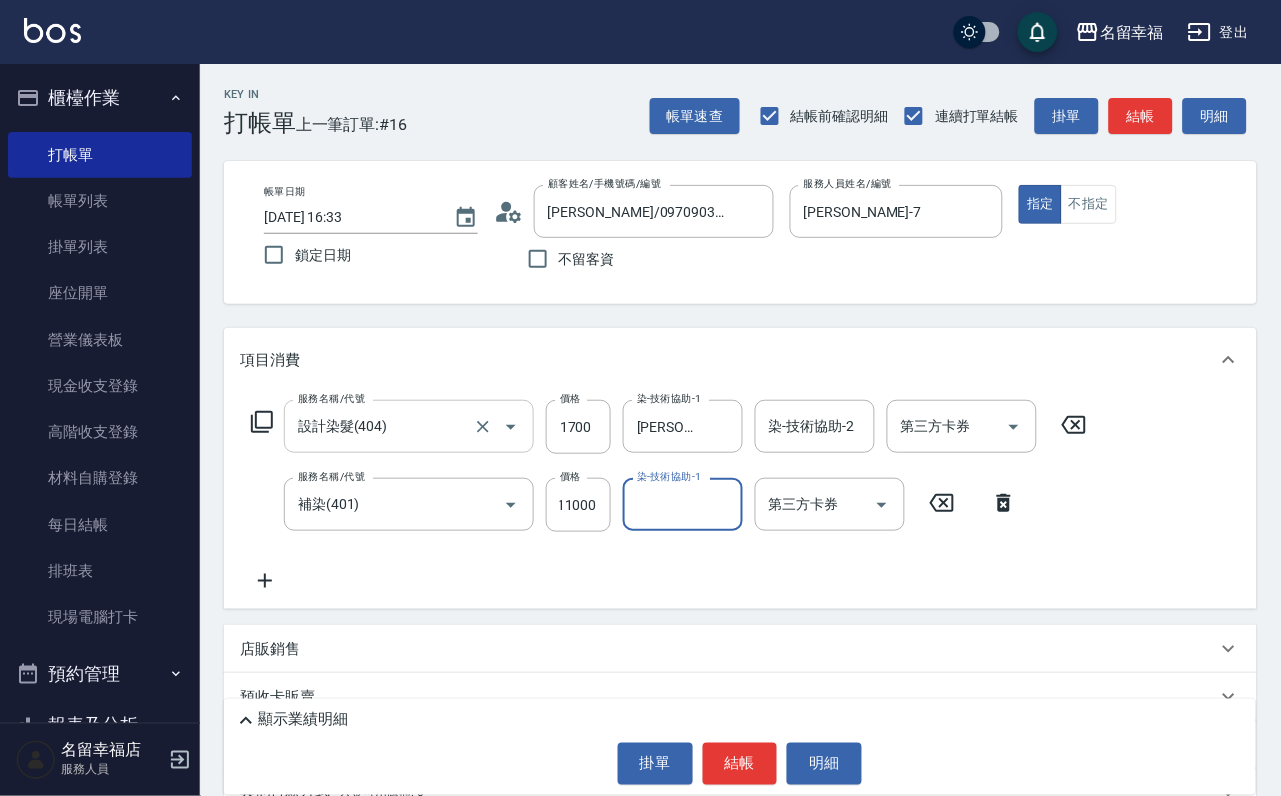 scroll, scrollTop: 0, scrollLeft: 0, axis: both 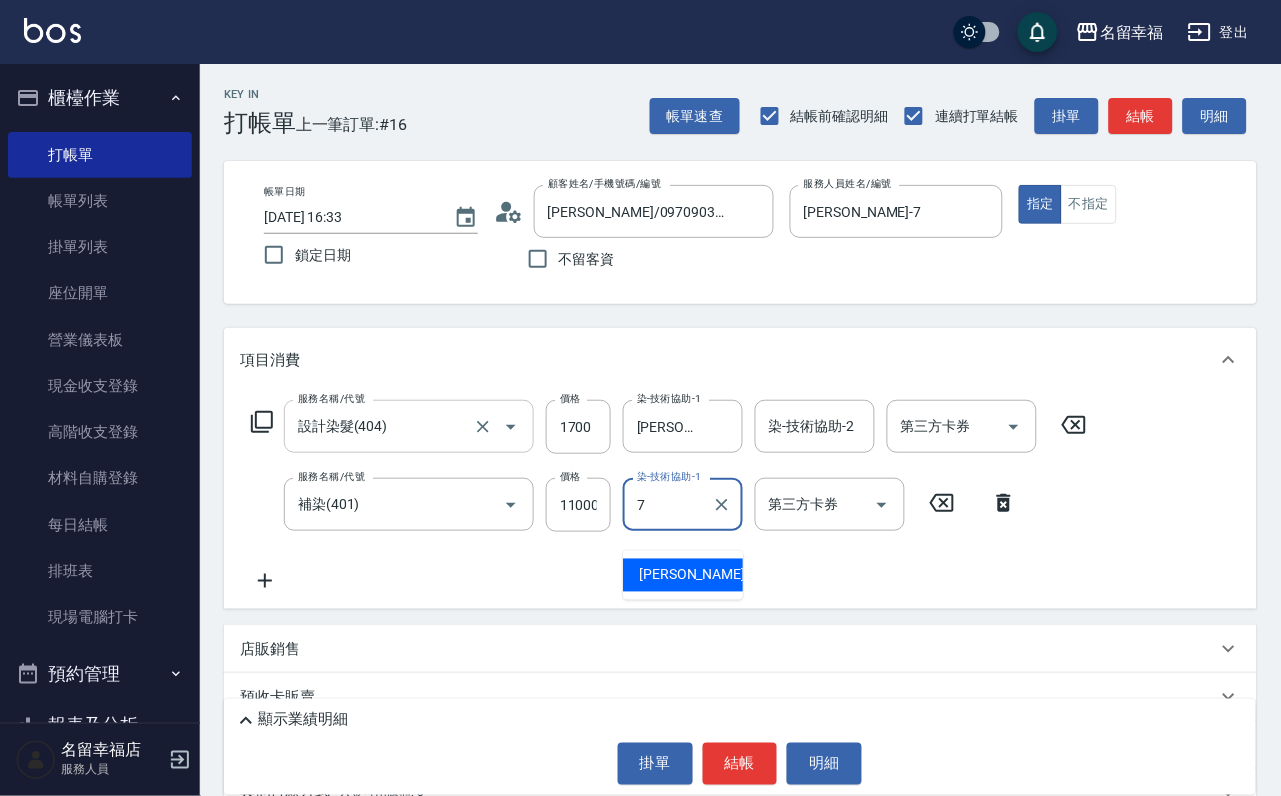 type on "[PERSON_NAME]-7" 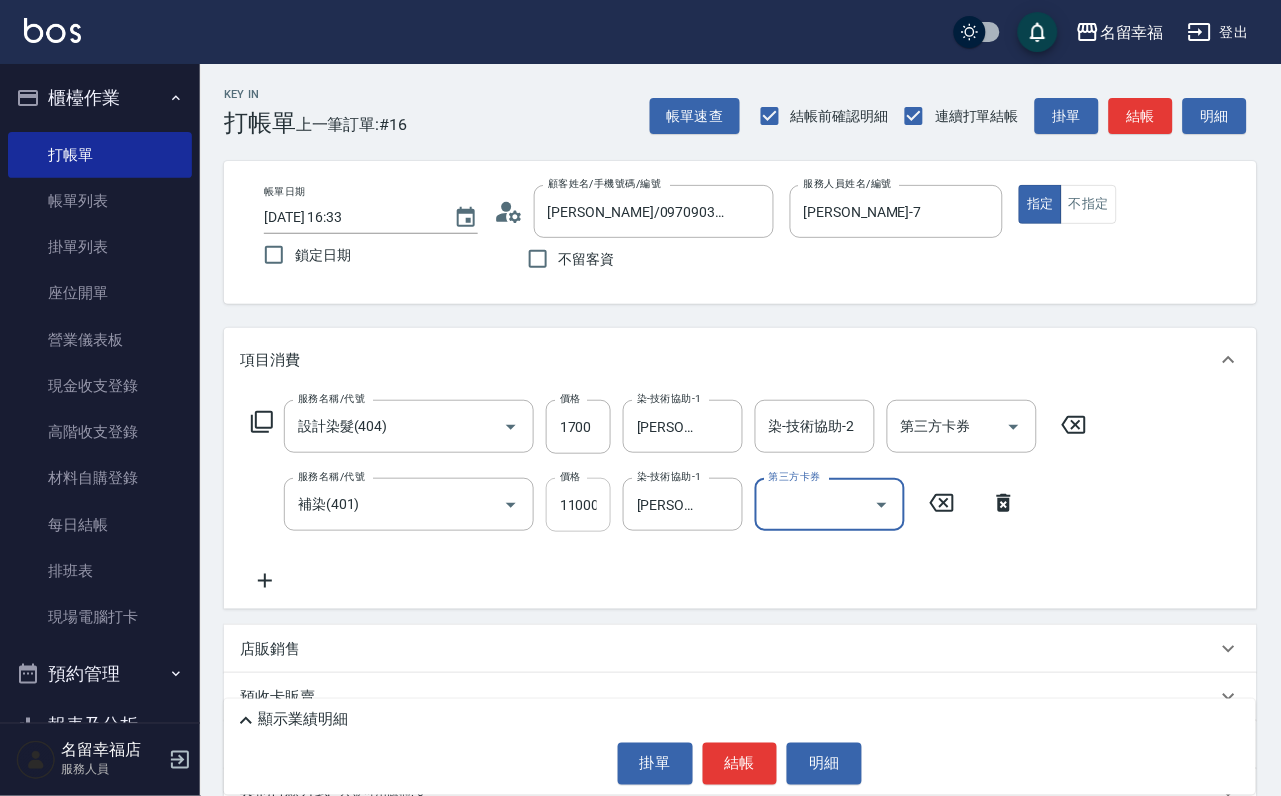click on "11000" at bounding box center [578, 505] 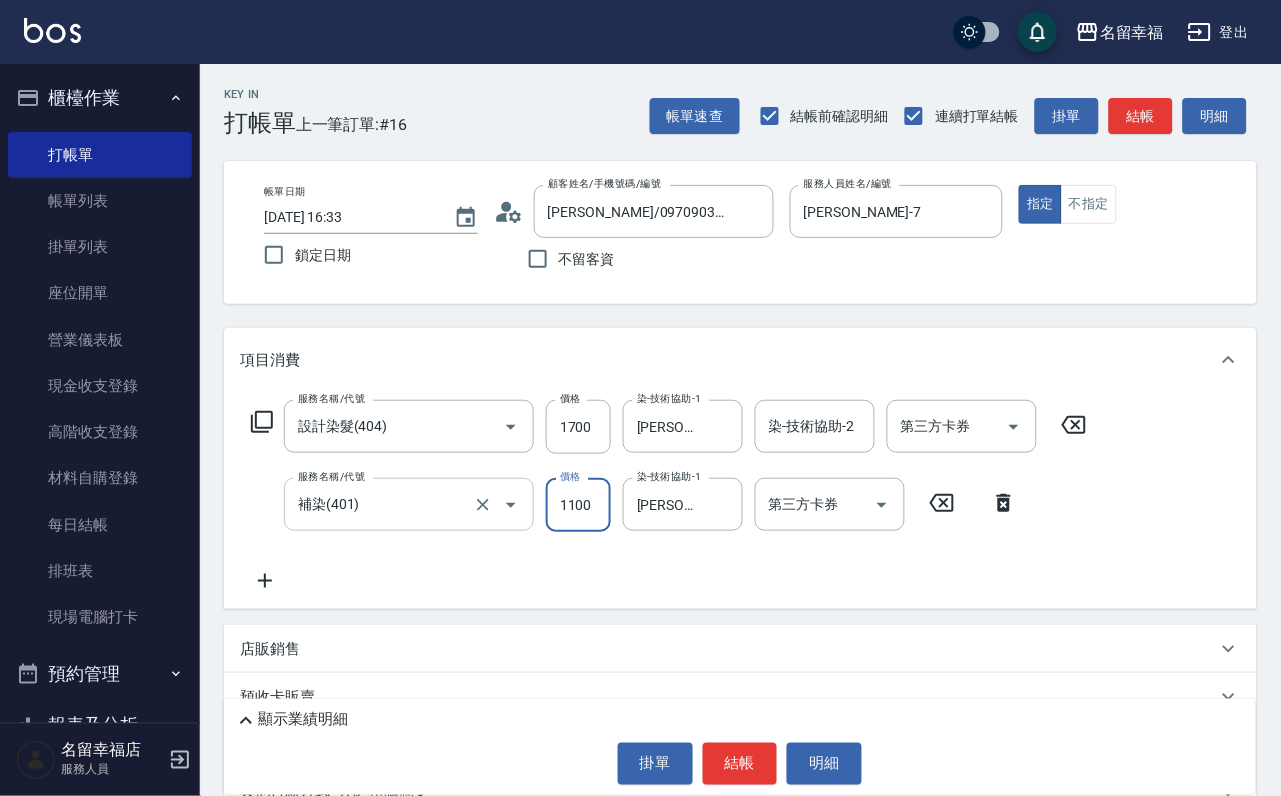 scroll, scrollTop: 0, scrollLeft: 1, axis: horizontal 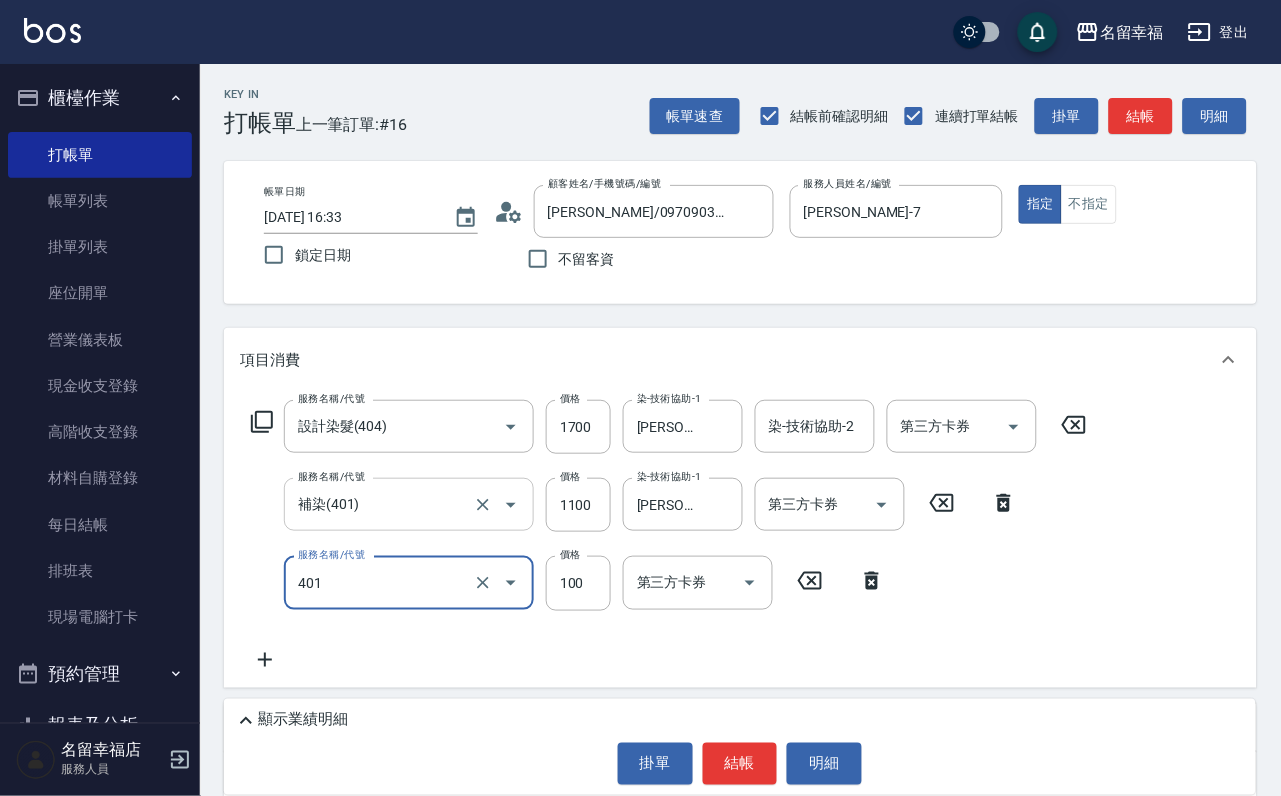 type on "補染(401)" 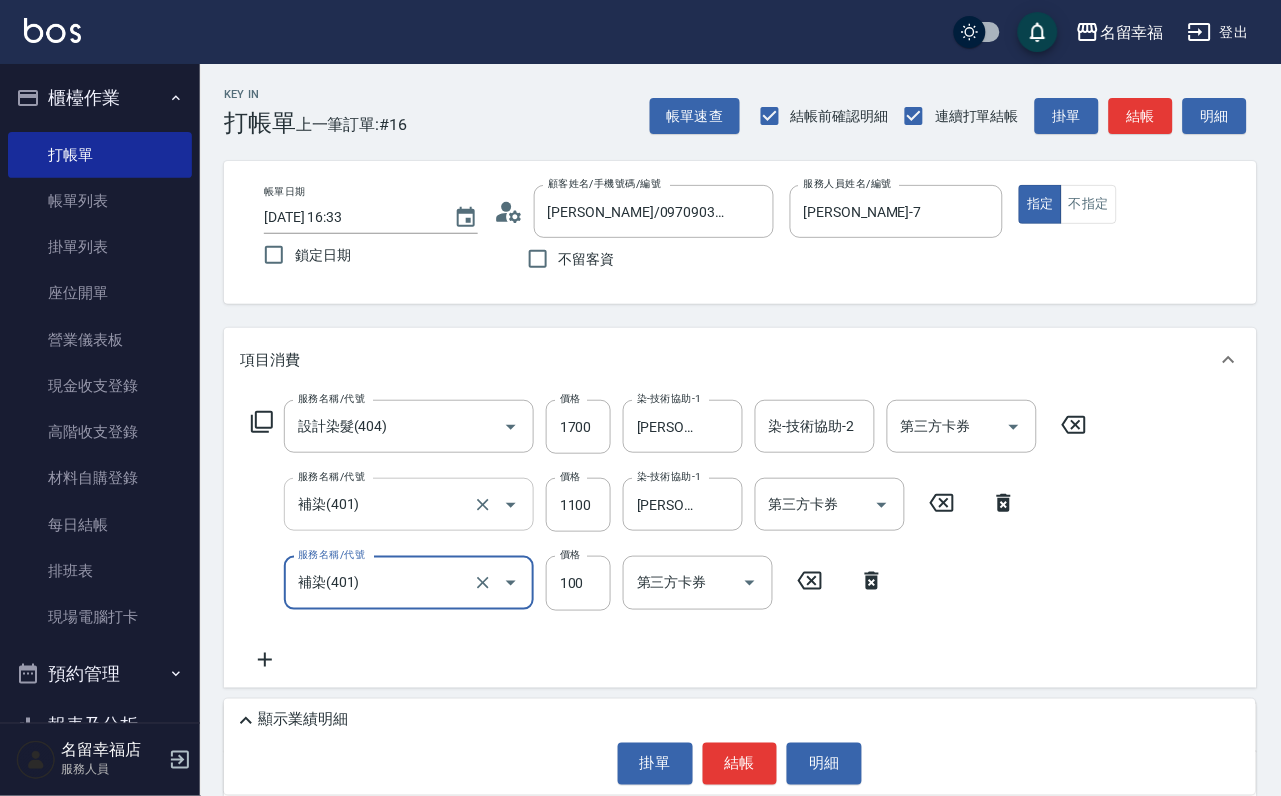 scroll, scrollTop: 0, scrollLeft: 0, axis: both 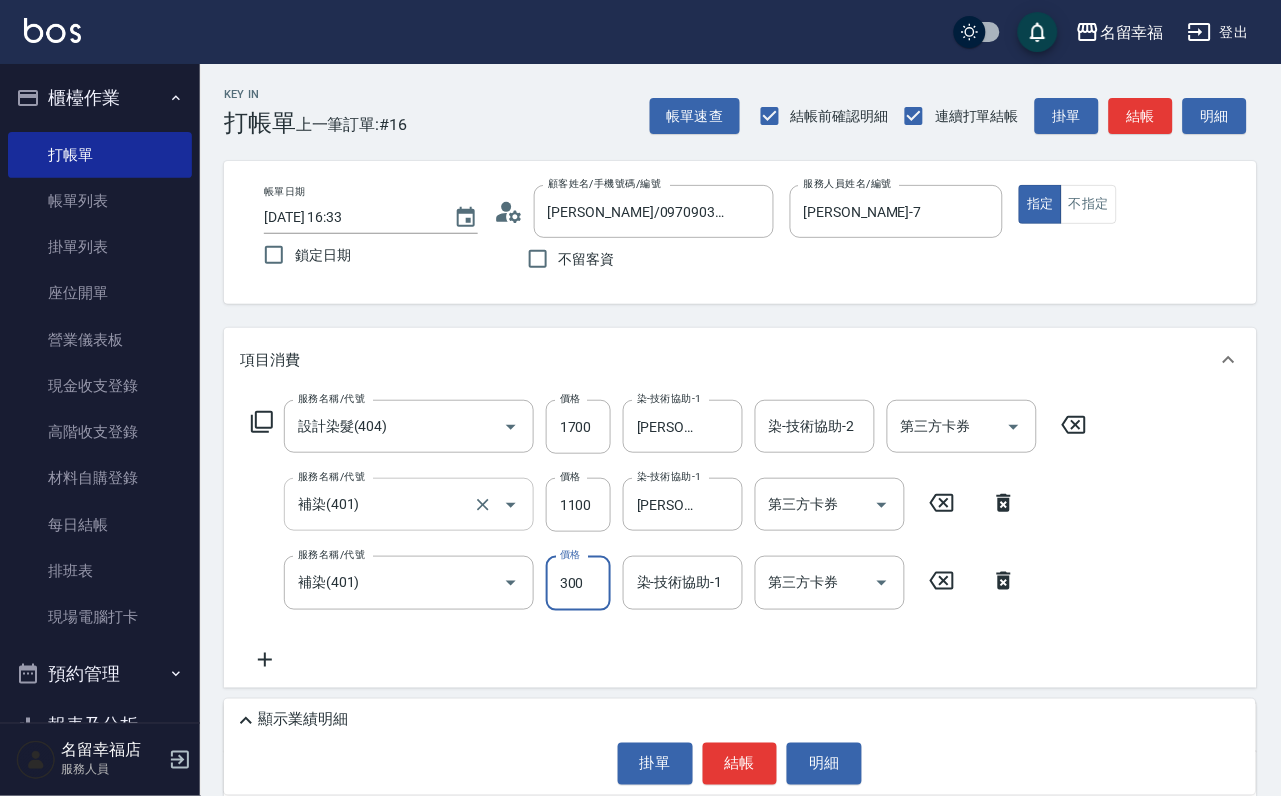 type on "300" 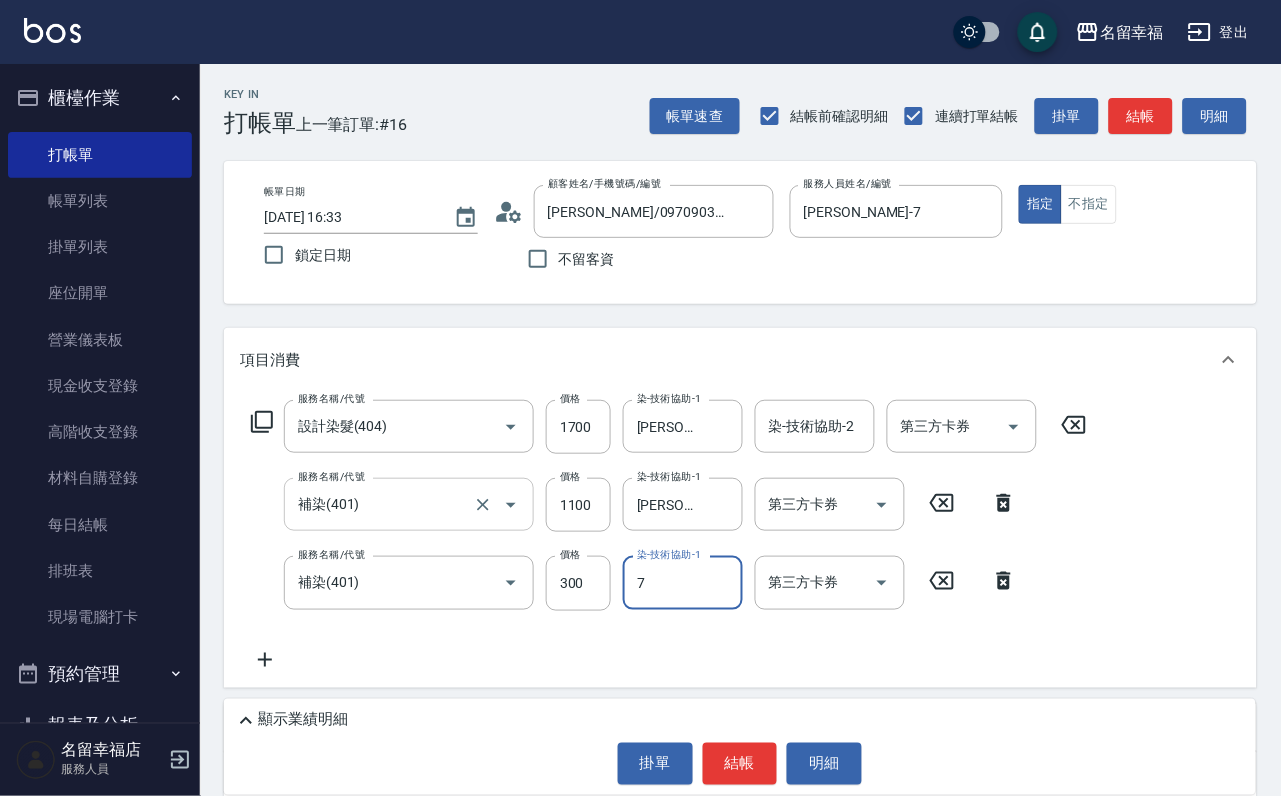 type on "[PERSON_NAME]-7" 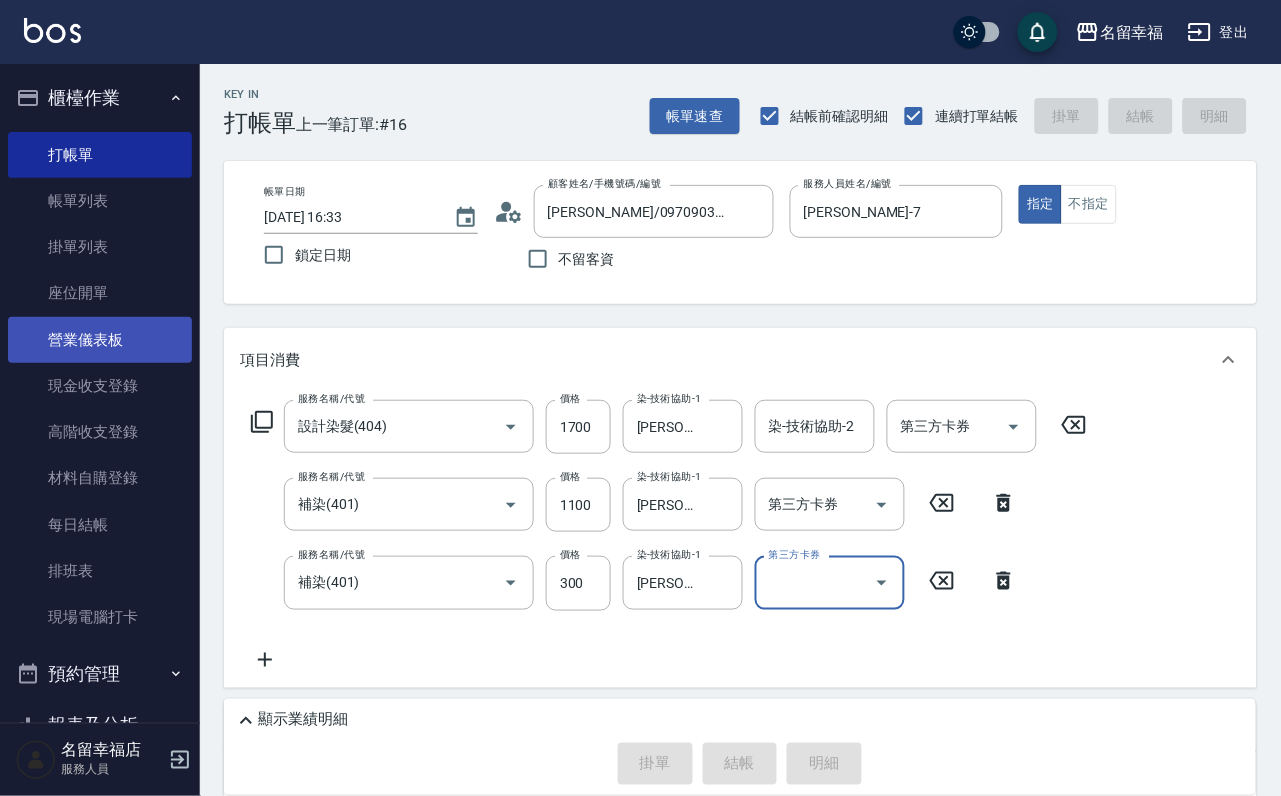 type on "[DATE] 17:37" 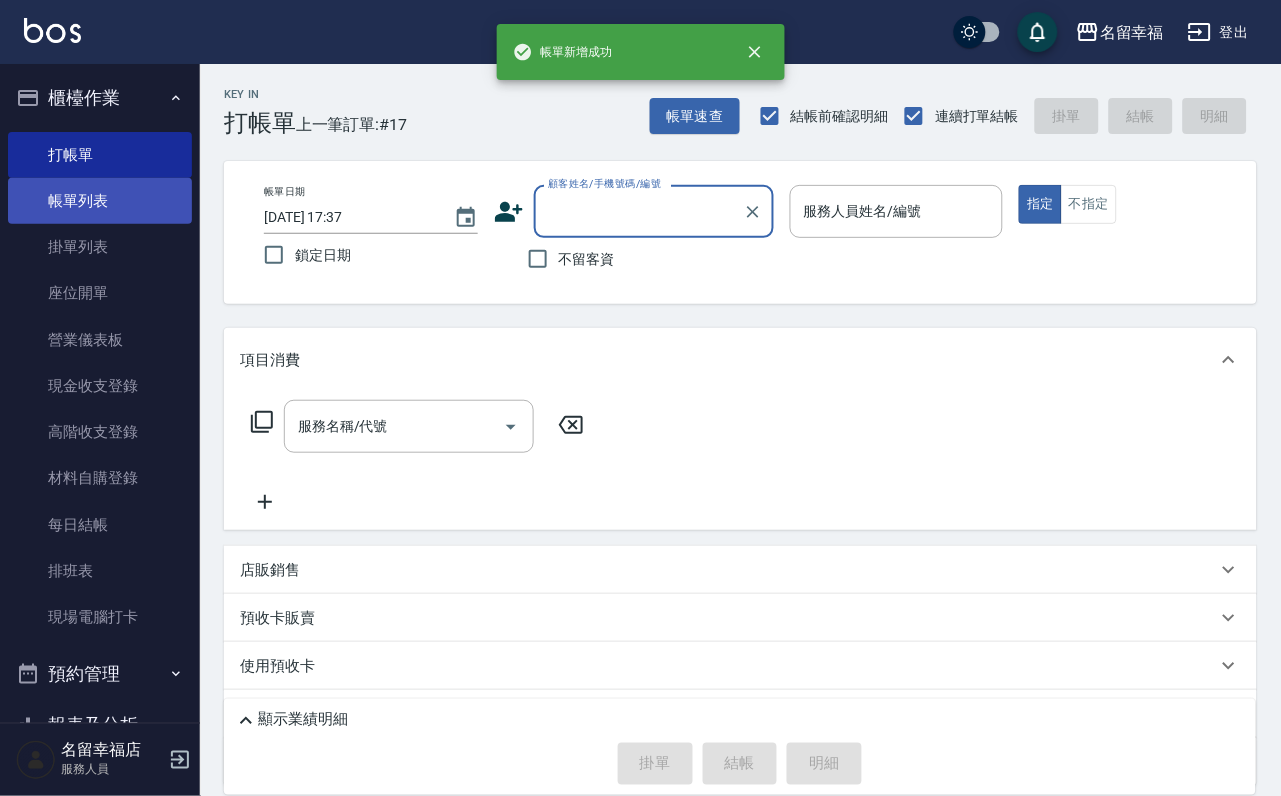 click on "帳單列表" at bounding box center [100, 201] 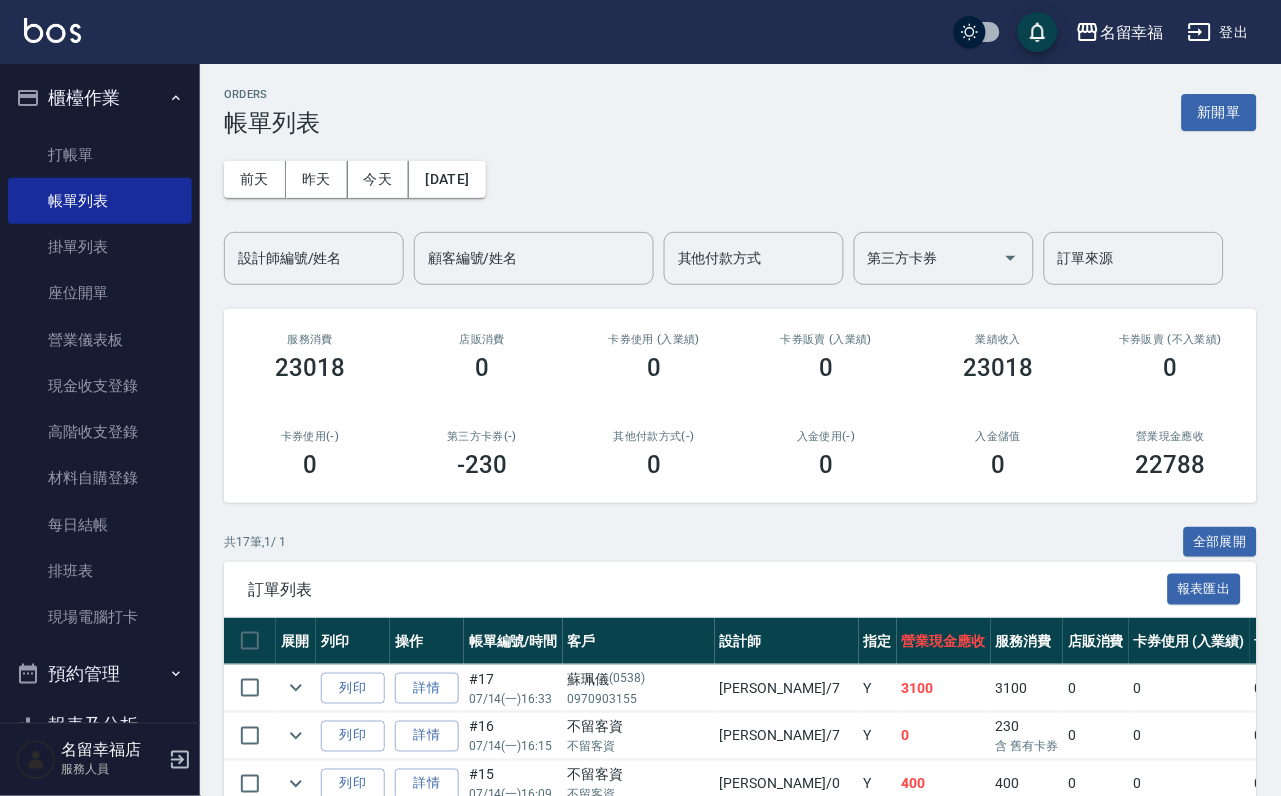 scroll, scrollTop: 394, scrollLeft: 0, axis: vertical 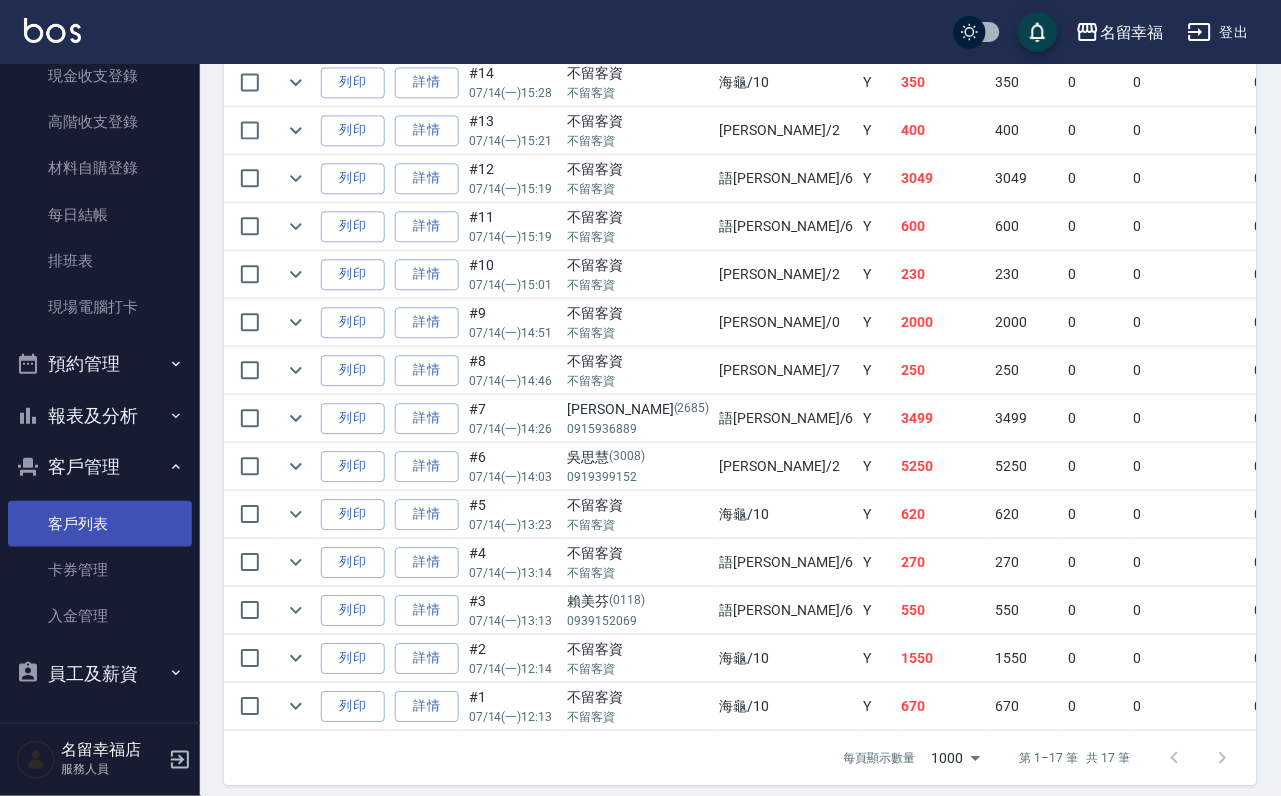 click on "客戶列表" at bounding box center (100, 524) 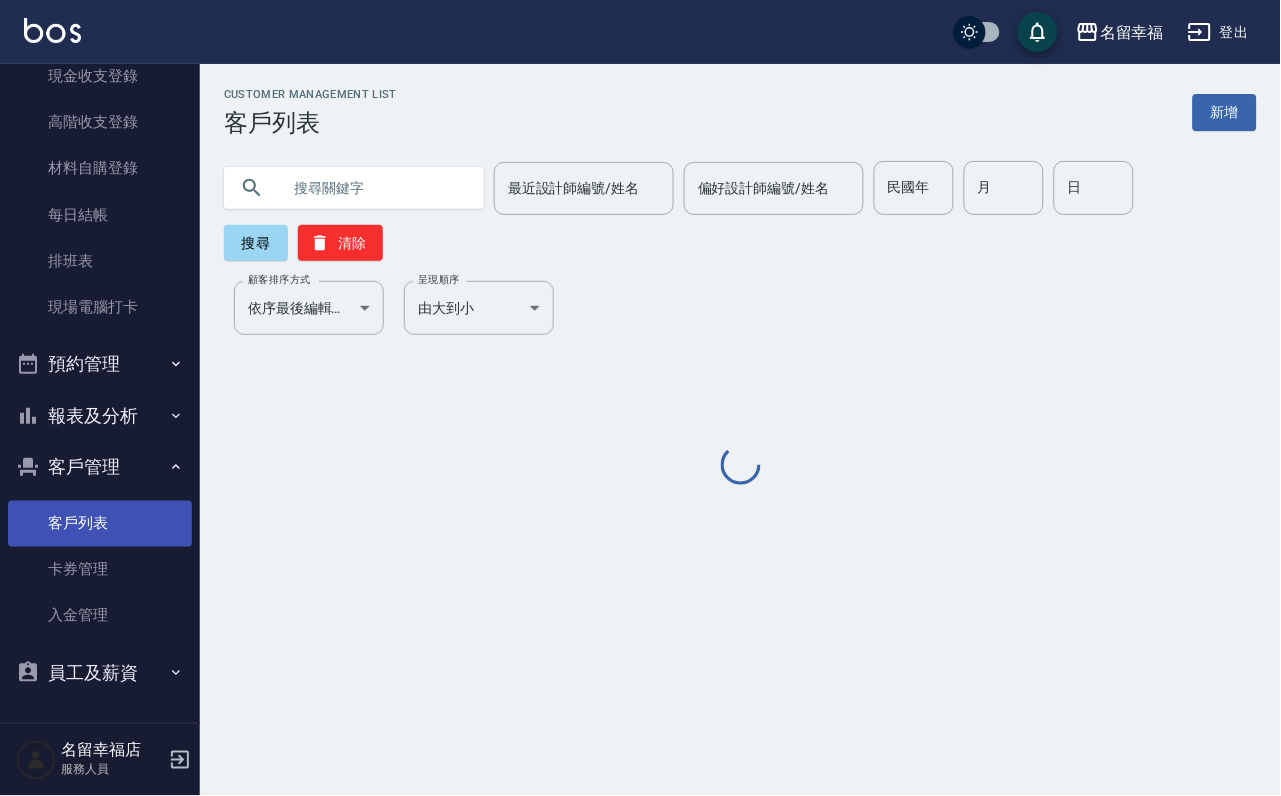 scroll, scrollTop: 0, scrollLeft: 0, axis: both 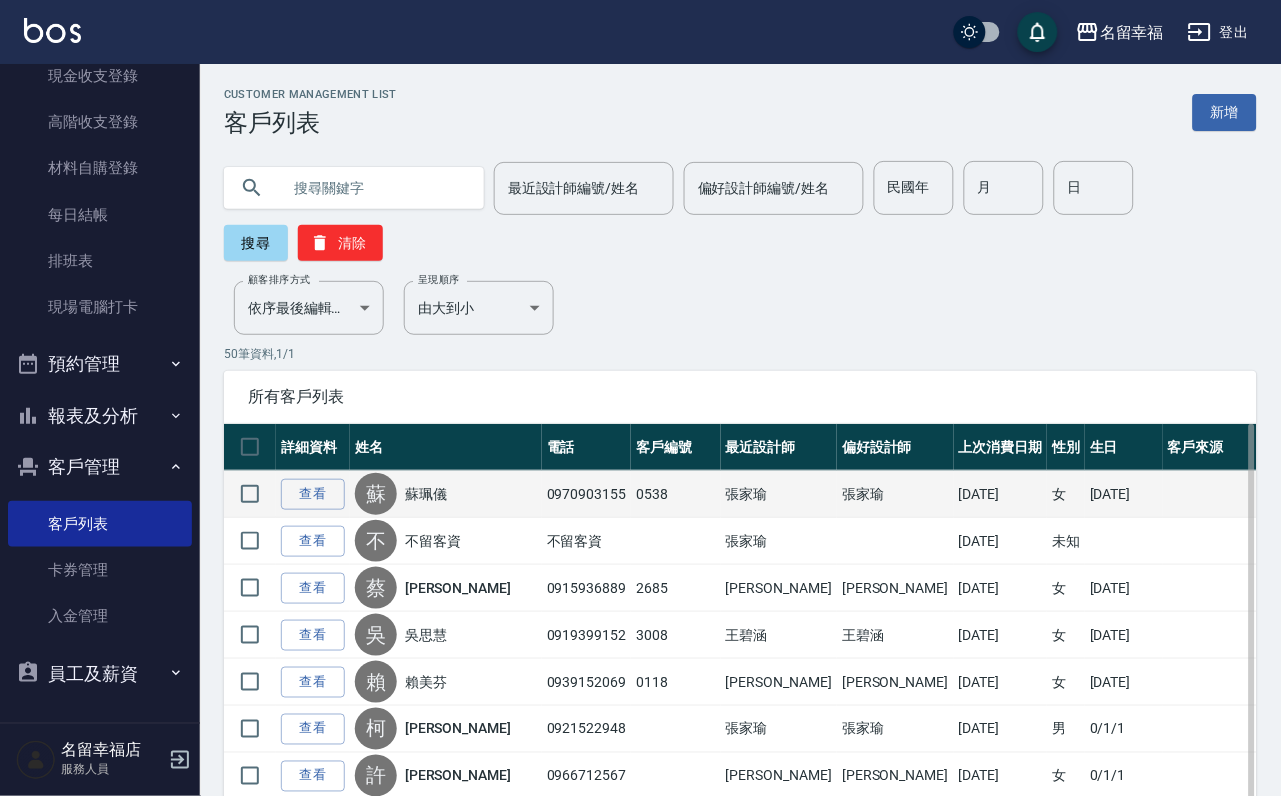 click on "蘇珮儀" at bounding box center [426, 494] 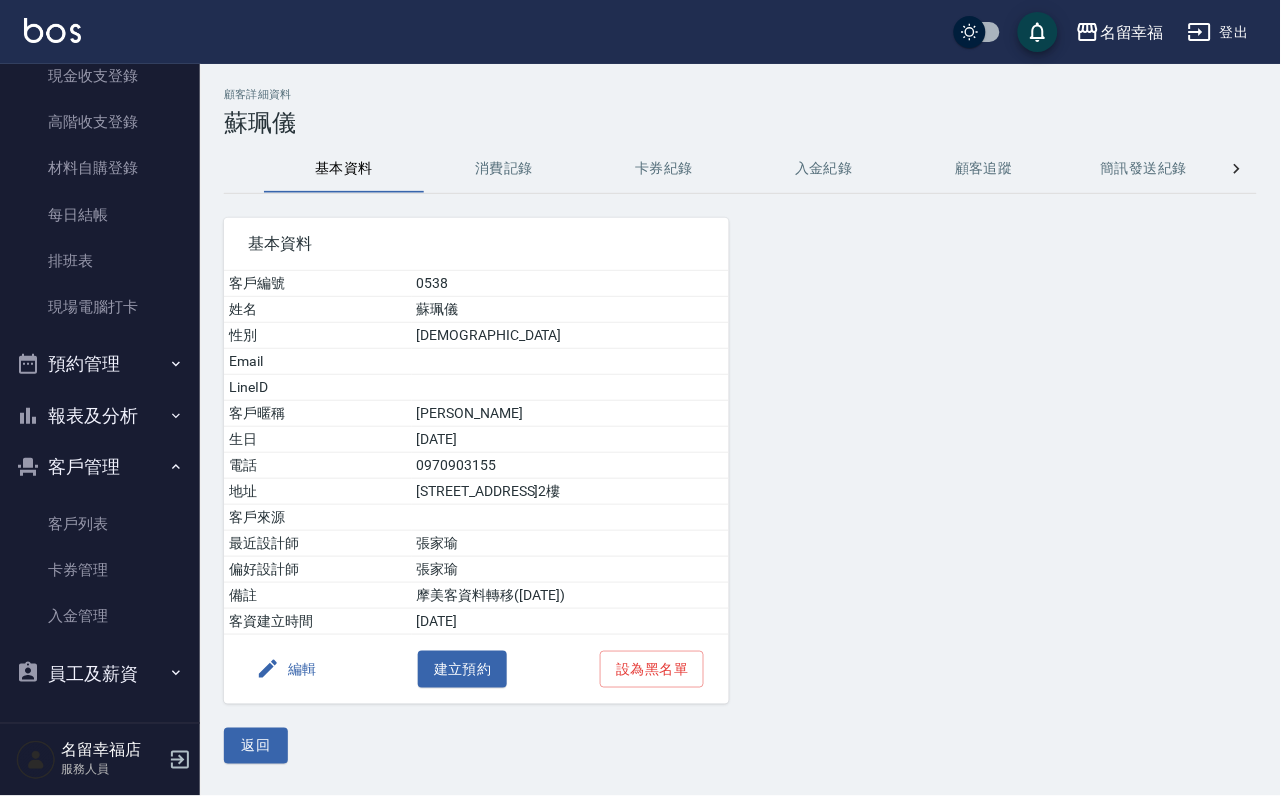 click on "顧客詳細資料 [PERSON_NAME] 基本資料 消費記錄 卡券紀錄 入金紀錄 顧客追蹤 簡訊發送紀錄 抽獎券紀錄 基本資料 客戶編號 0538 姓名 [PERSON_NAME] 性別 [DEMOGRAPHIC_DATA] Email LineID 客戶暱稱 珮儀 生日 [DEMOGRAPHIC_DATA] 電話 [PHONE_NUMBER] 地址 [STREET_ADDRESS]2樓 客戶來源 最近設計師 [PERSON_NAME] 偏好設計師 [PERSON_NAME] 摩美客資料轉移([DATE]) 客資建立時間 [DATE] 編輯 建立預約 設為黑名單 返回" at bounding box center (740, 426) 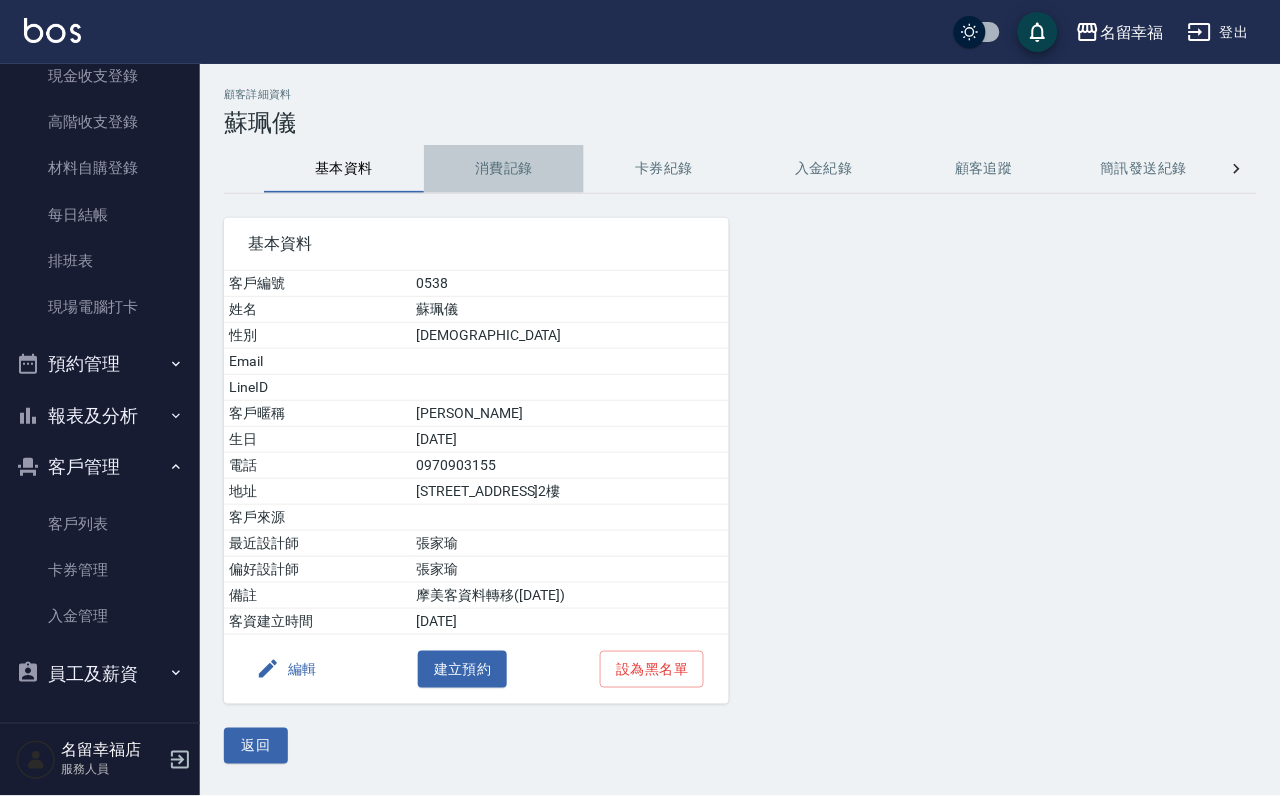 click on "消費記錄" at bounding box center (504, 169) 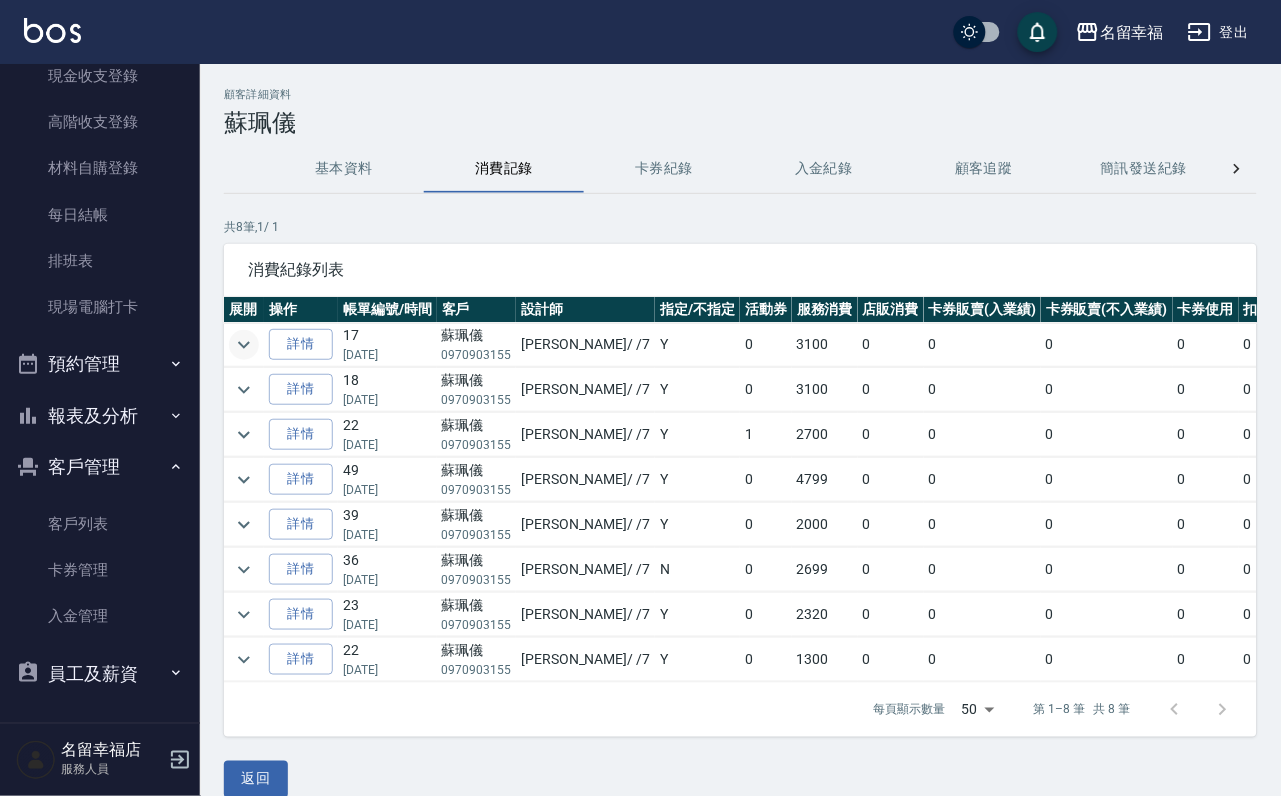click 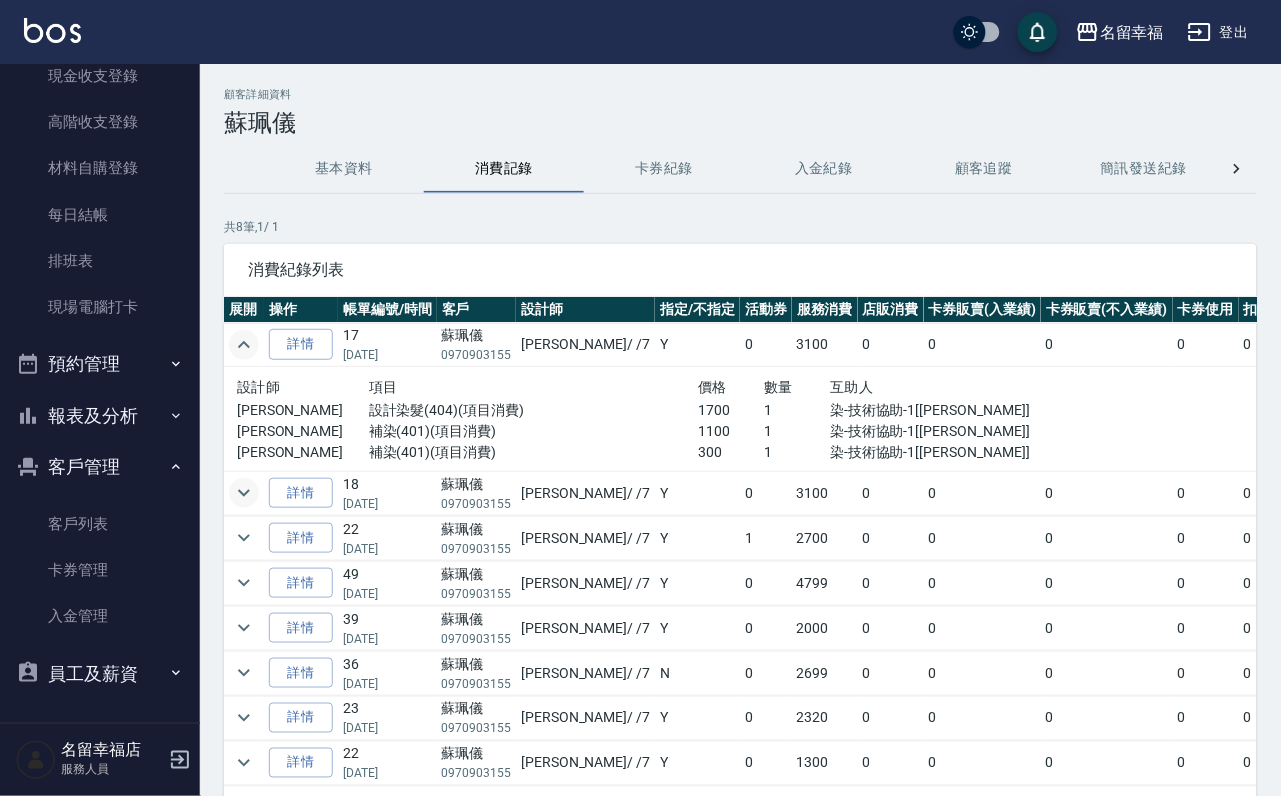 click 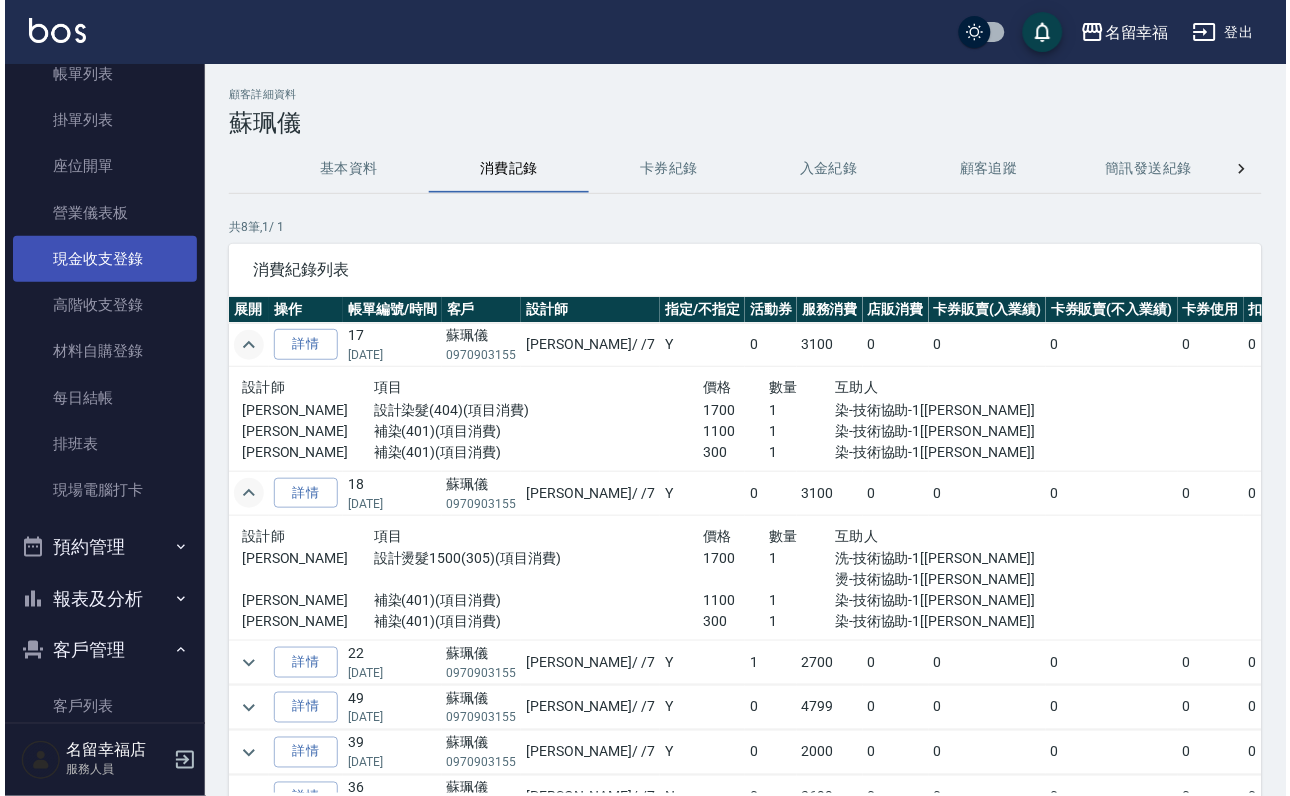 scroll, scrollTop: 0, scrollLeft: 0, axis: both 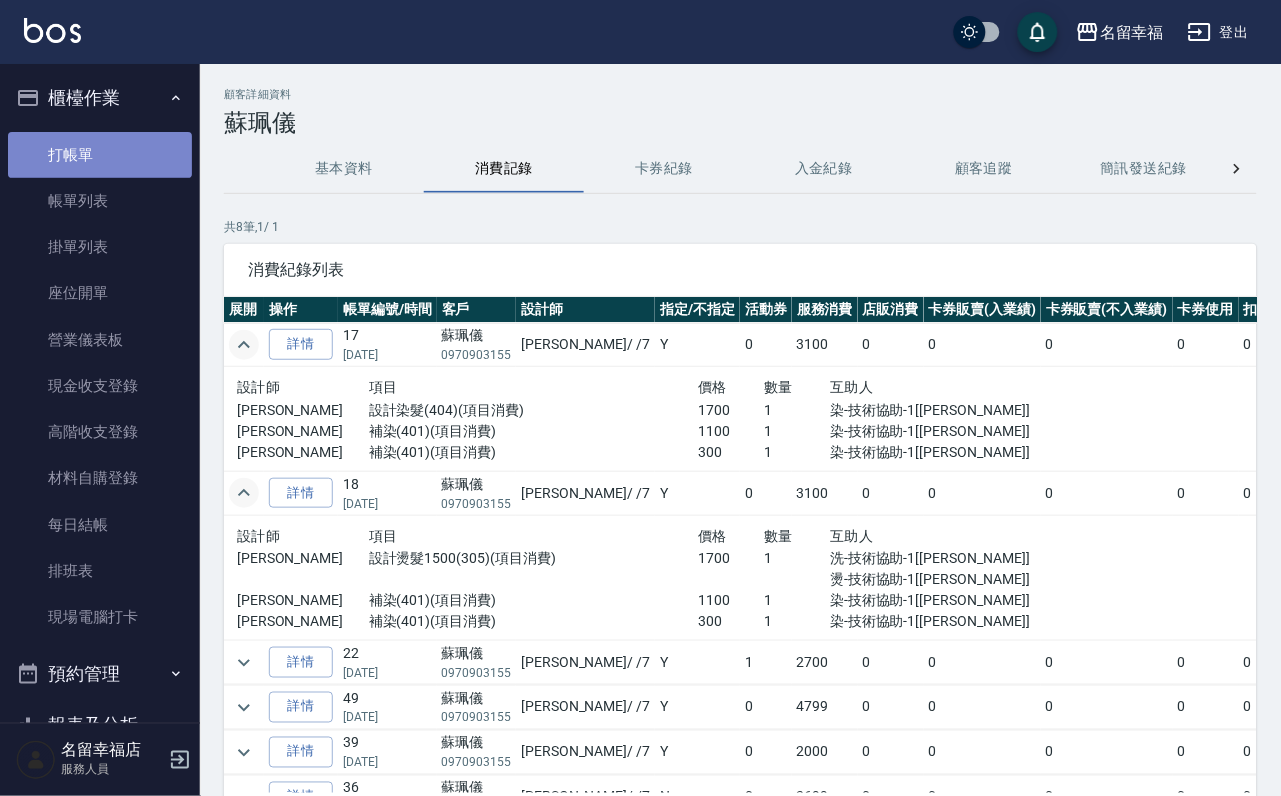click on "打帳單" at bounding box center (100, 155) 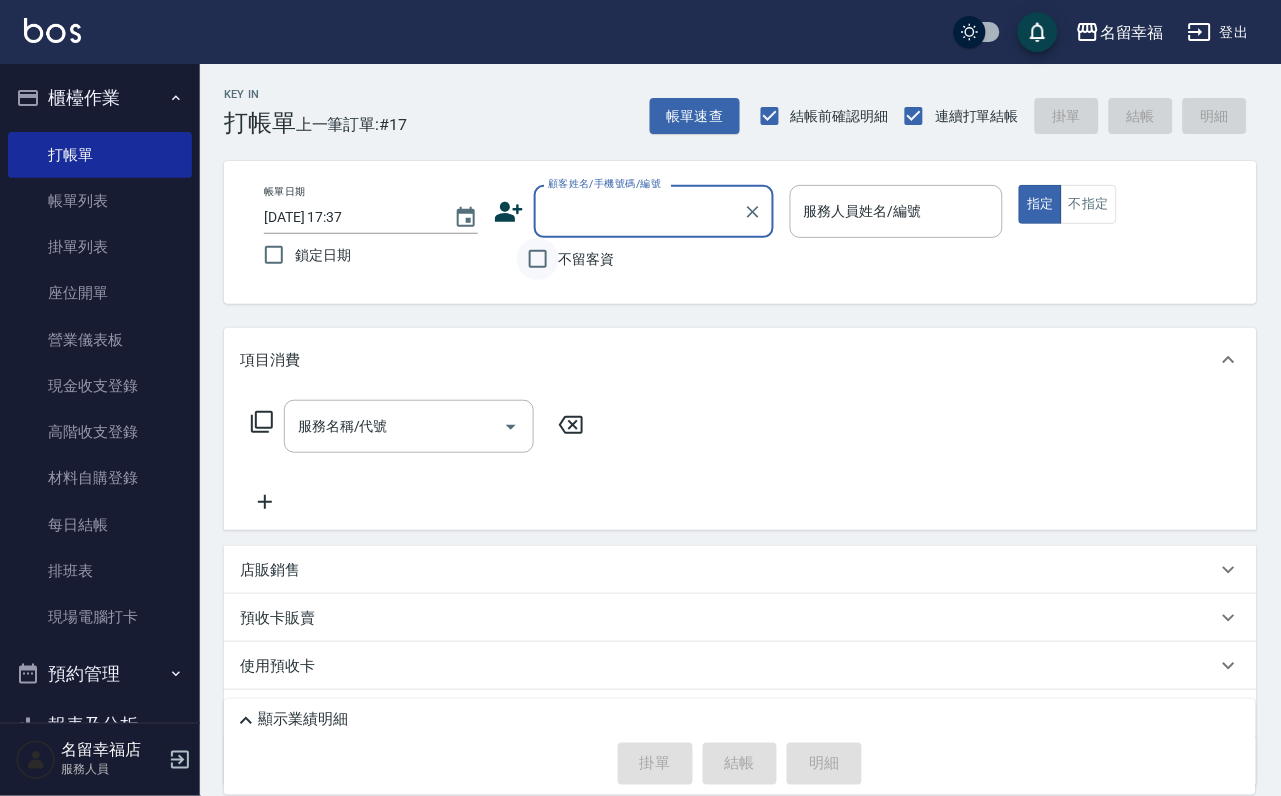 click on "不留客資" at bounding box center (538, 259) 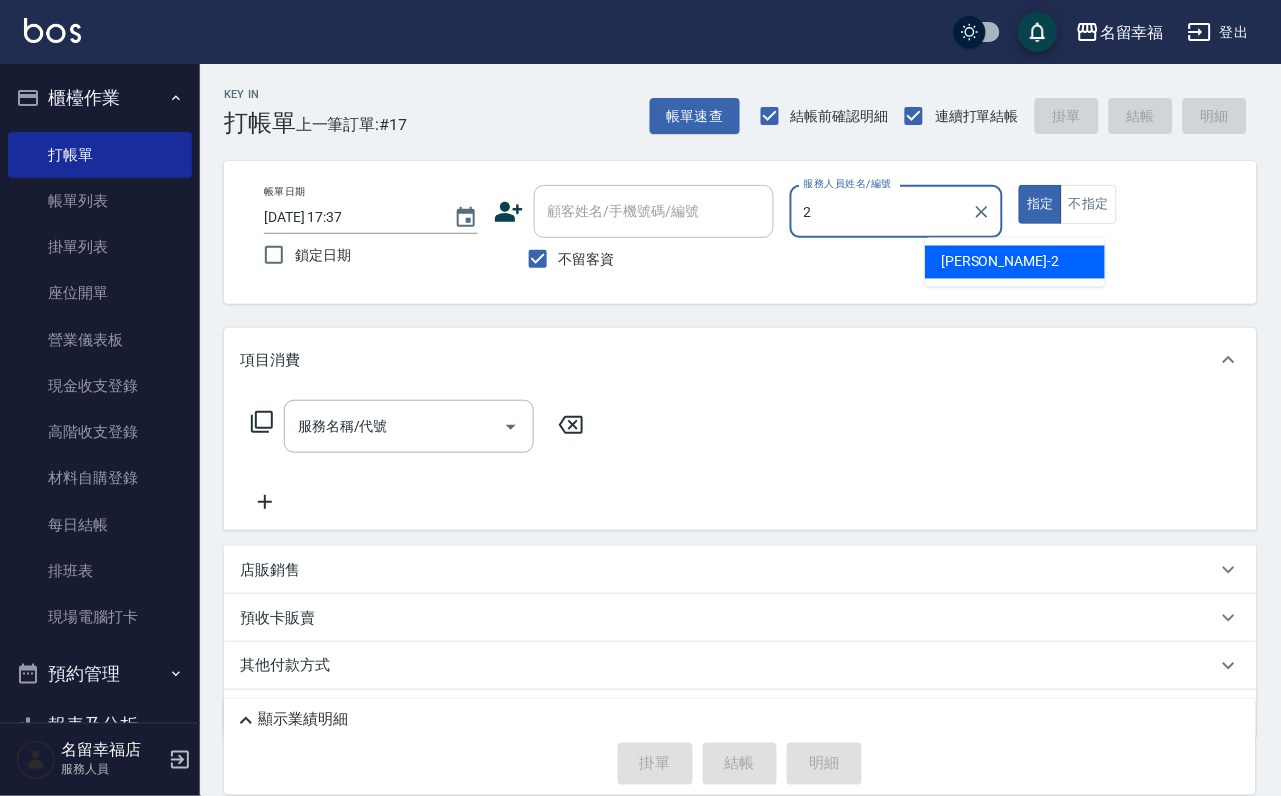 type on "[PERSON_NAME]-2" 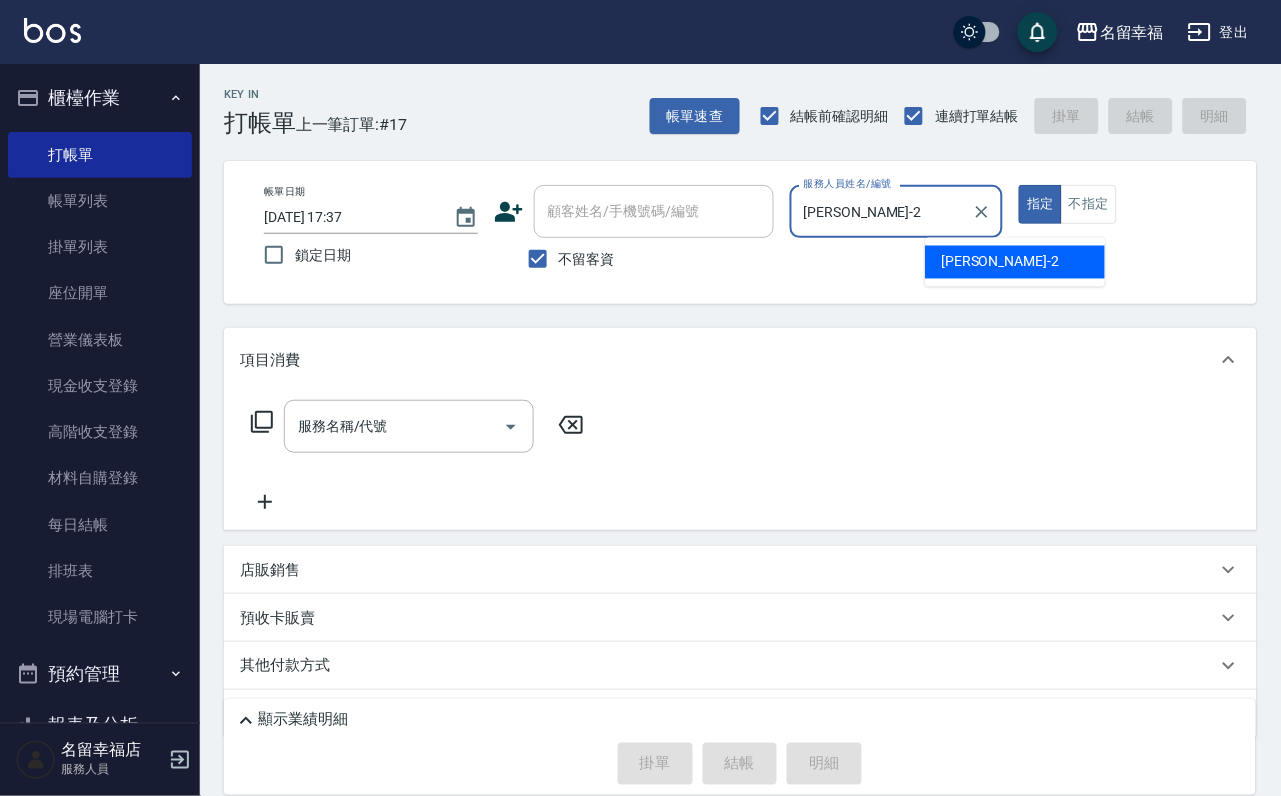 type on "true" 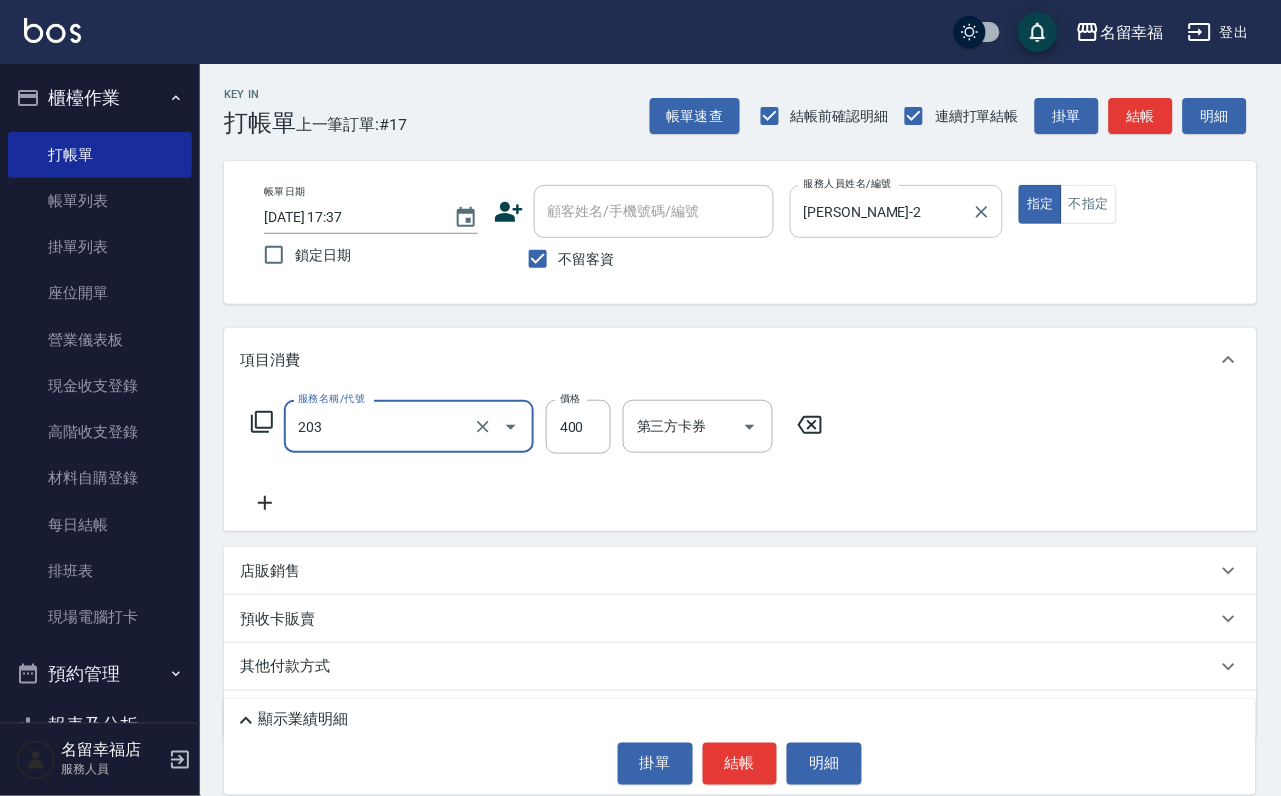 type on "指定單剪(203)" 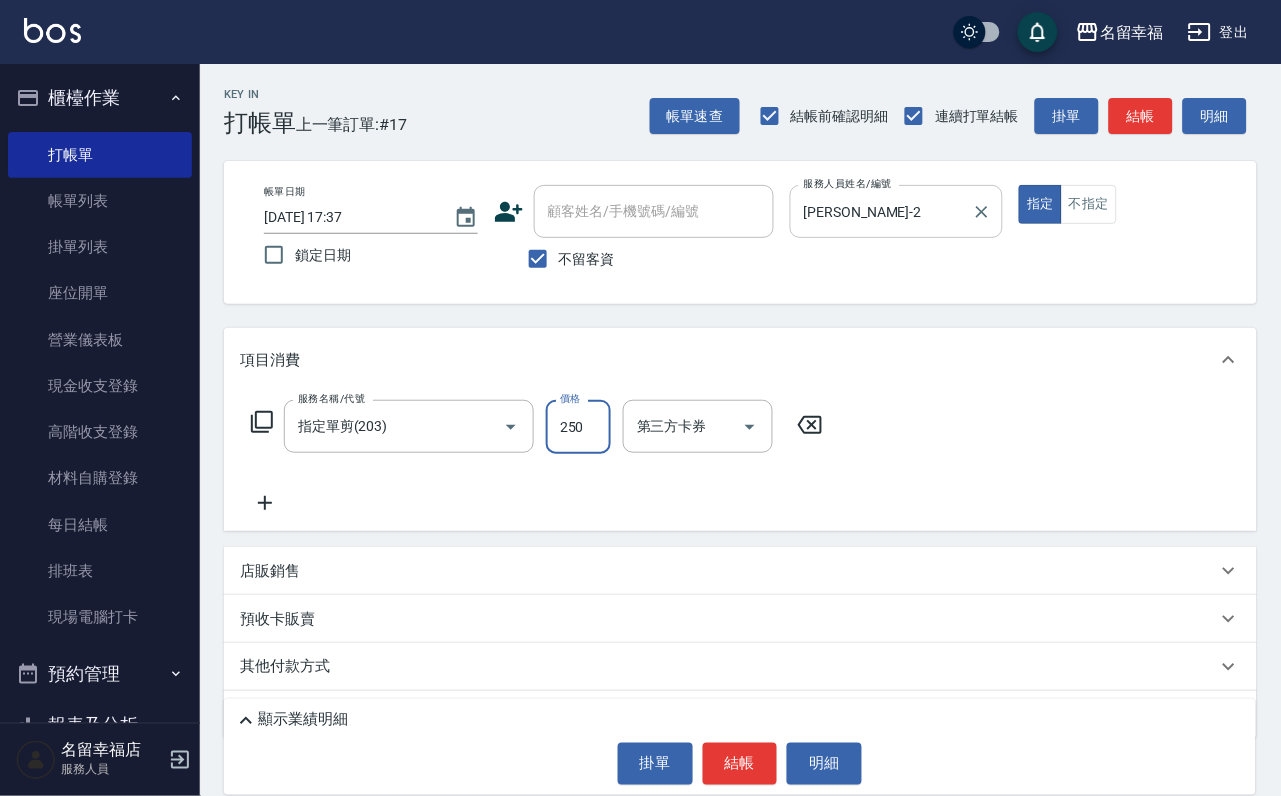 type on "250" 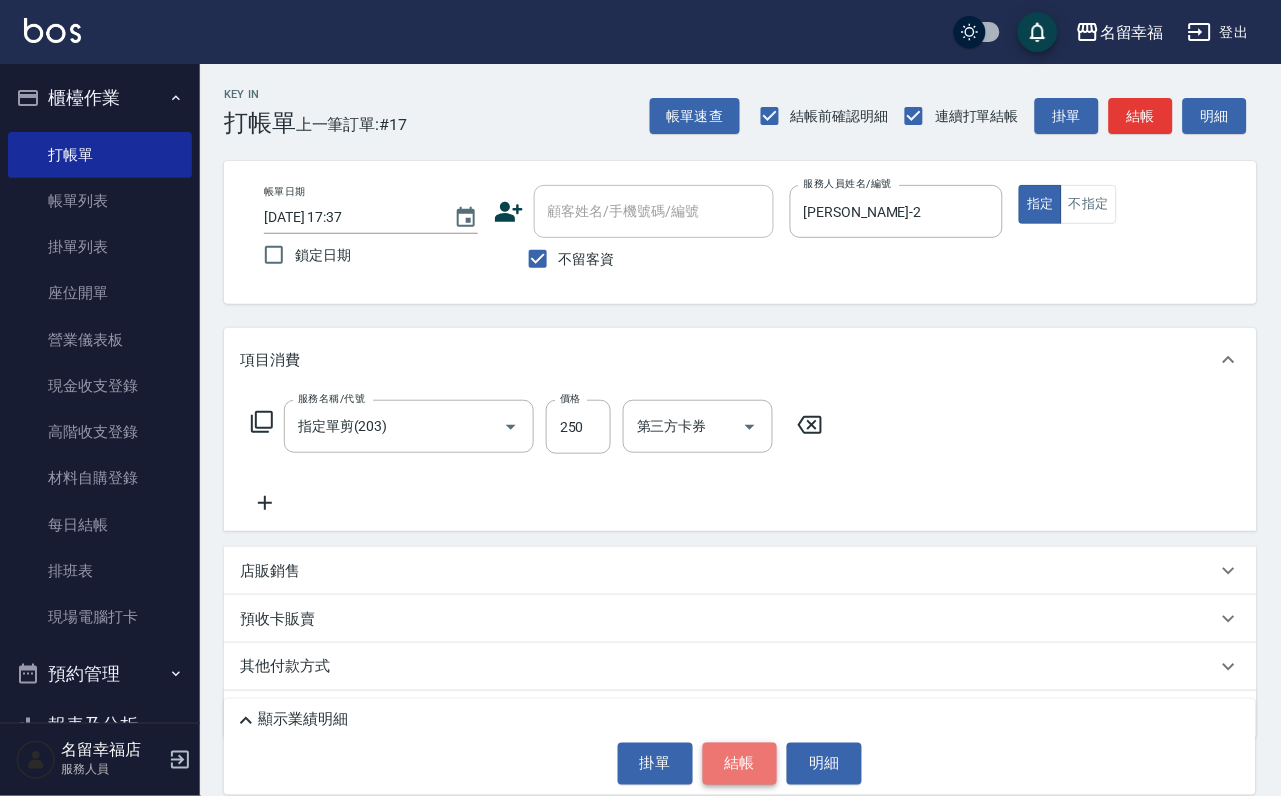 click on "結帳" at bounding box center (740, 764) 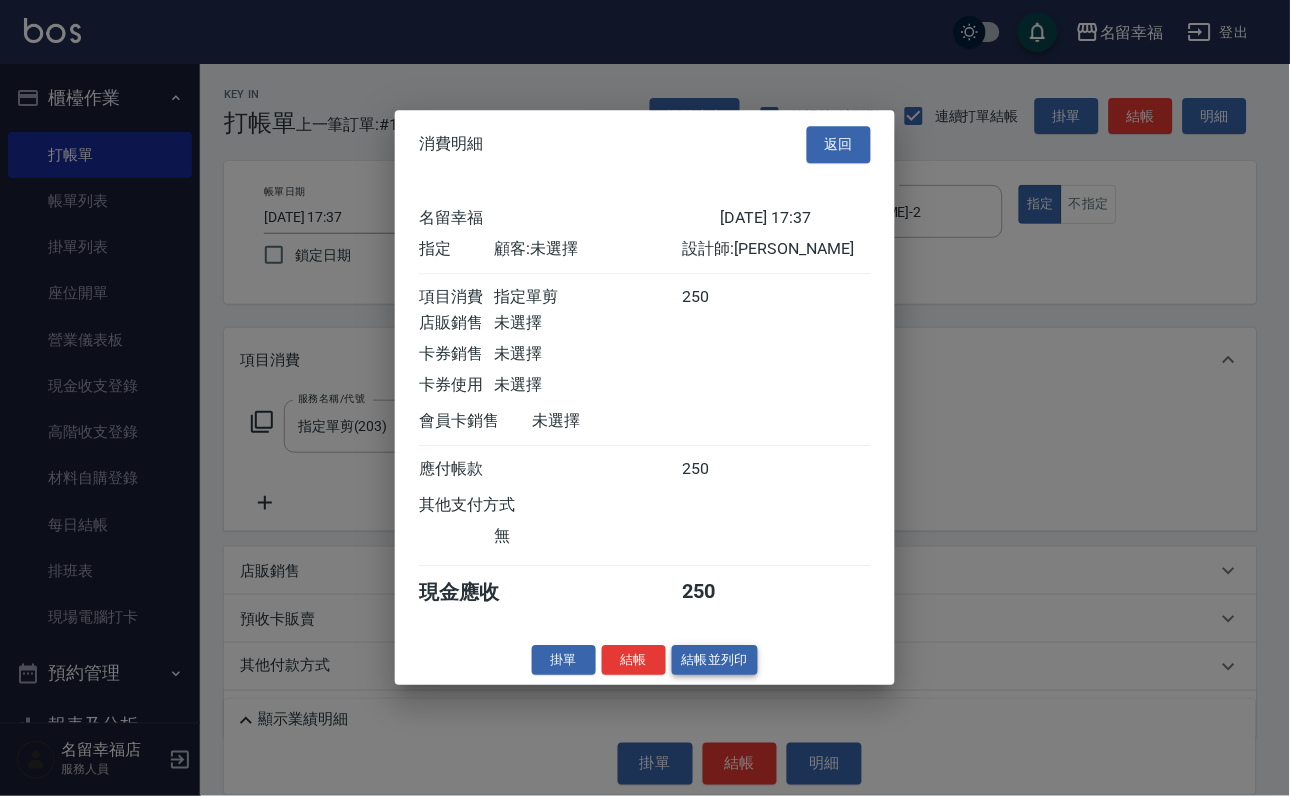 scroll, scrollTop: 247, scrollLeft: 0, axis: vertical 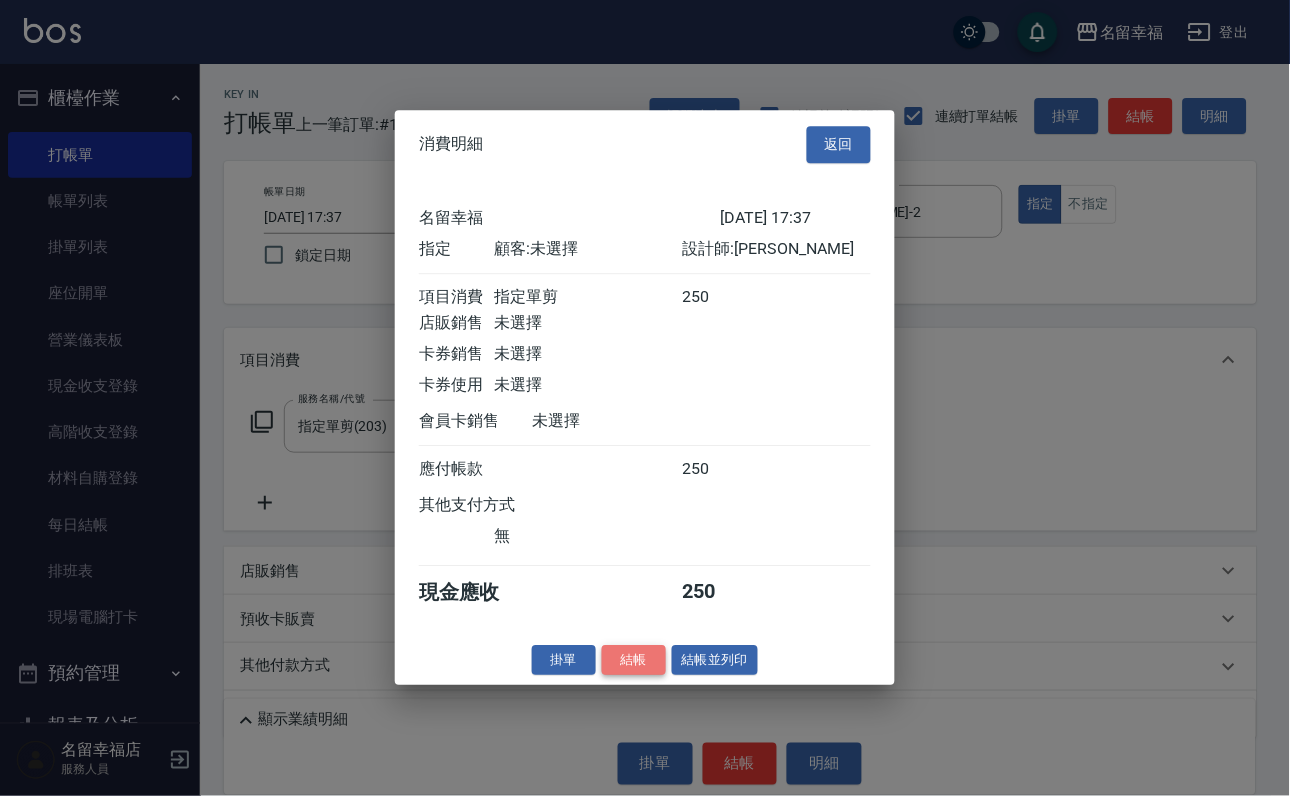 click on "結帳" at bounding box center [634, 660] 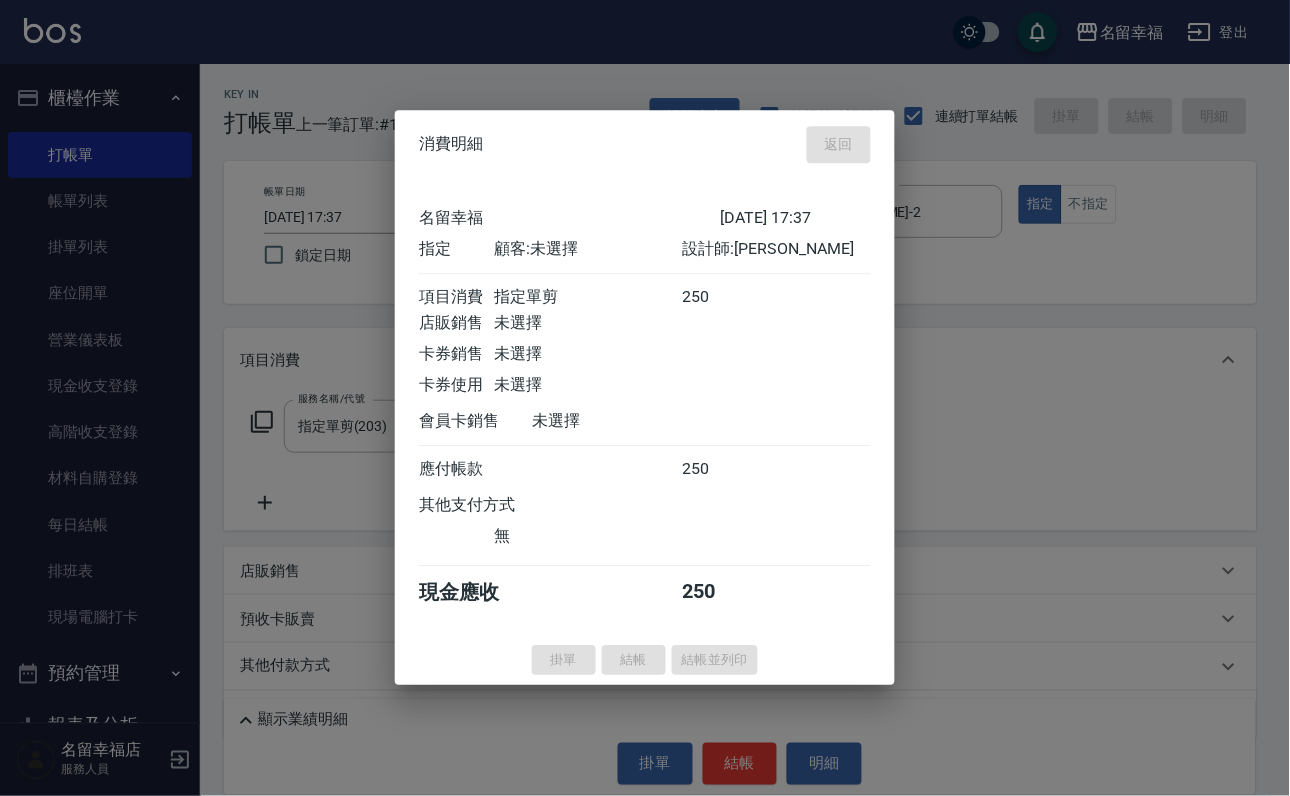 type on "[DATE] 17:51" 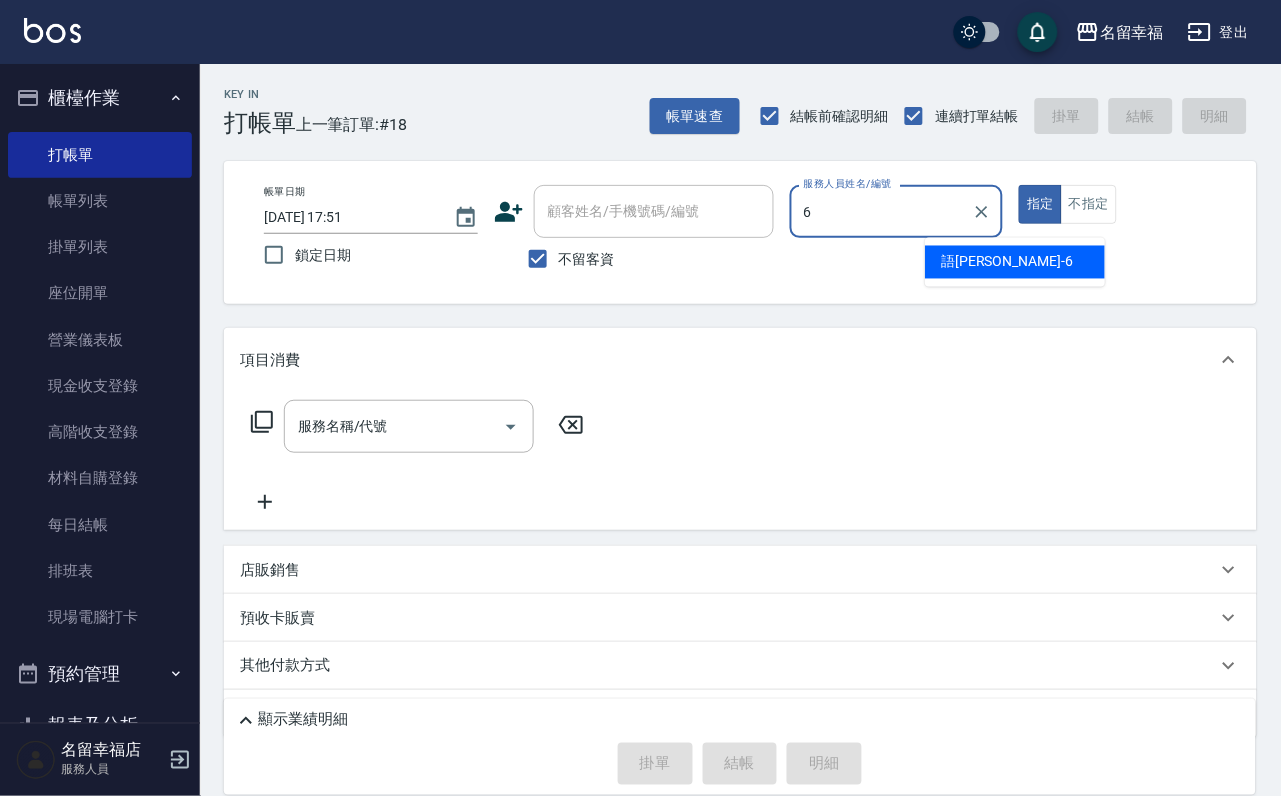 type on "語[PERSON_NAME]-6" 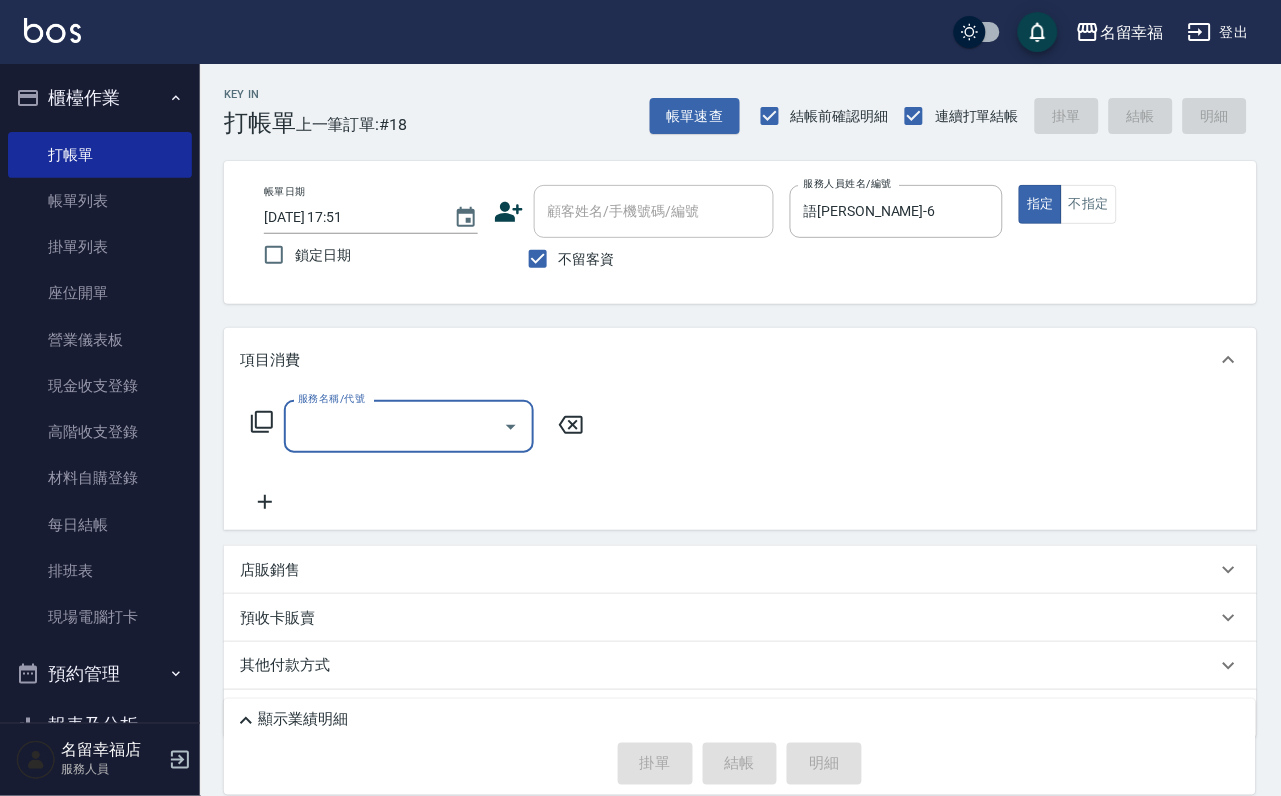 click 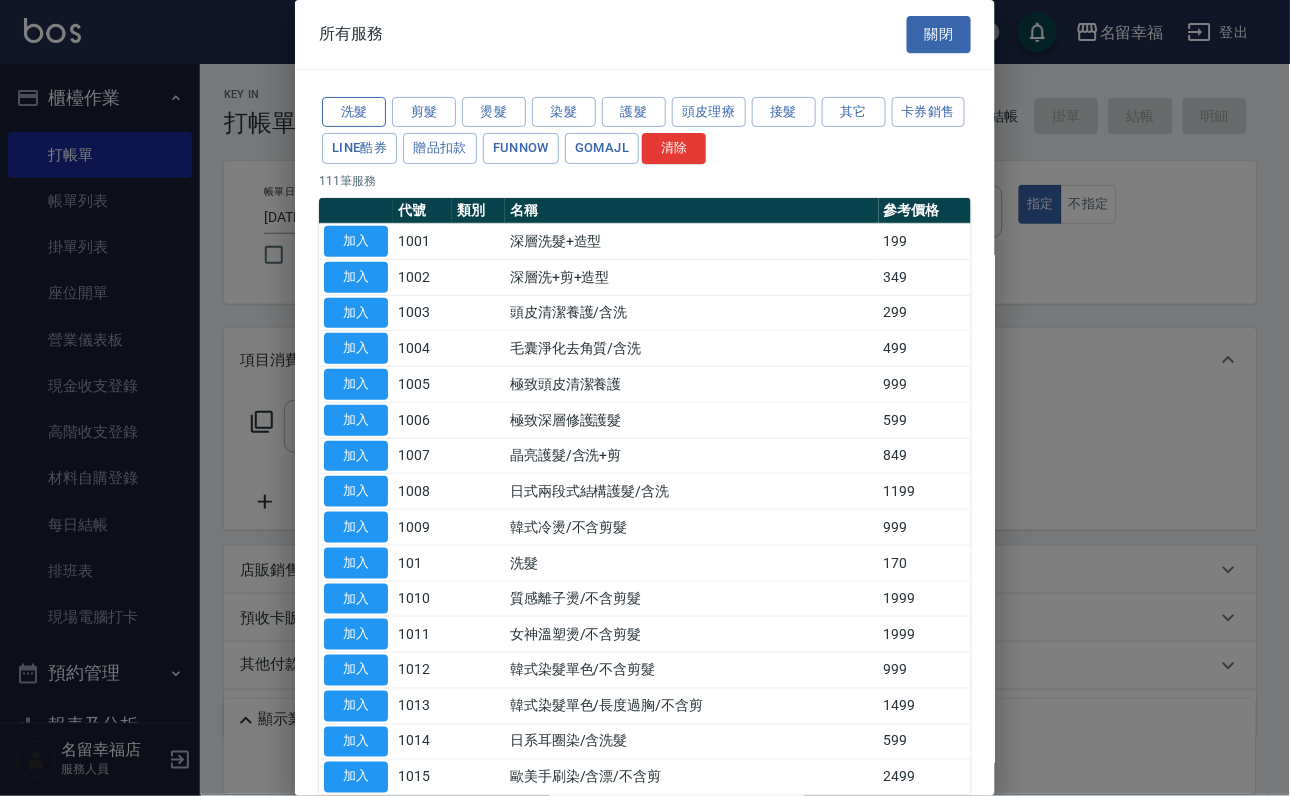 click on "洗髮" at bounding box center (354, 112) 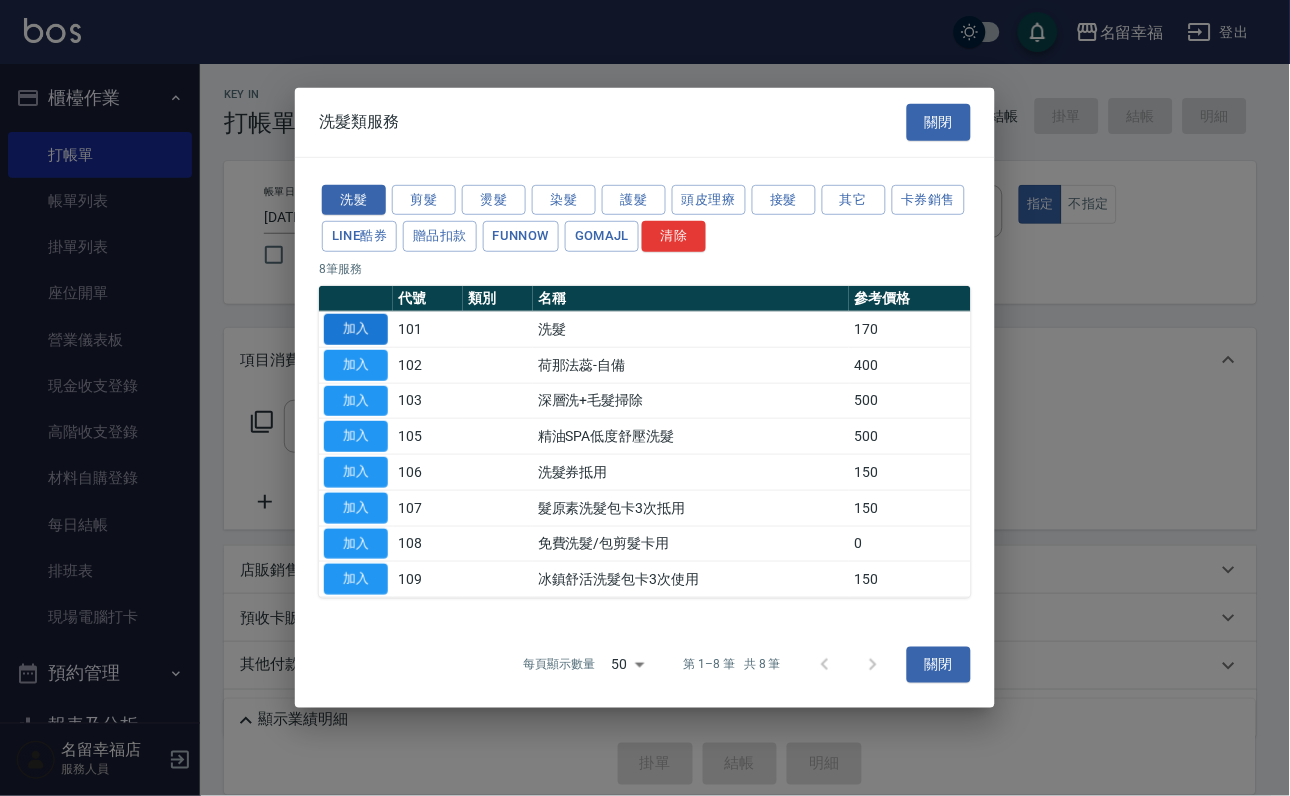click on "加入" at bounding box center (356, 329) 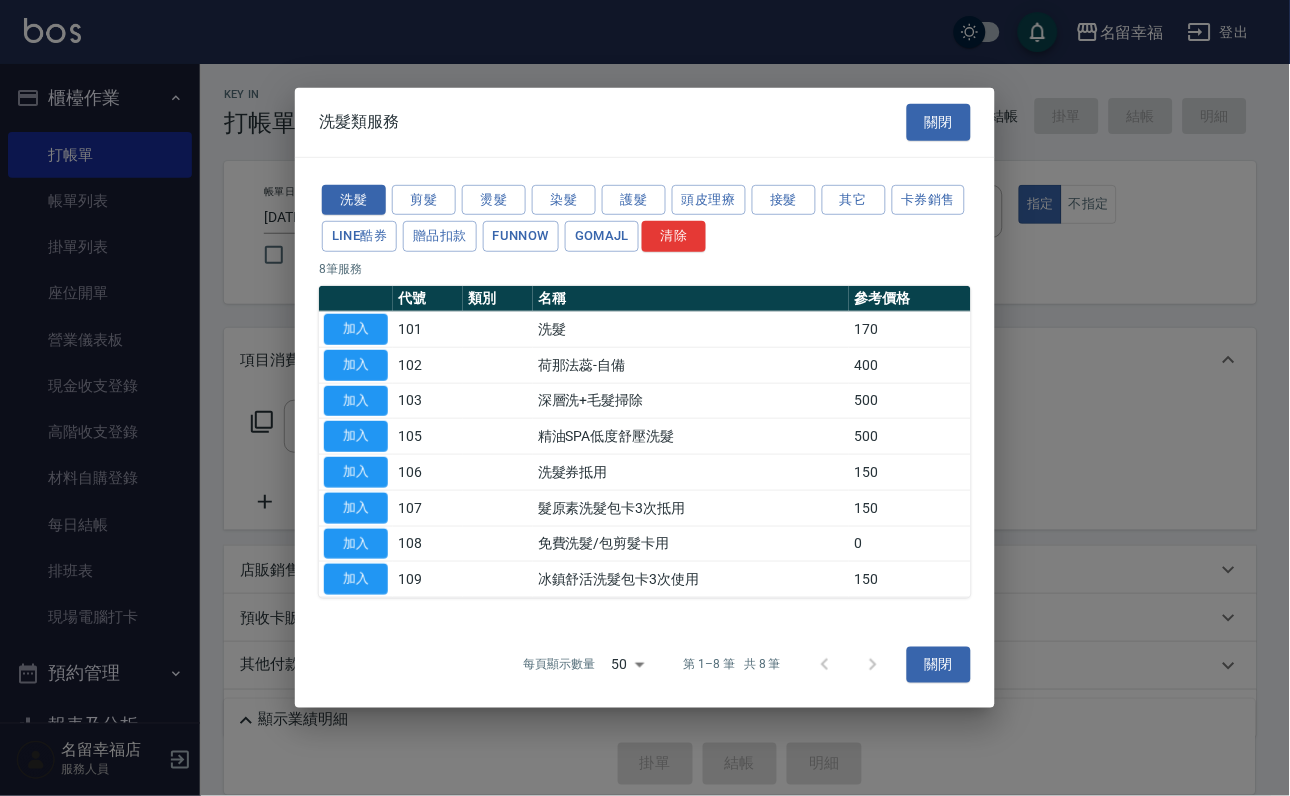 type on "洗髮(101)" 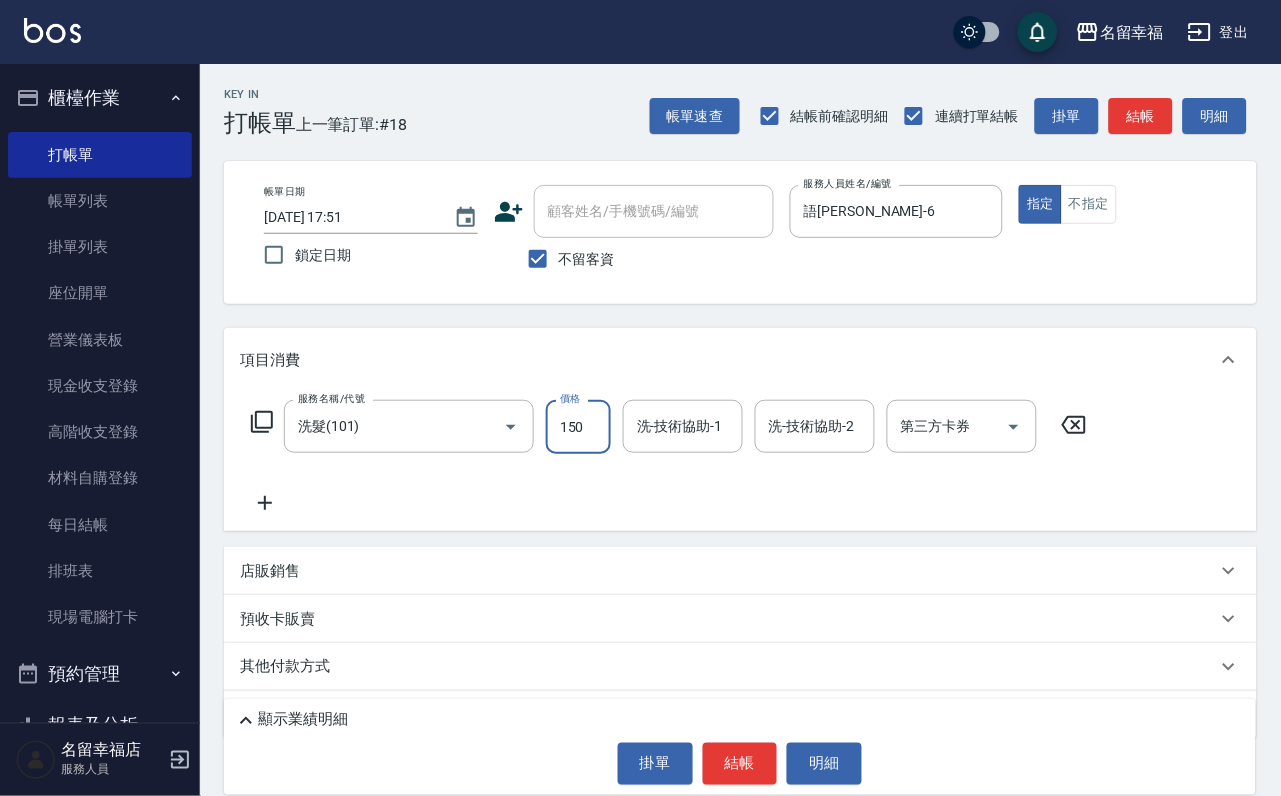 type on "150" 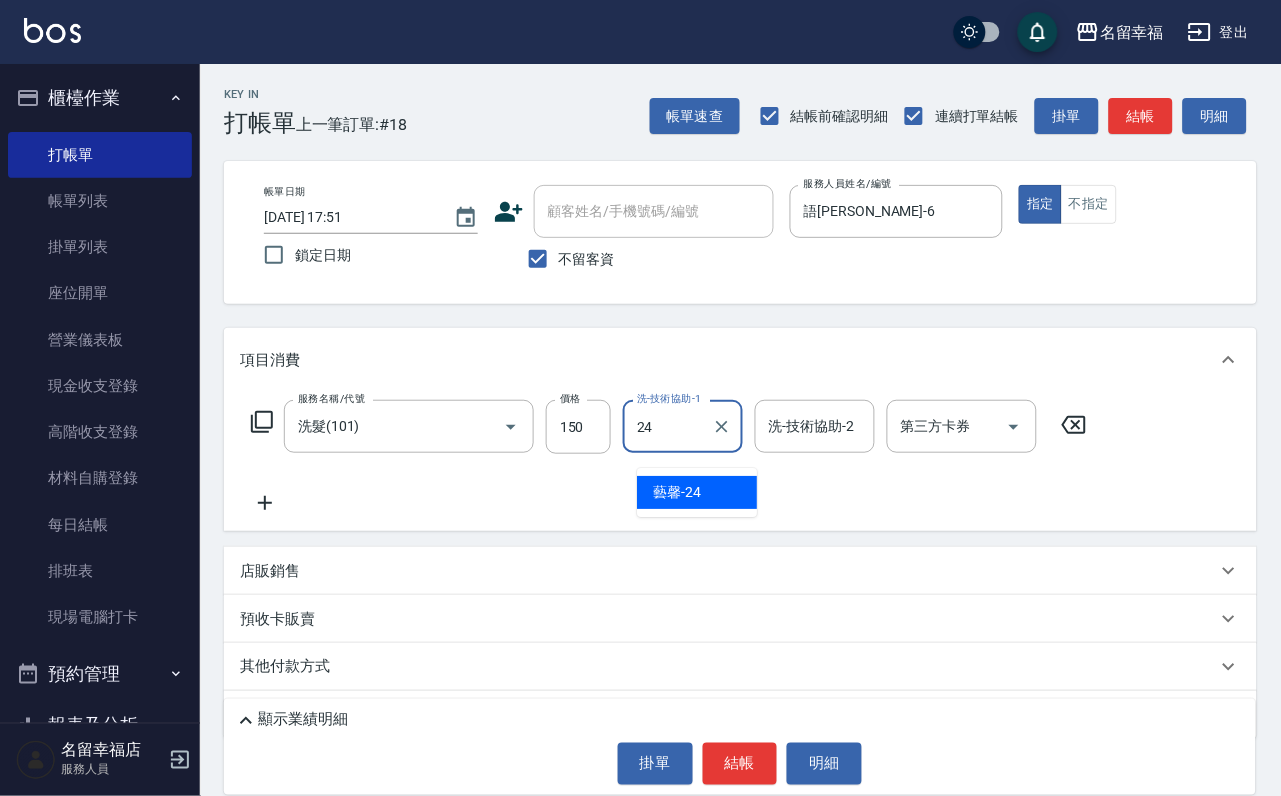 type on "藝馨-24" 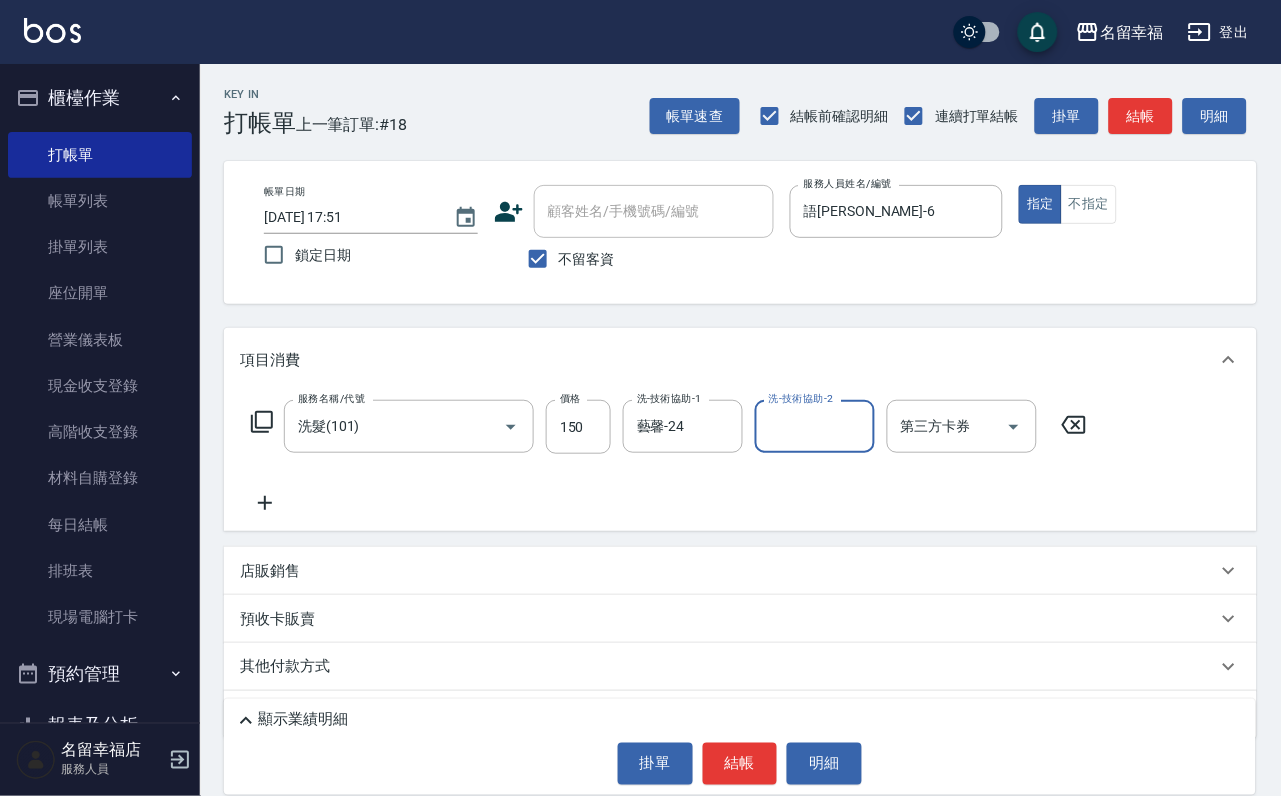 click on "服務名稱/代號 洗髮(101) 服務名稱/代號 價格 150 價格 洗-技術協助-1 藝馨-24 洗-技術協助-1 洗-技術協助-2 洗-技術協助-2 第三方卡券 第三方卡券" at bounding box center (669, 427) 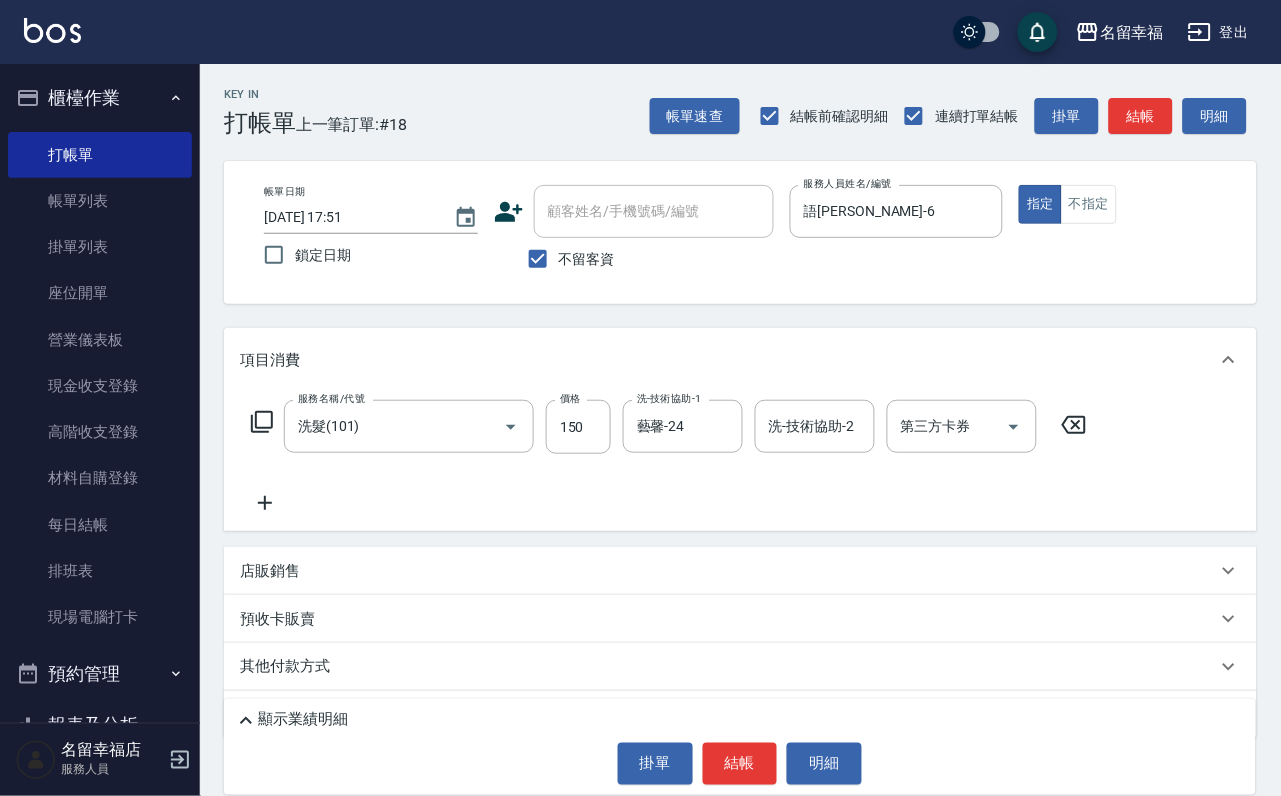 click 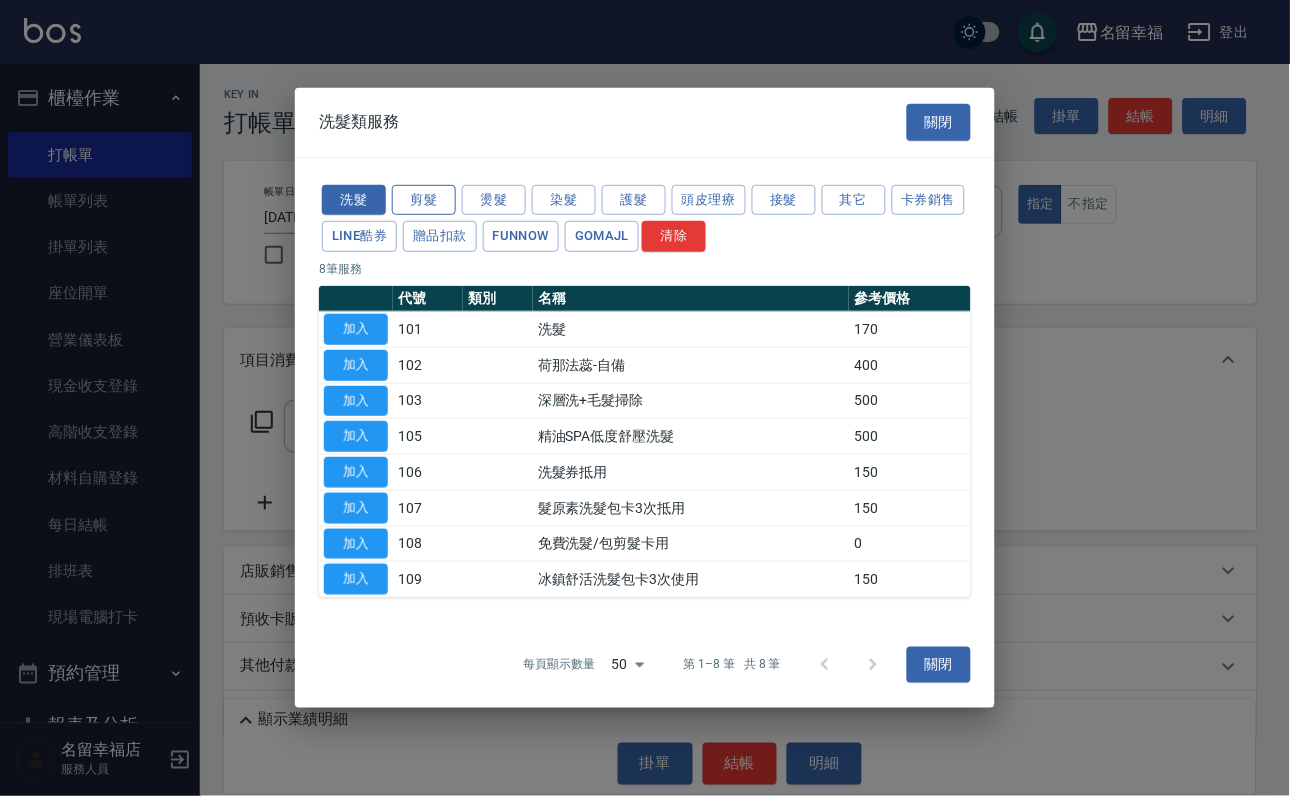 click on "剪髮" at bounding box center (424, 199) 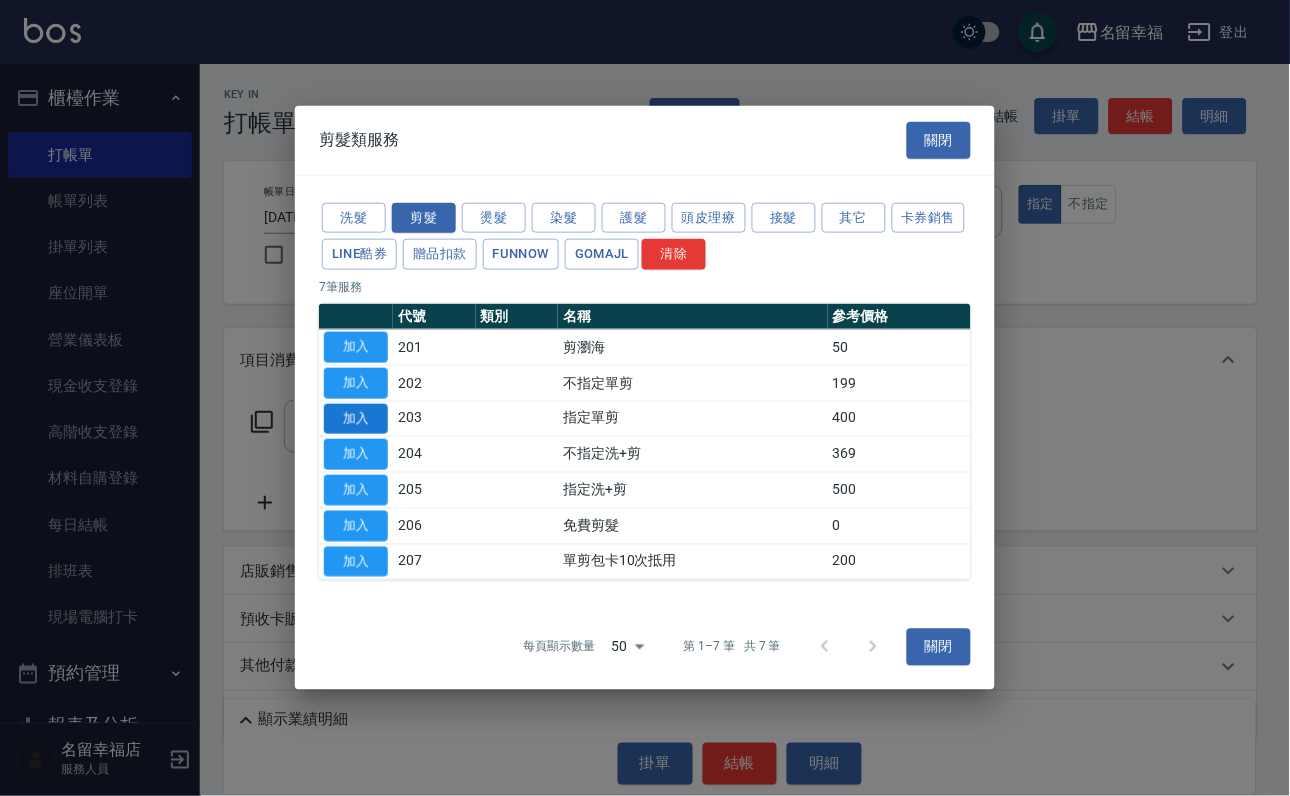 click on "加入" at bounding box center [356, 418] 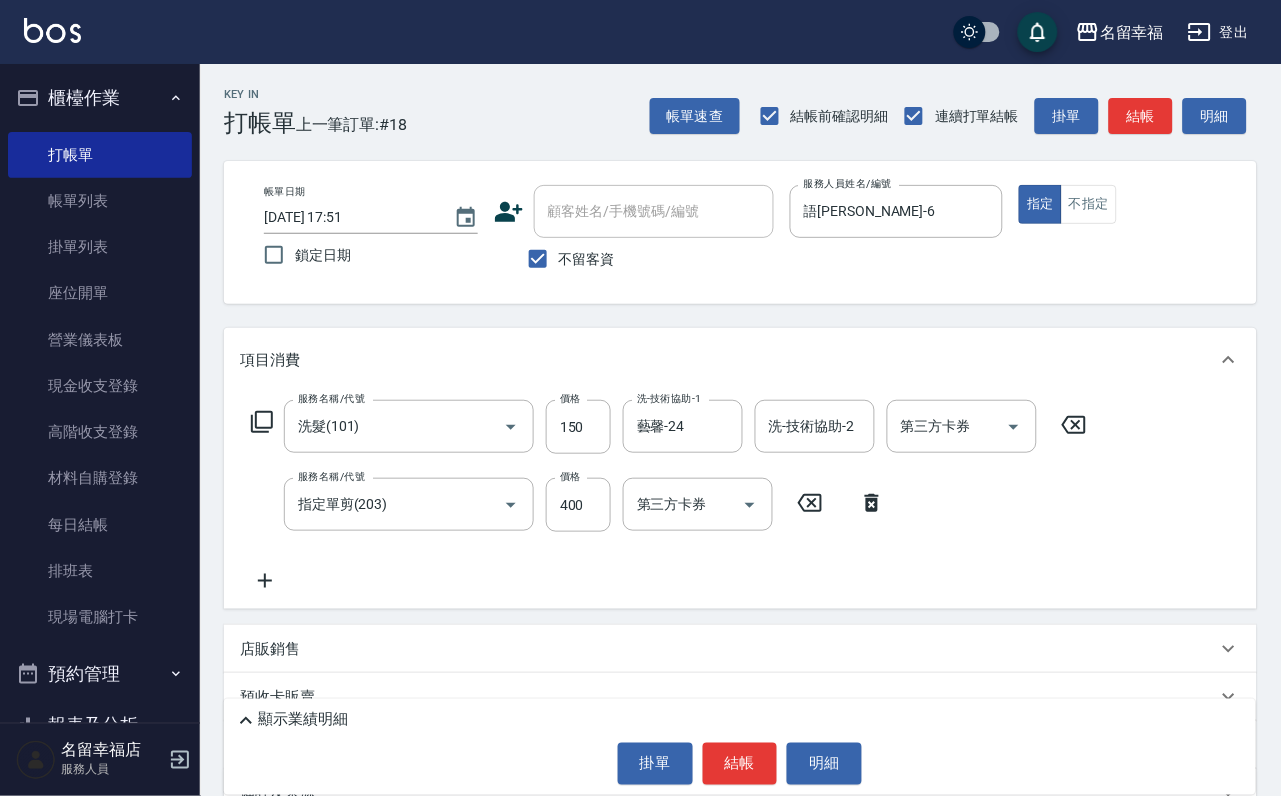 drag, startPoint x: 575, startPoint y: 545, endPoint x: 447, endPoint y: 563, distance: 129.25943 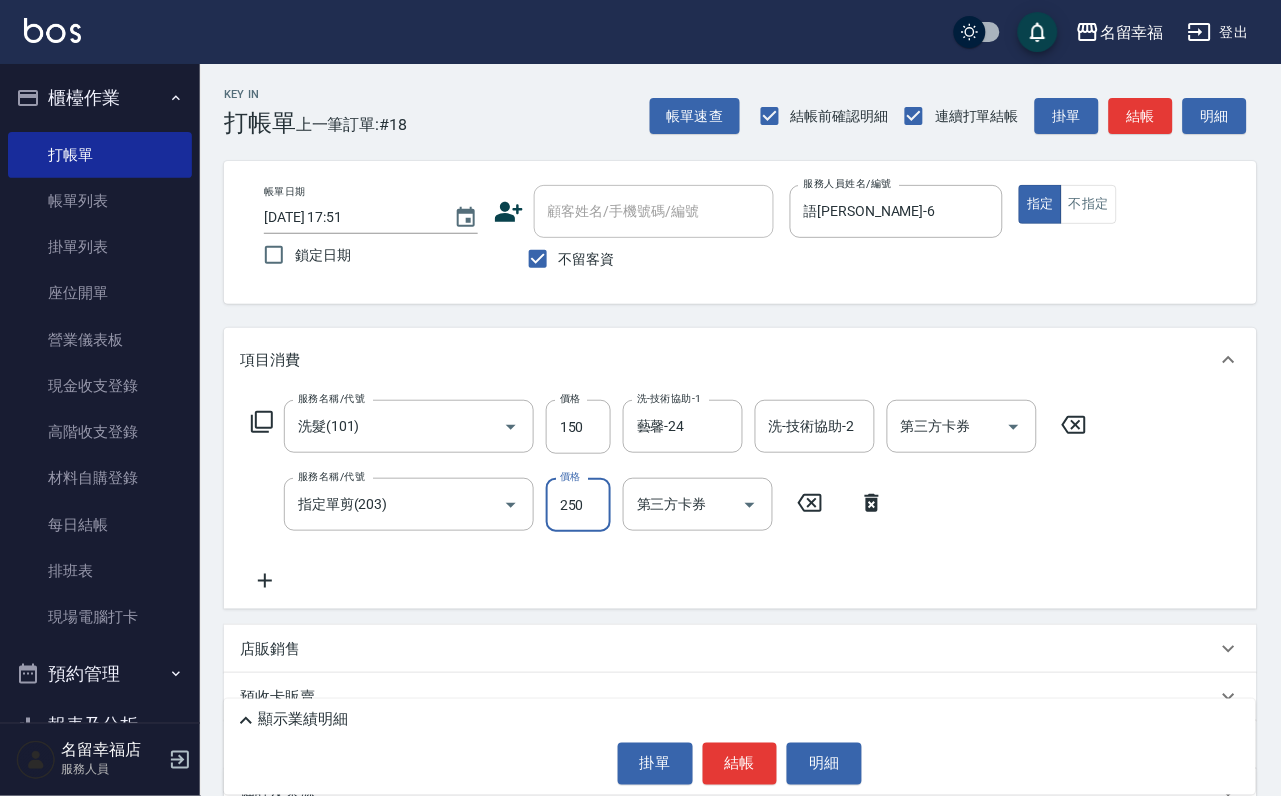 type on "250" 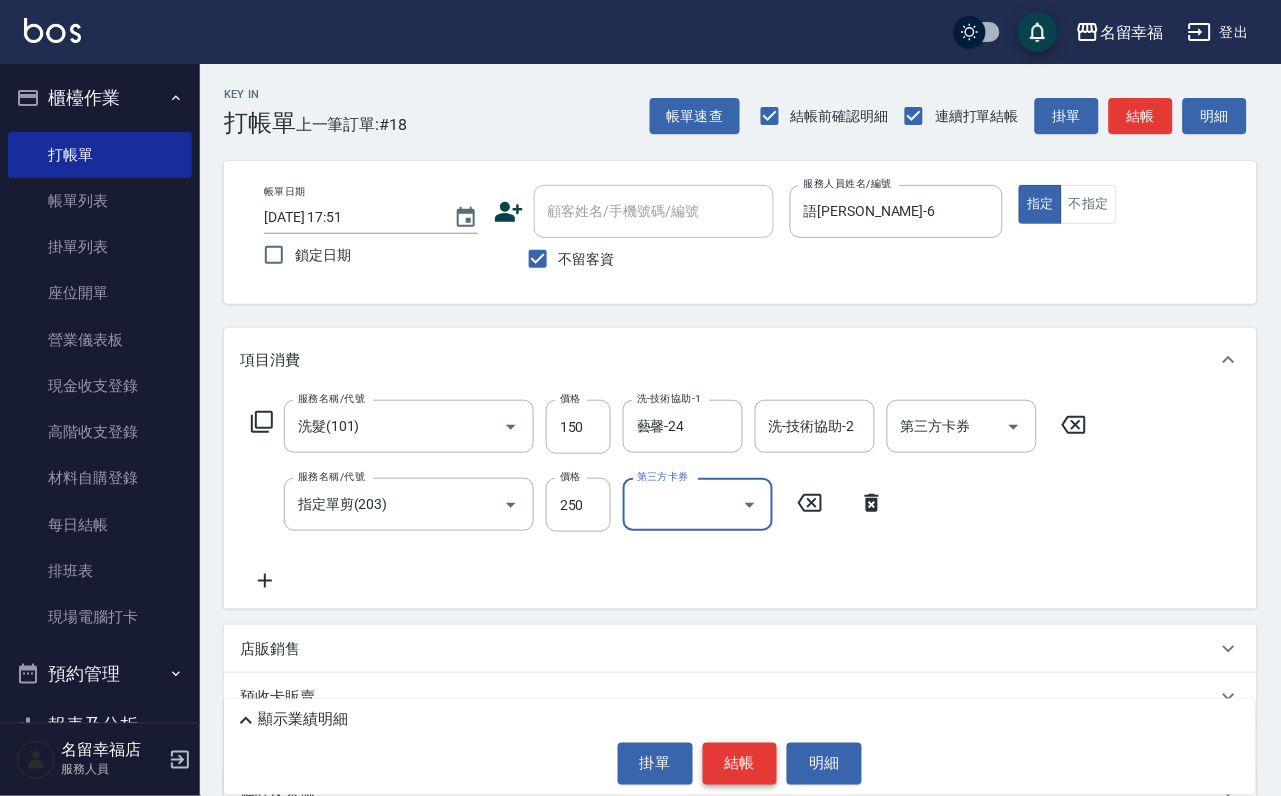 click on "結帳" at bounding box center (740, 764) 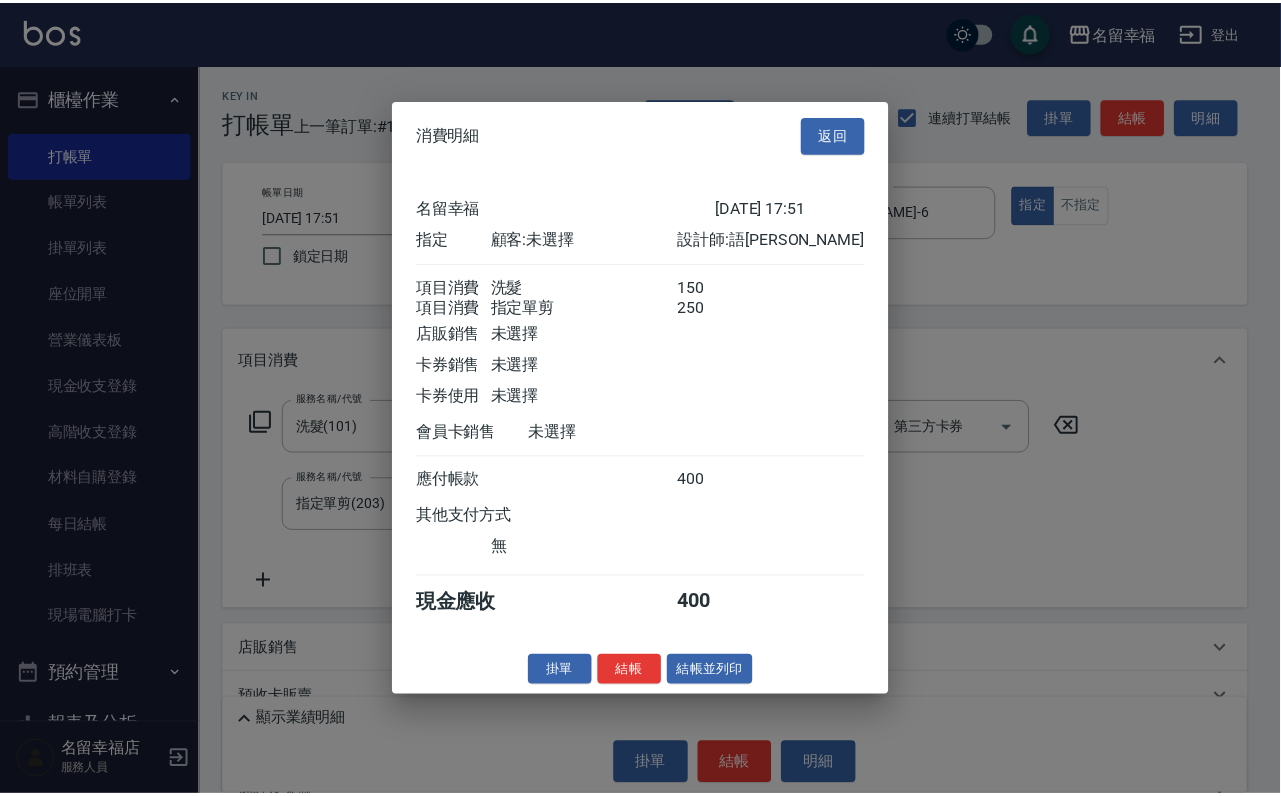 scroll, scrollTop: 322, scrollLeft: 0, axis: vertical 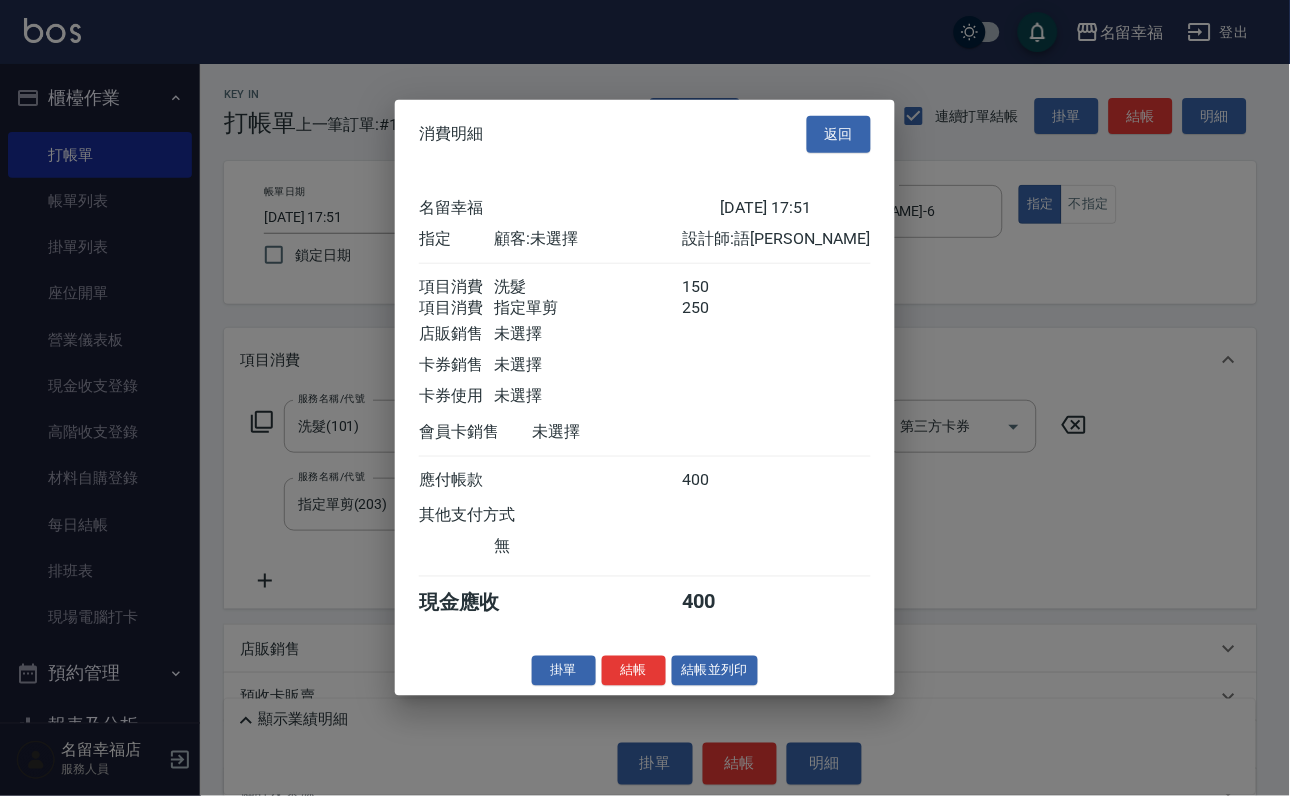 click on "結帳" at bounding box center (634, 670) 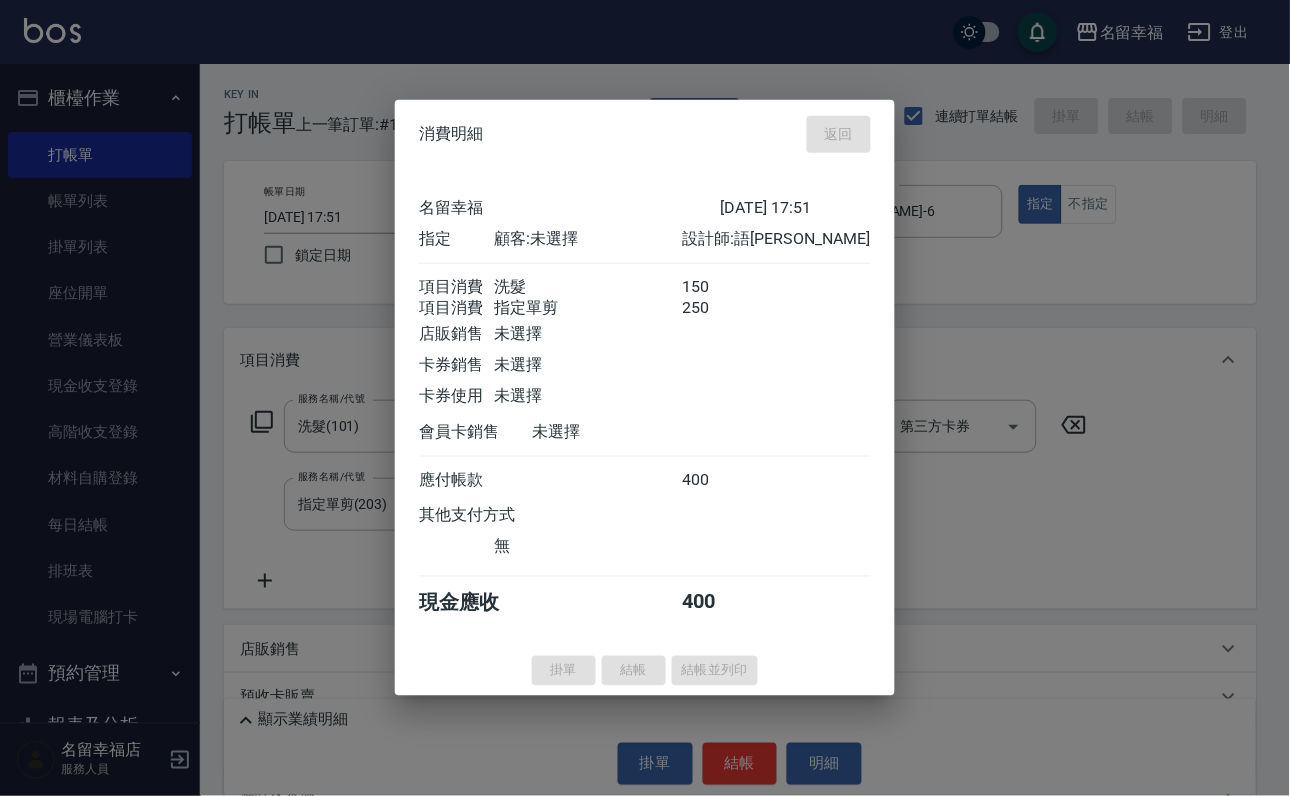 type on "[DATE] 17:52" 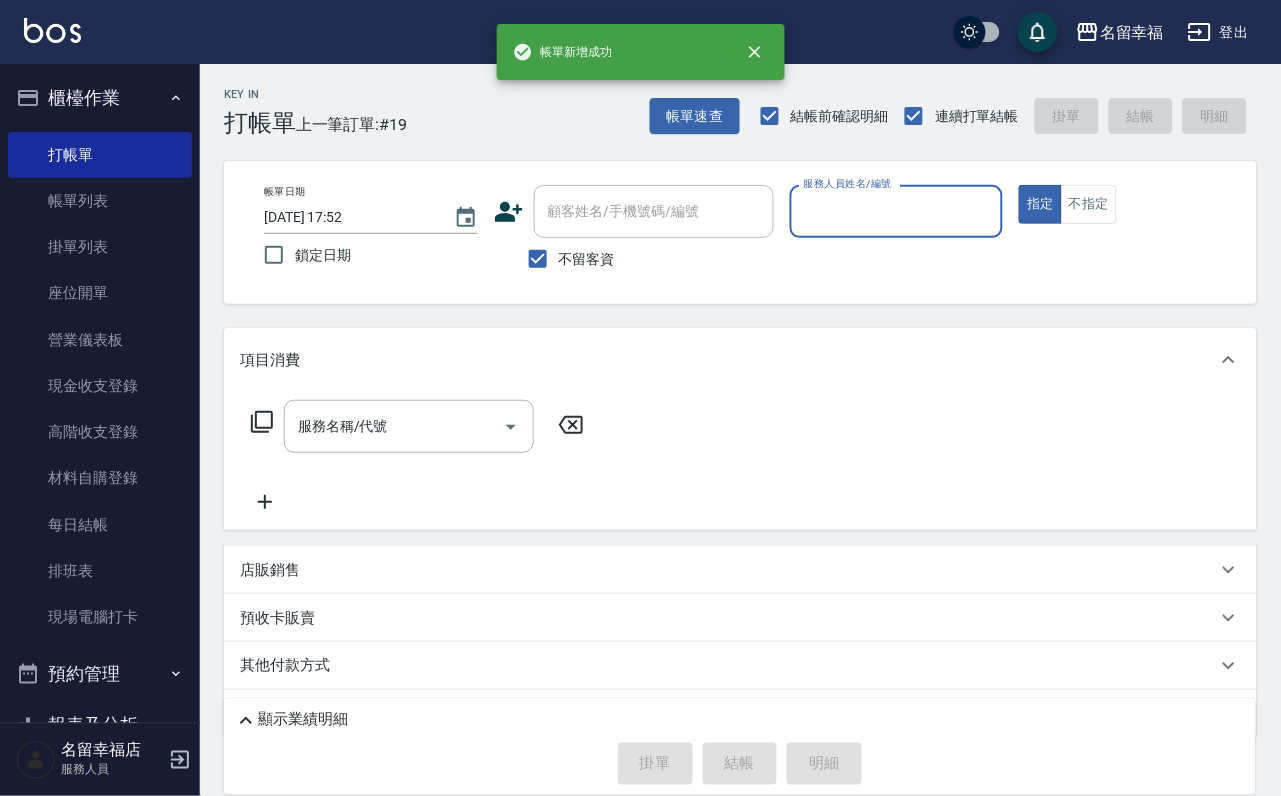 click on "帳單列表" at bounding box center (100, 201) 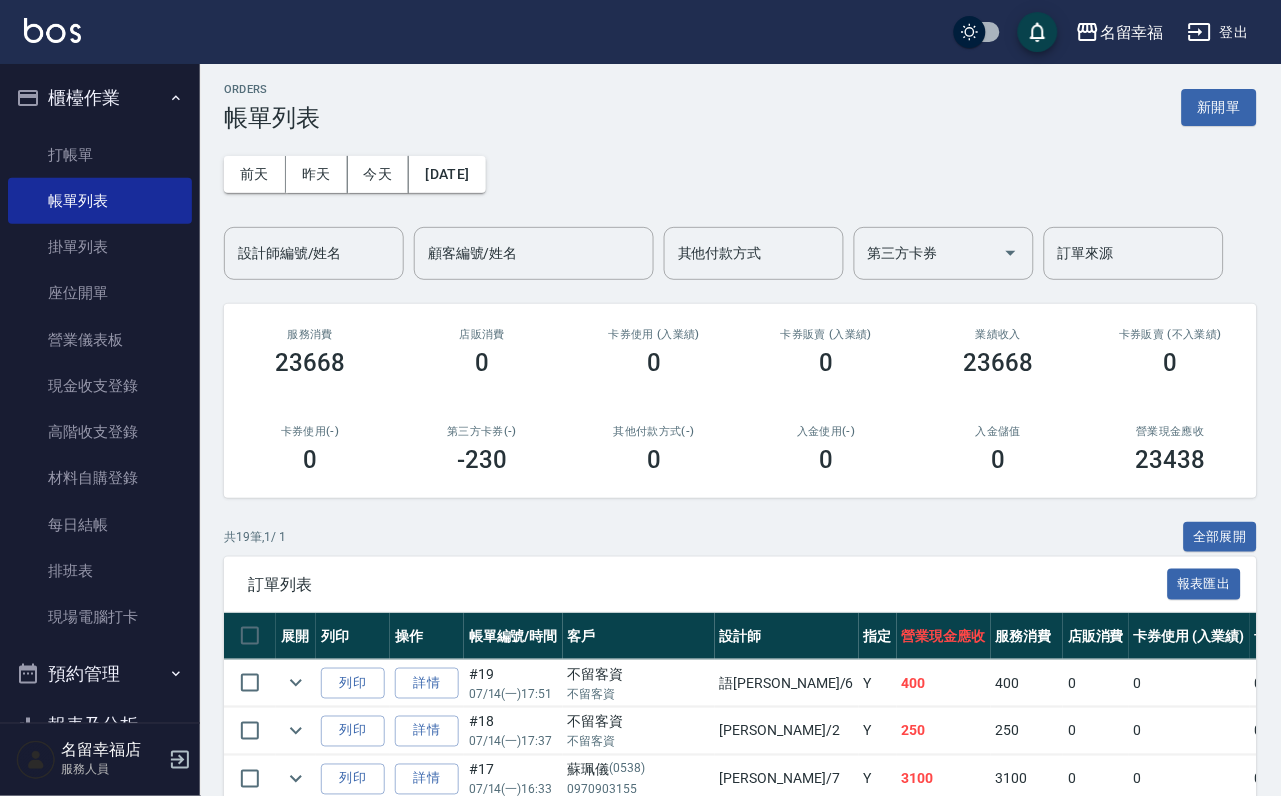 scroll, scrollTop: 0, scrollLeft: 0, axis: both 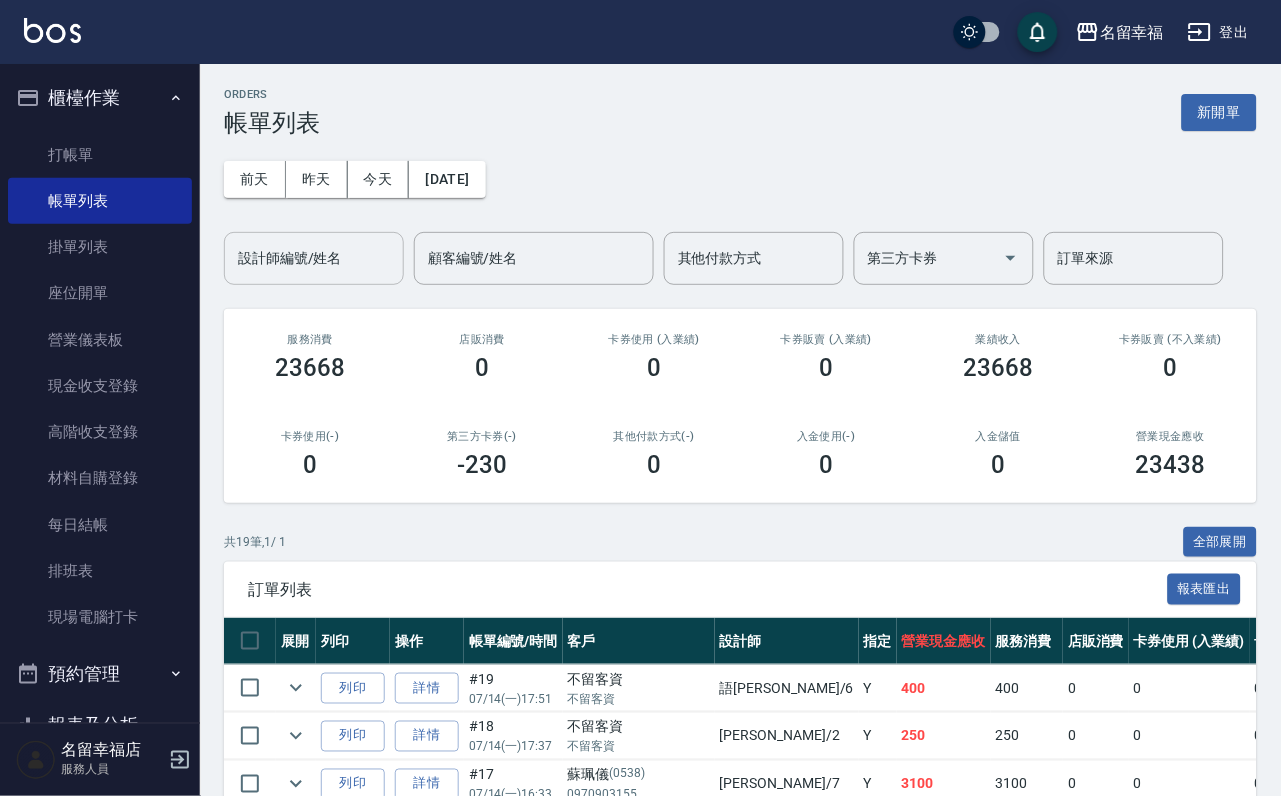 click on "設計師編號/姓名" at bounding box center (314, 258) 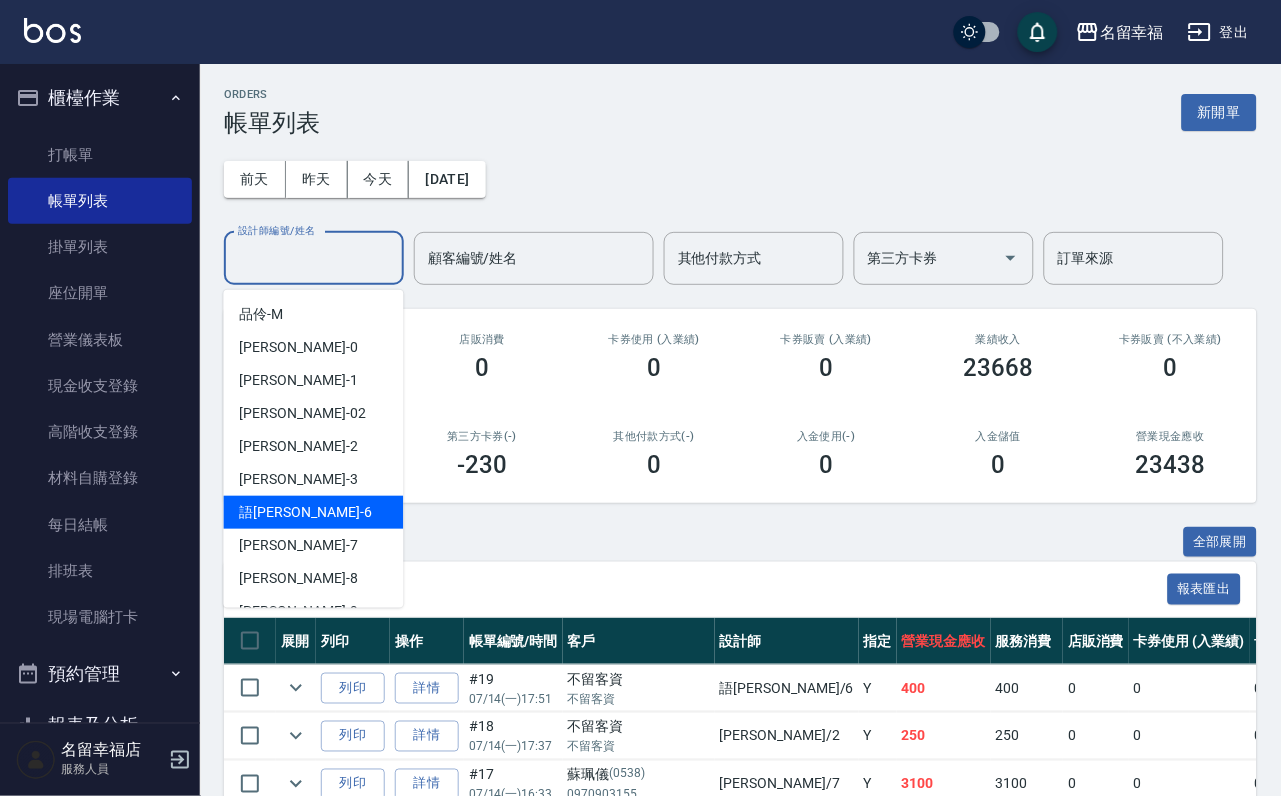 click on "語[PERSON_NAME] -6" at bounding box center (306, 512) 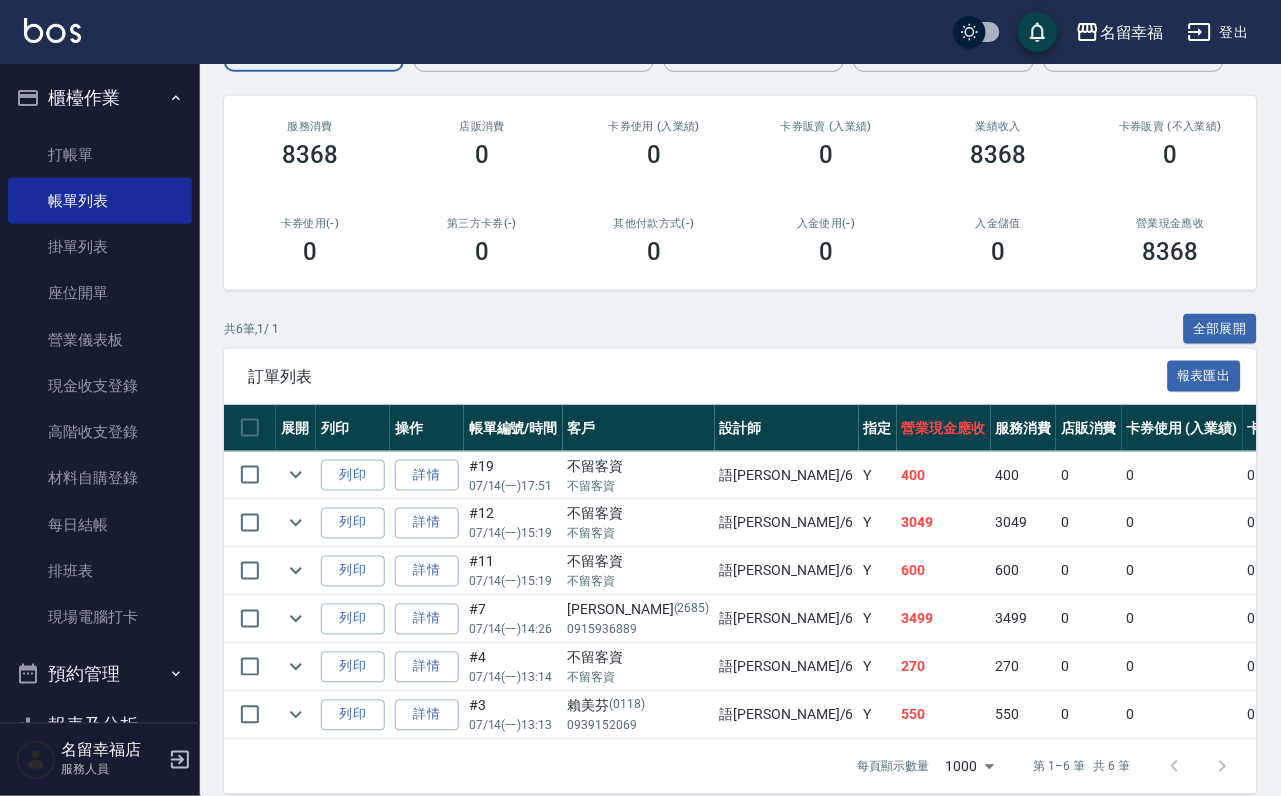 scroll, scrollTop: 120, scrollLeft: 0, axis: vertical 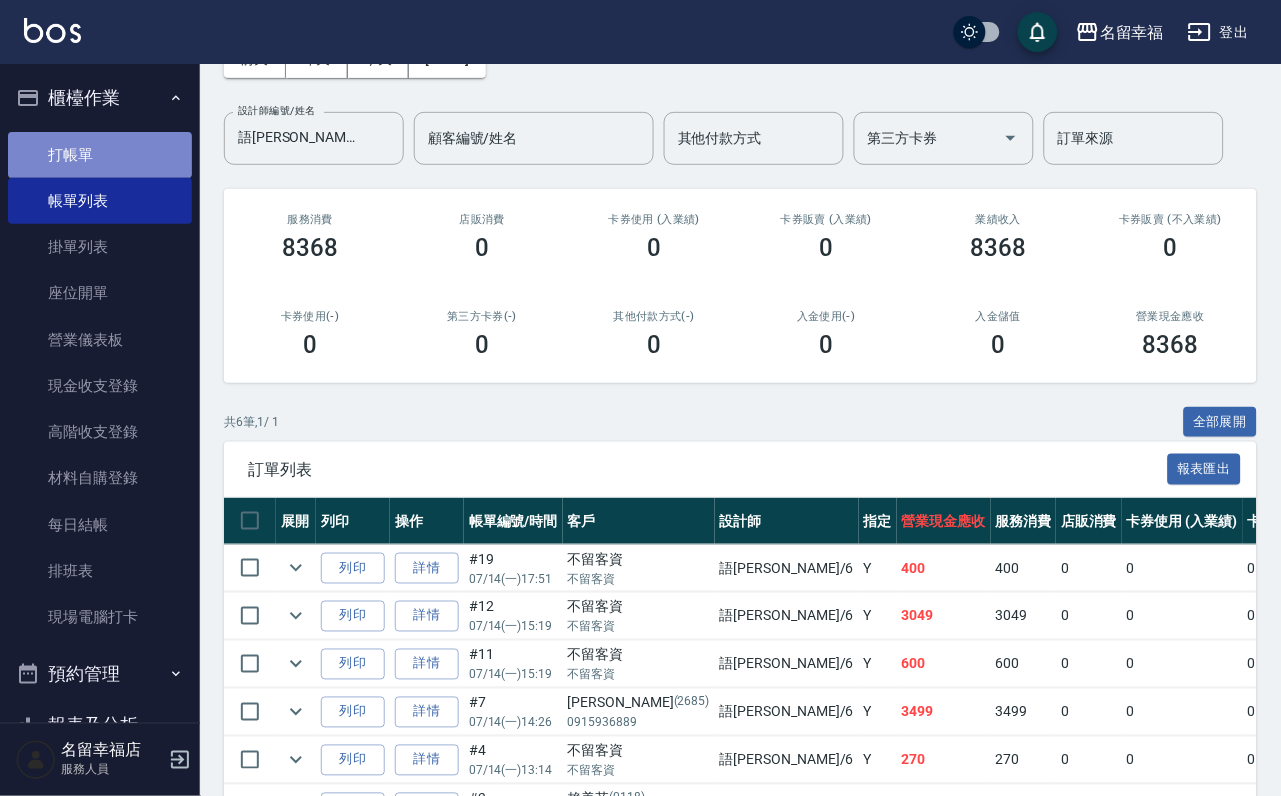 click on "打帳單" at bounding box center (100, 155) 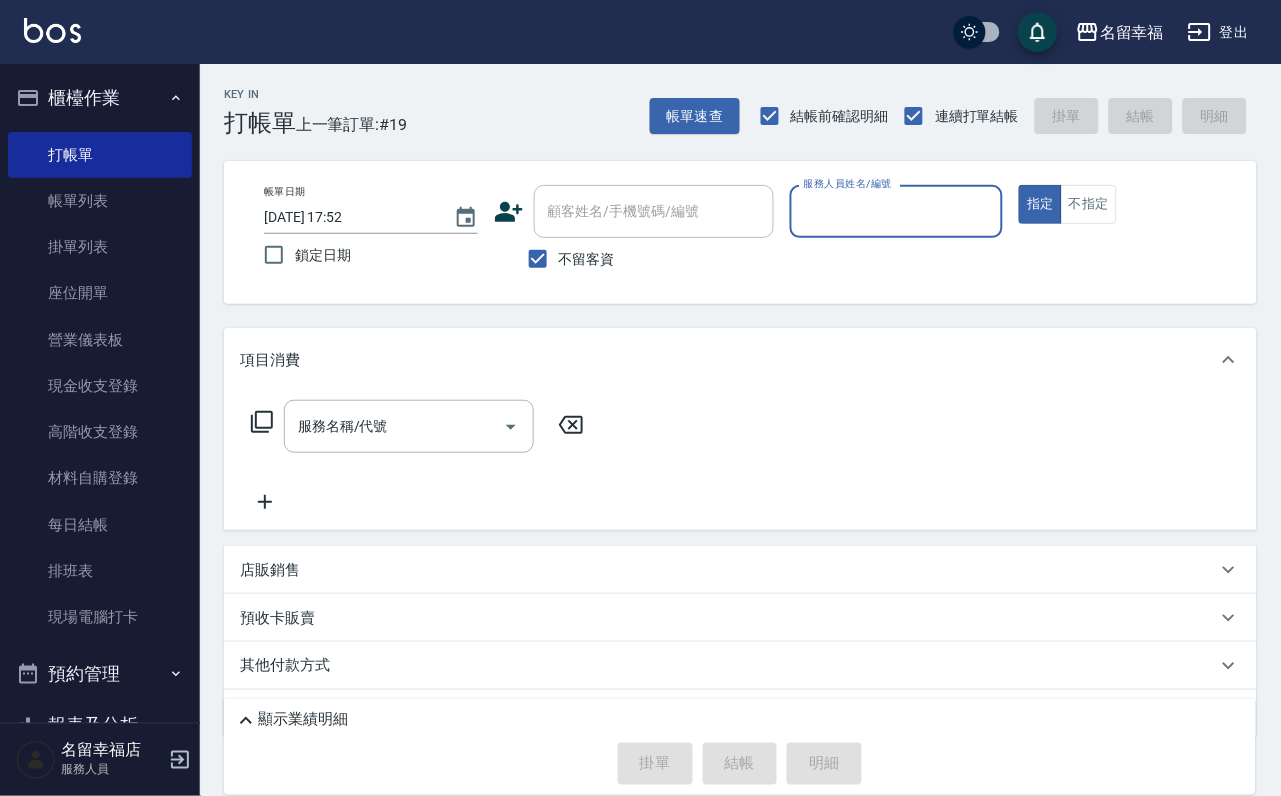 type on "." 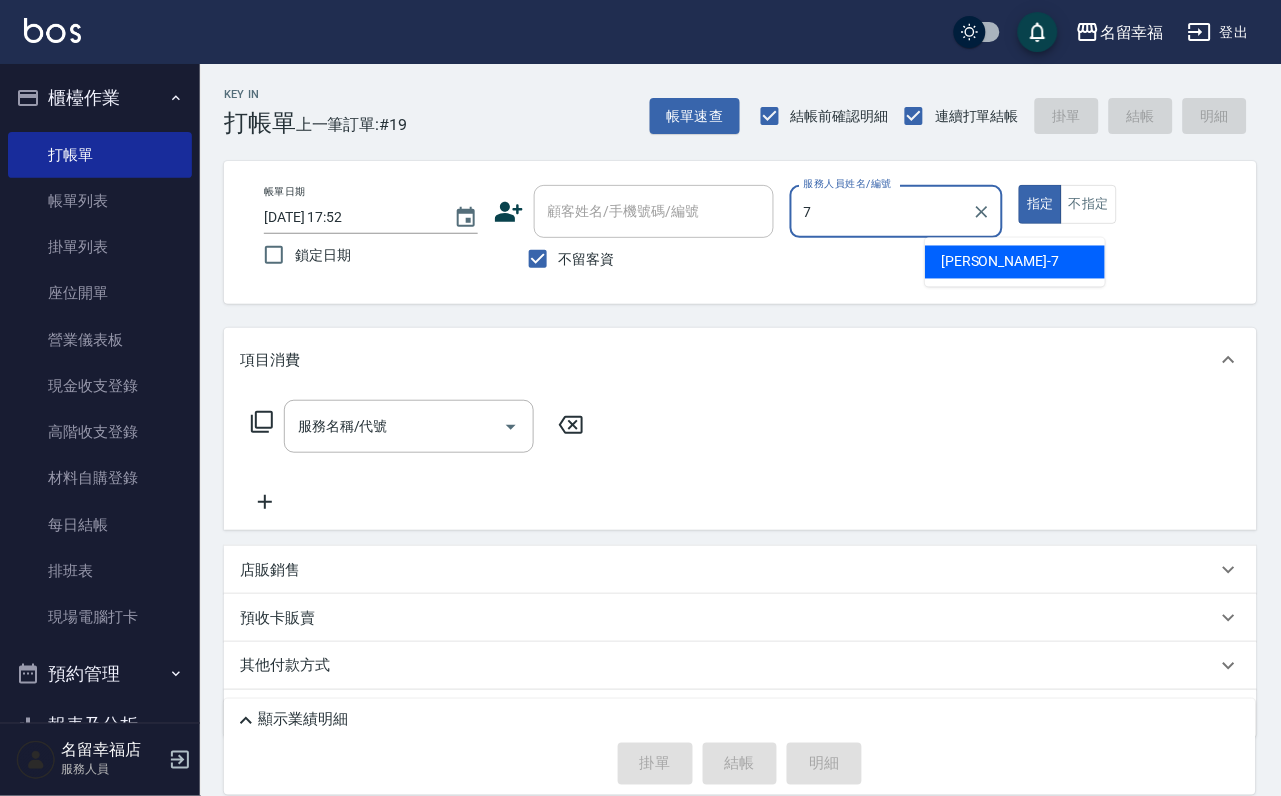 type on "[PERSON_NAME]-7" 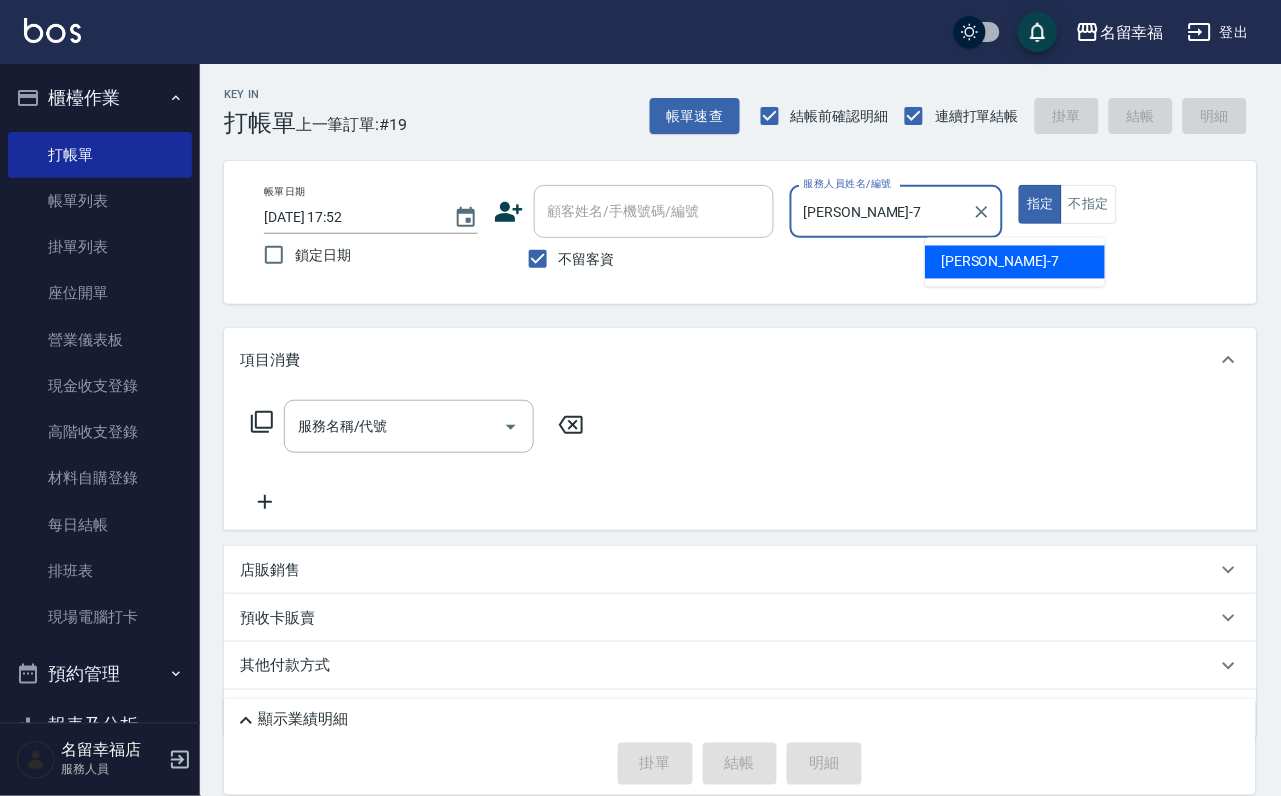 type on "true" 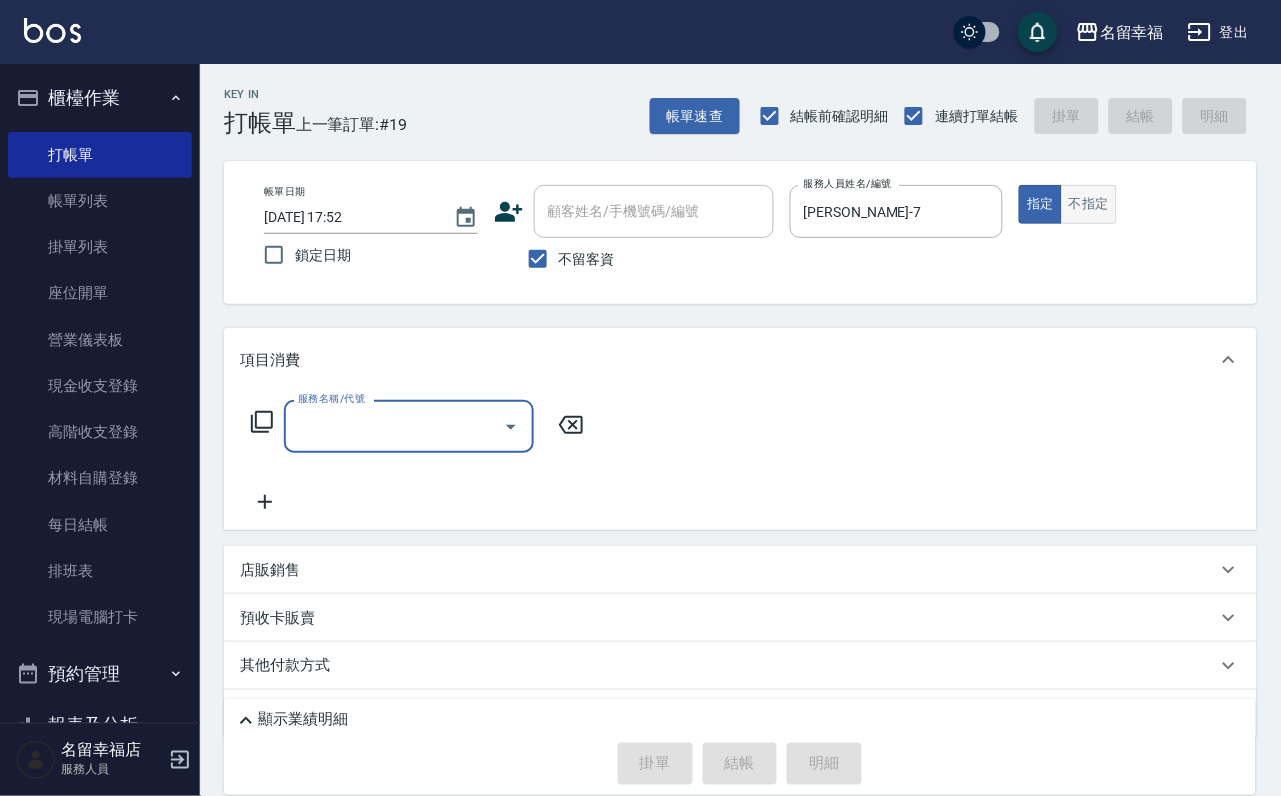 click on "不指定" at bounding box center (1089, 204) 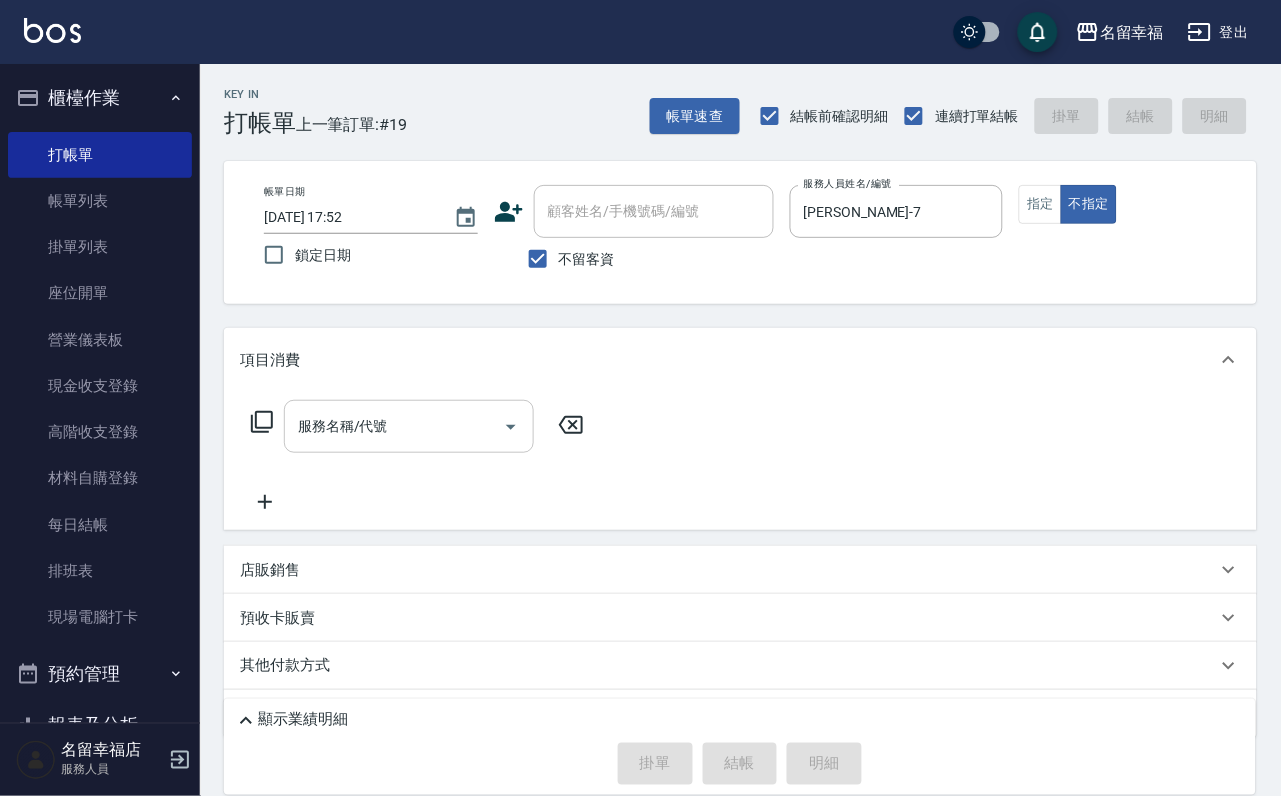 click on "服務名稱/代號" at bounding box center (394, 426) 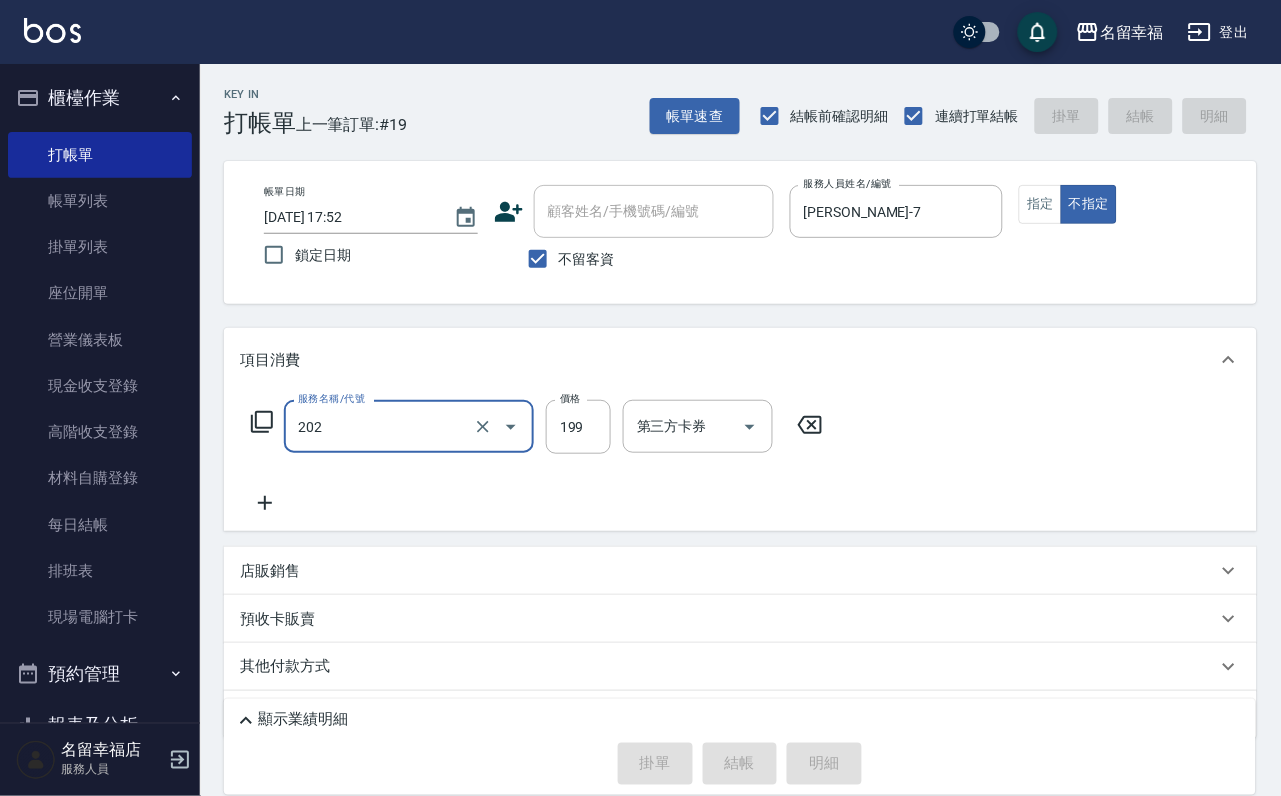 type on "202" 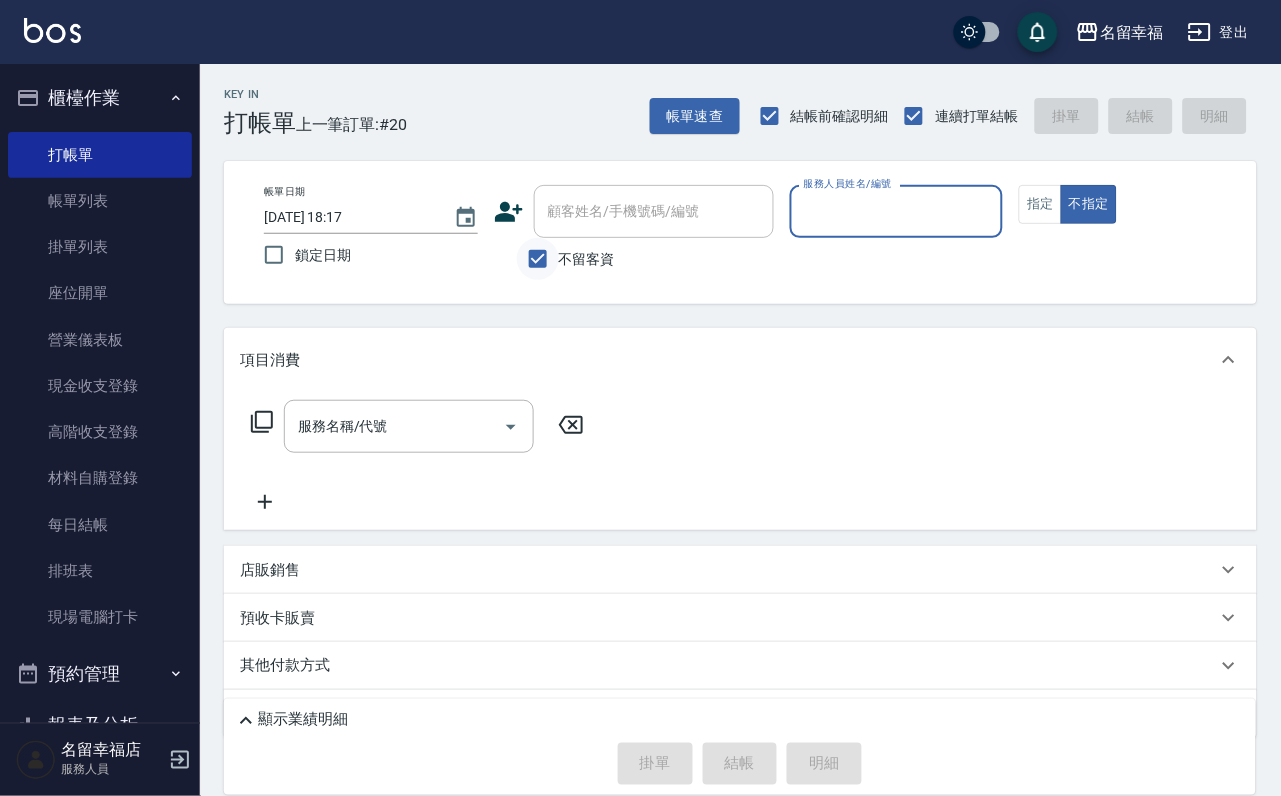 click on "不留客資" at bounding box center (538, 259) 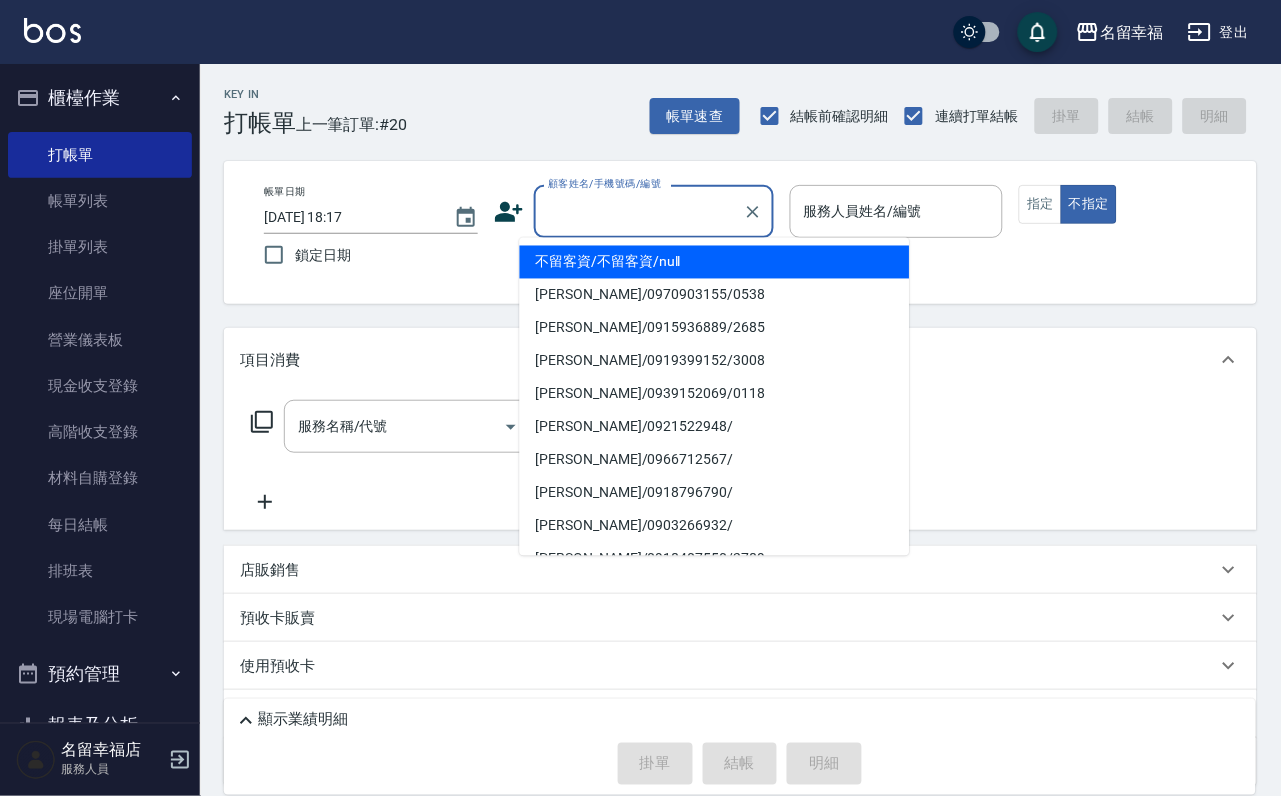 click on "顧客姓名/手機號碼/編號" at bounding box center (639, 211) 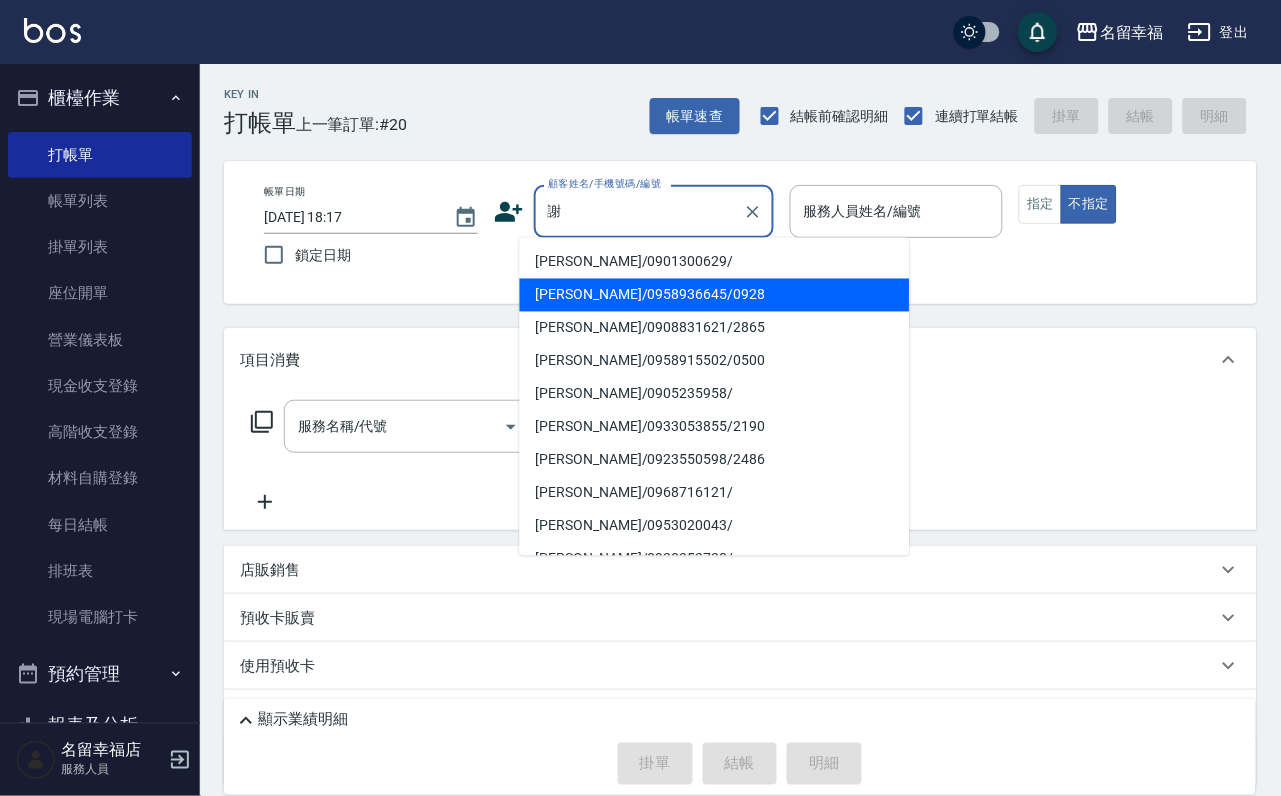 click on "[PERSON_NAME]/0958936645/0928" at bounding box center (715, 295) 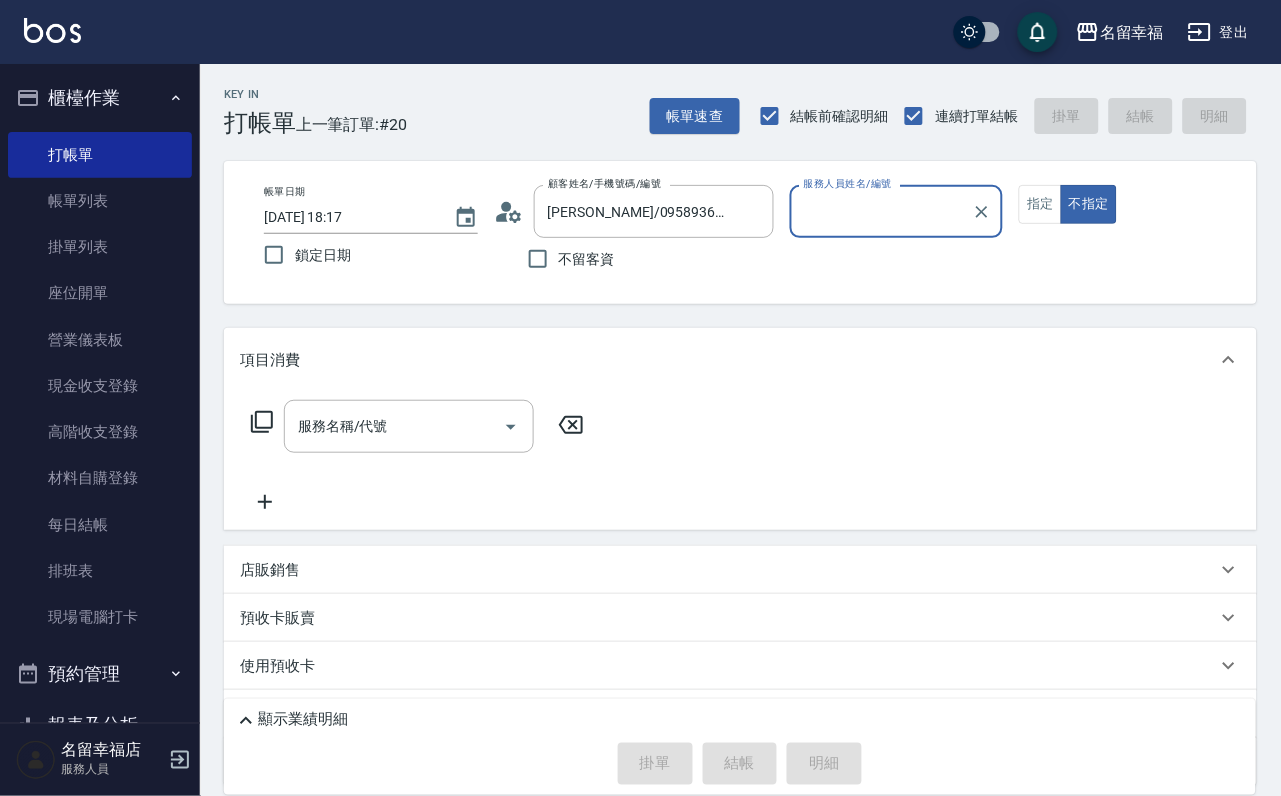 type on "語[PERSON_NAME]-6" 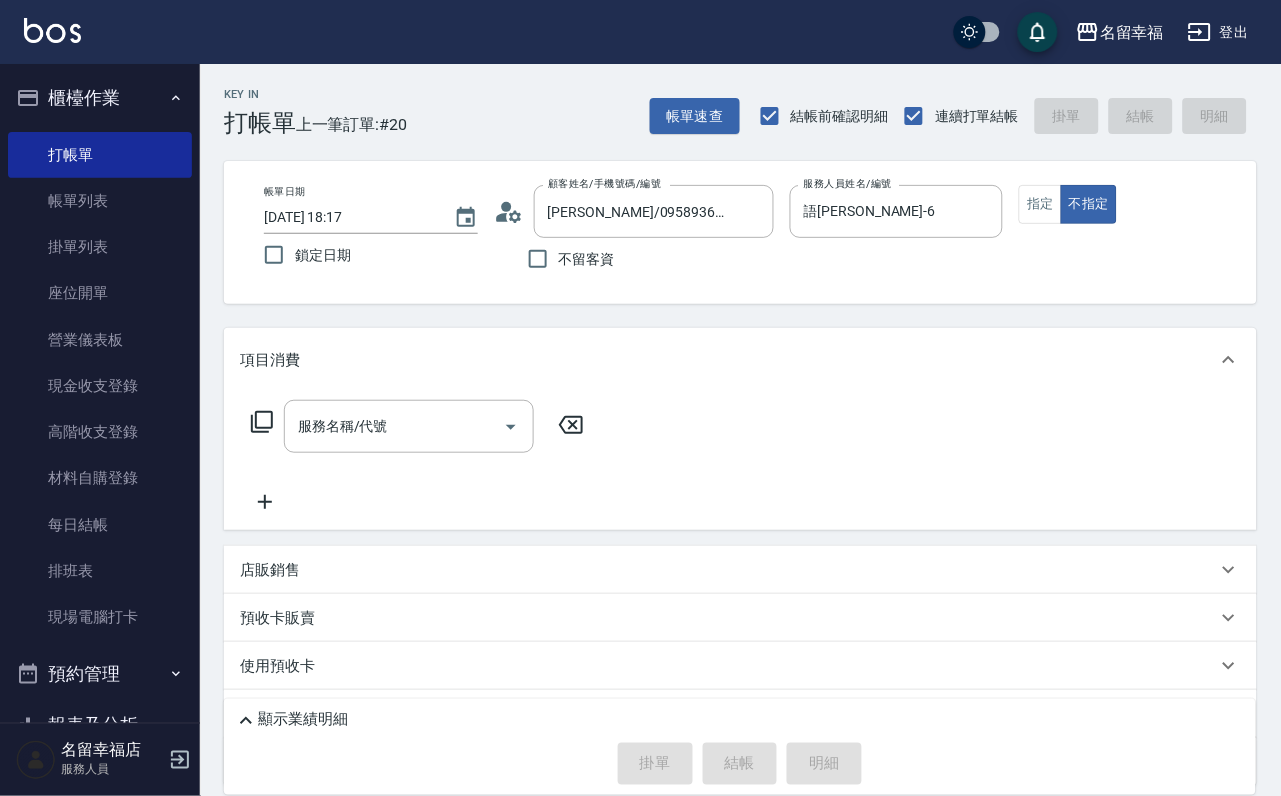 click 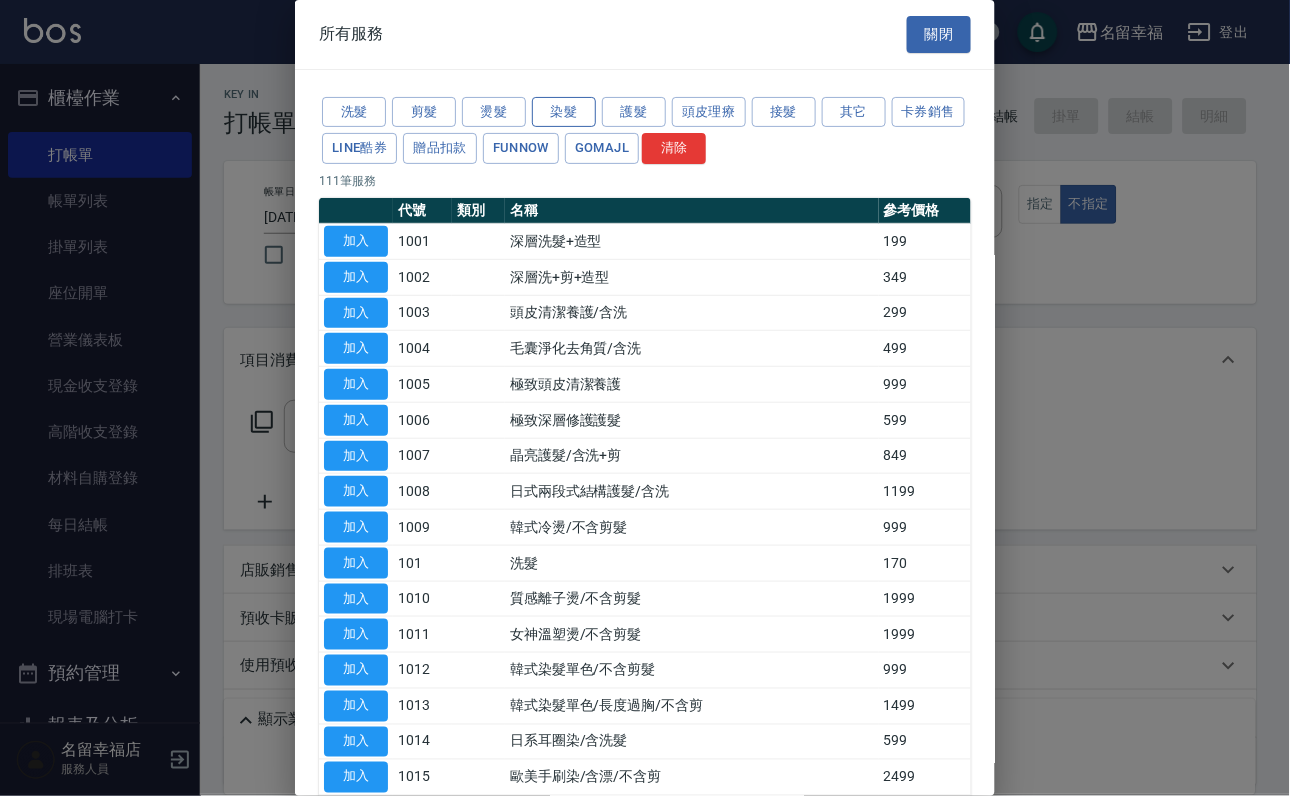 click on "染髮" at bounding box center [564, 112] 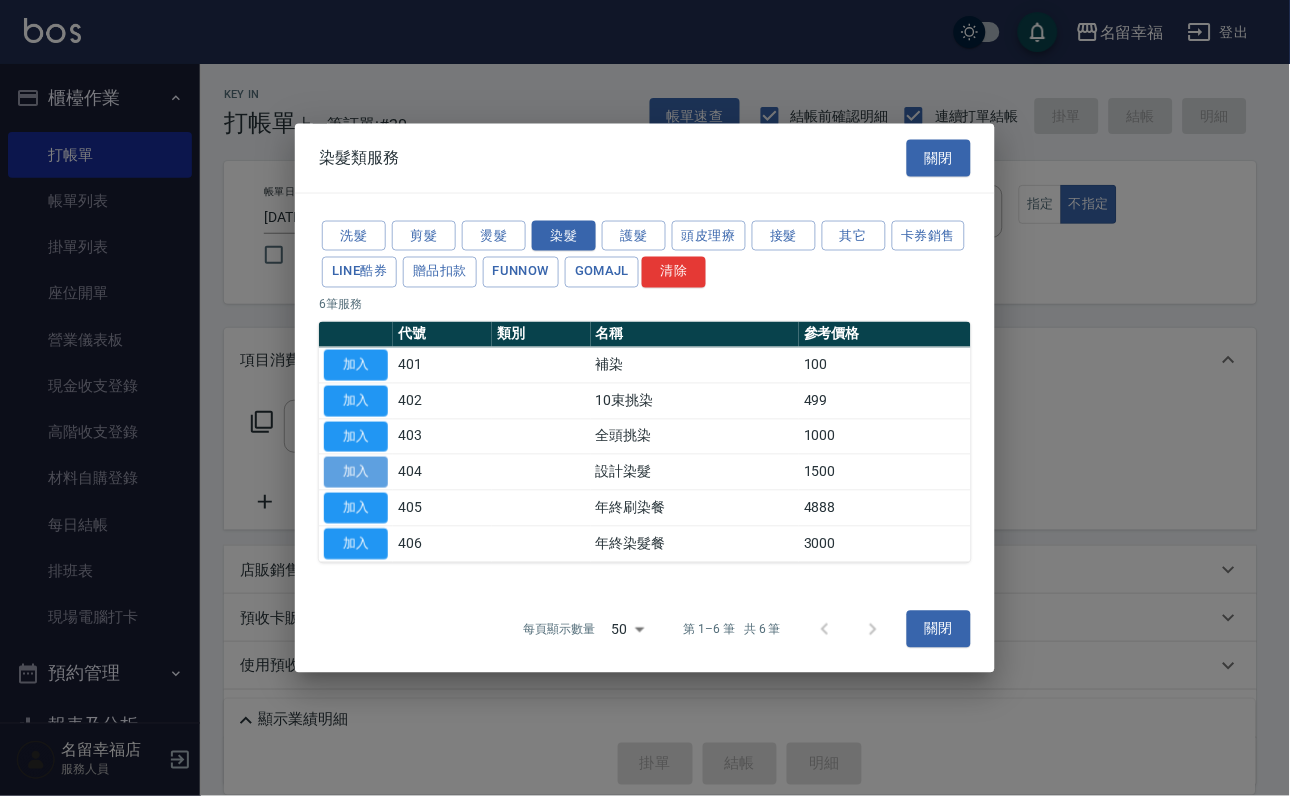 click on "加入" at bounding box center [356, 472] 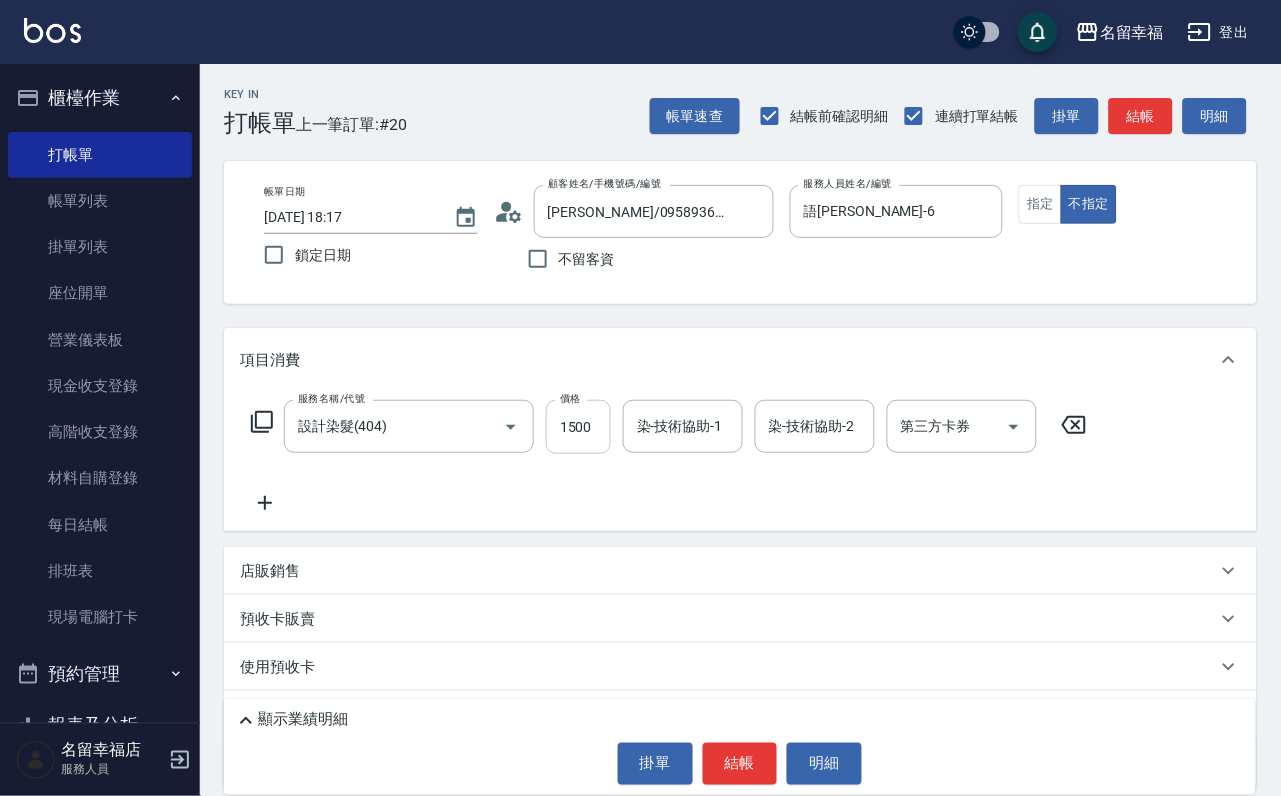 click on "1500" at bounding box center (578, 427) 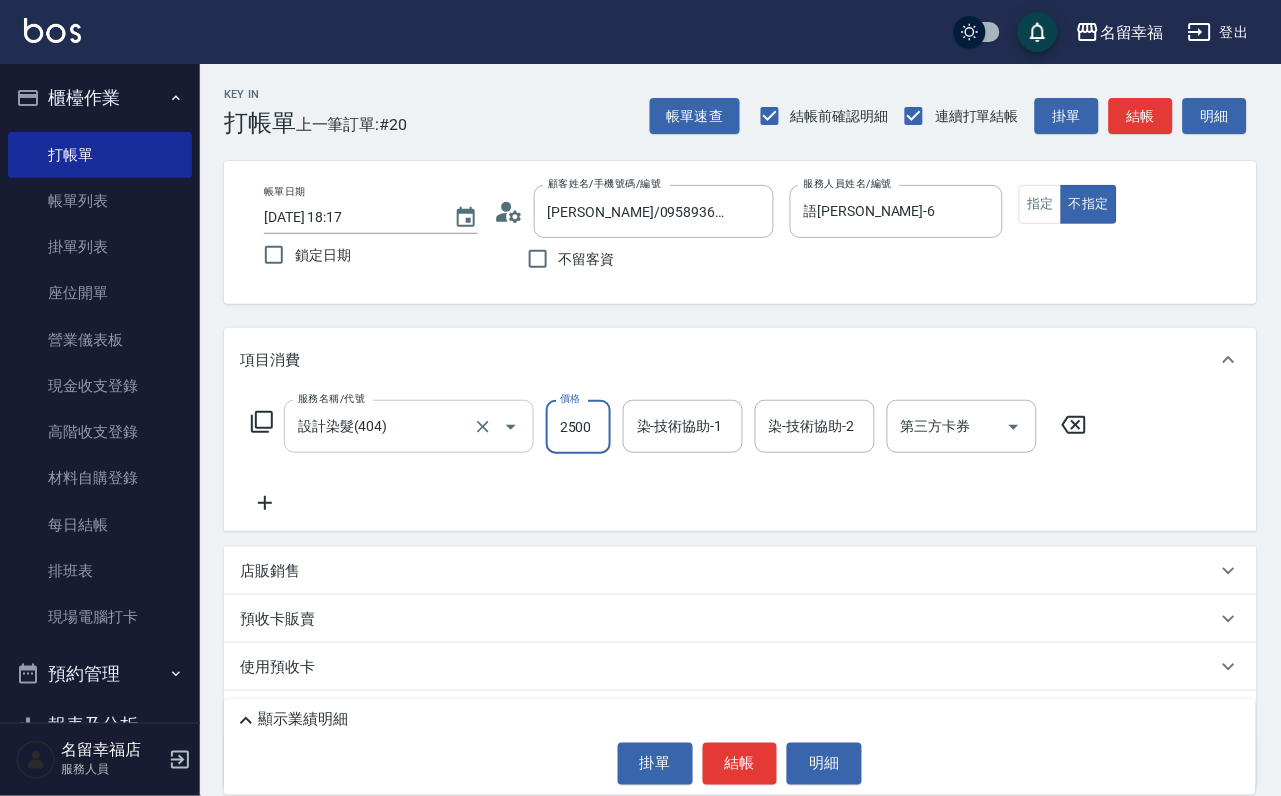 scroll, scrollTop: 0, scrollLeft: 1, axis: horizontal 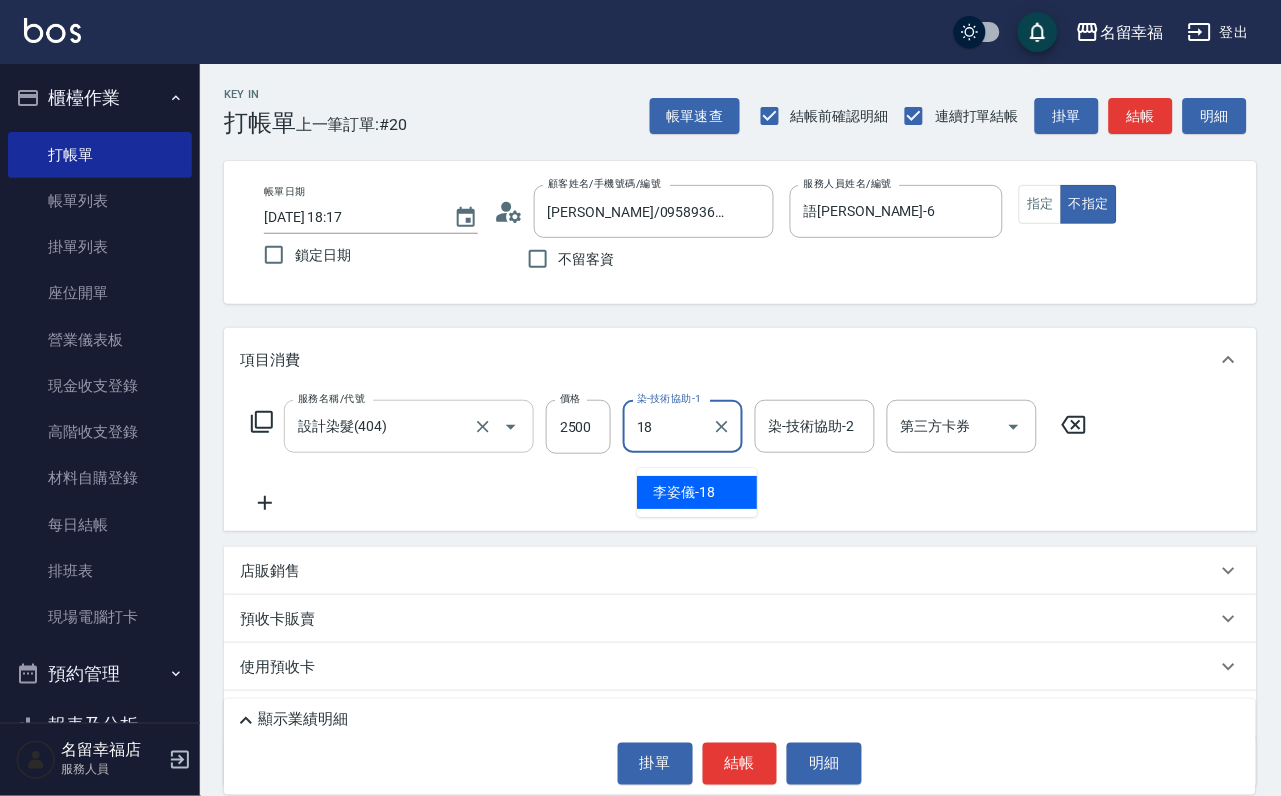 type on "[PERSON_NAME]-18" 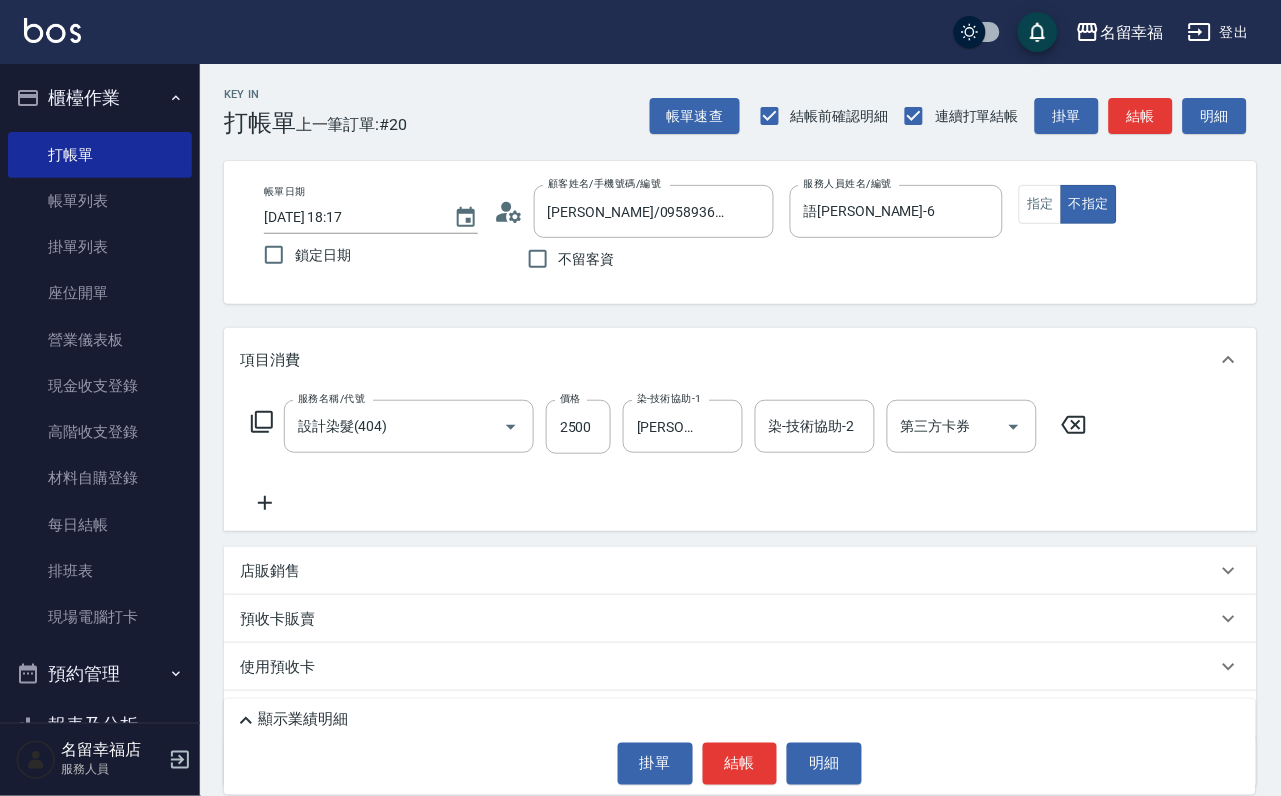 click 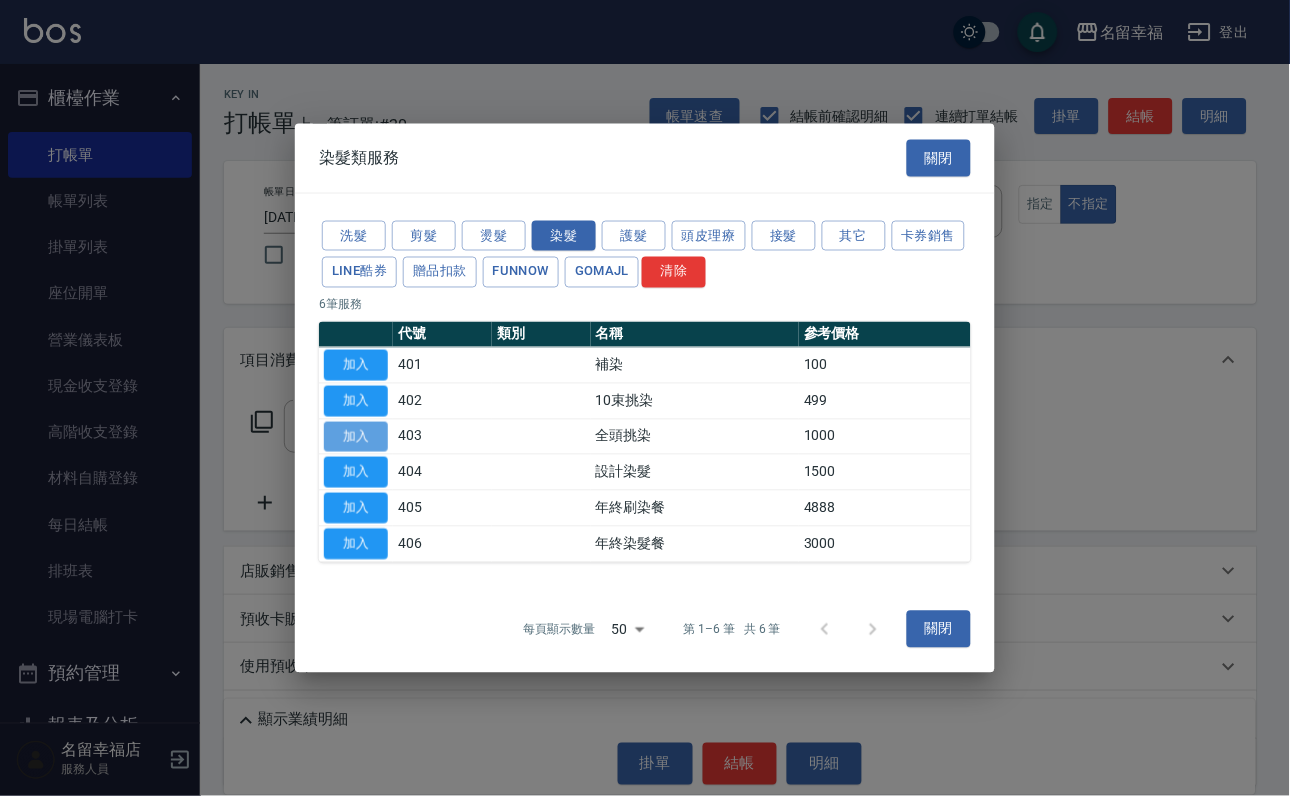 click on "加入" at bounding box center [356, 436] 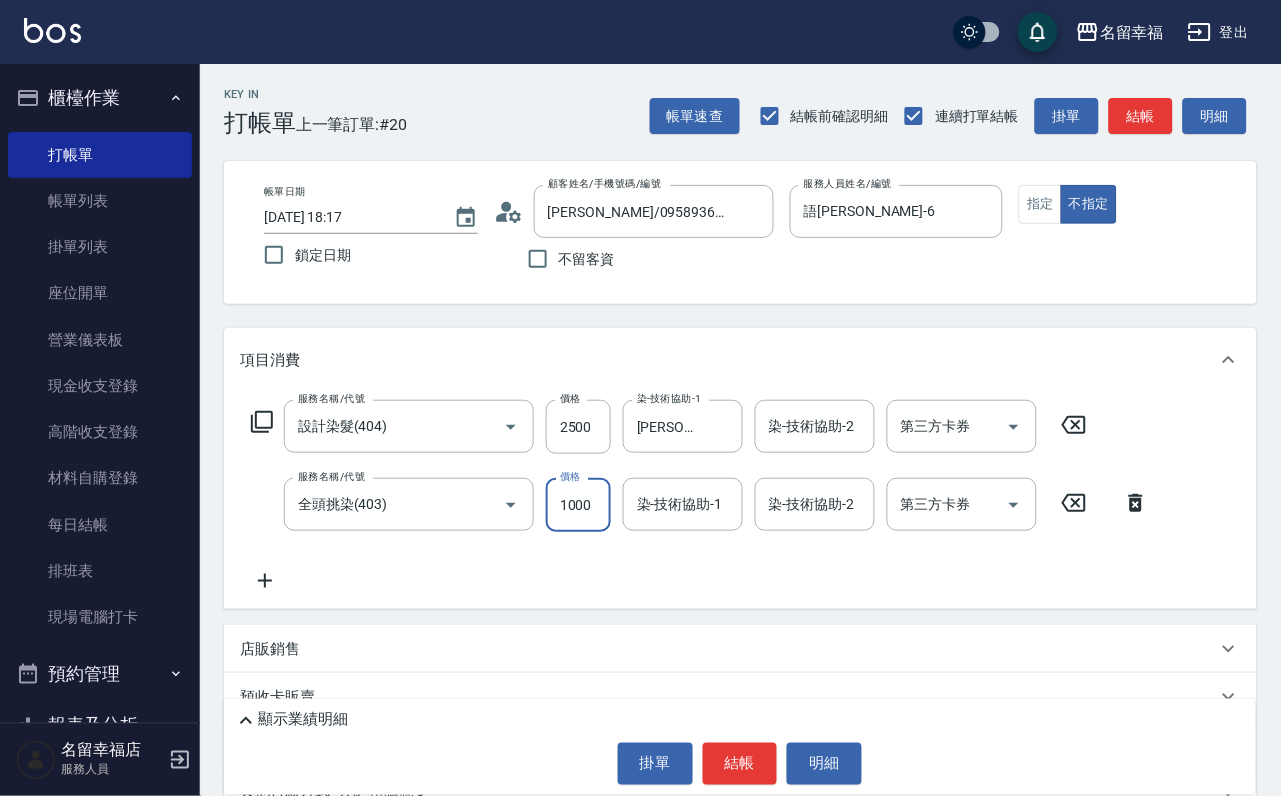 drag, startPoint x: 578, startPoint y: 529, endPoint x: 497, endPoint y: 547, distance: 82.9759 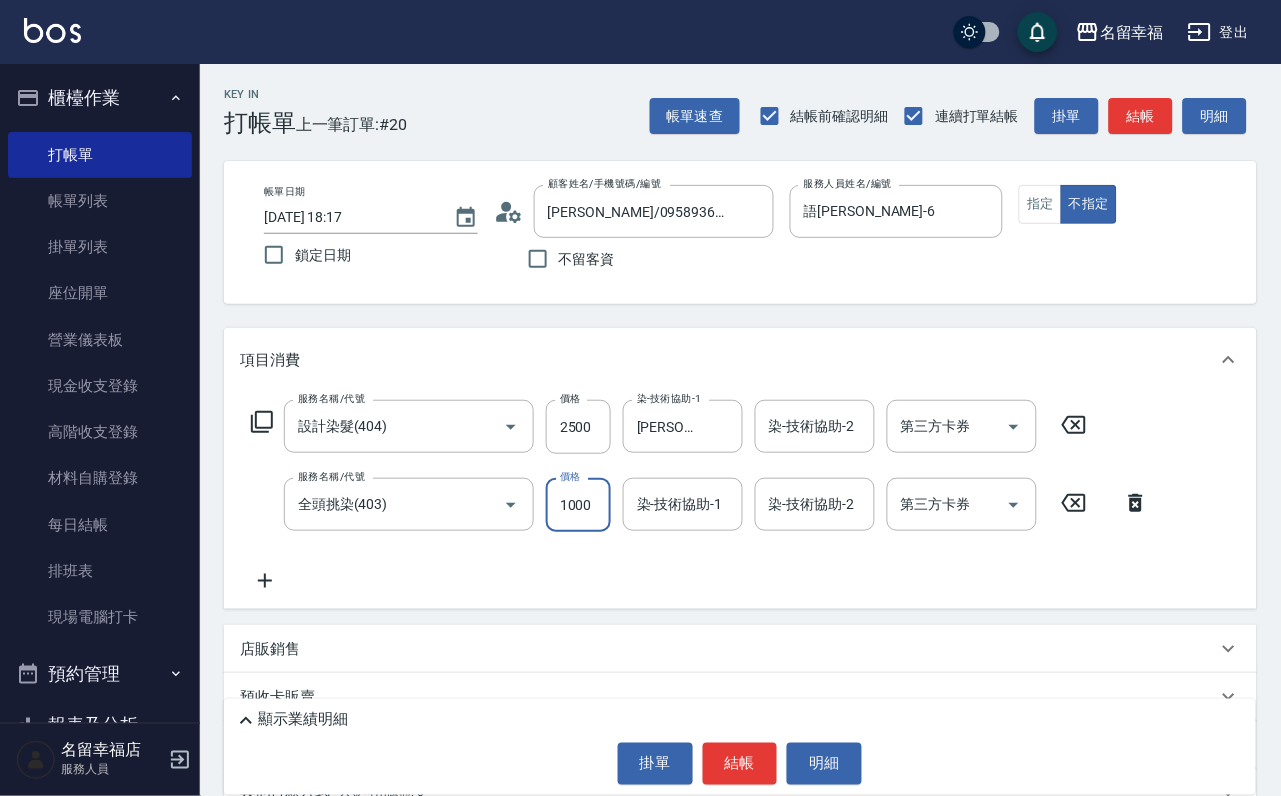 click on "1000" at bounding box center (578, 505) 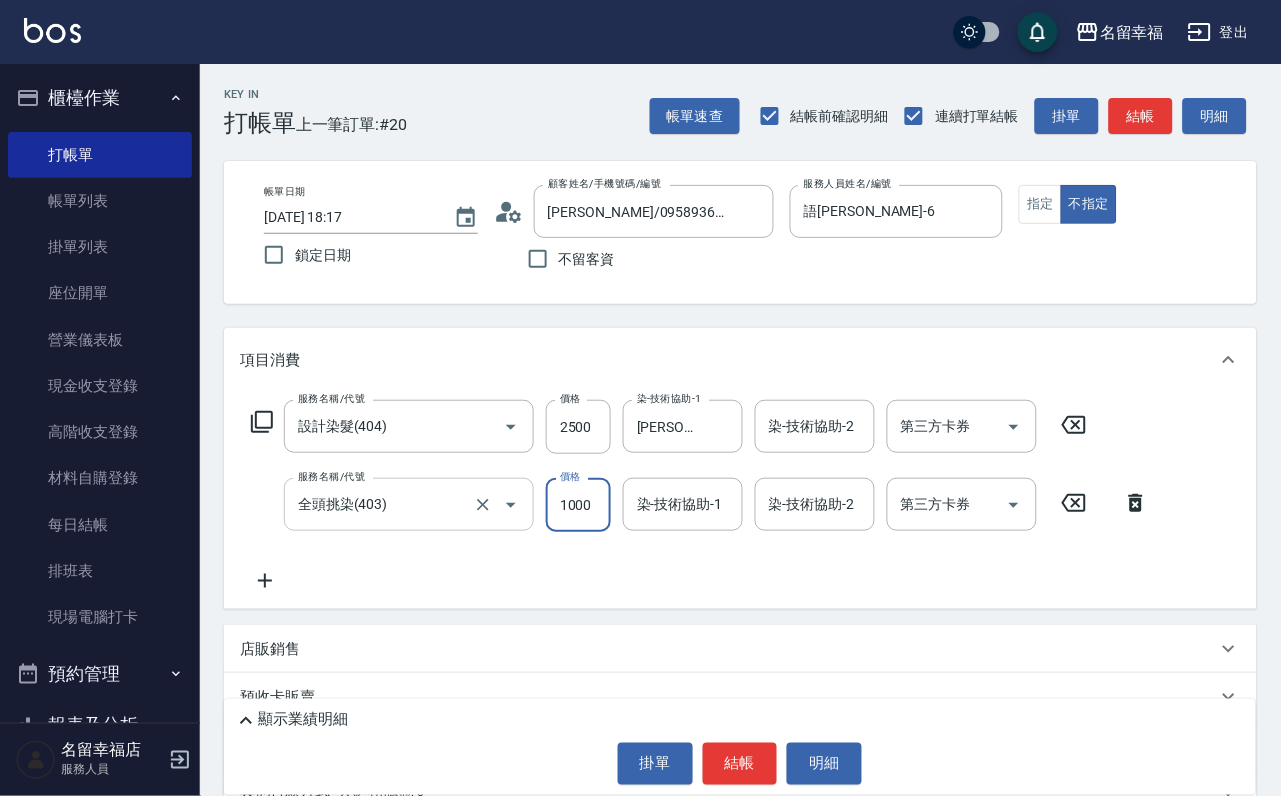 scroll, scrollTop: 0, scrollLeft: 0, axis: both 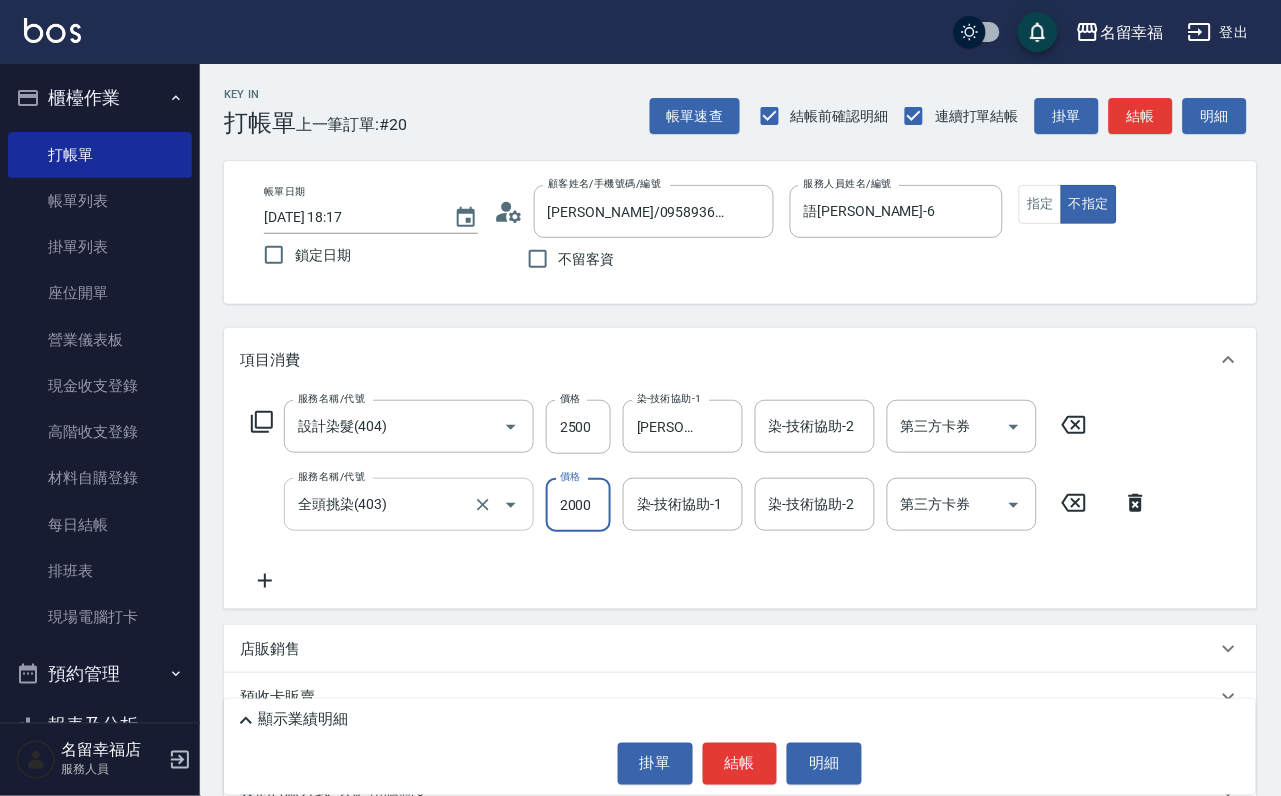 type on "2000" 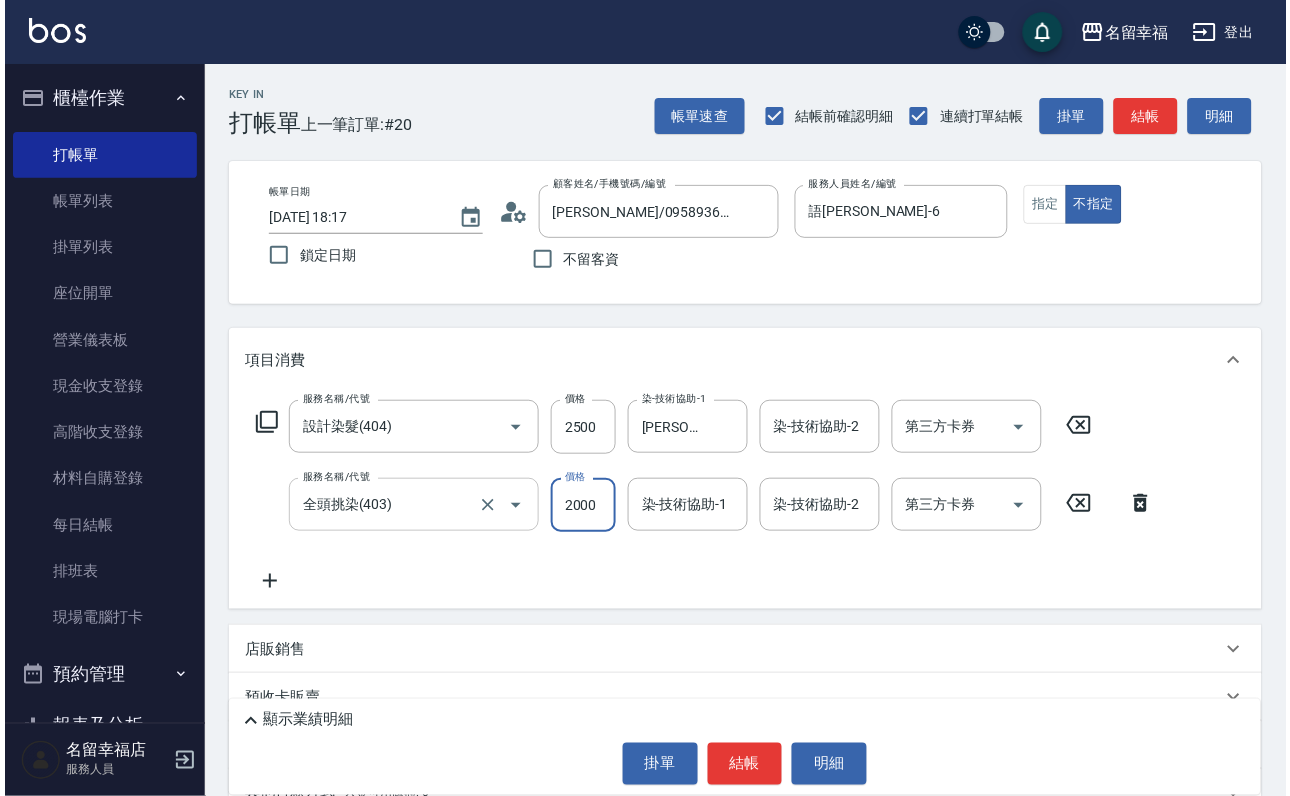 scroll, scrollTop: 0, scrollLeft: 0, axis: both 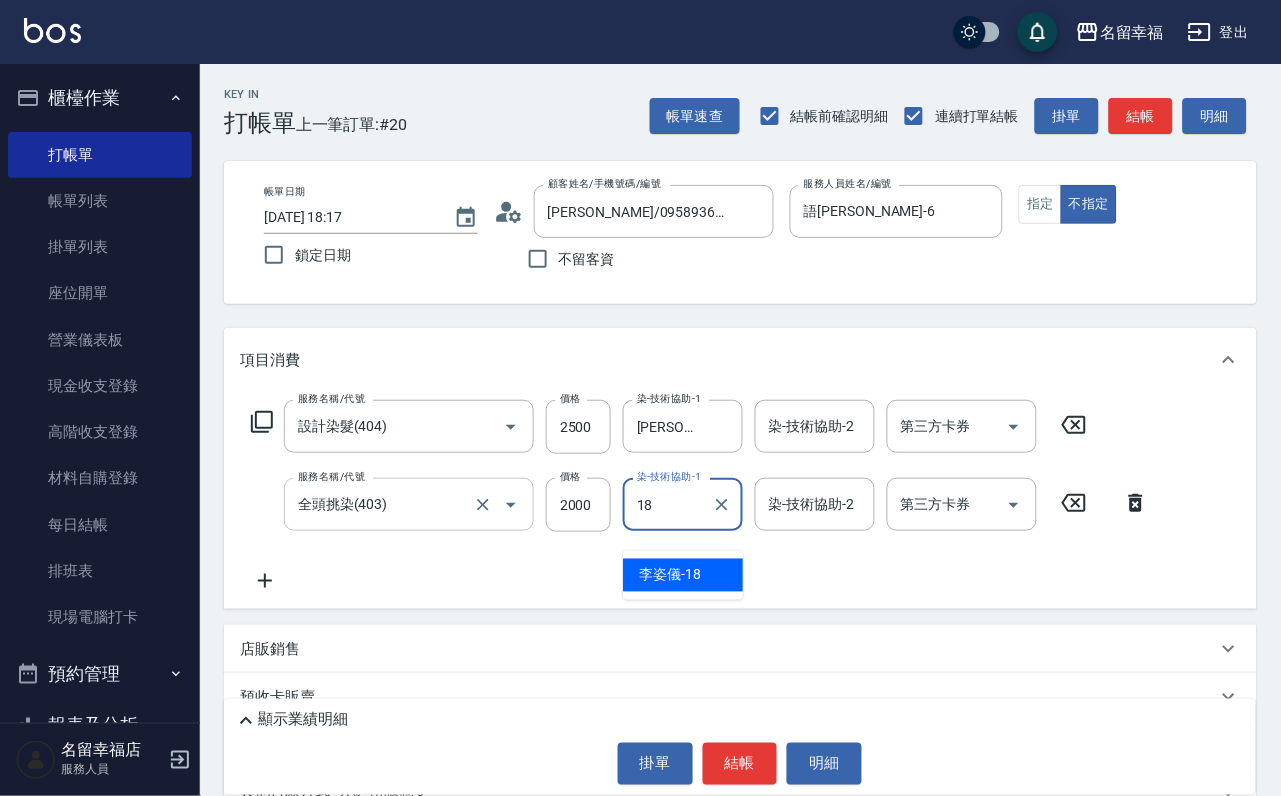 type on "[PERSON_NAME]-18" 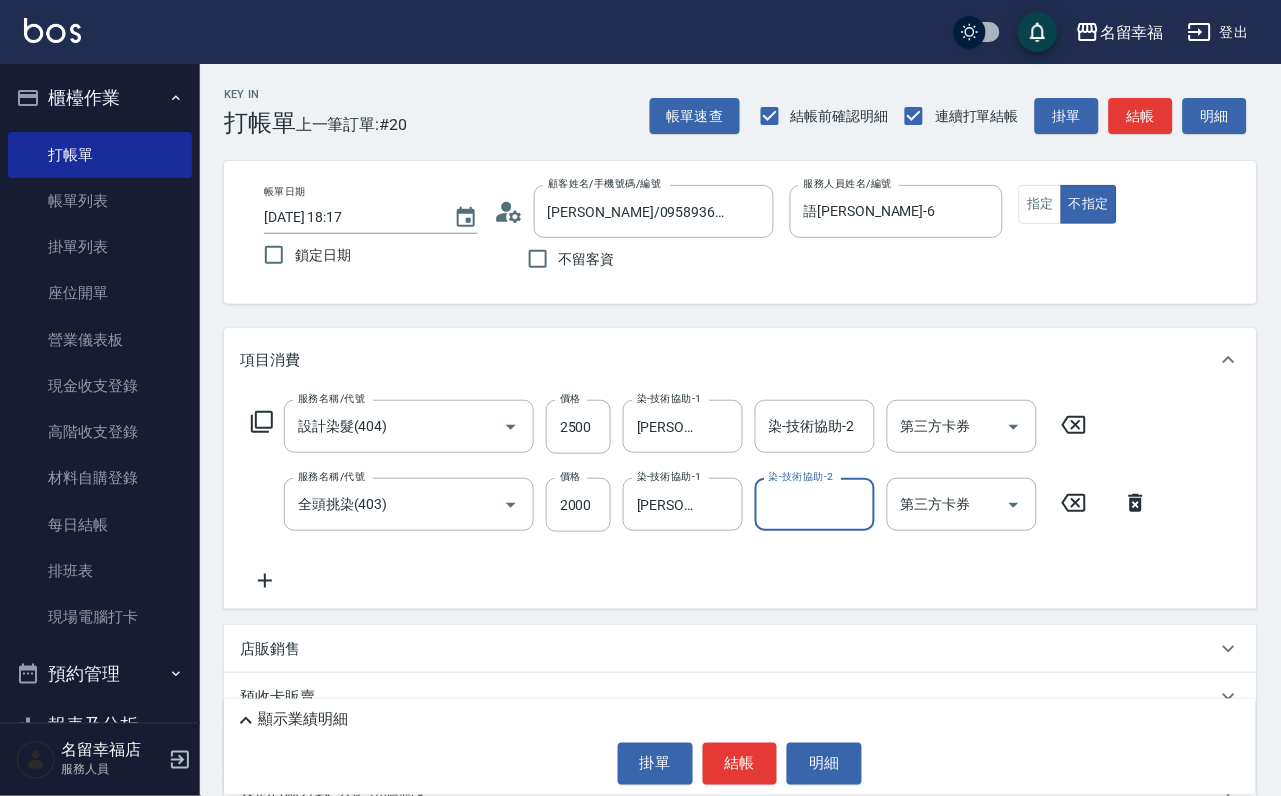 click 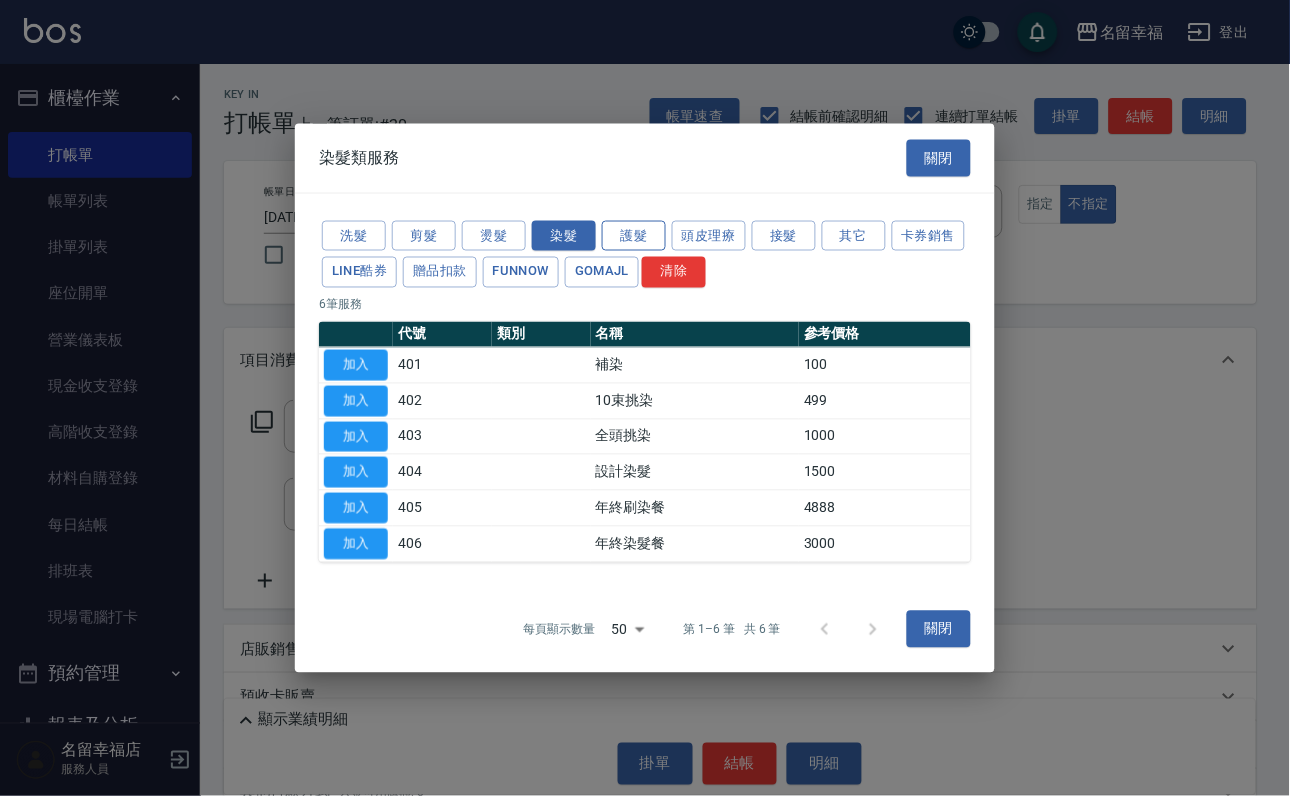 click on "護髮" at bounding box center (634, 235) 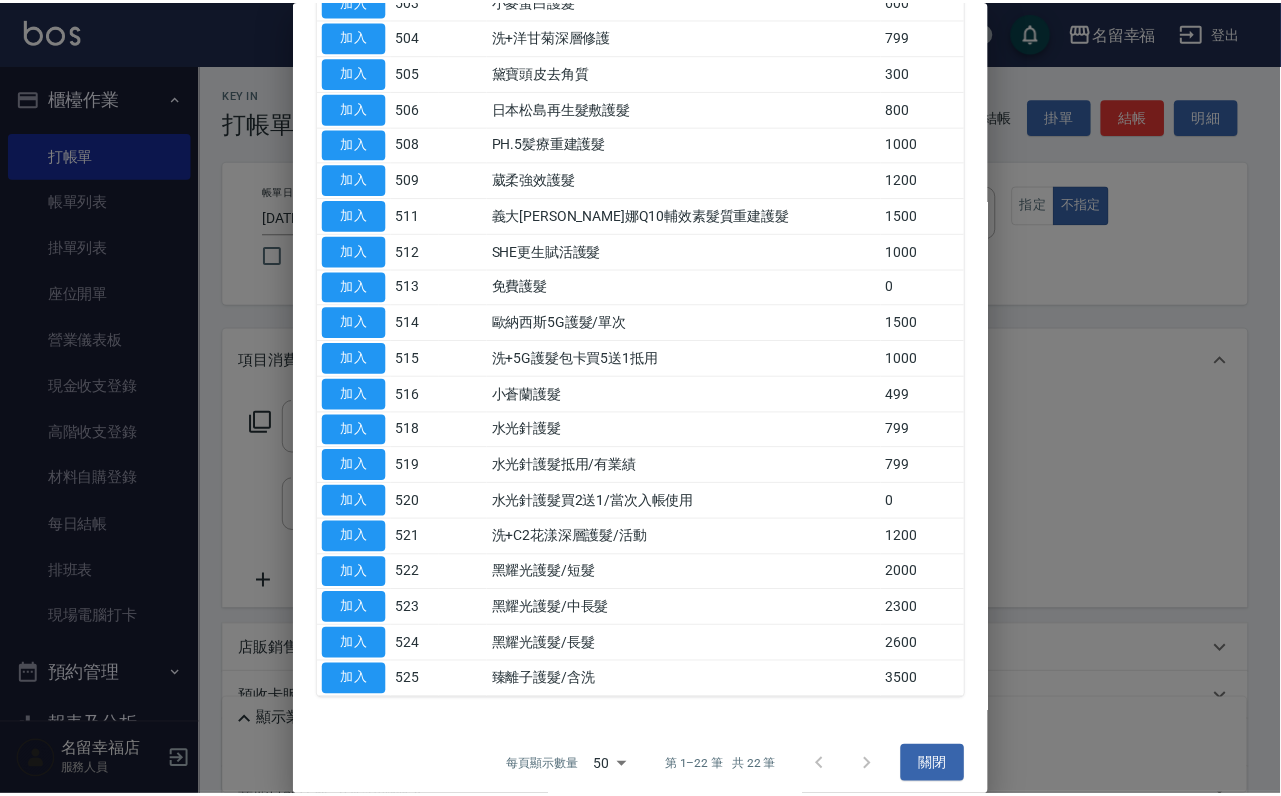 scroll, scrollTop: 450, scrollLeft: 0, axis: vertical 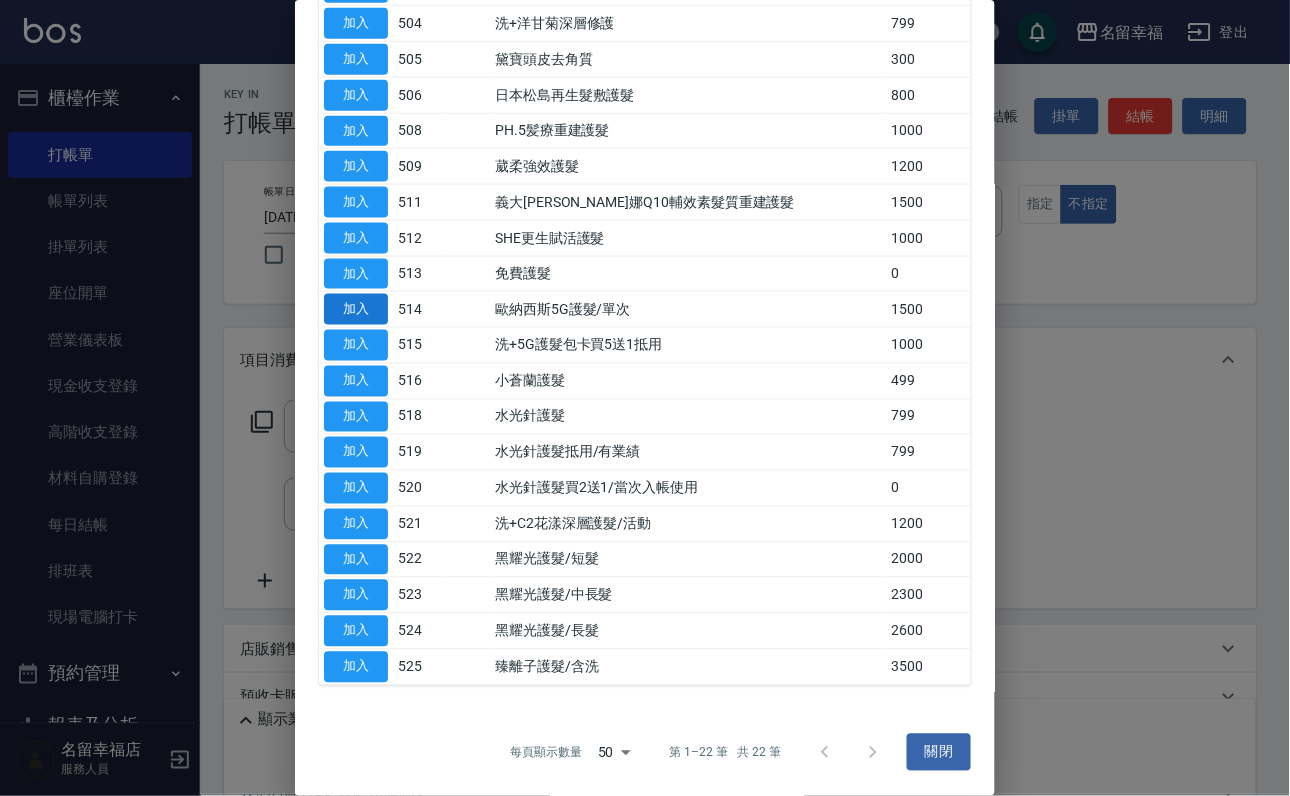 click on "加入" at bounding box center (356, 309) 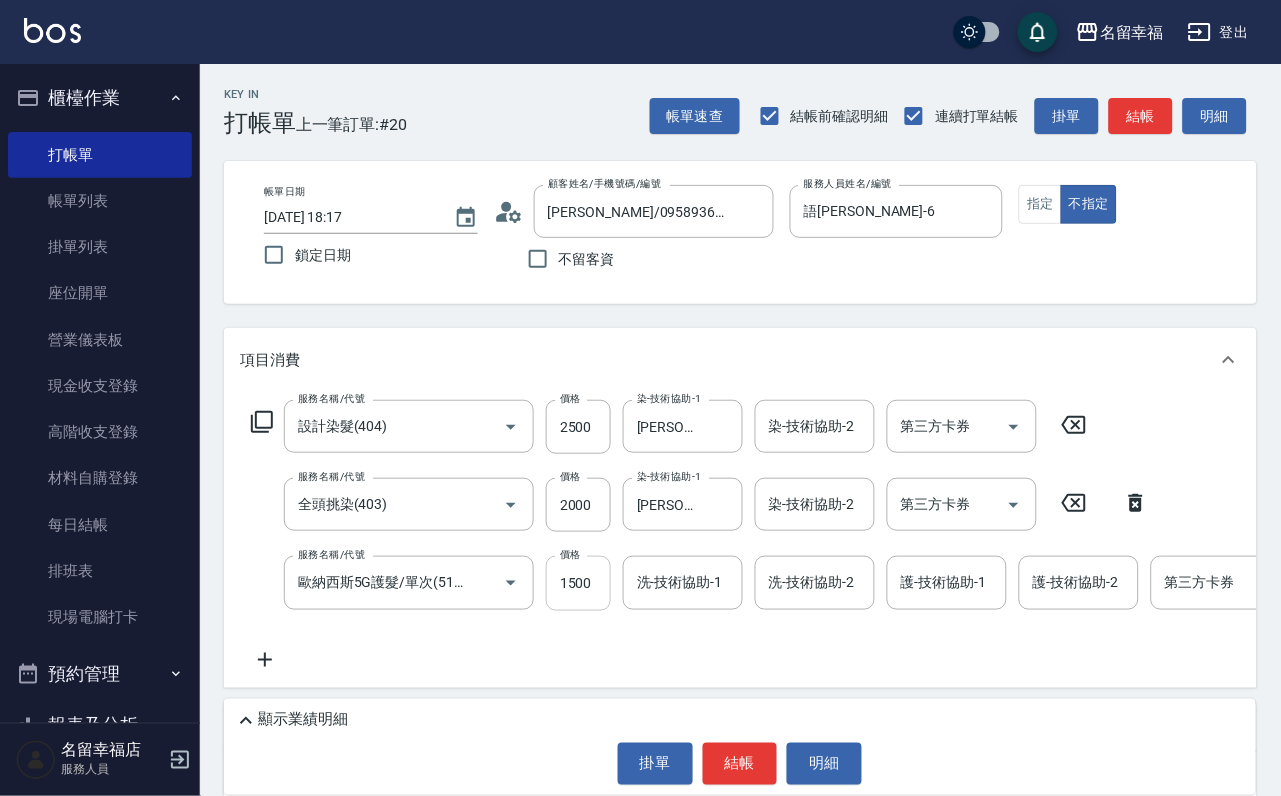 click on "1500" at bounding box center (578, 583) 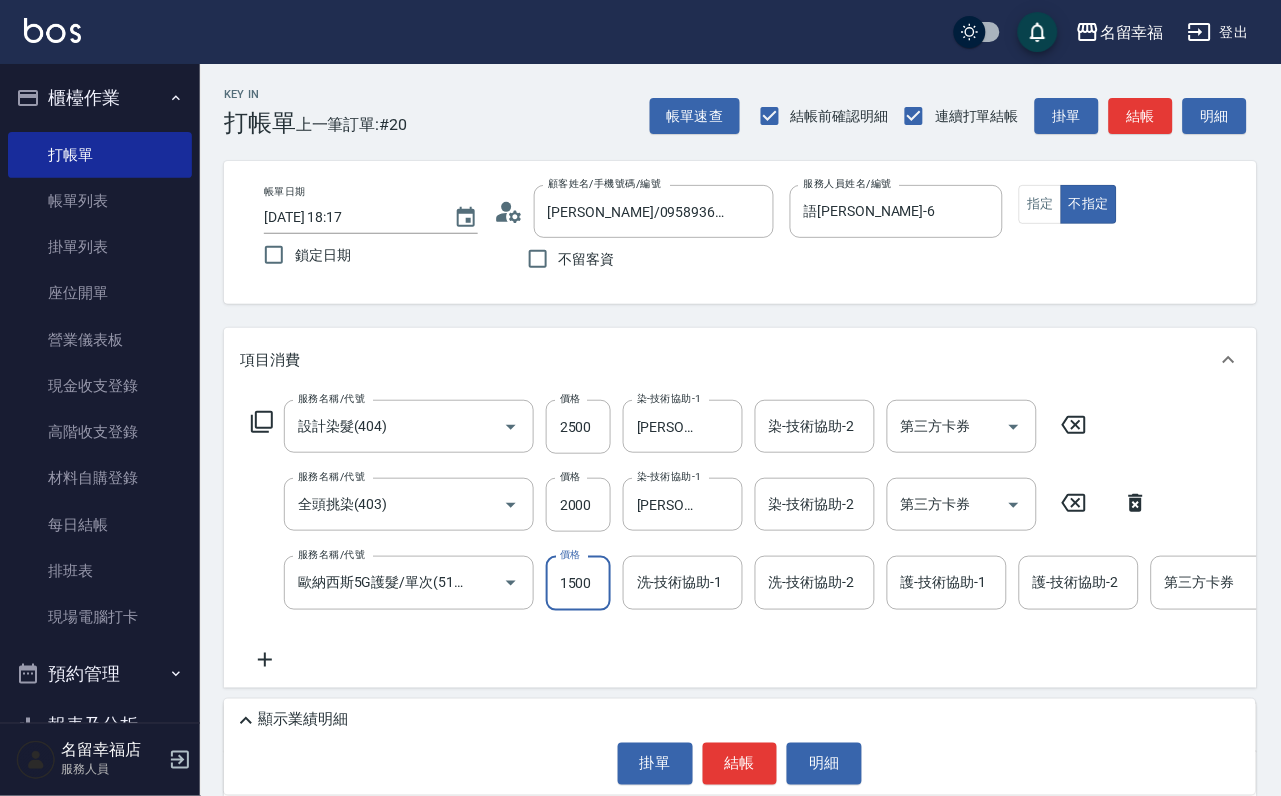 scroll, scrollTop: 0, scrollLeft: 0, axis: both 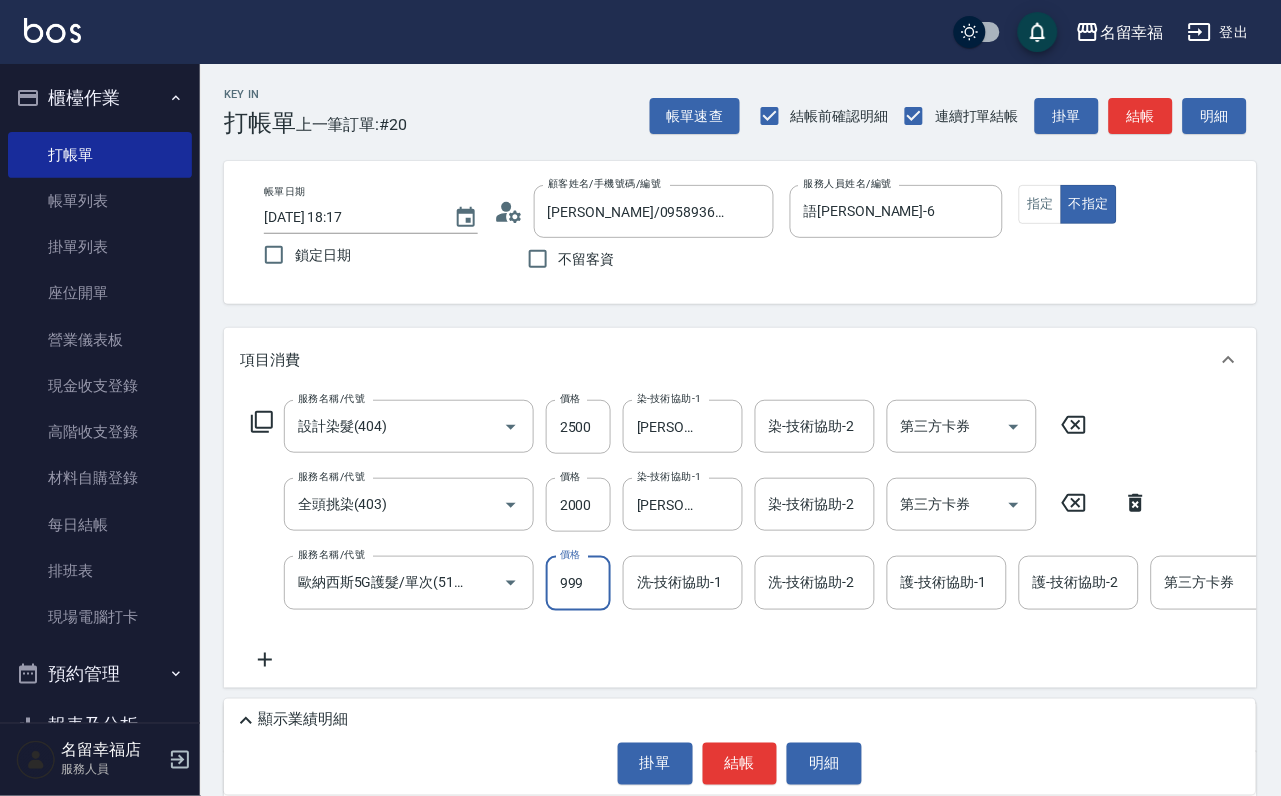 type on "999" 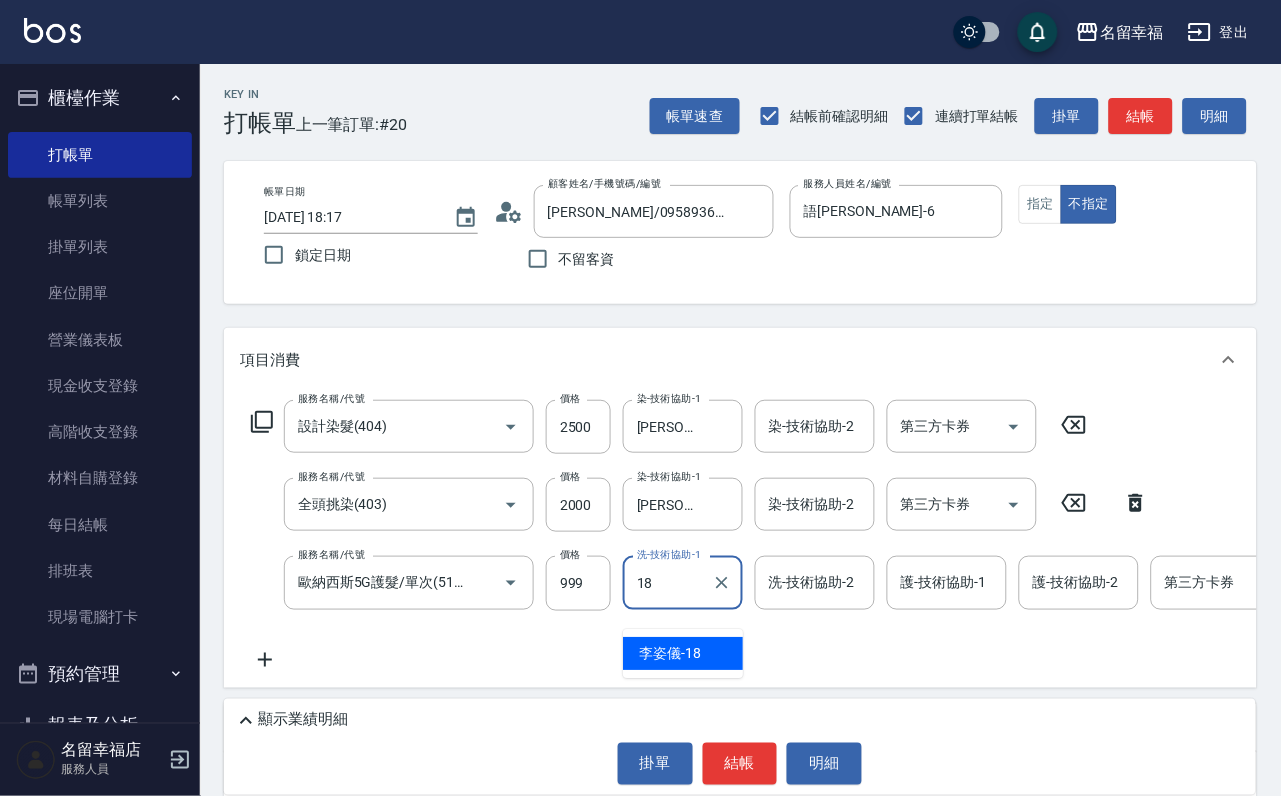 type on "[PERSON_NAME]-18" 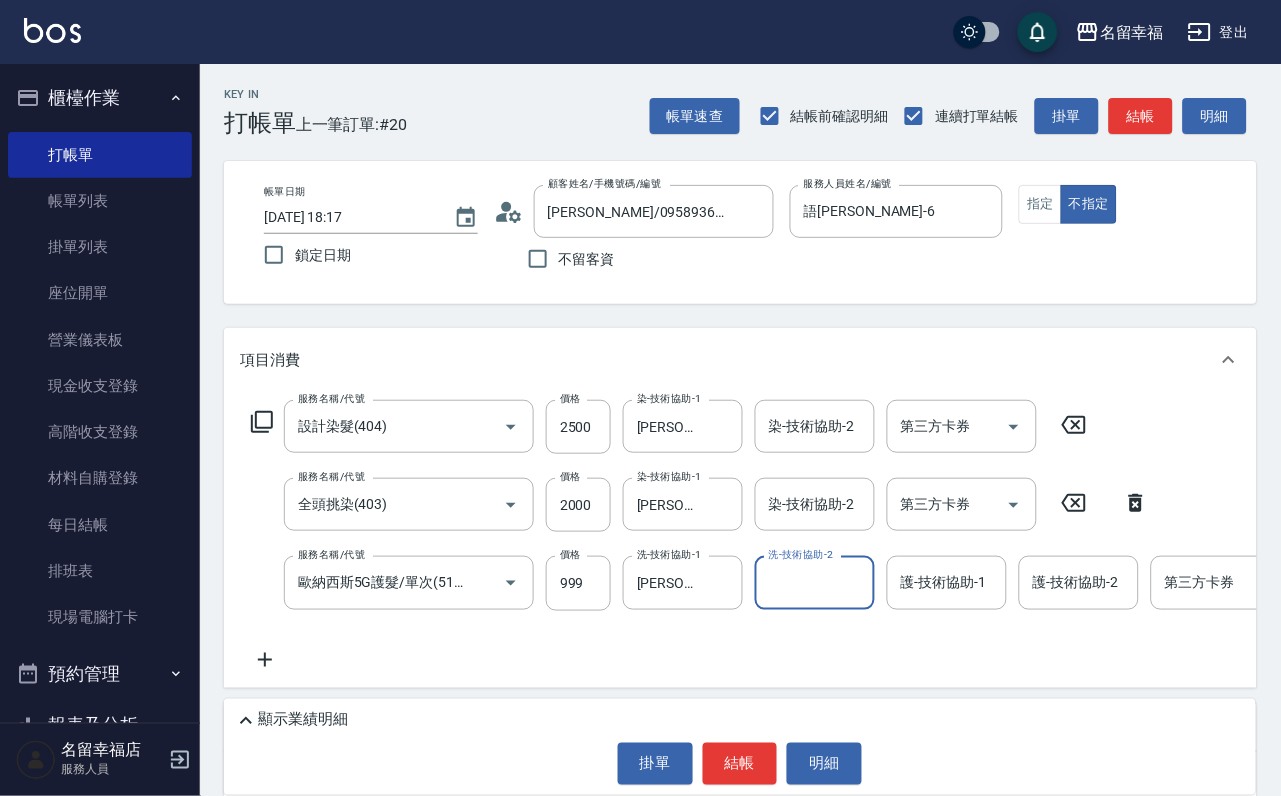 click on "護-技術協助-1" at bounding box center (947, 582) 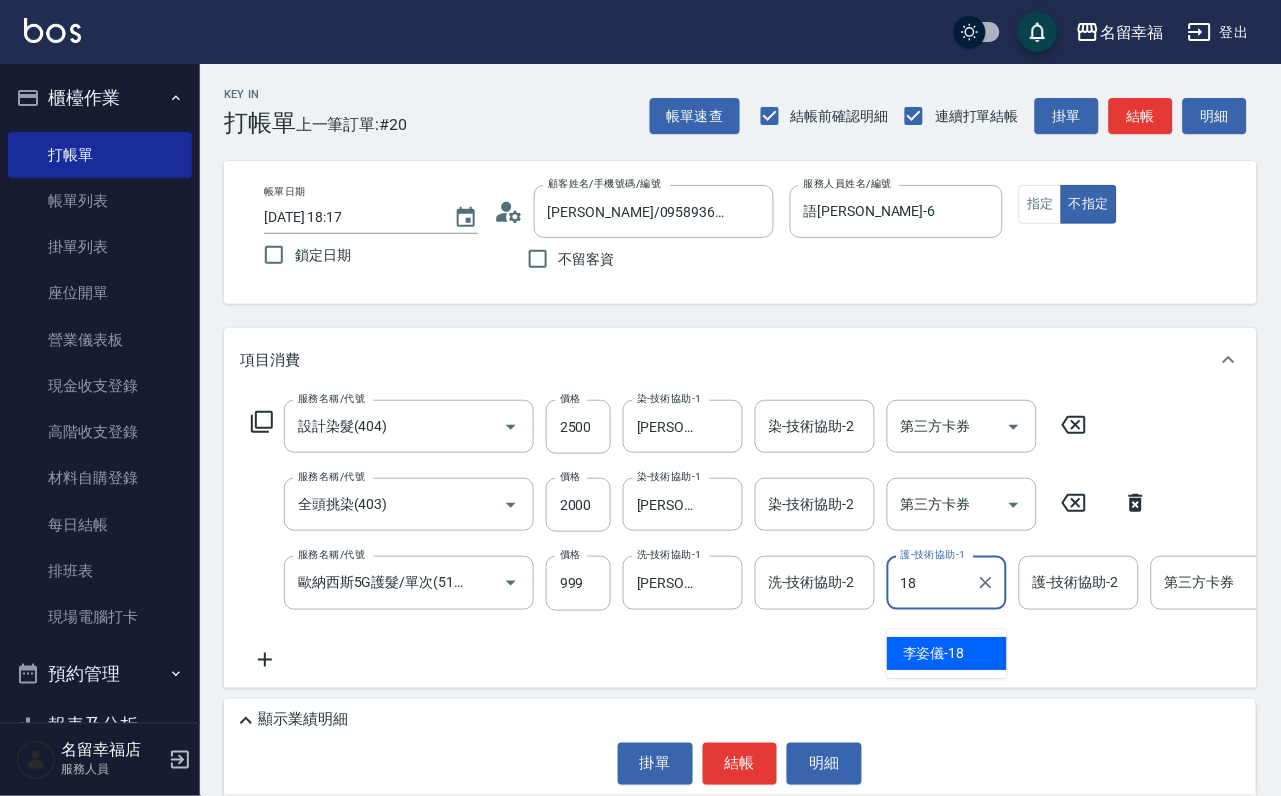type on "[PERSON_NAME]-18" 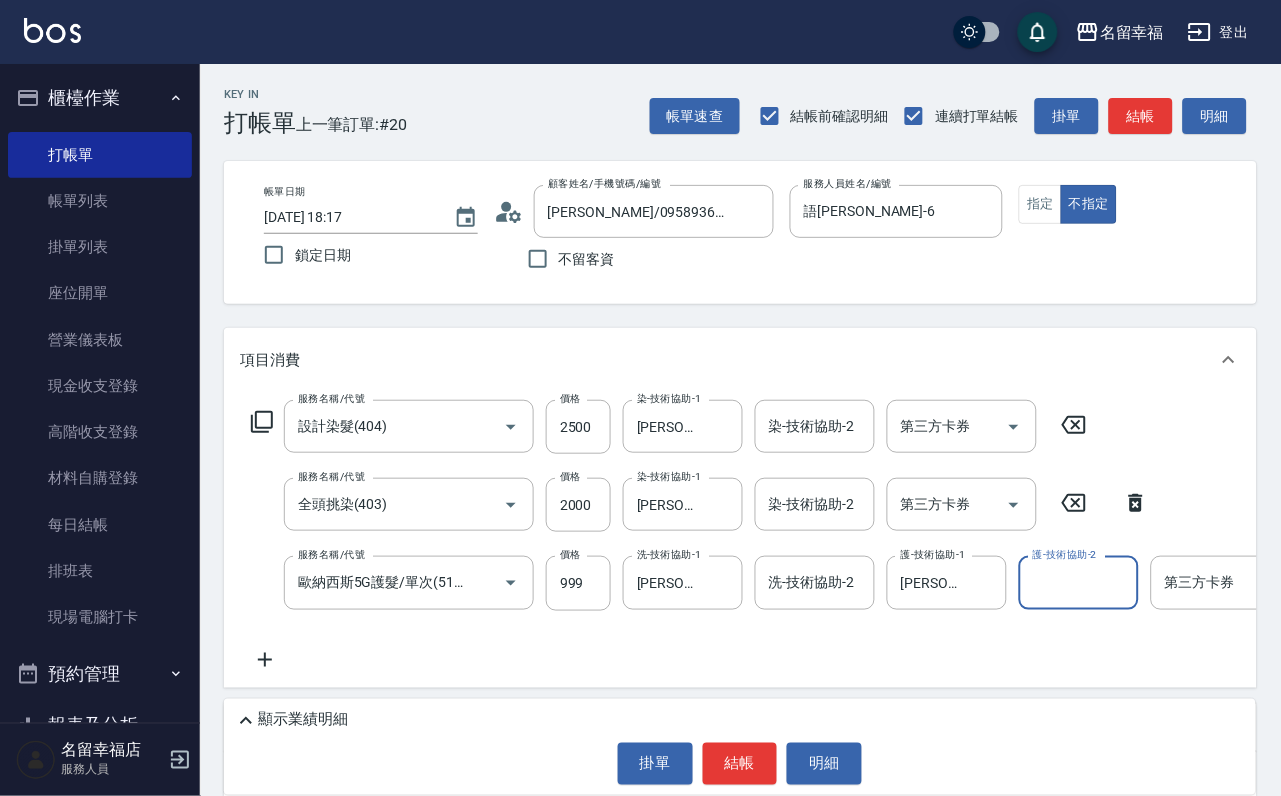 click 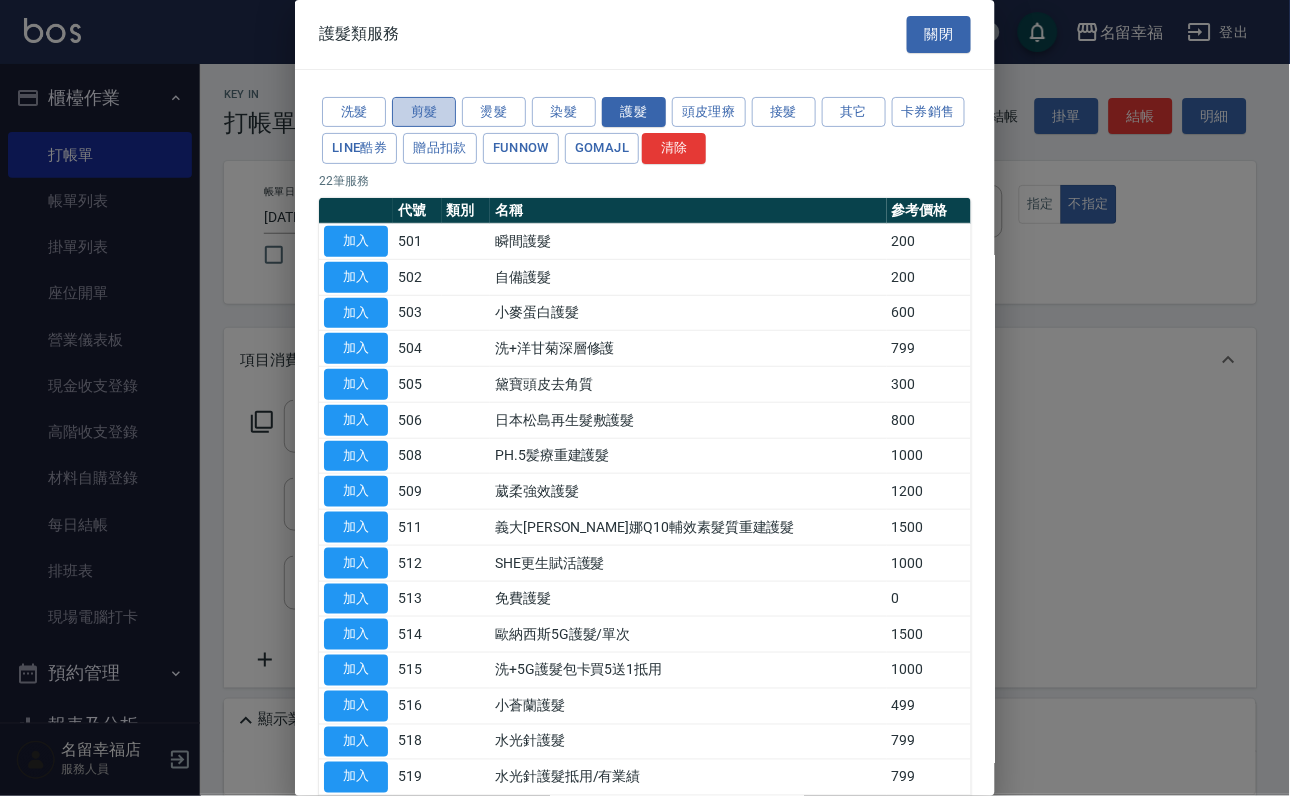 click on "剪髮" at bounding box center (424, 112) 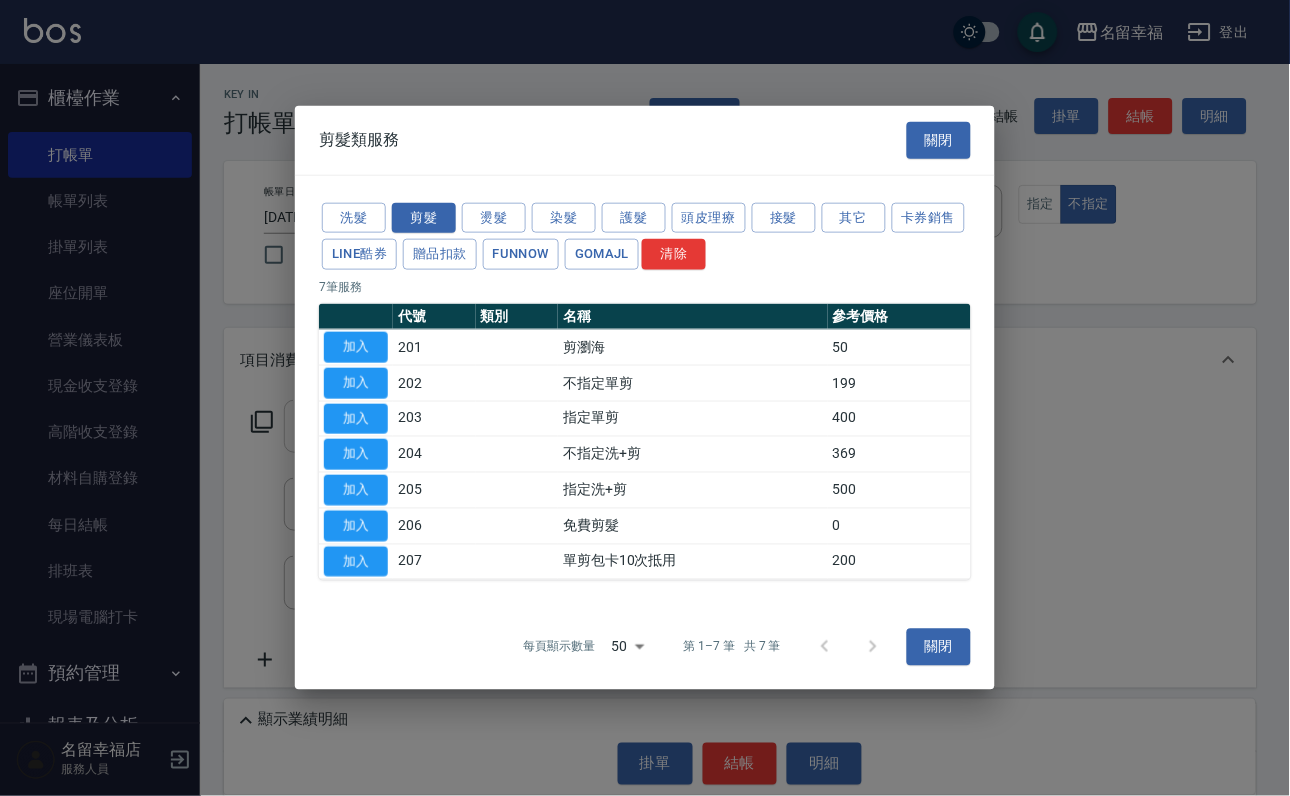click on "加入" at bounding box center (356, 418) 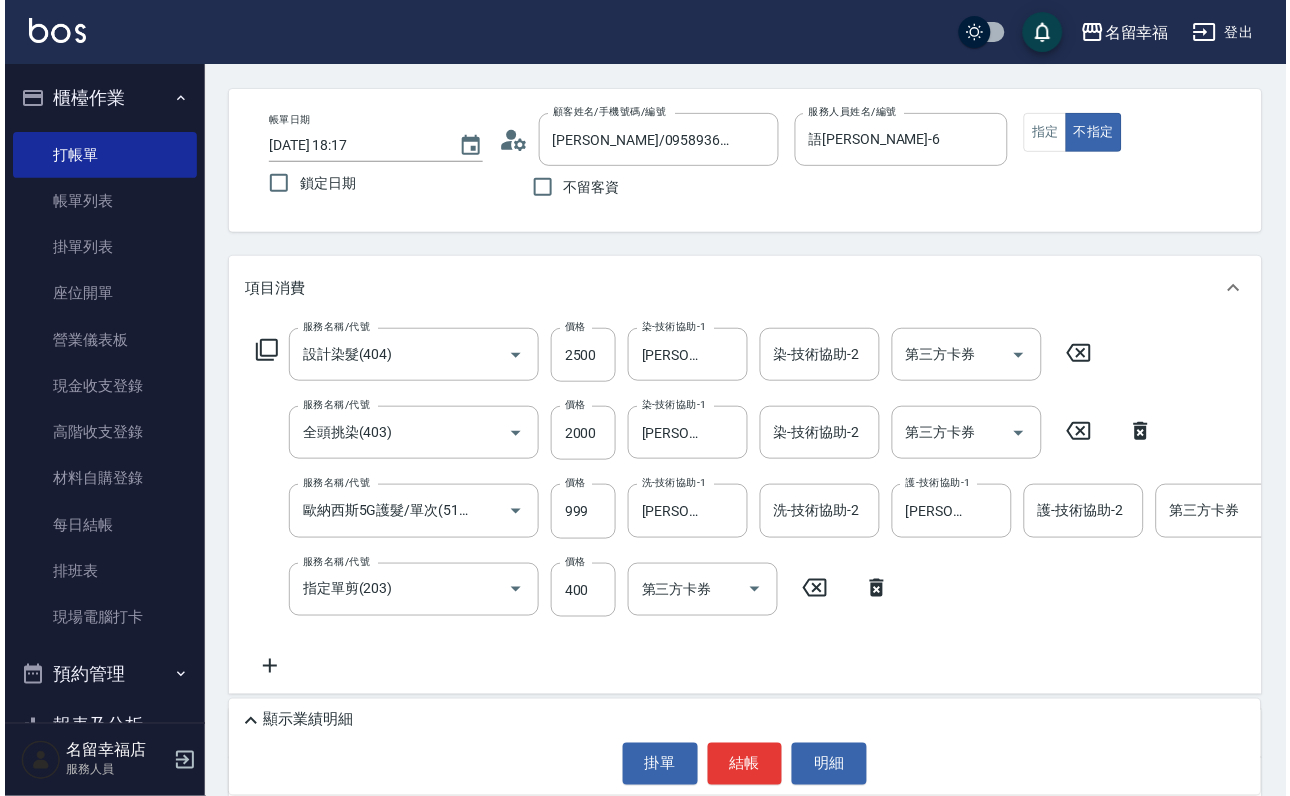 scroll, scrollTop: 150, scrollLeft: 0, axis: vertical 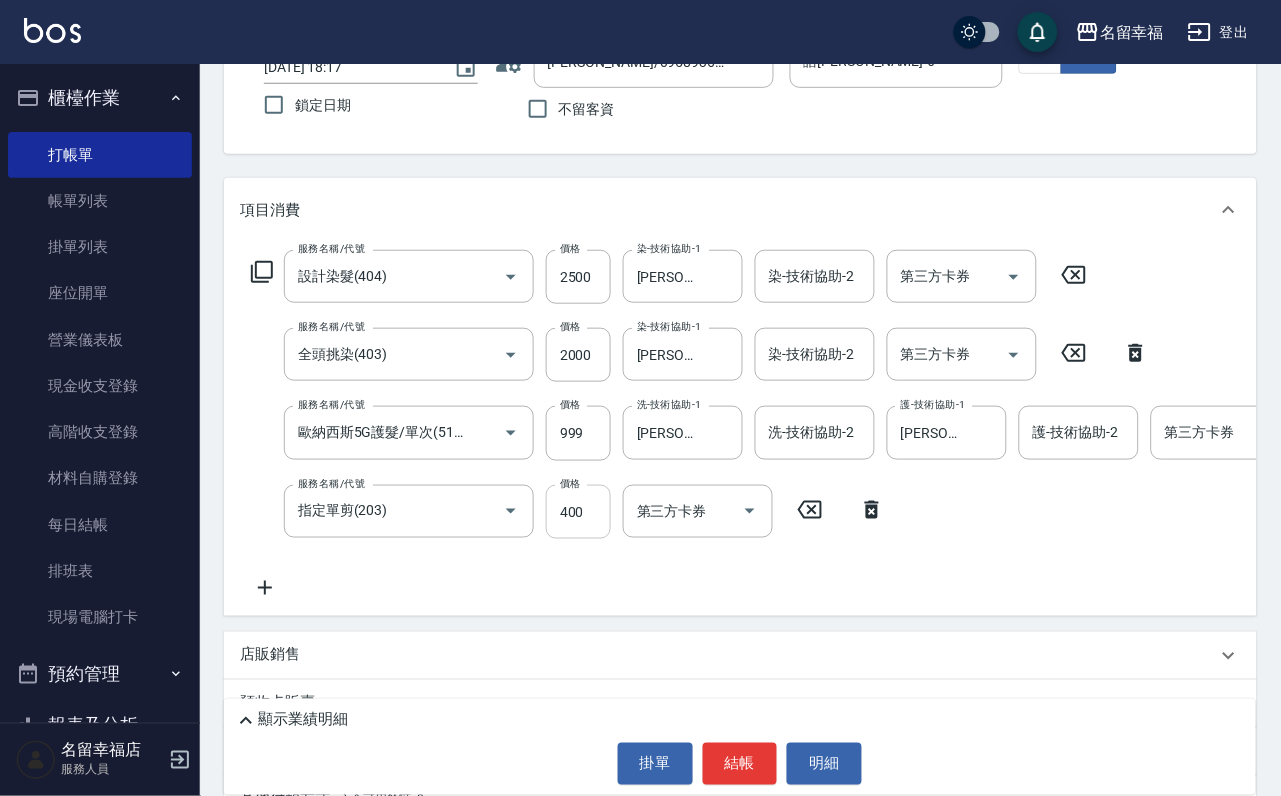 click on "400" at bounding box center (578, 512) 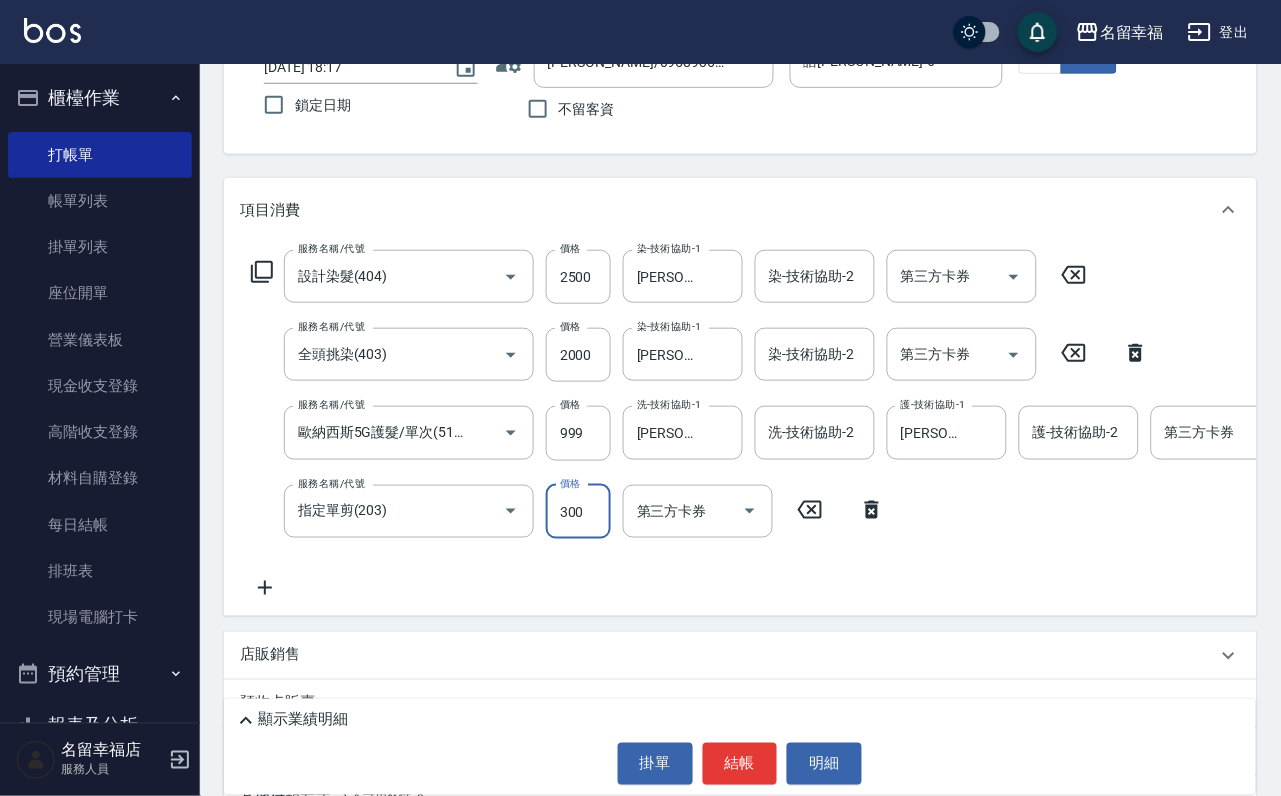 type on "300" 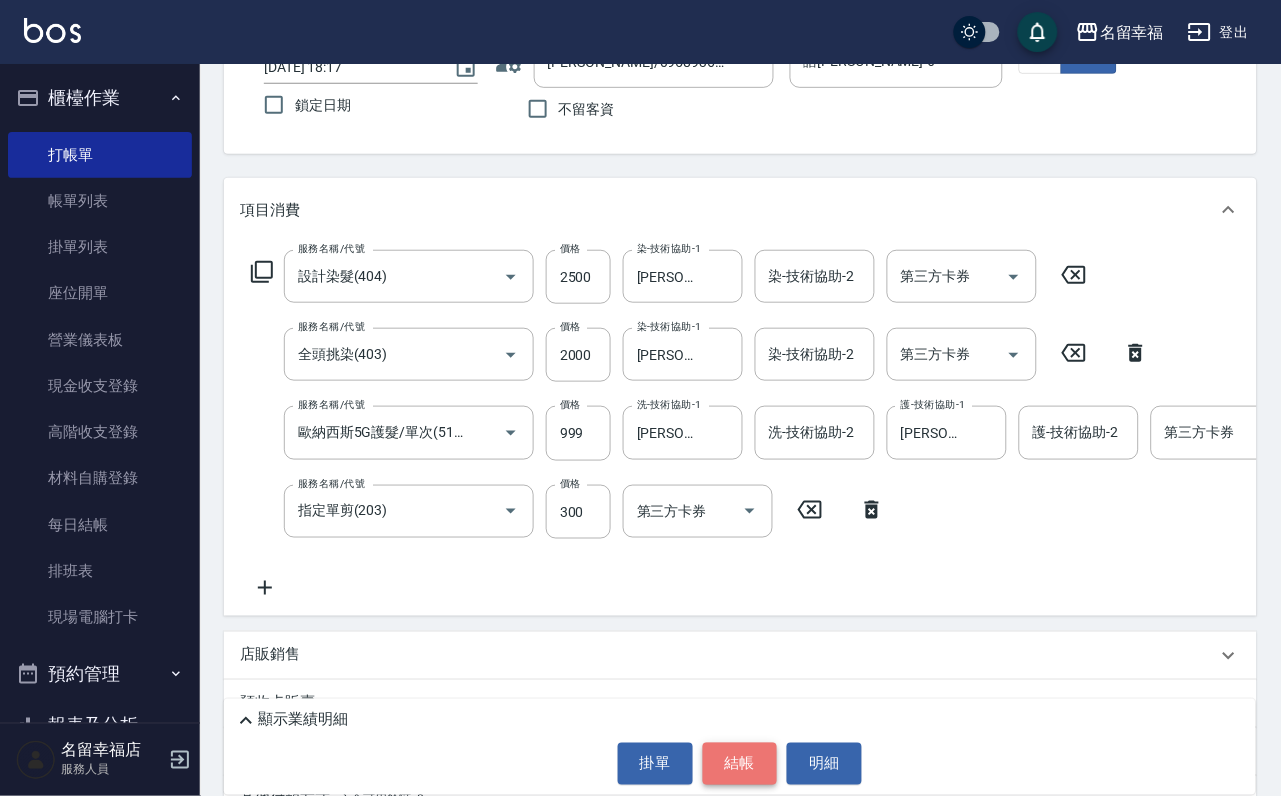click on "結帳" at bounding box center (740, 764) 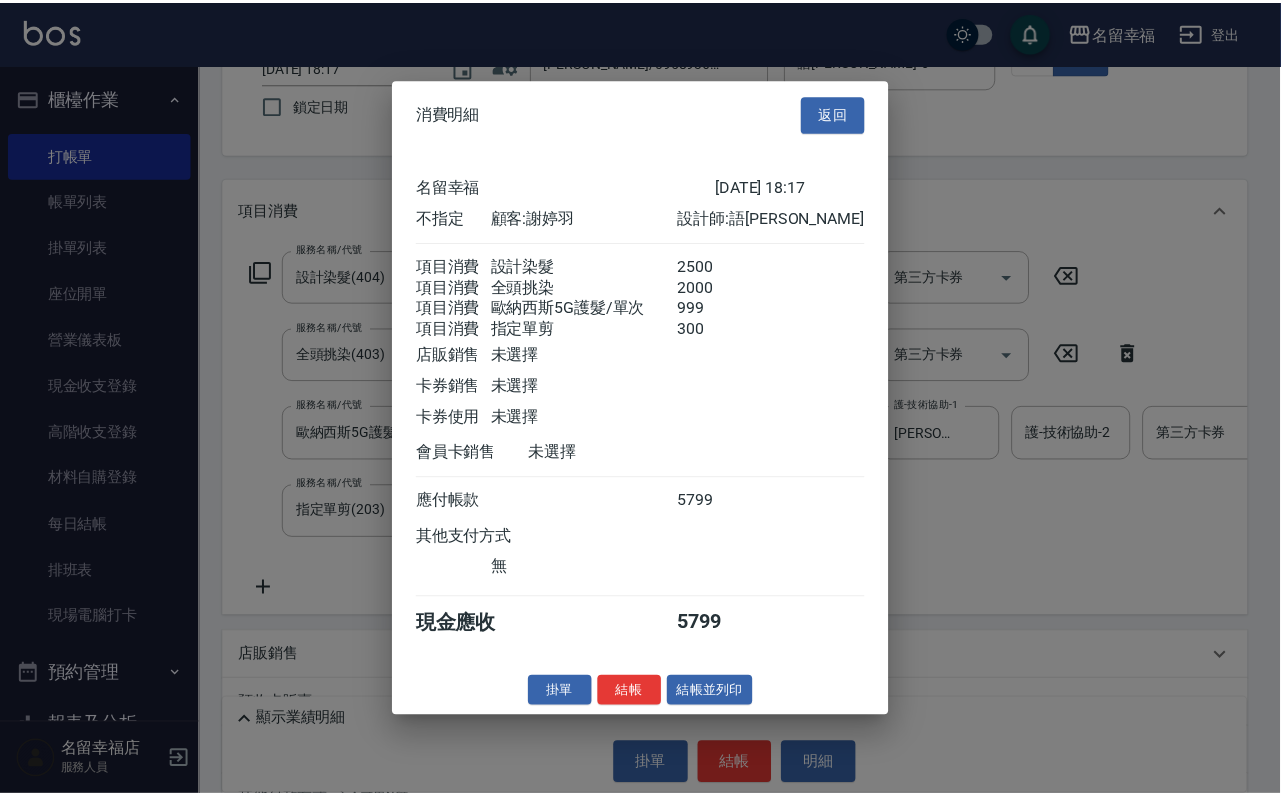 scroll, scrollTop: 508, scrollLeft: 0, axis: vertical 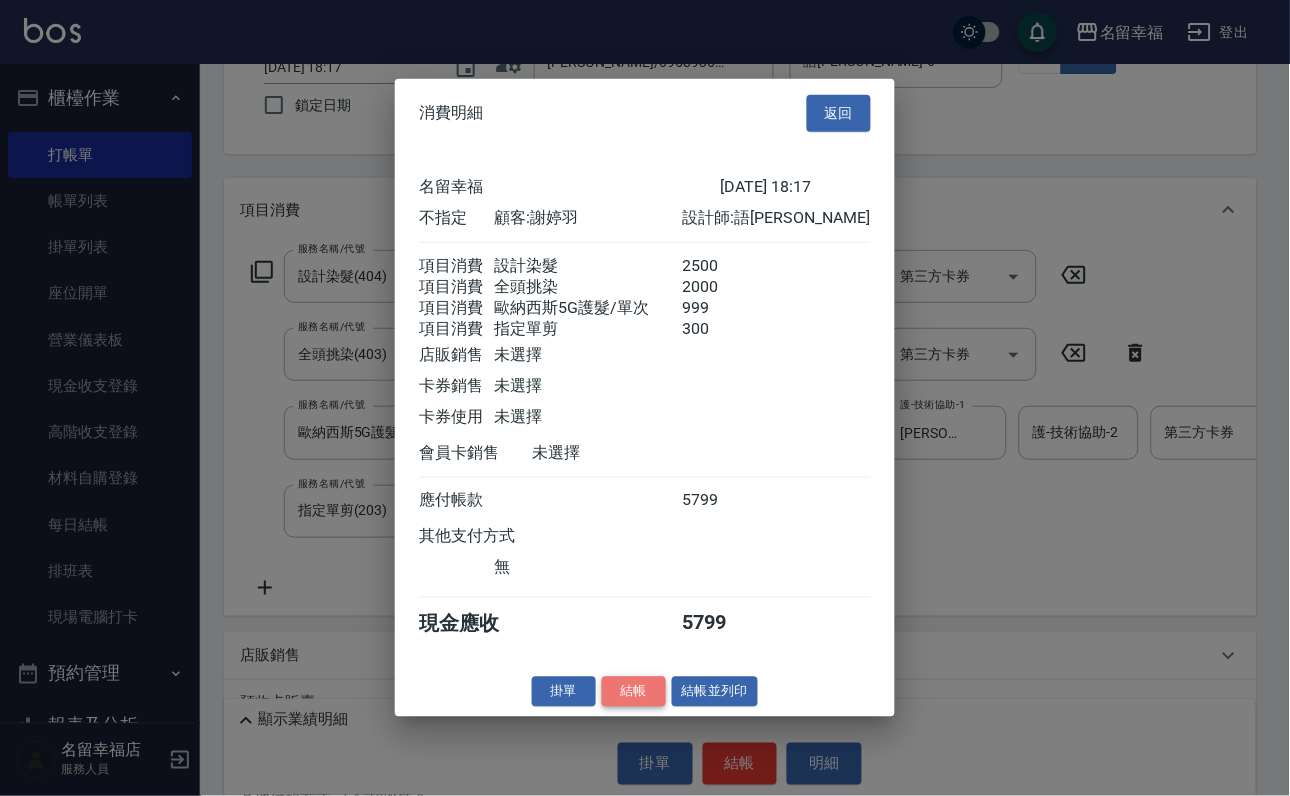 click on "結帳" at bounding box center [634, 691] 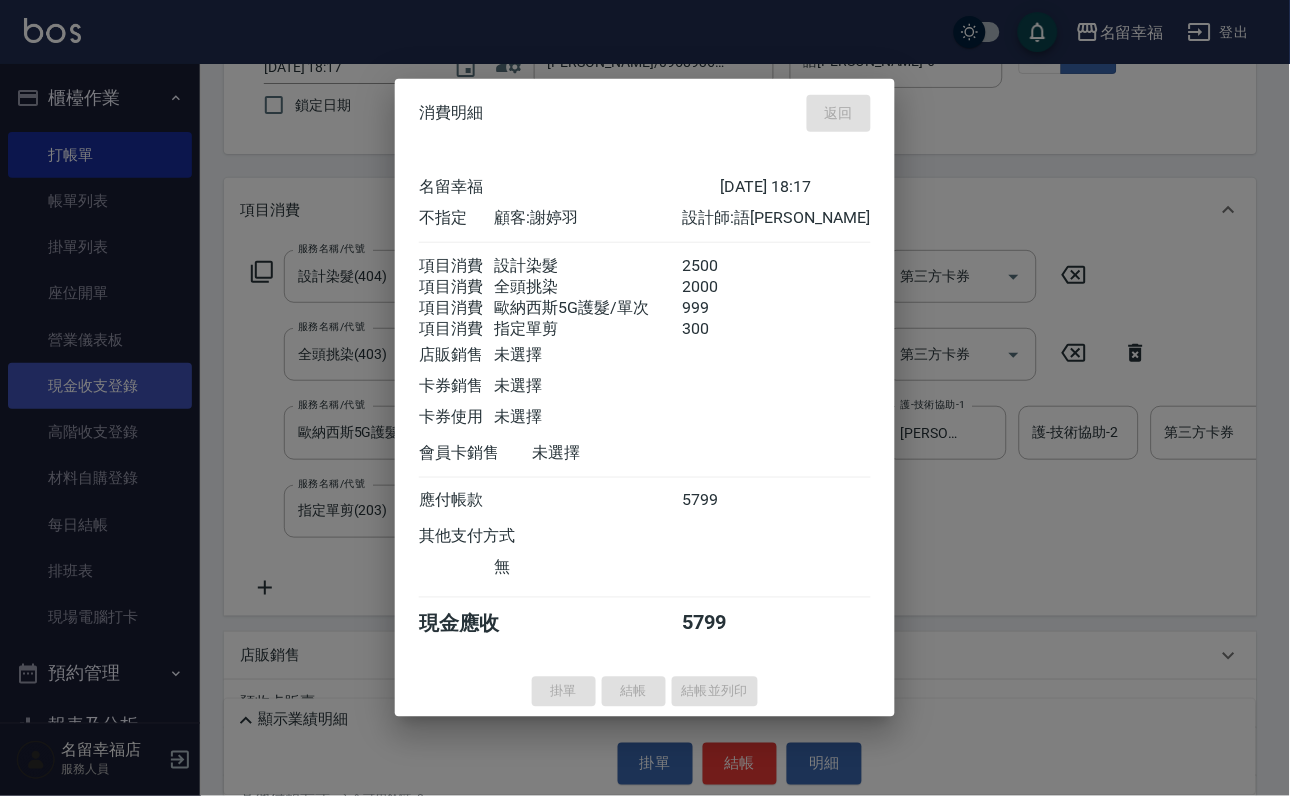 type on "[DATE] 18:54" 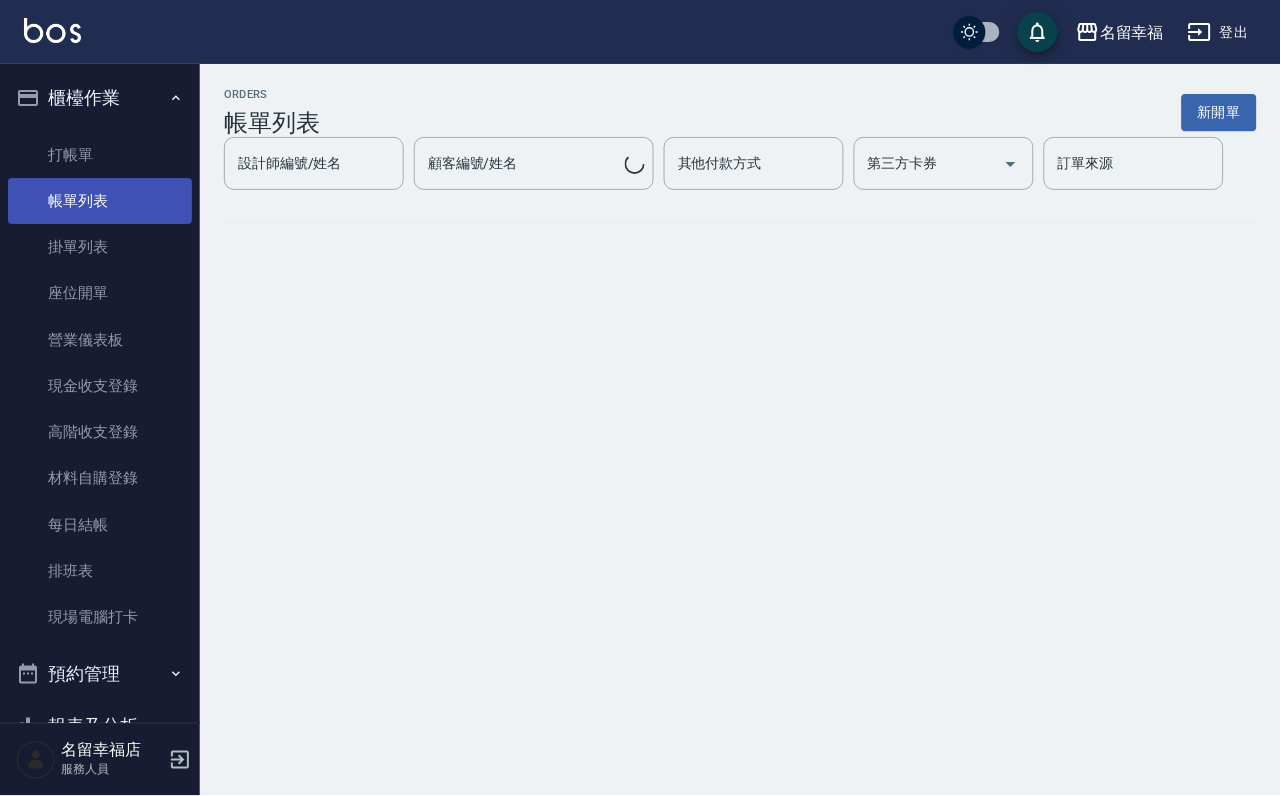 scroll, scrollTop: 0, scrollLeft: 0, axis: both 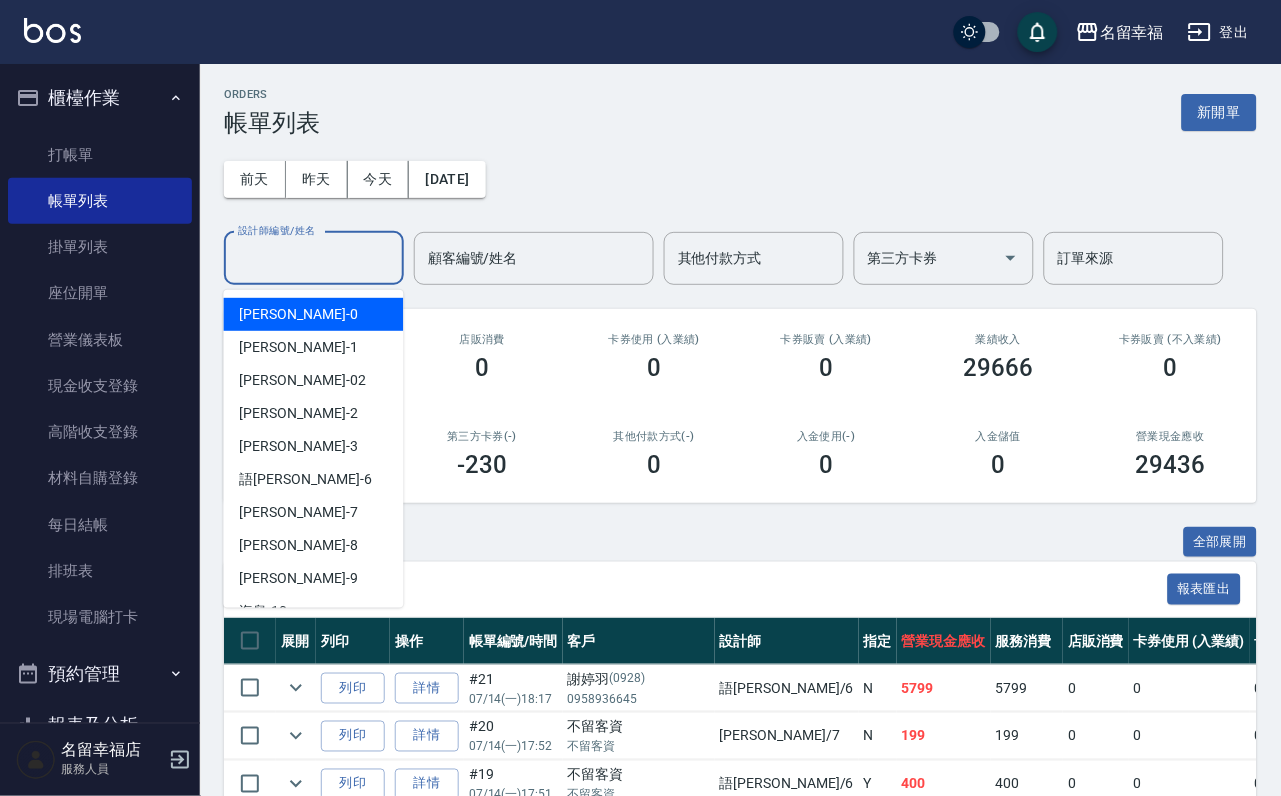 click on "設計師編號/姓名" at bounding box center (314, 258) 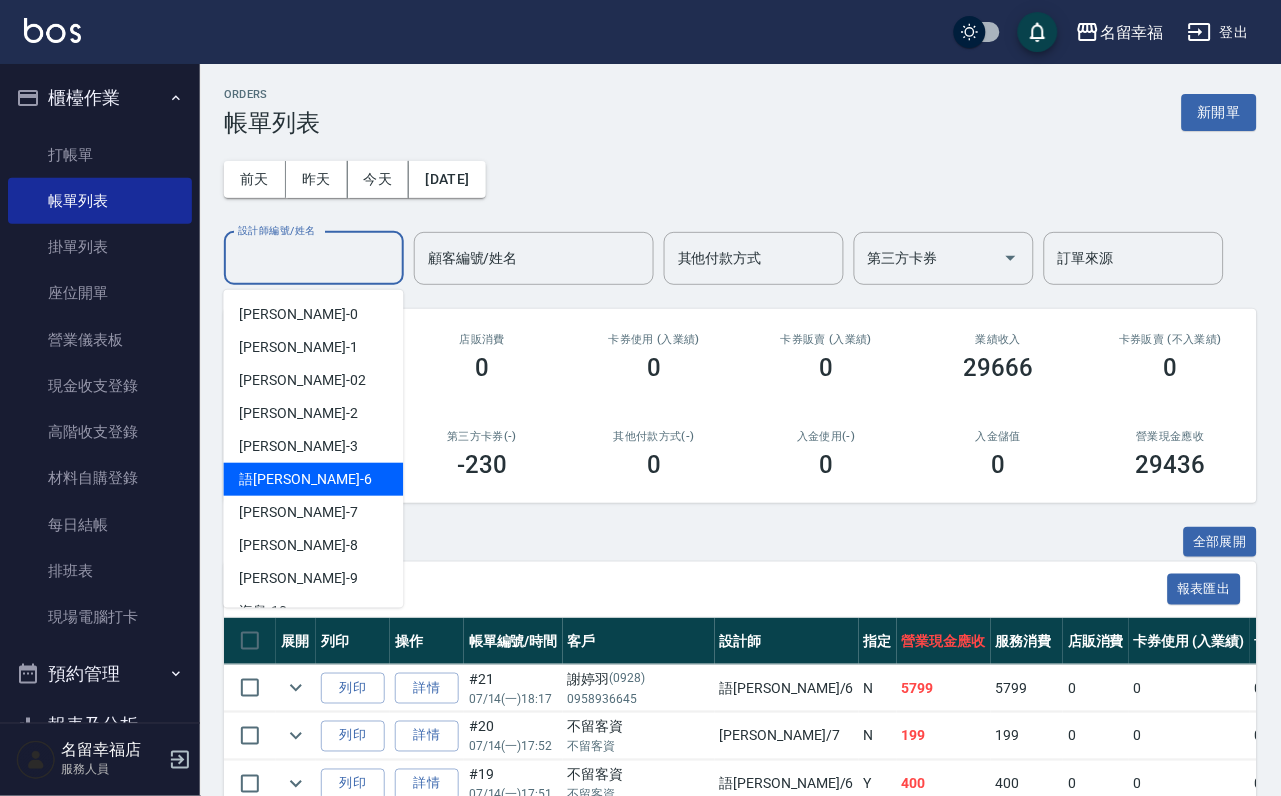 click on "語[PERSON_NAME] -6" at bounding box center [314, 479] 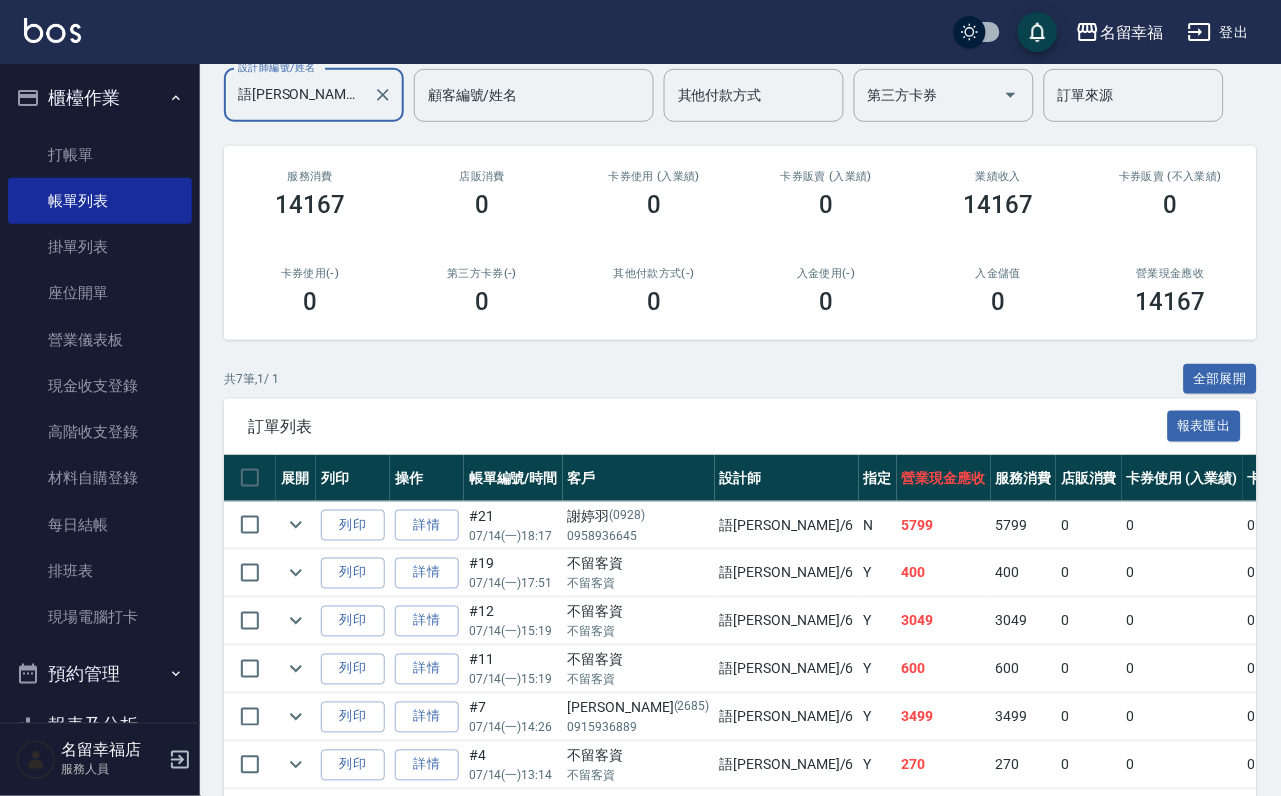scroll, scrollTop: 450, scrollLeft: 0, axis: vertical 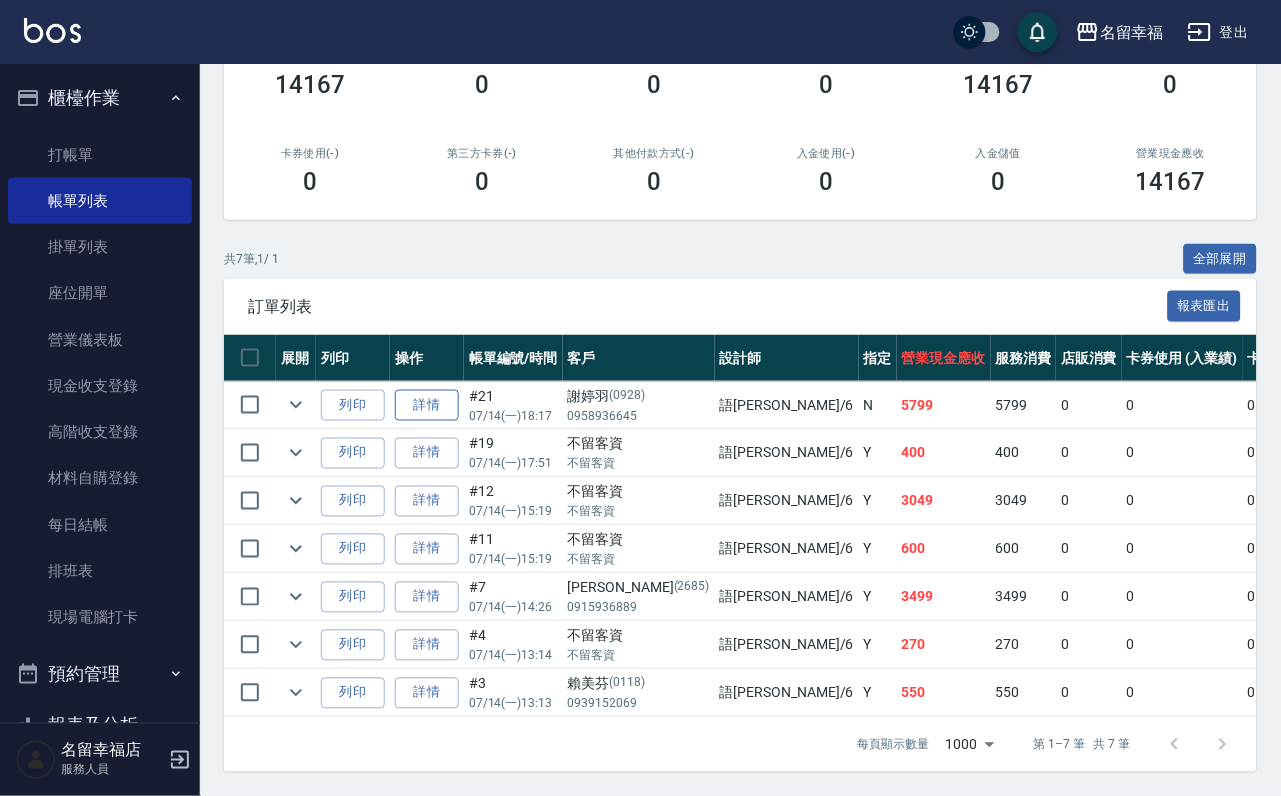 click on "詳情" at bounding box center (427, 405) 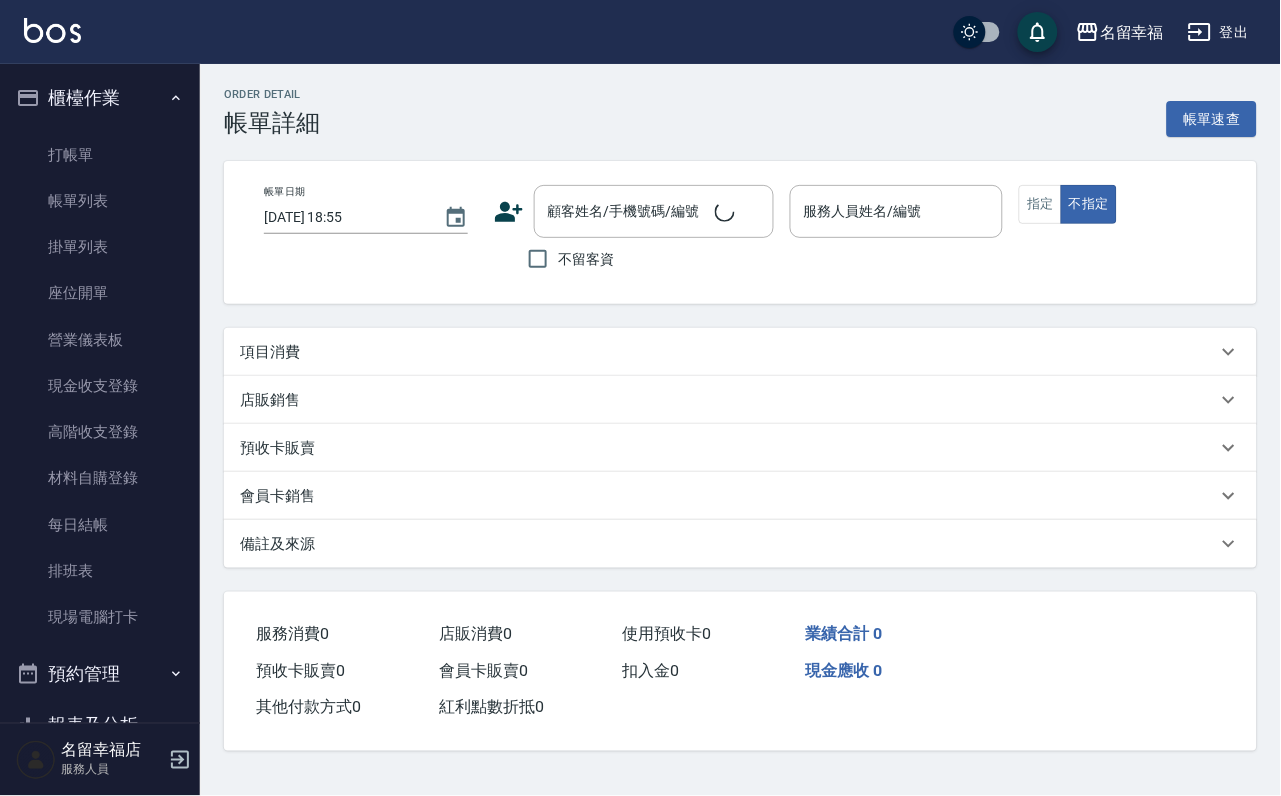 scroll, scrollTop: 0, scrollLeft: 0, axis: both 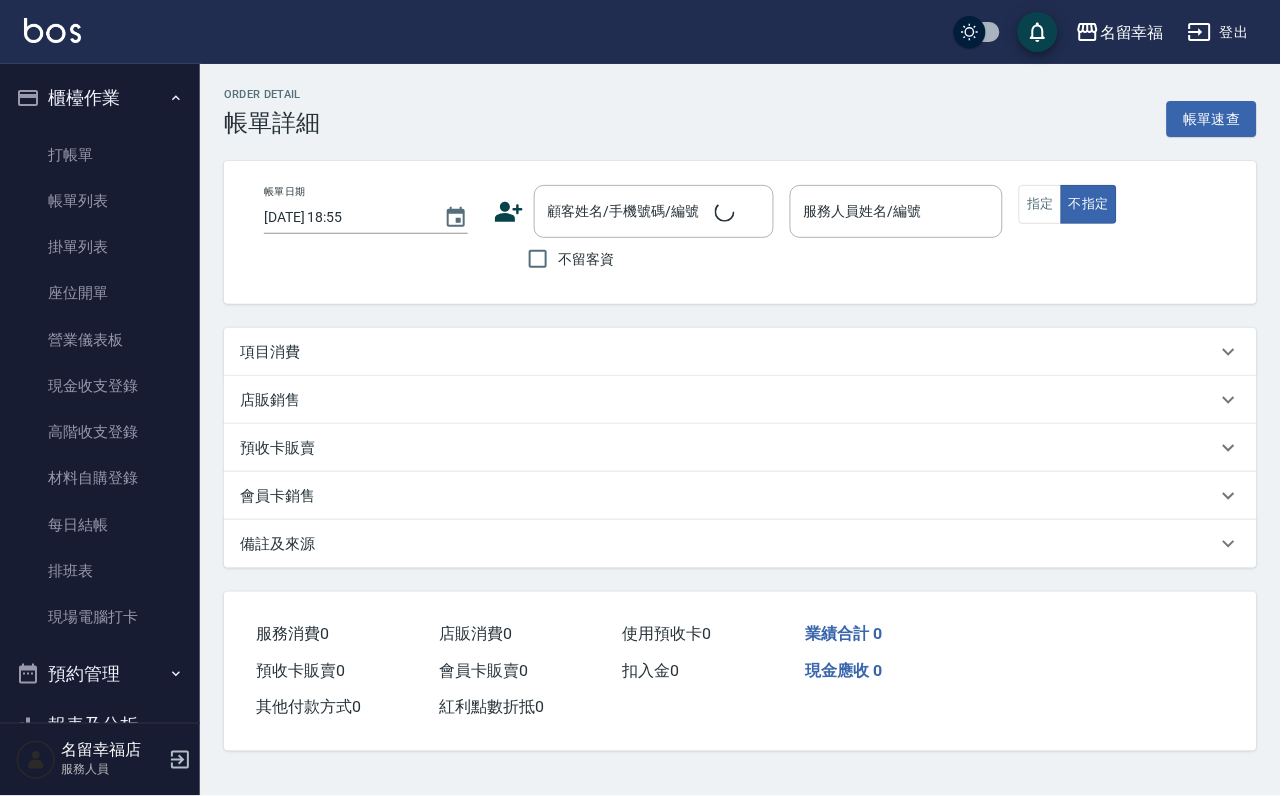 type on "[DATE] 18:17" 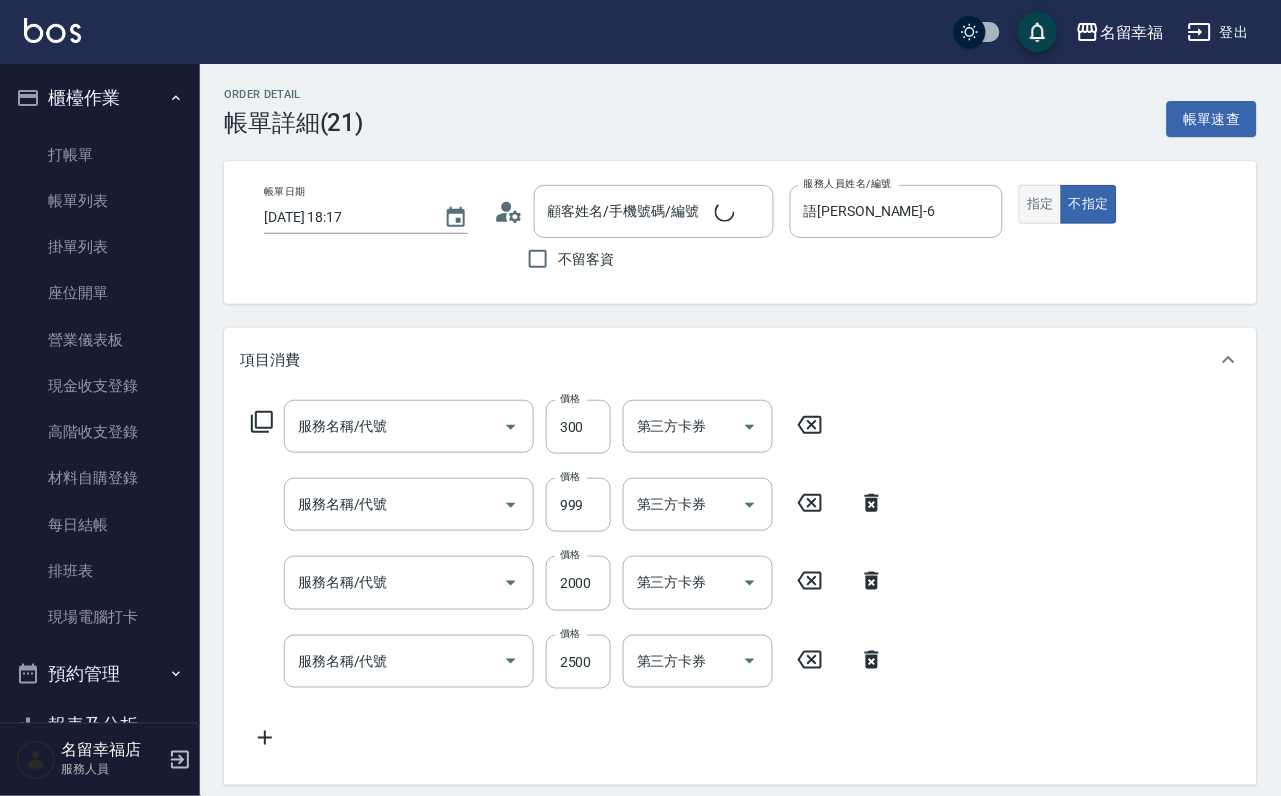 type on "[PERSON_NAME]/0958936645/0928" 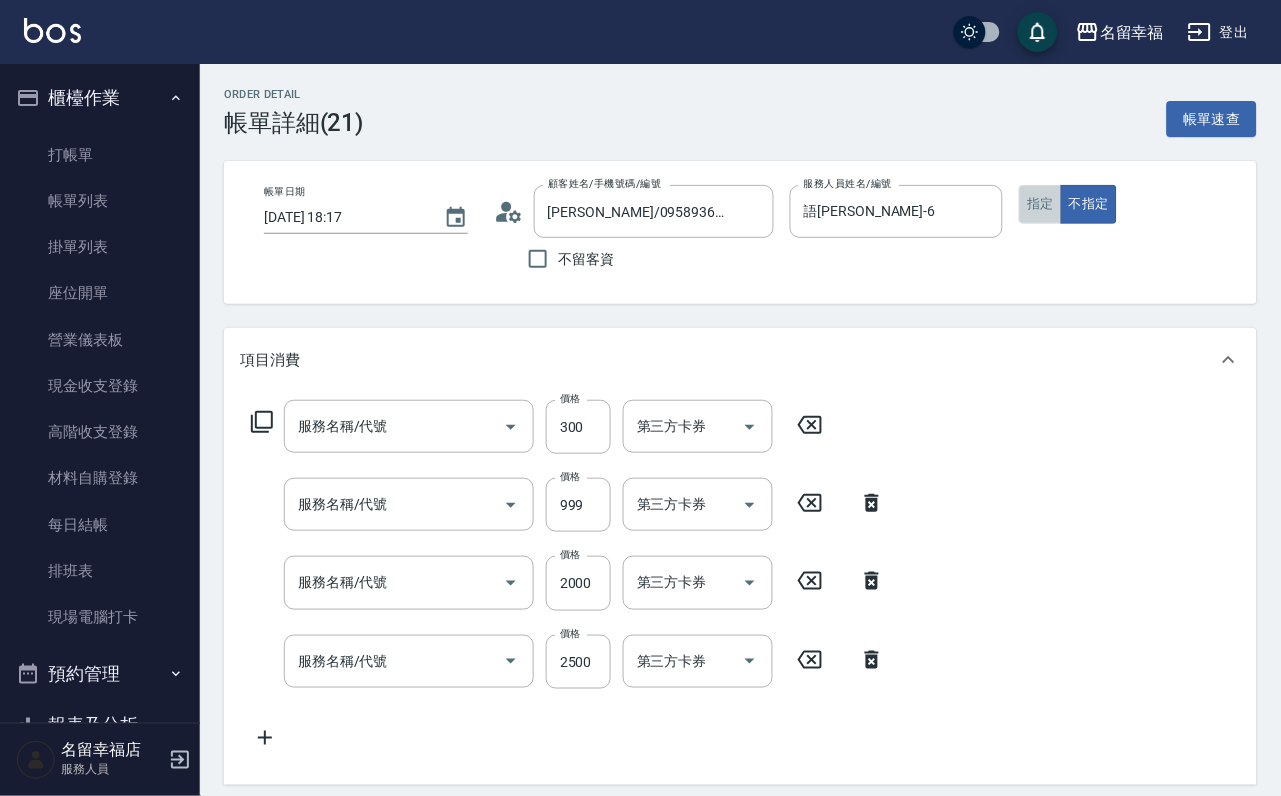 drag, startPoint x: 1130, startPoint y: 224, endPoint x: 1079, endPoint y: 344, distance: 130.38788 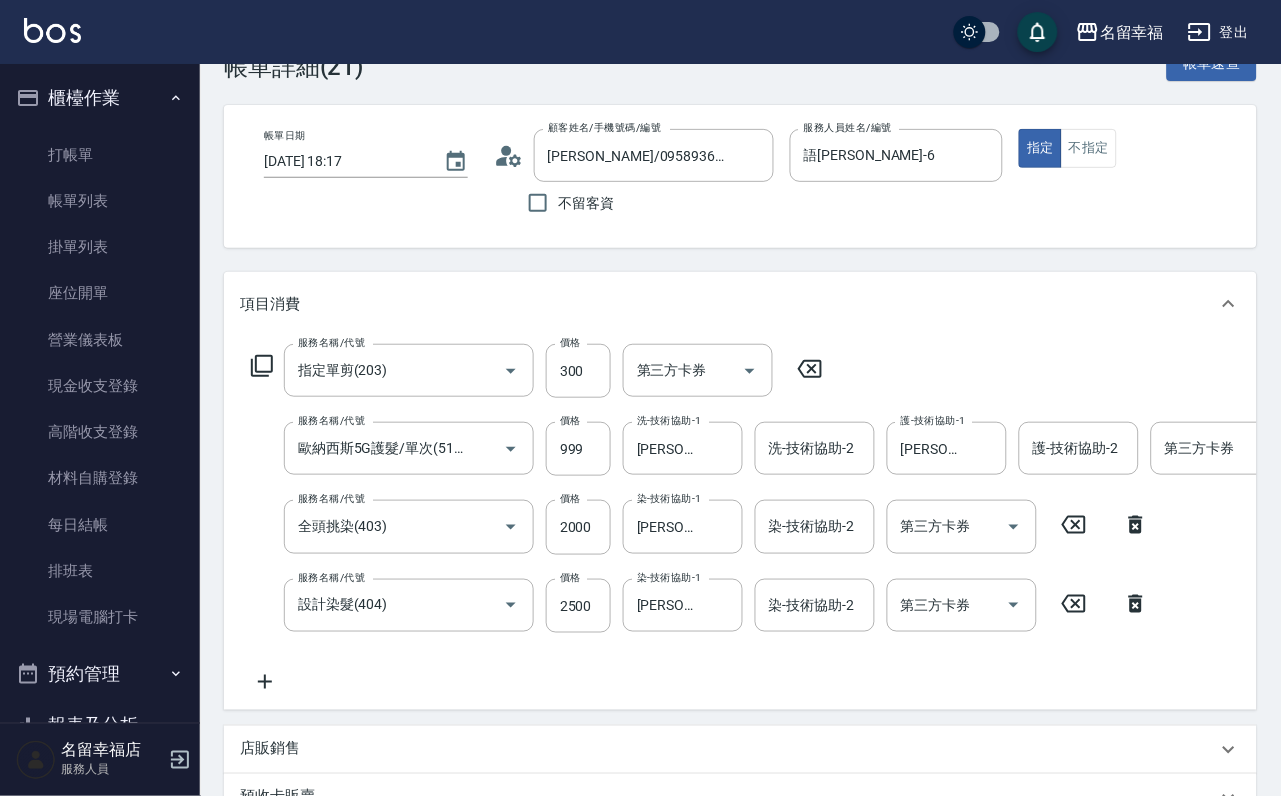scroll, scrollTop: 450, scrollLeft: 0, axis: vertical 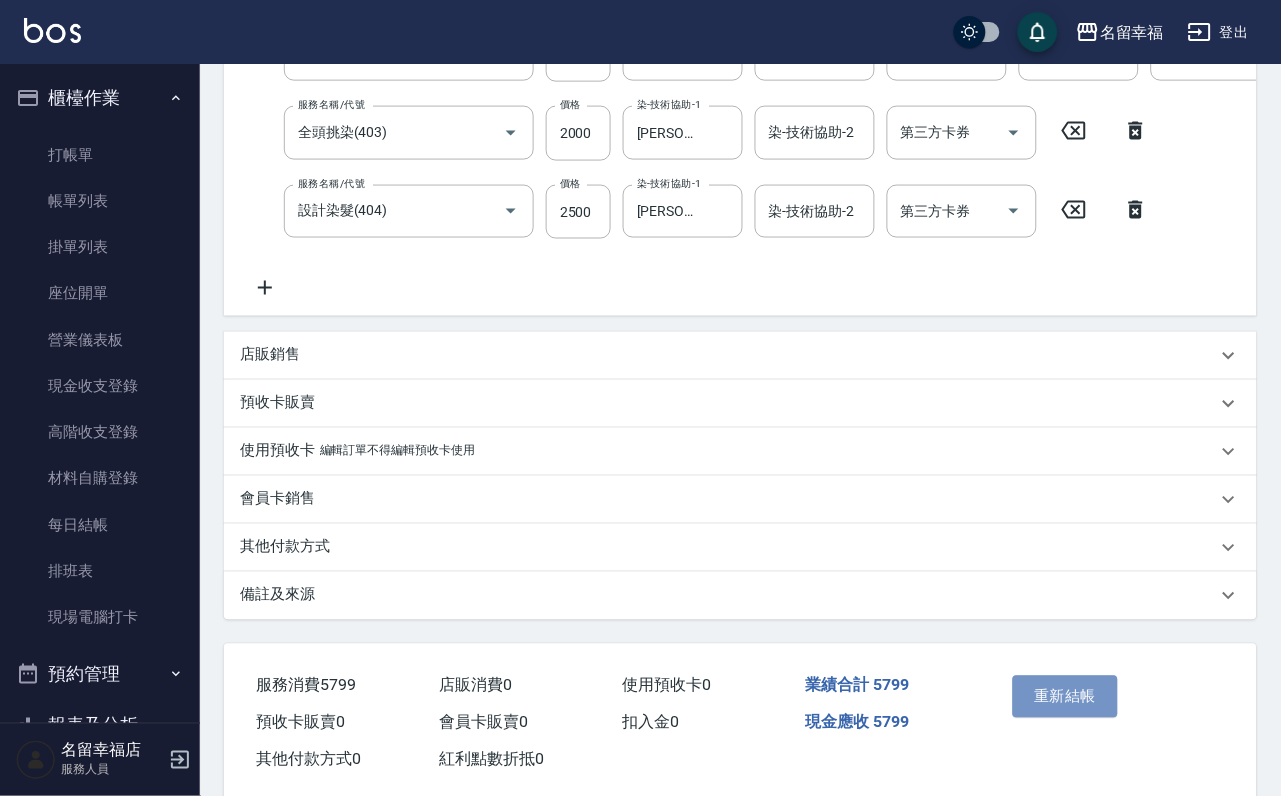 drag, startPoint x: 1115, startPoint y: 731, endPoint x: 1096, endPoint y: 728, distance: 19.235384 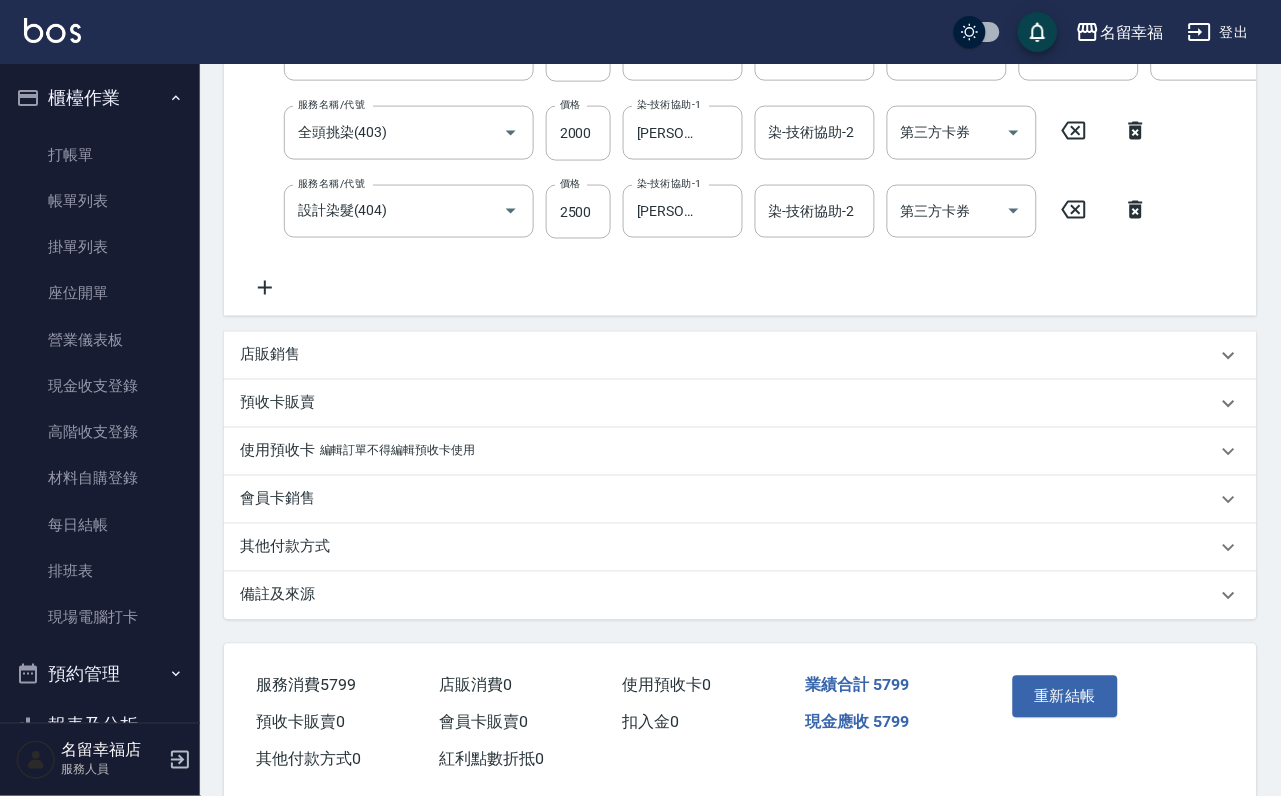 click on "重新結帳" at bounding box center [1066, 697] 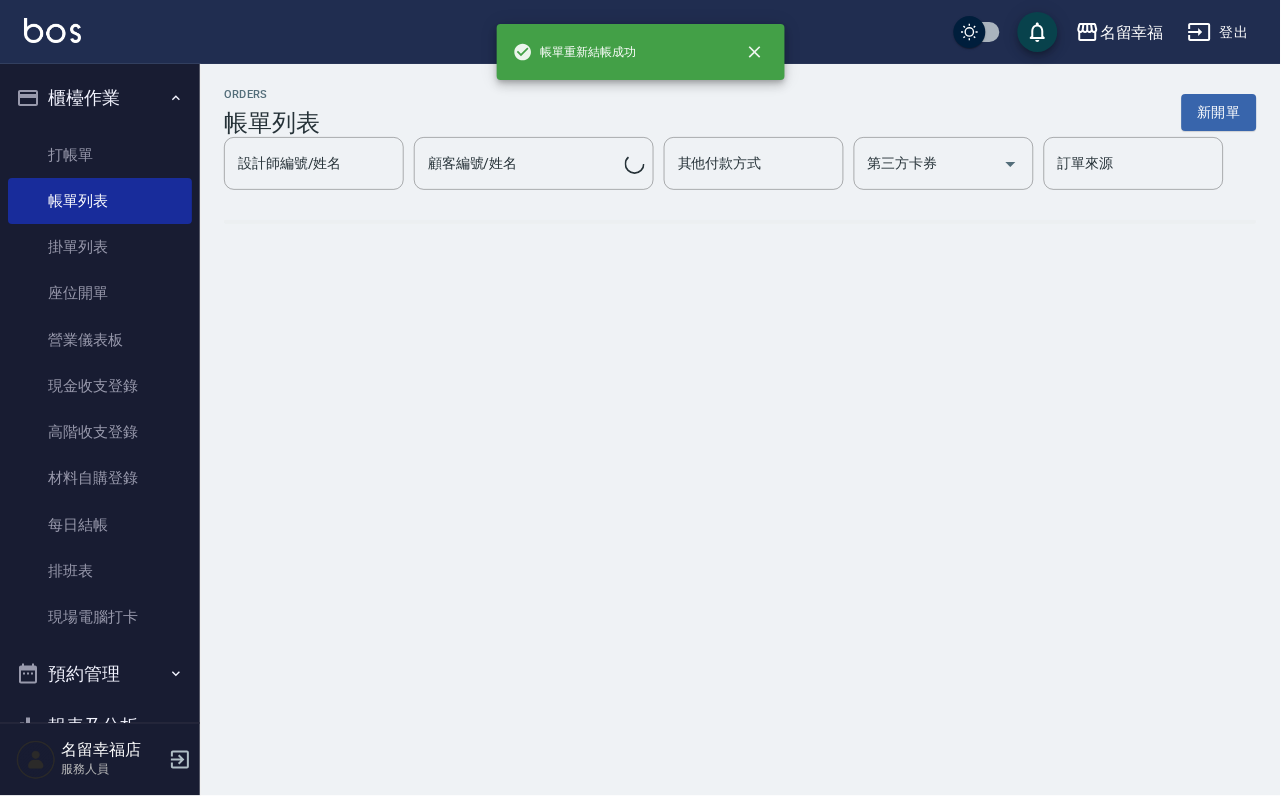 scroll, scrollTop: 0, scrollLeft: 0, axis: both 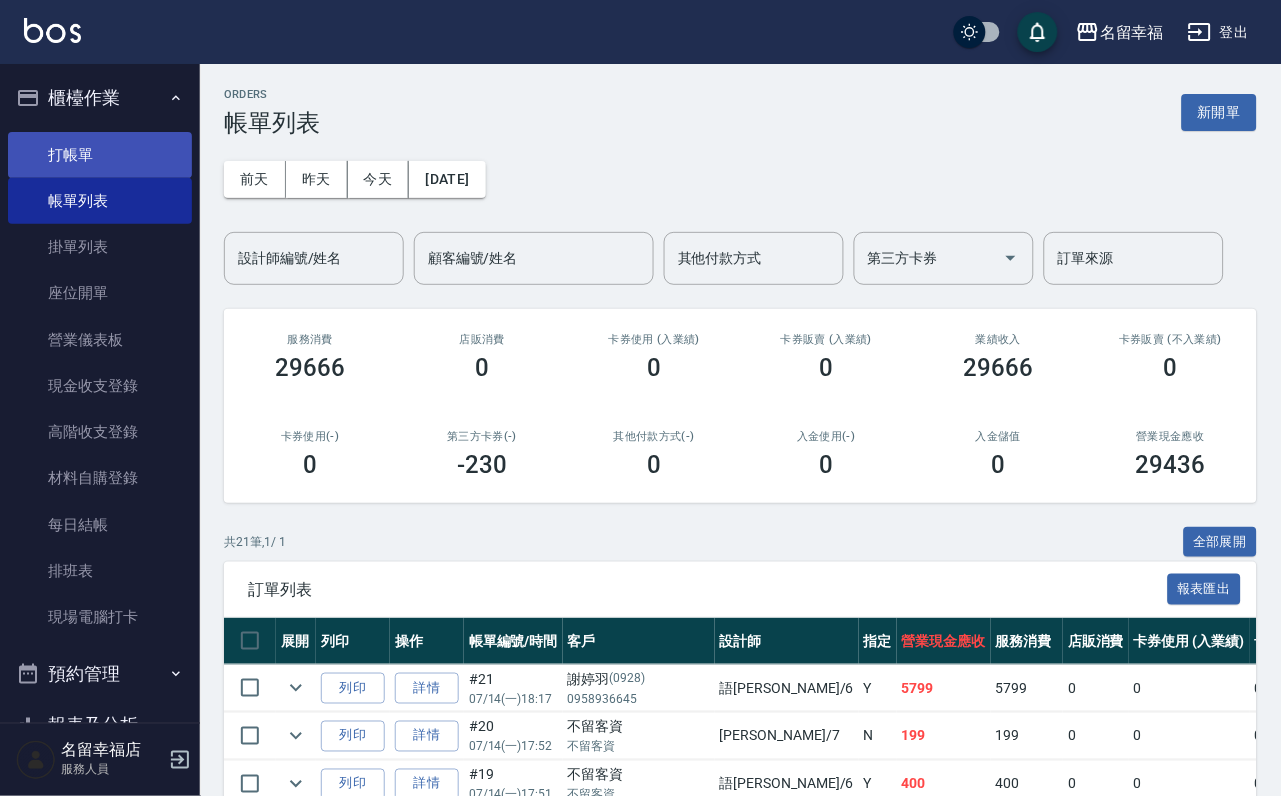 click on "打帳單" at bounding box center [100, 155] 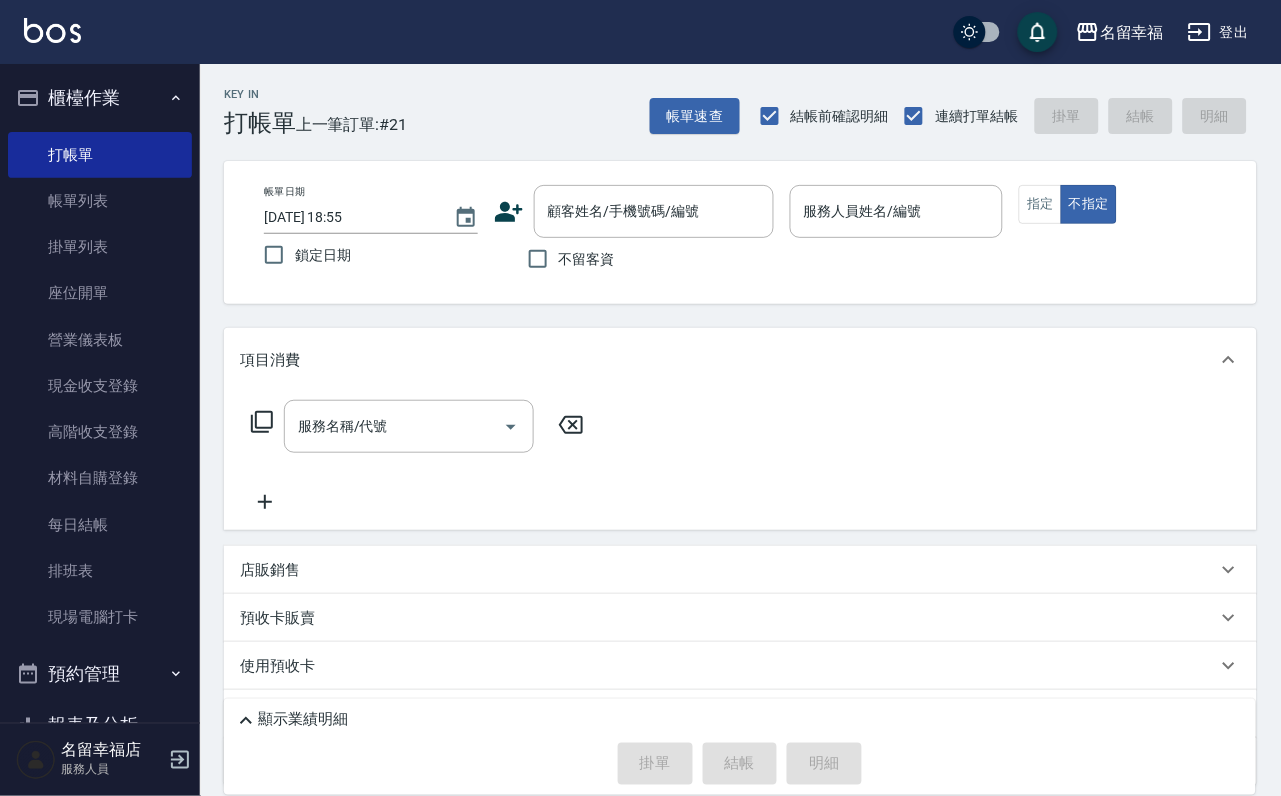 click on "不留客資" at bounding box center [566, 259] 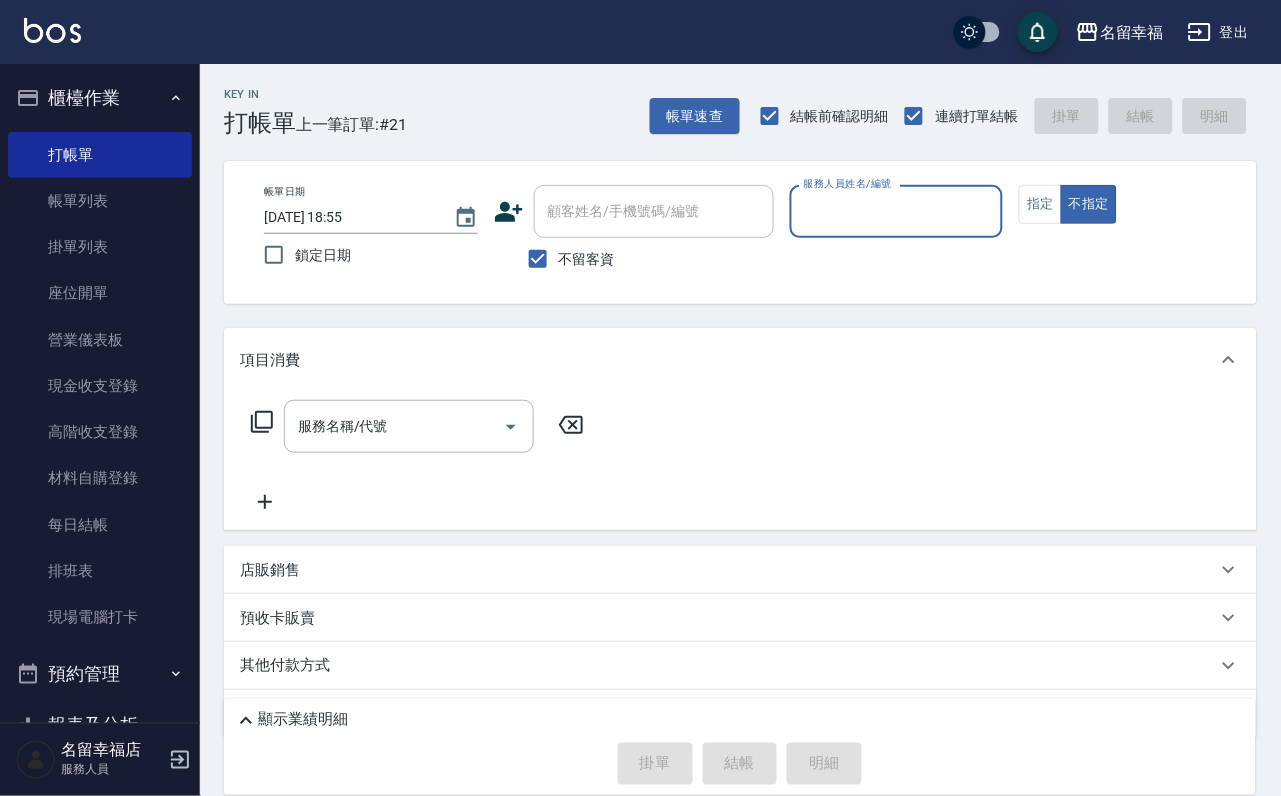 click on "服務人員姓名/編號" at bounding box center (897, 211) 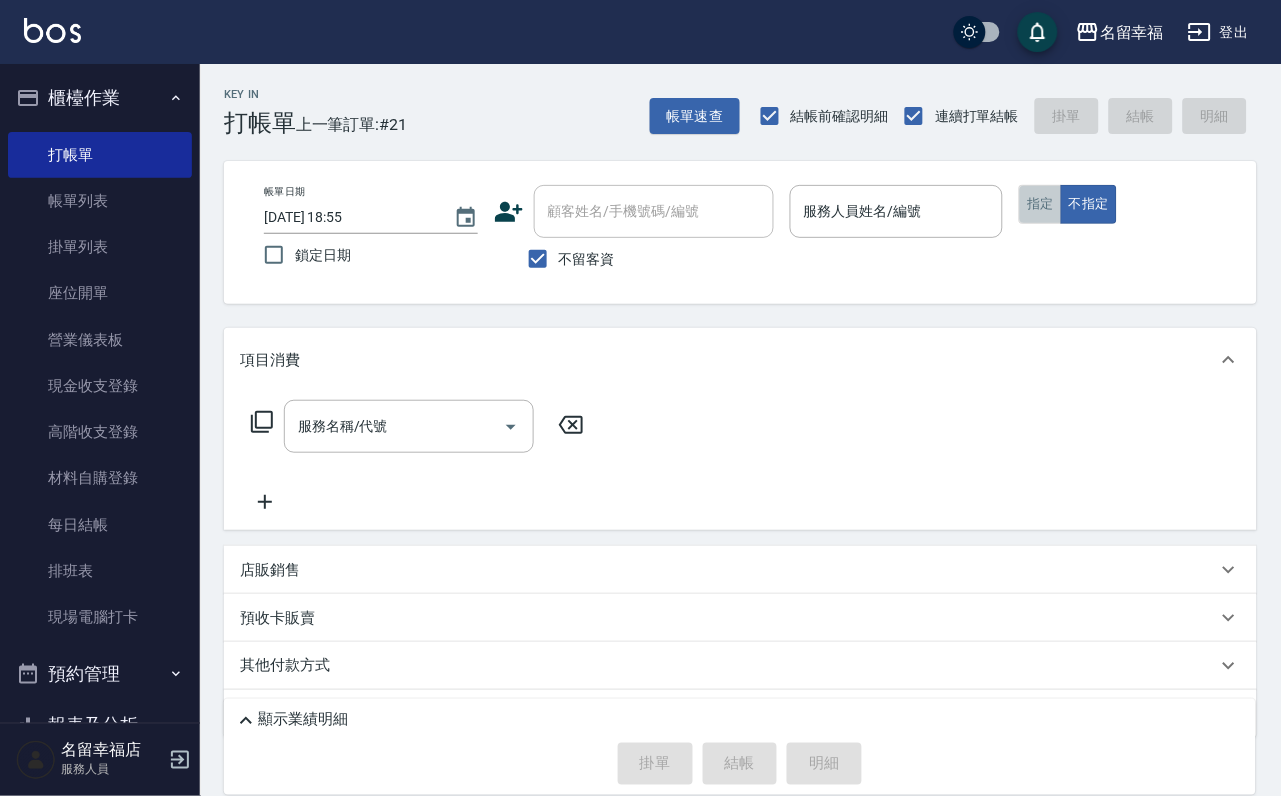 drag, startPoint x: 1157, startPoint y: 228, endPoint x: 1135, endPoint y: 228, distance: 22 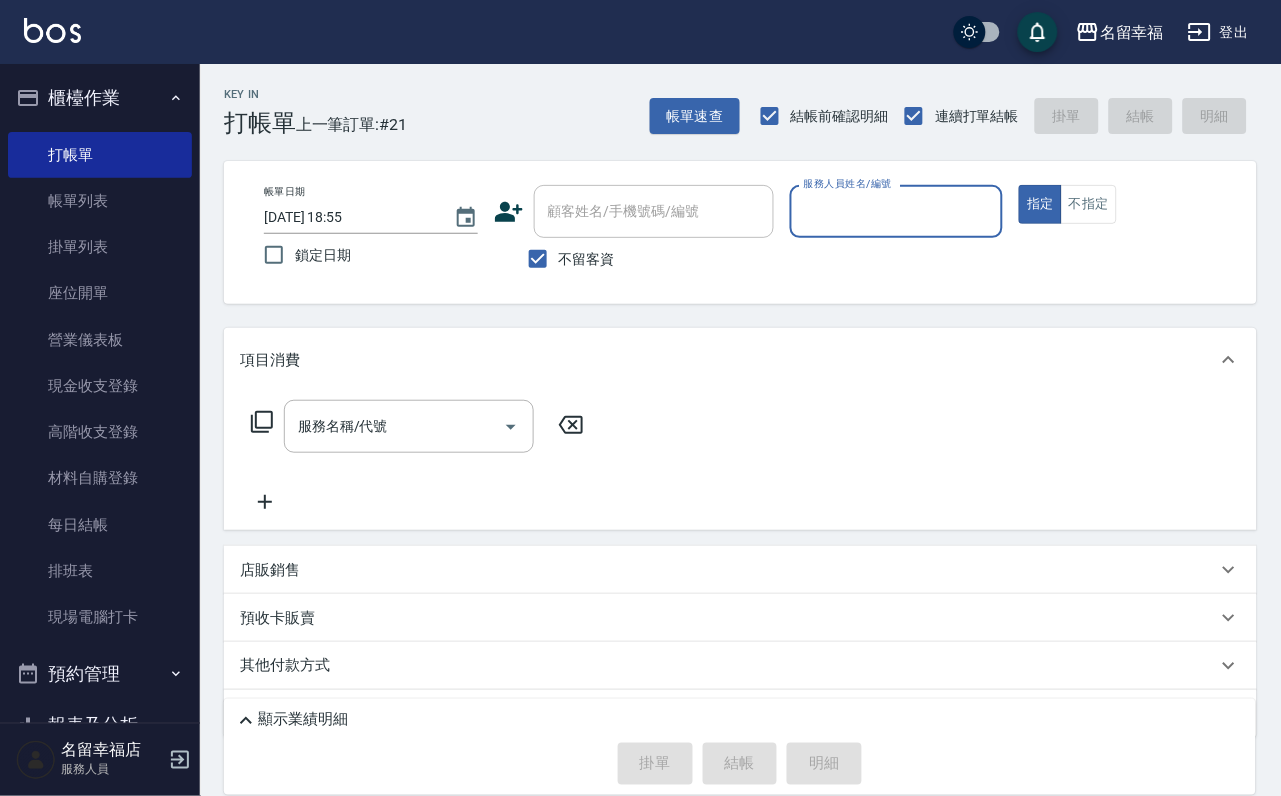 click on "服務人員姓名/編號" at bounding box center [897, 211] 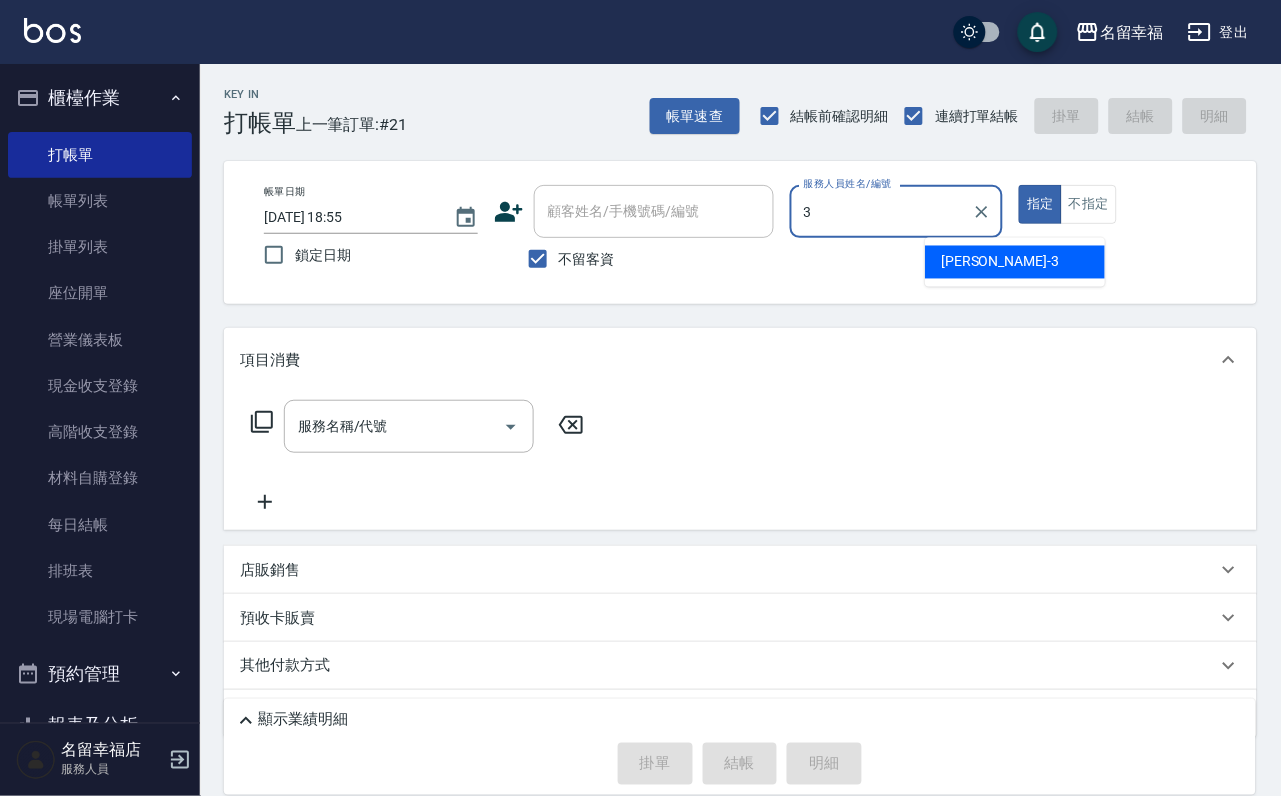 type on "[PERSON_NAME]-3" 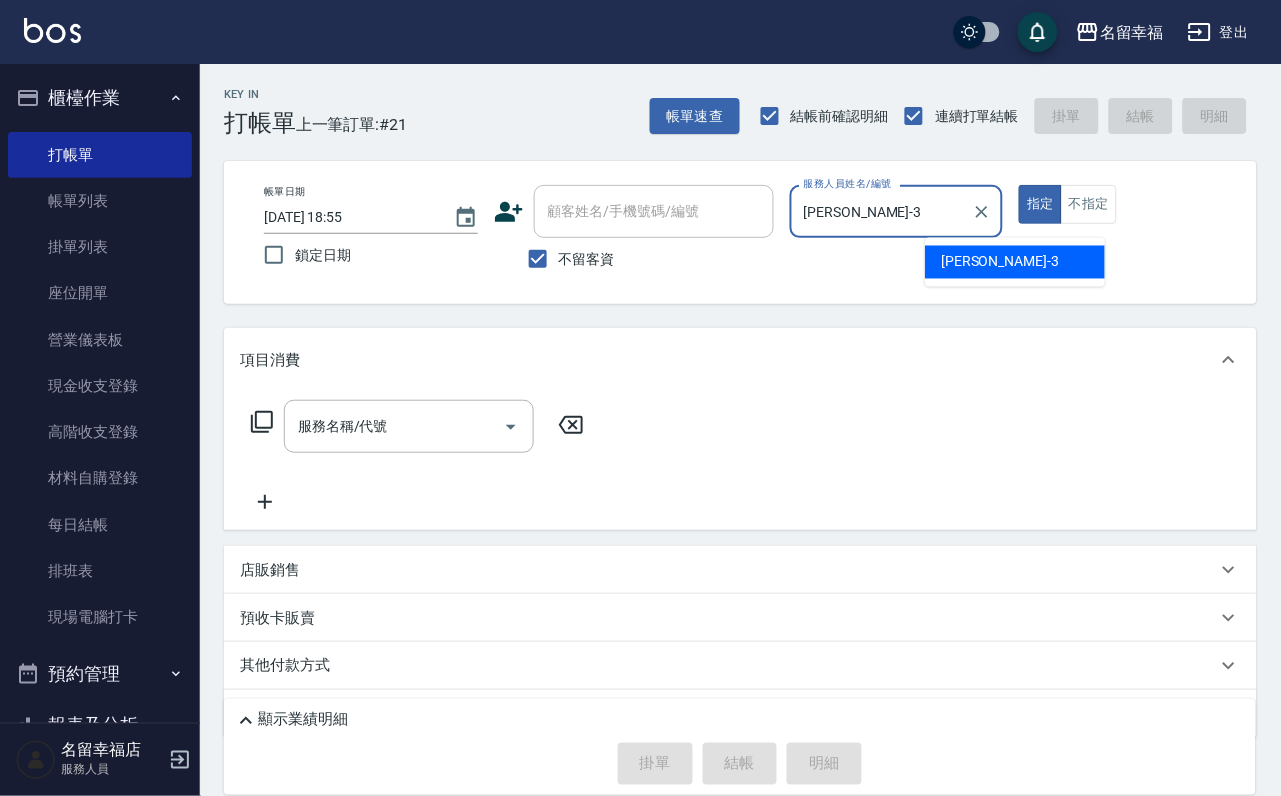 type on "true" 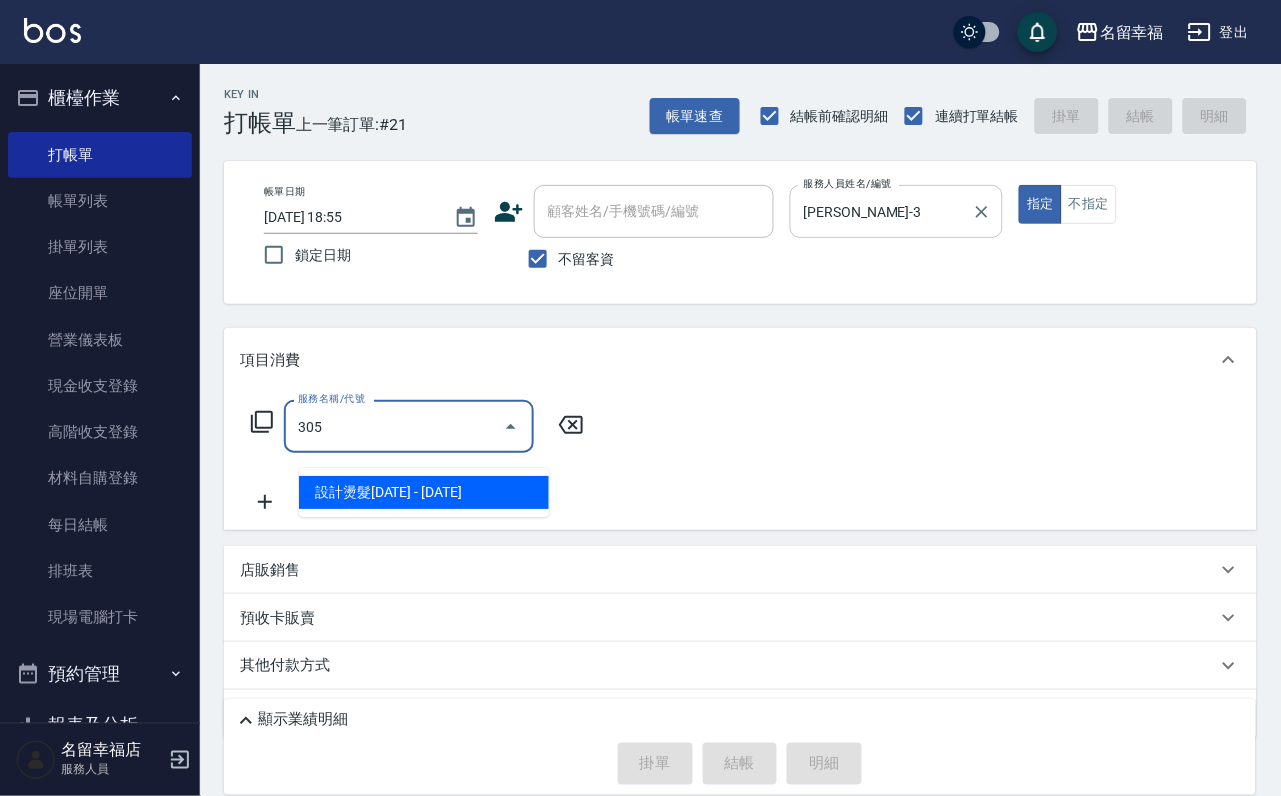 type on "設計燙髮1500(305)" 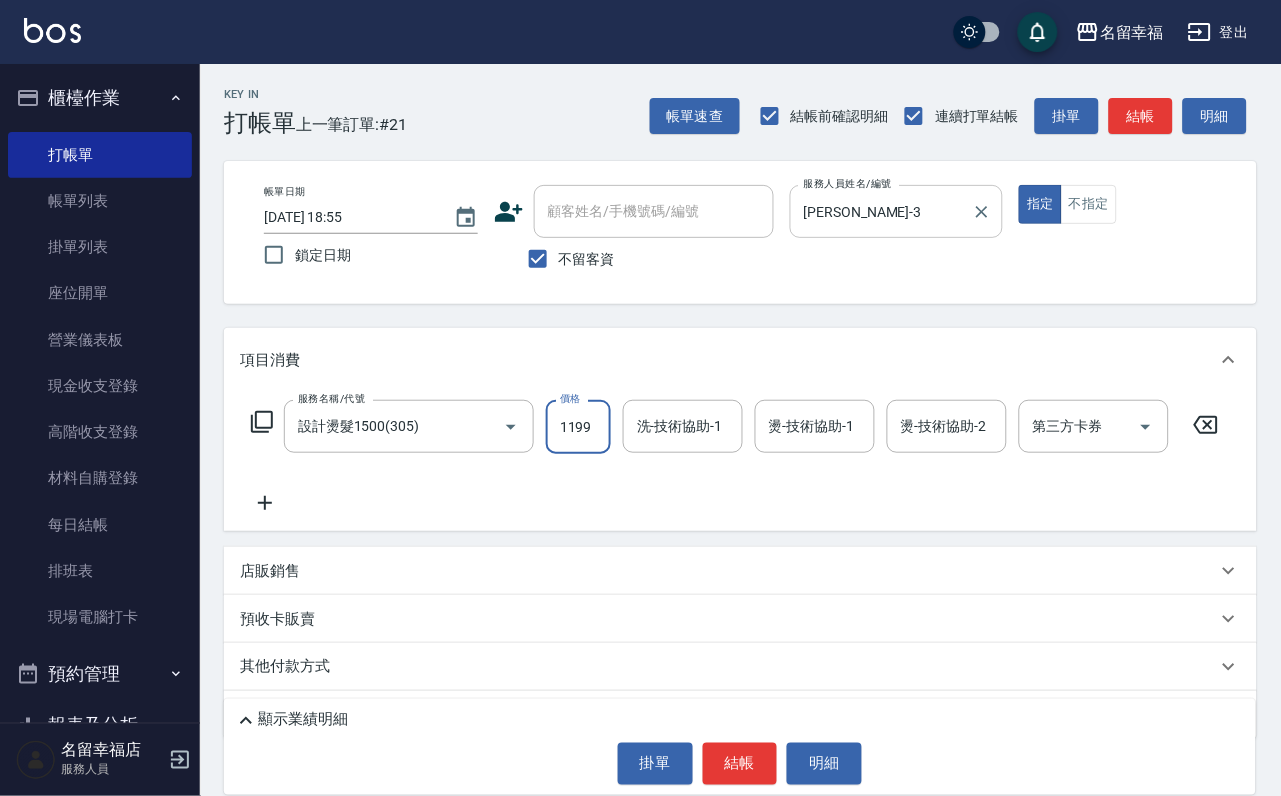scroll, scrollTop: 0, scrollLeft: 1, axis: horizontal 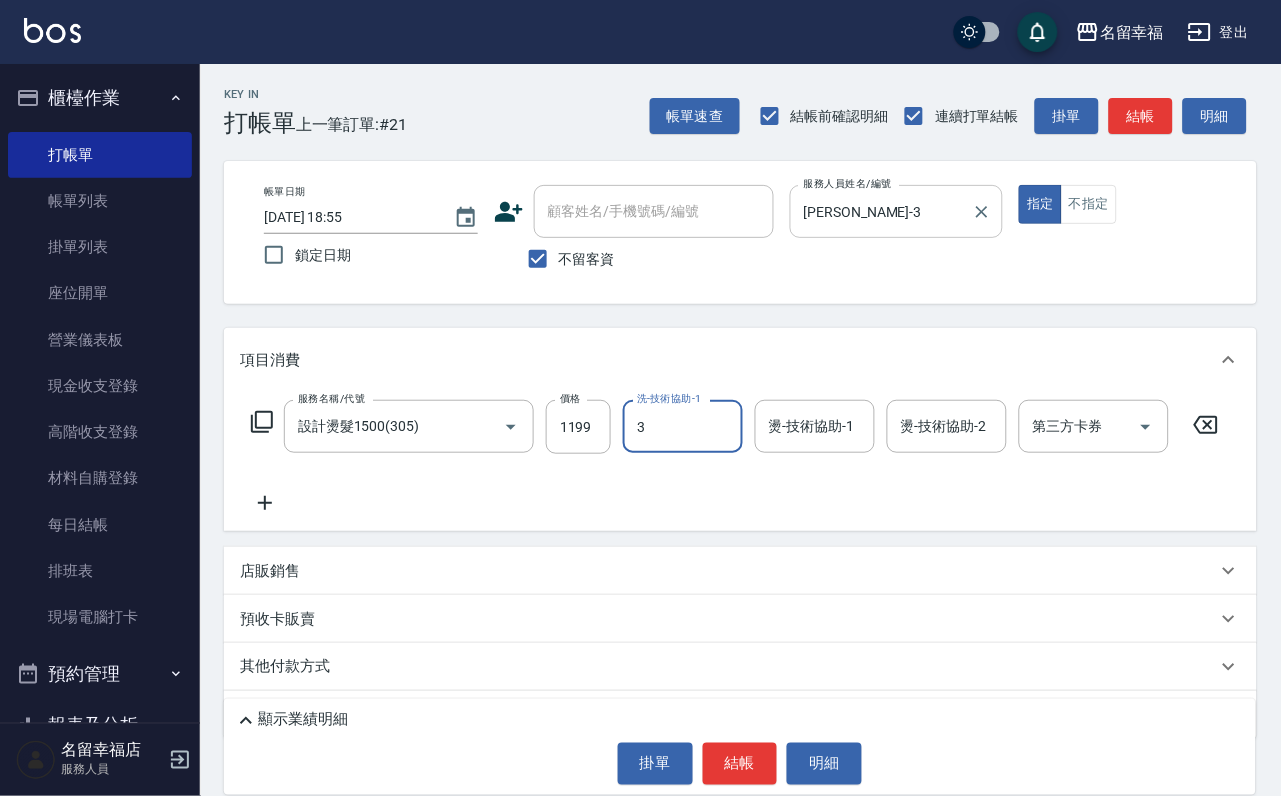type on "[PERSON_NAME]-3" 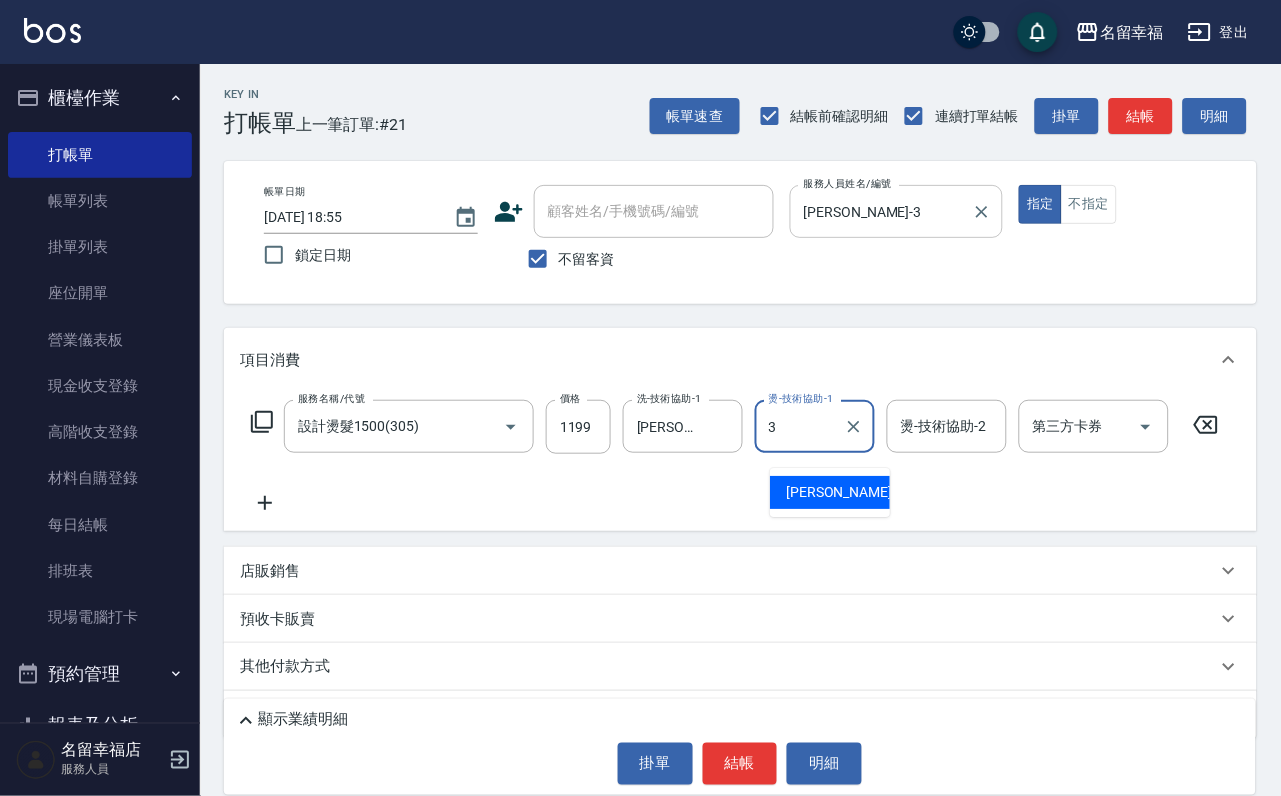type on "[PERSON_NAME]-3" 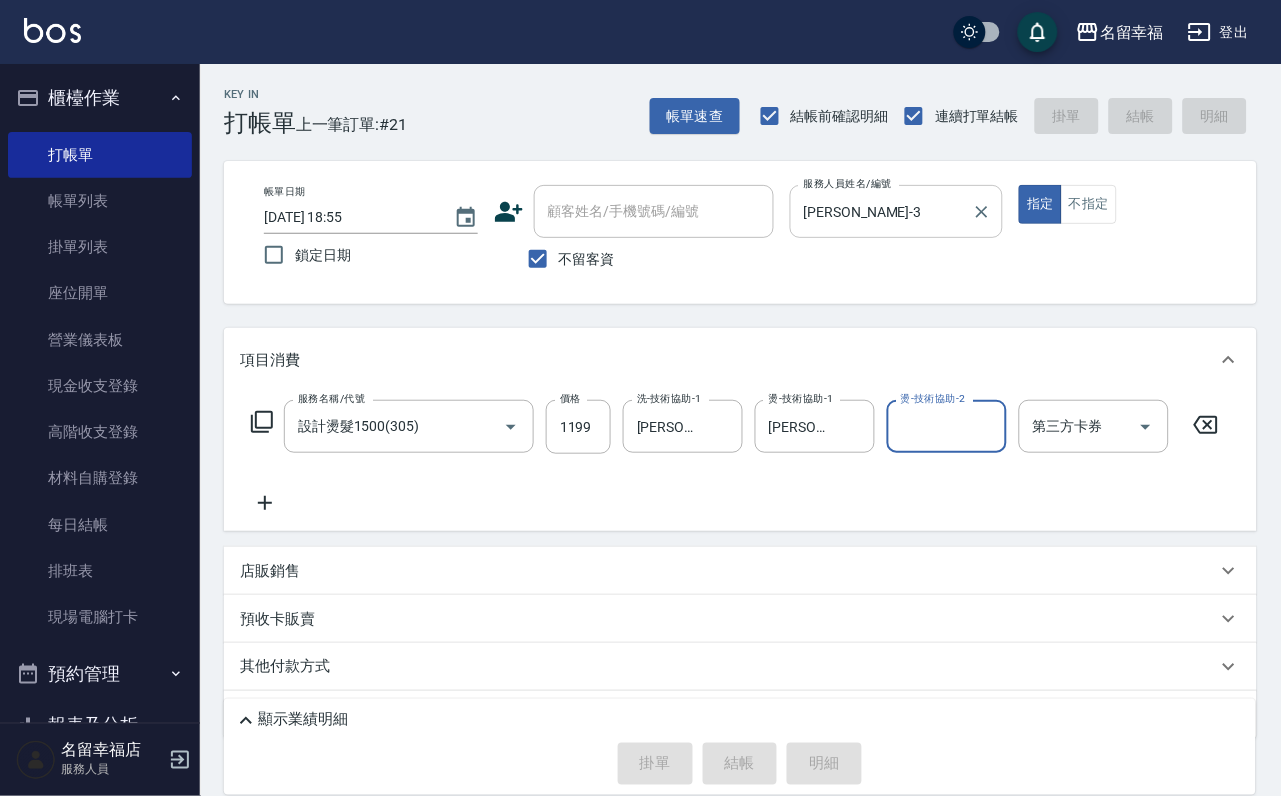 type on "[DATE] 18:57" 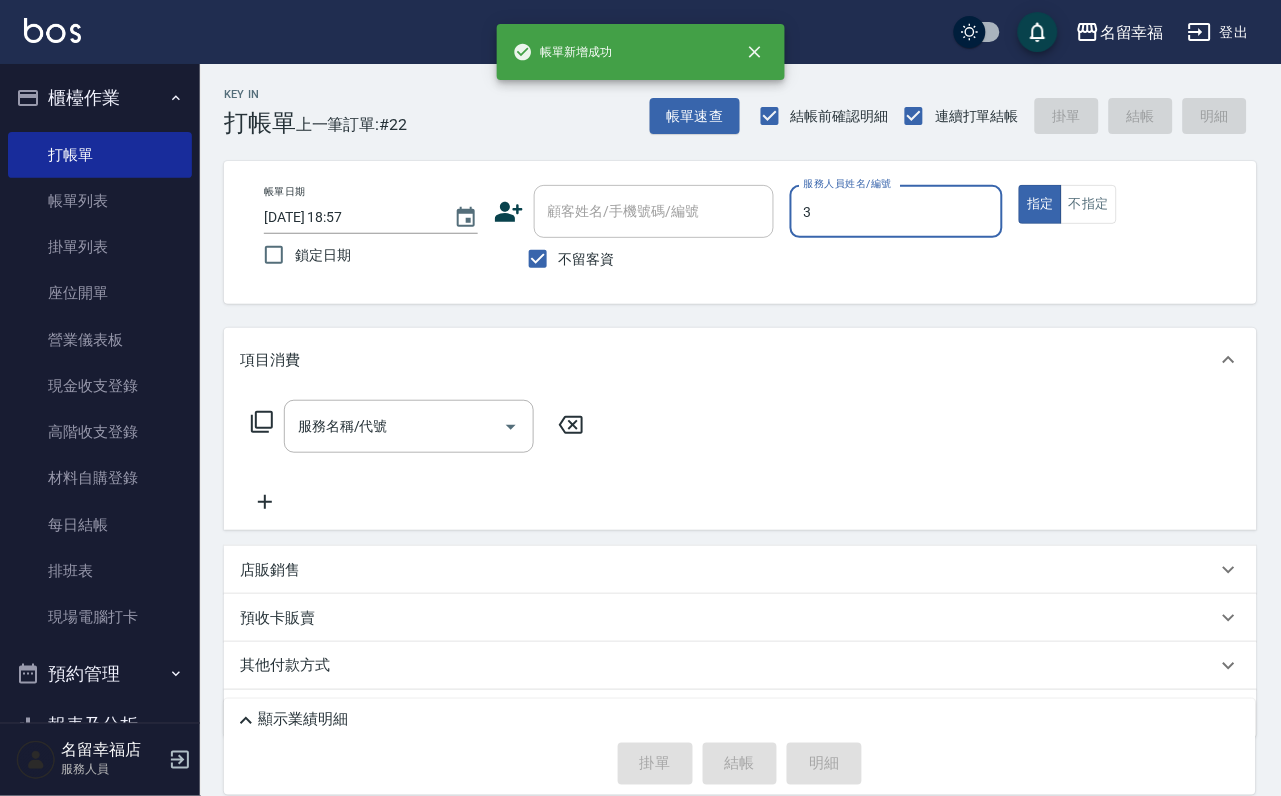 type on "[PERSON_NAME]-3" 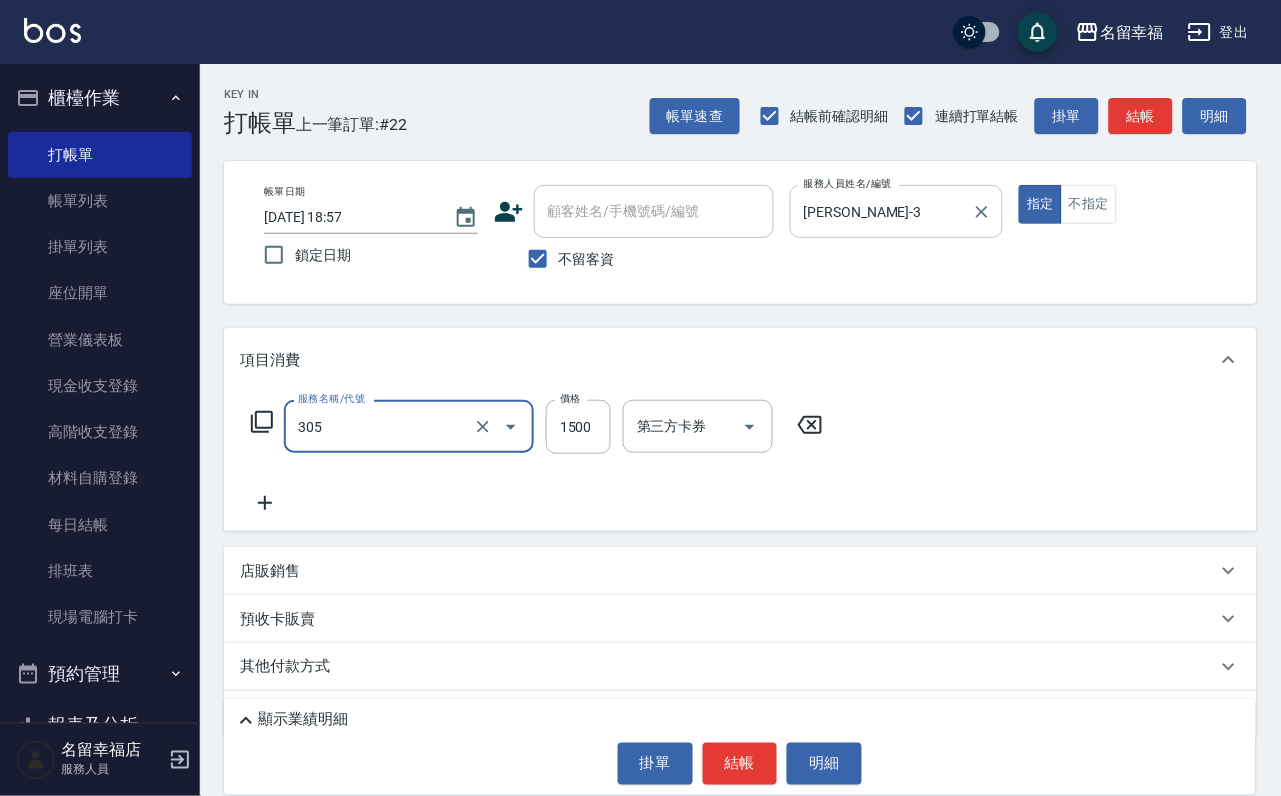 type on "設計燙髮1500(305)" 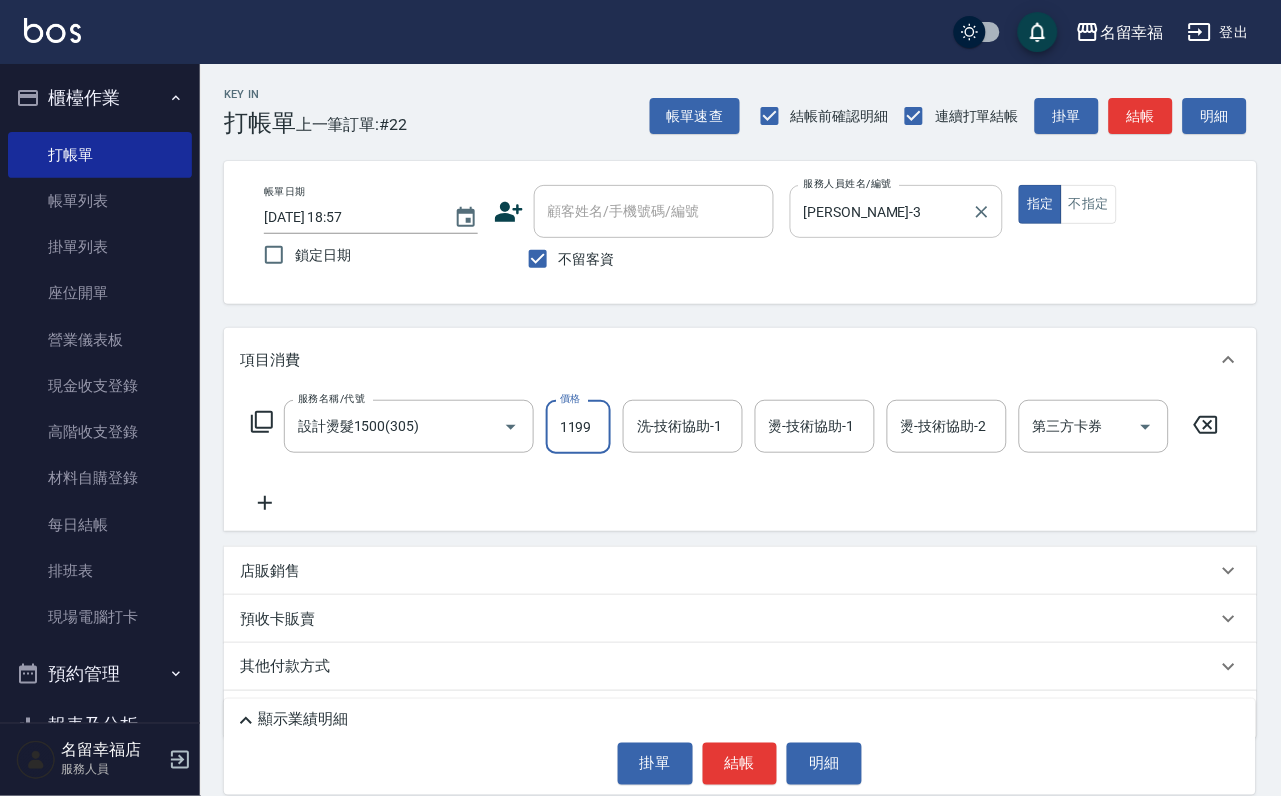 scroll, scrollTop: 0, scrollLeft: 1, axis: horizontal 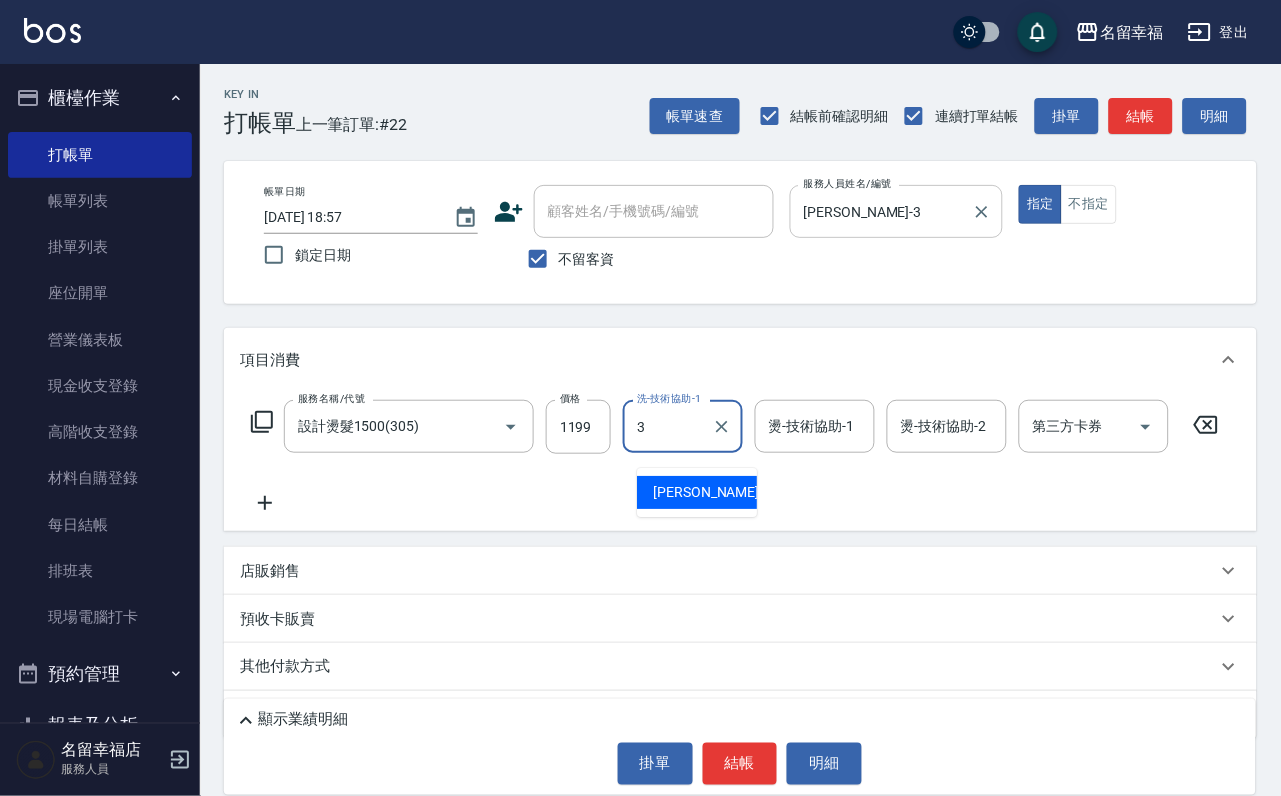 type on "[PERSON_NAME]-3" 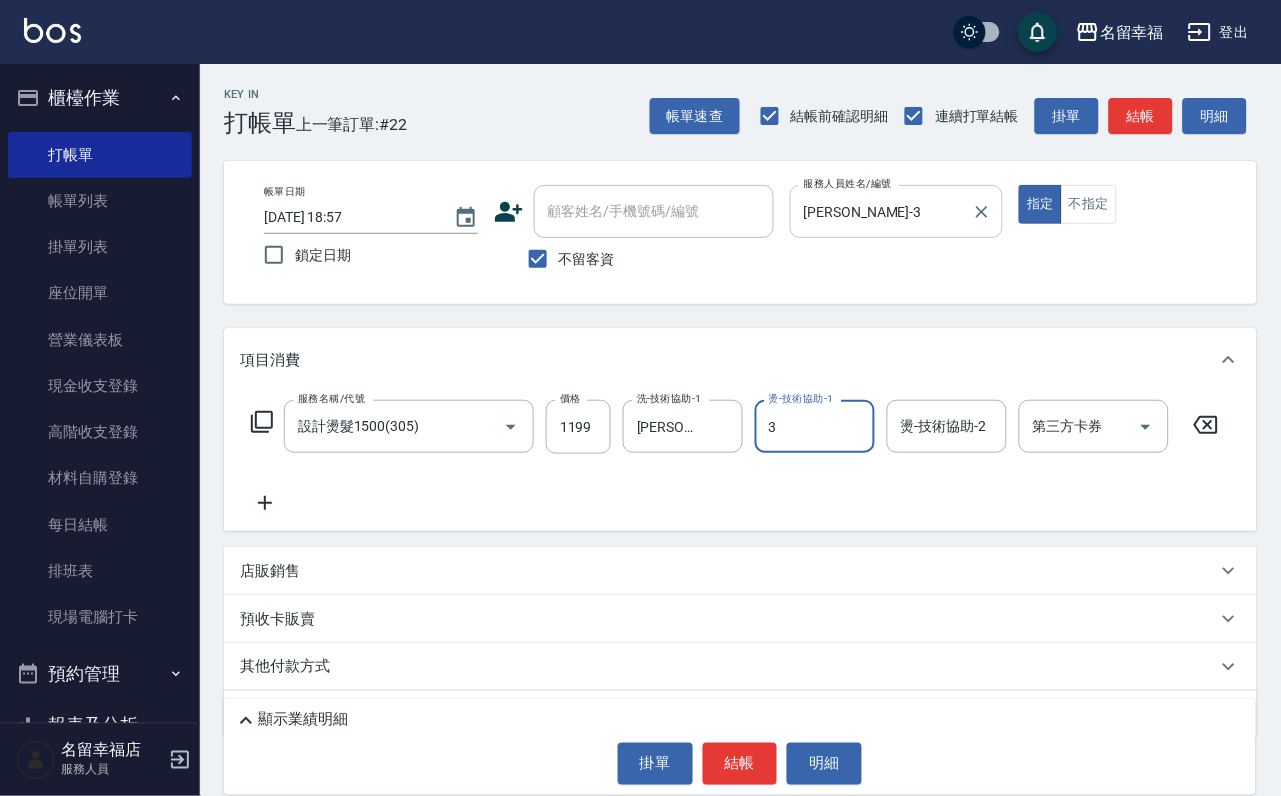 type on "[PERSON_NAME]-3" 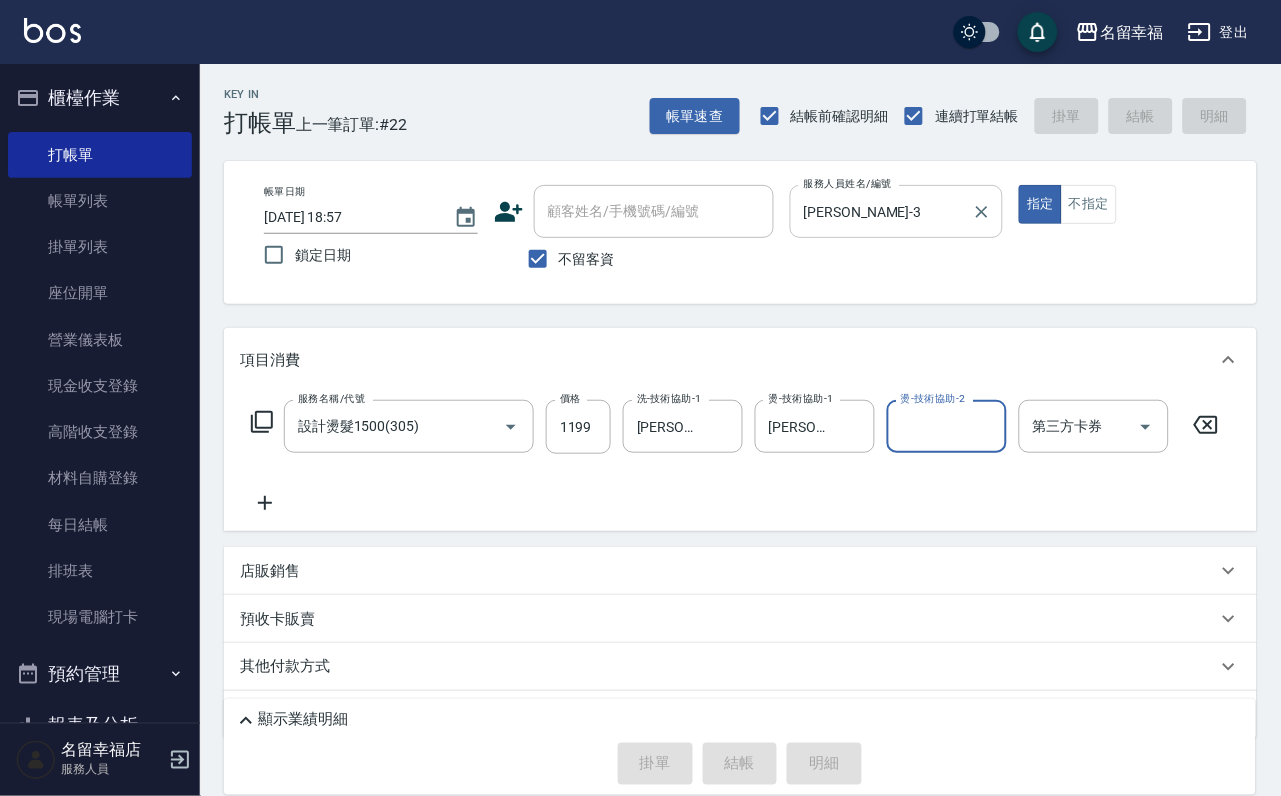 type 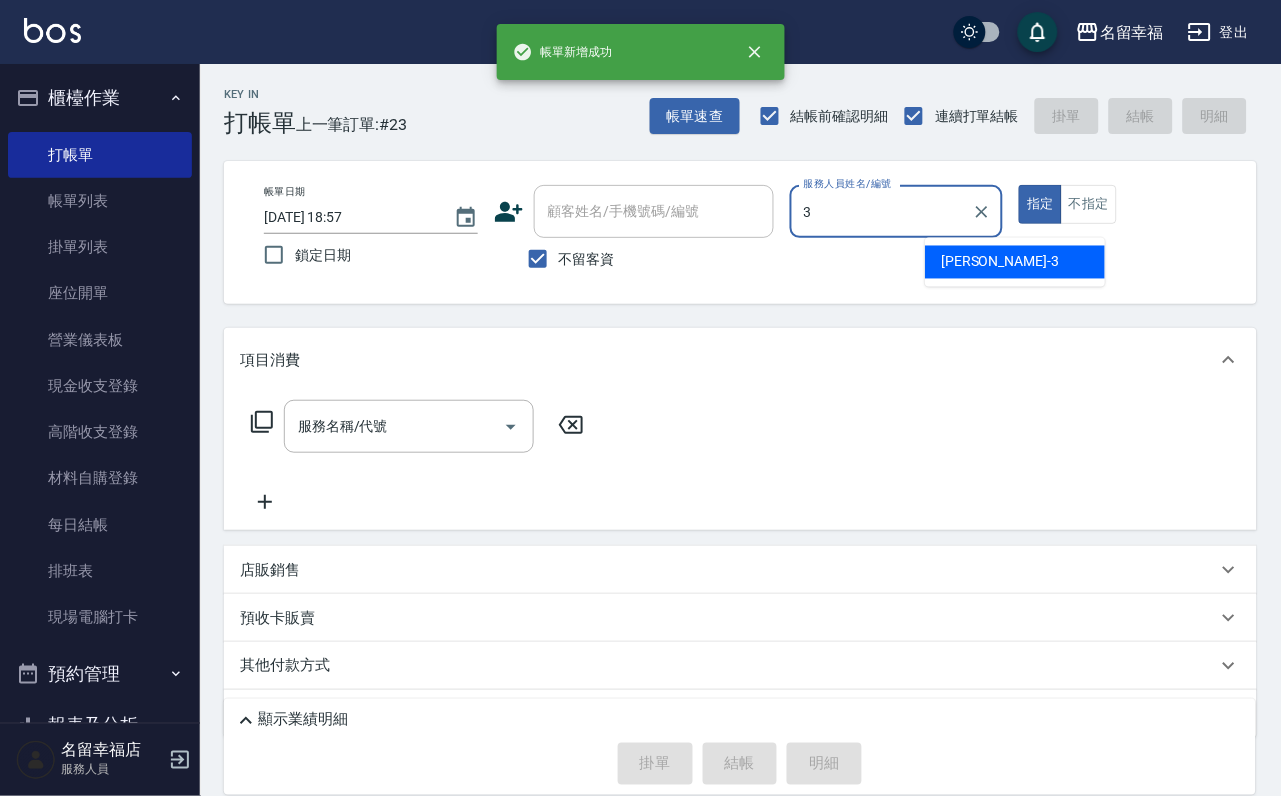 type on "[PERSON_NAME]-3" 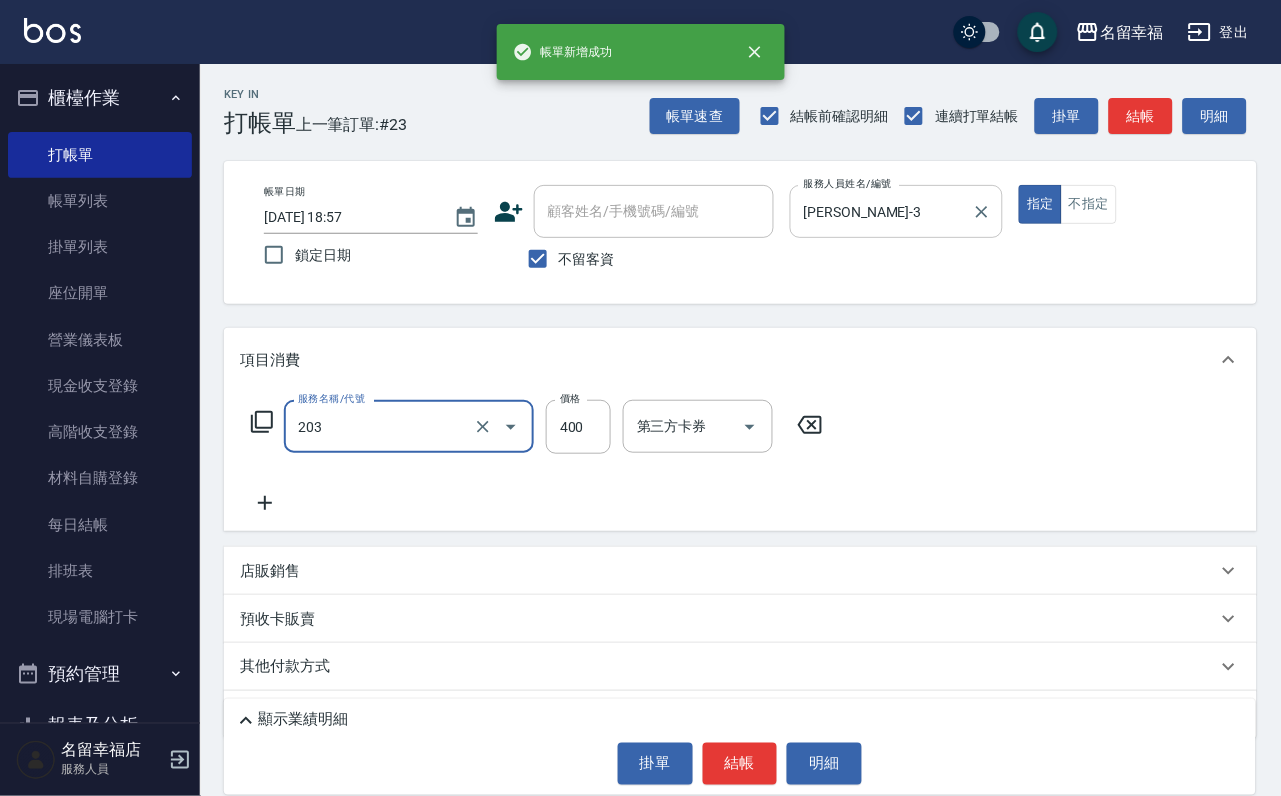 type on "指定單剪(203)" 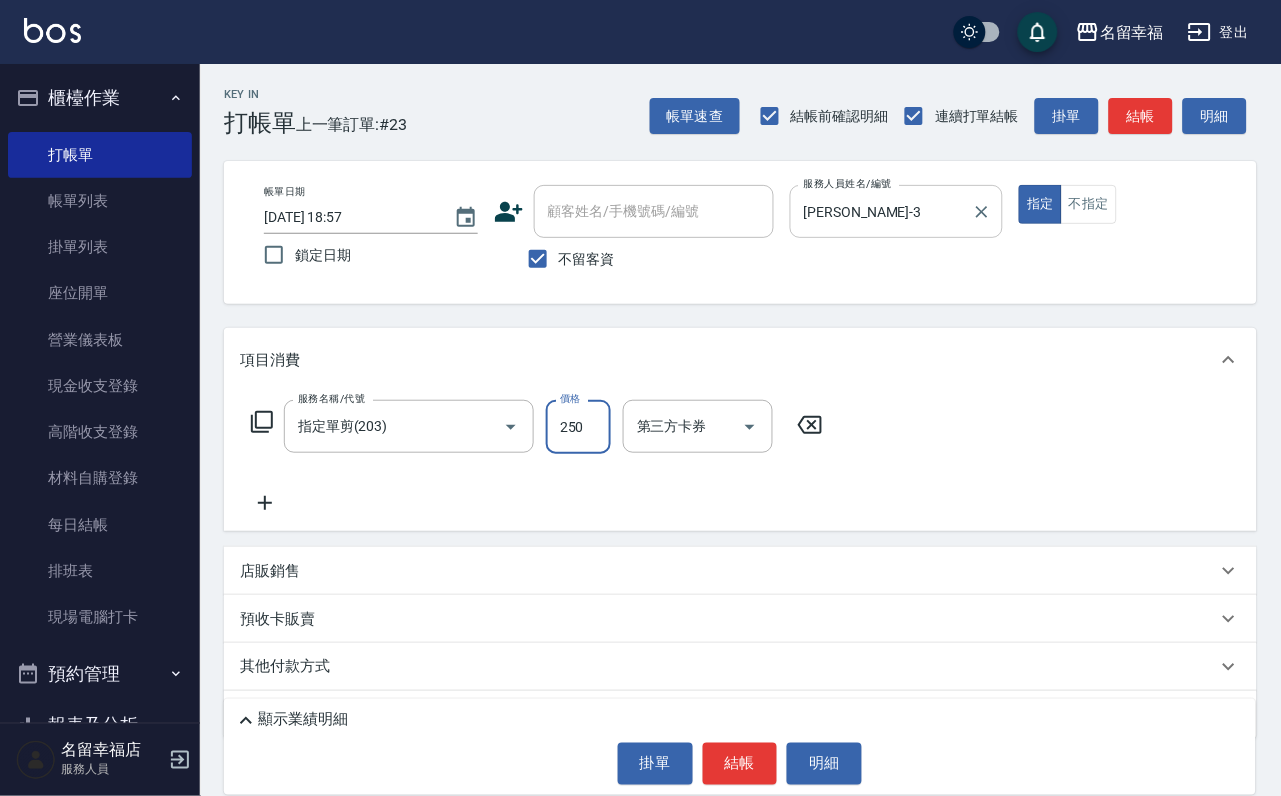 type on "250" 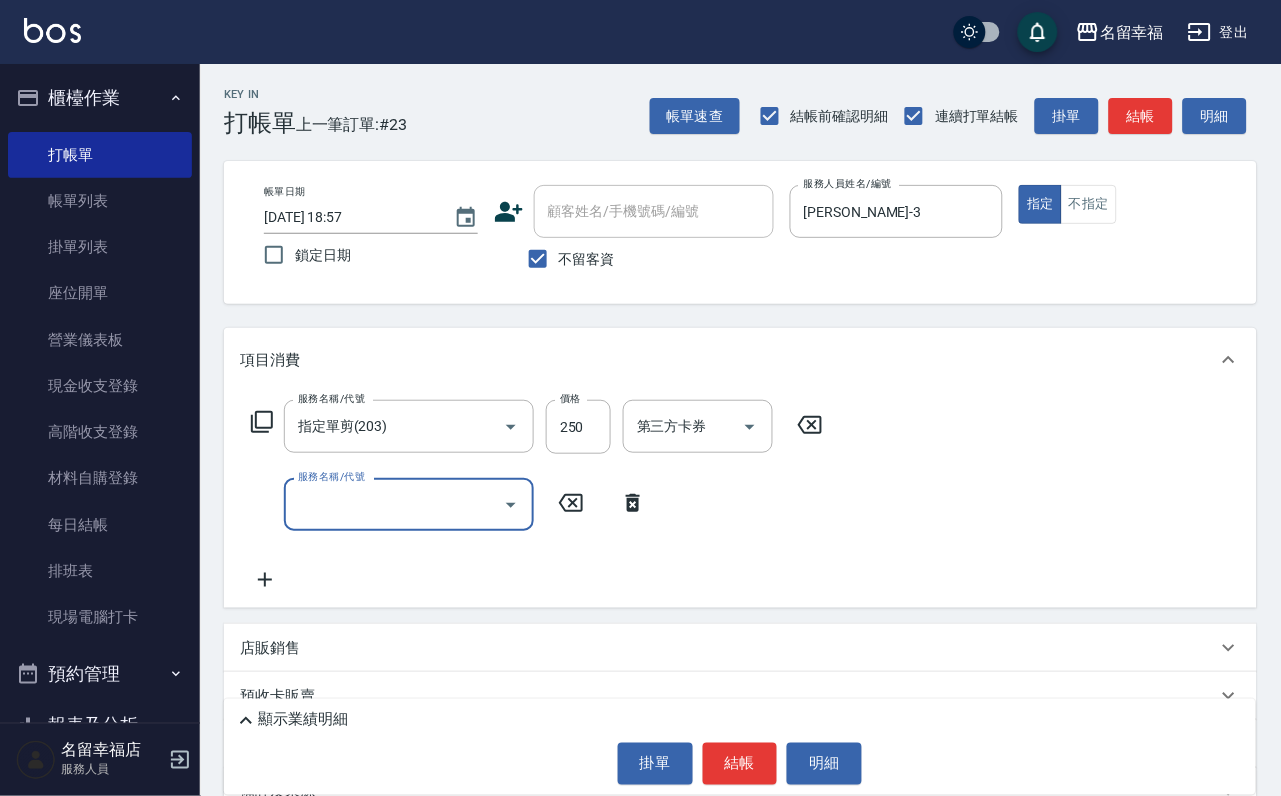 click on "服務名稱/代號" at bounding box center [394, 504] 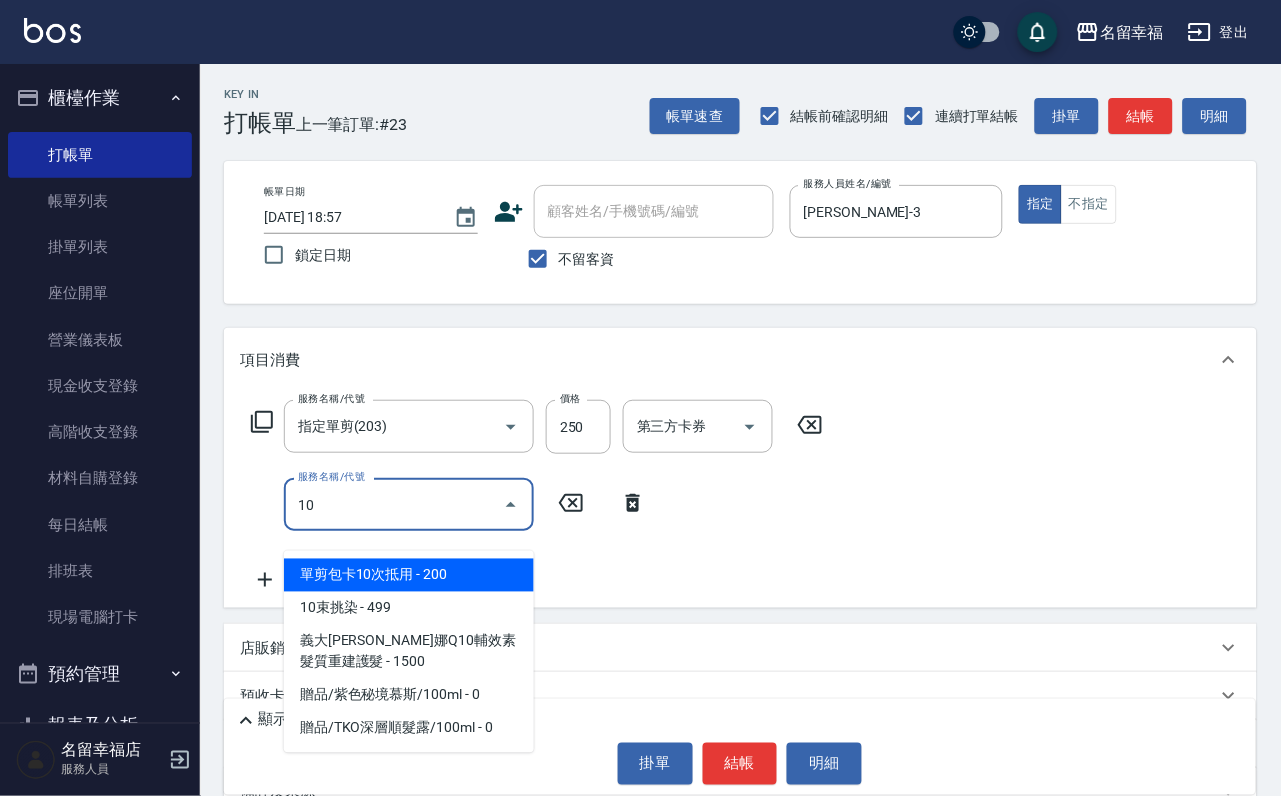 type on "1" 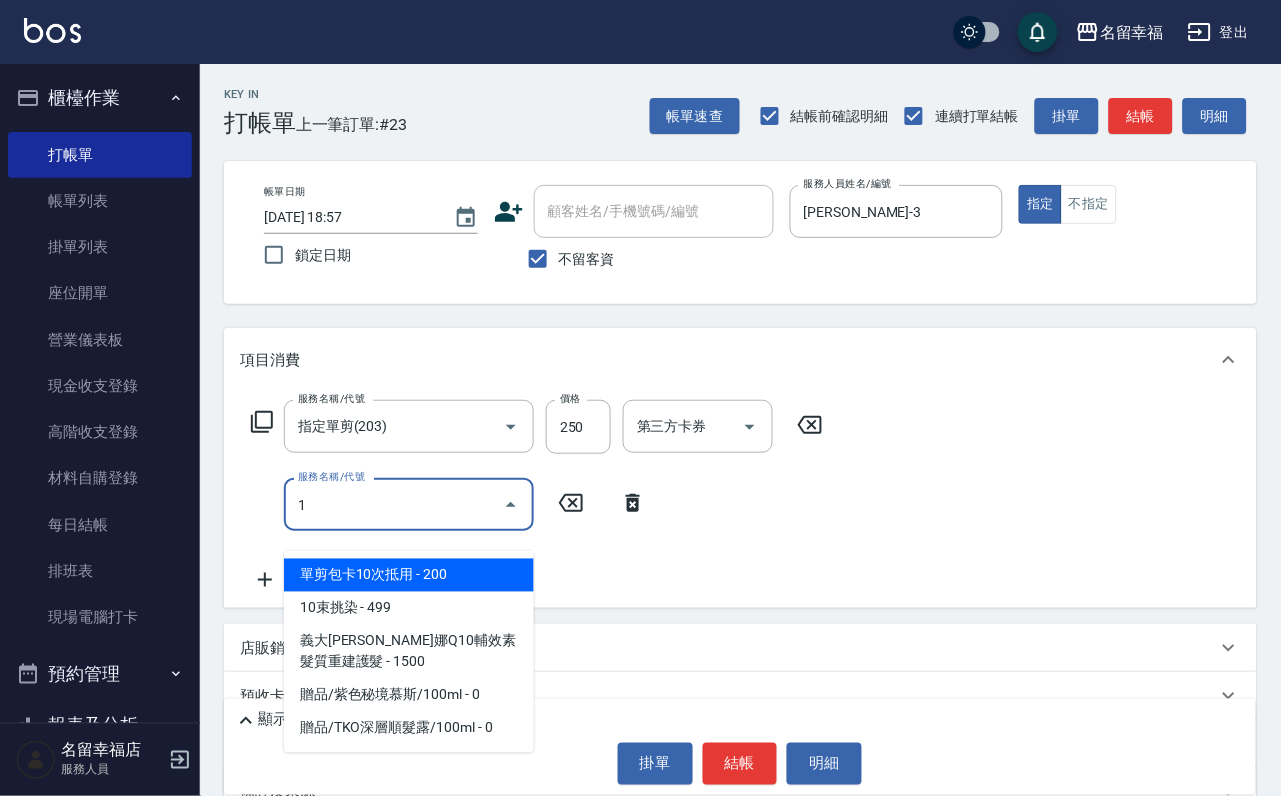 type 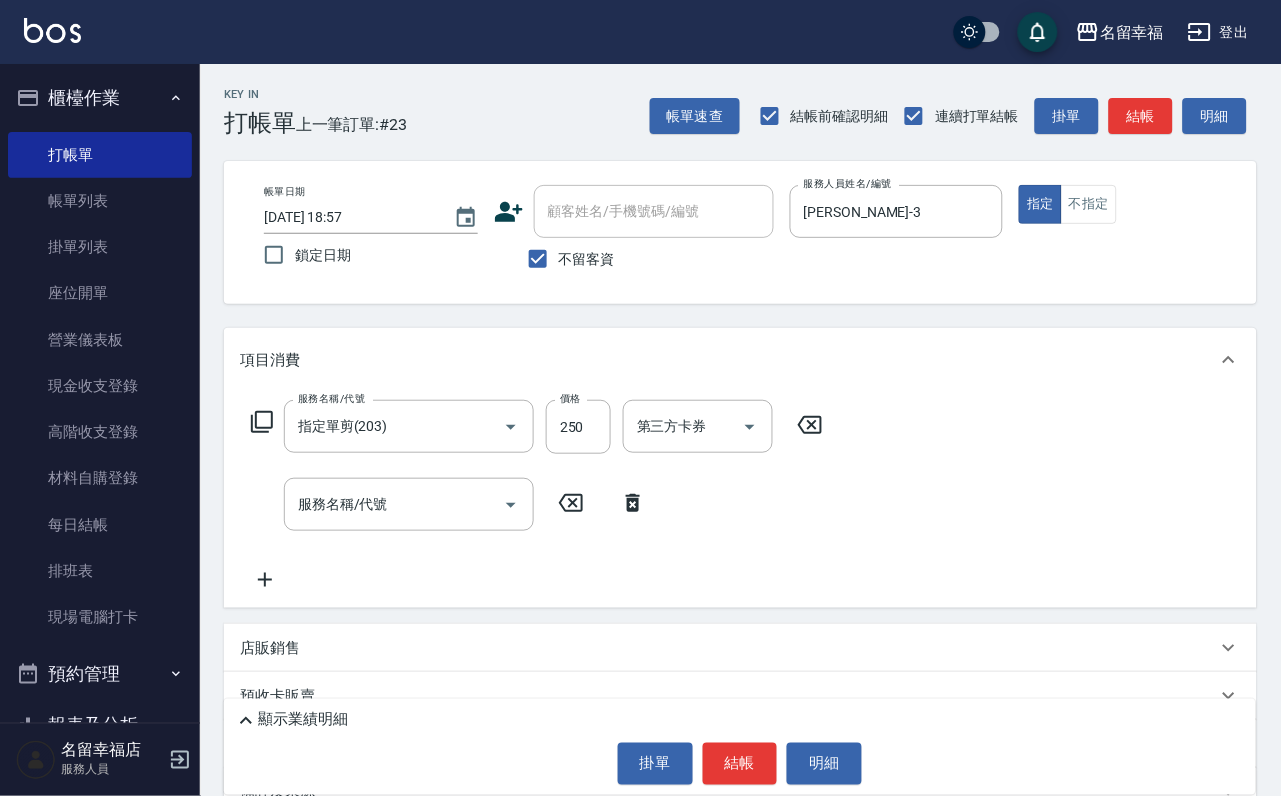 click on "服務名稱/代號 服務名稱/代號" at bounding box center [449, 504] 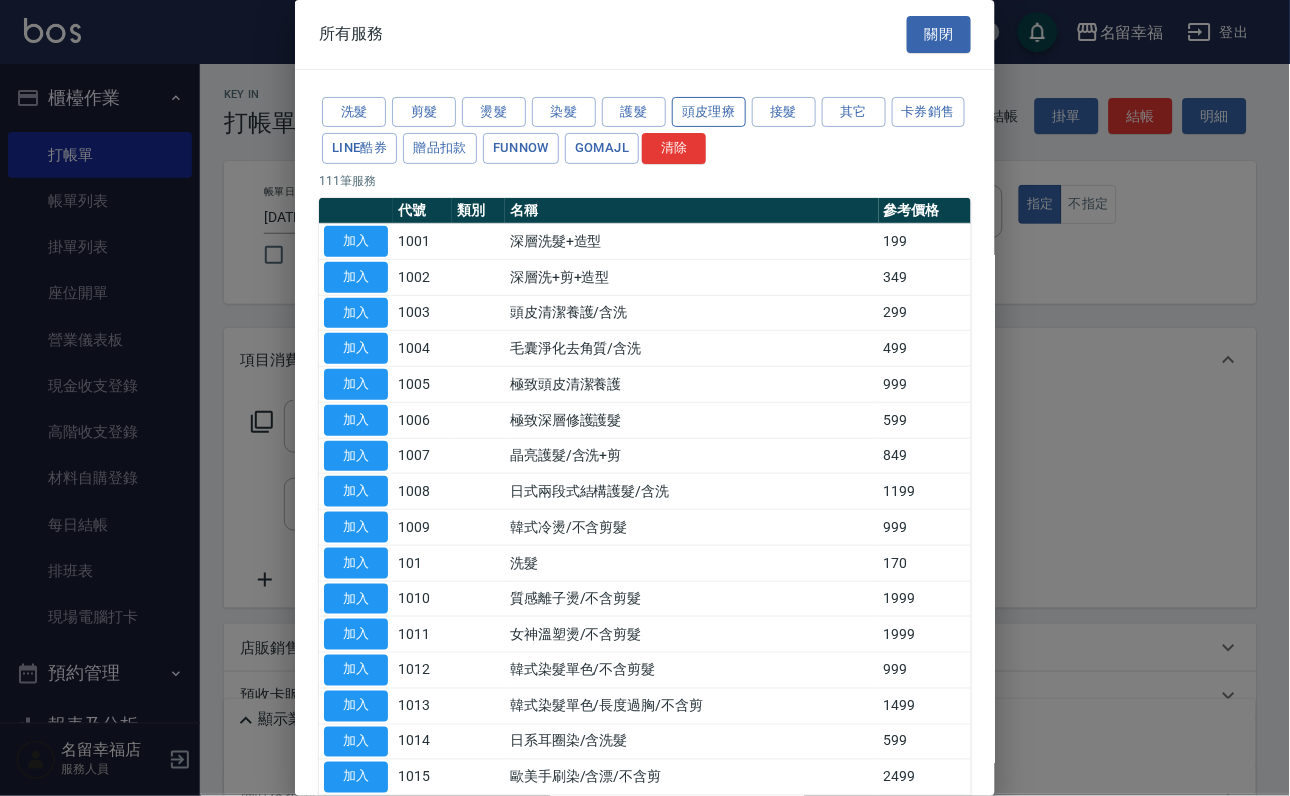 click on "頭皮理療" at bounding box center [709, 112] 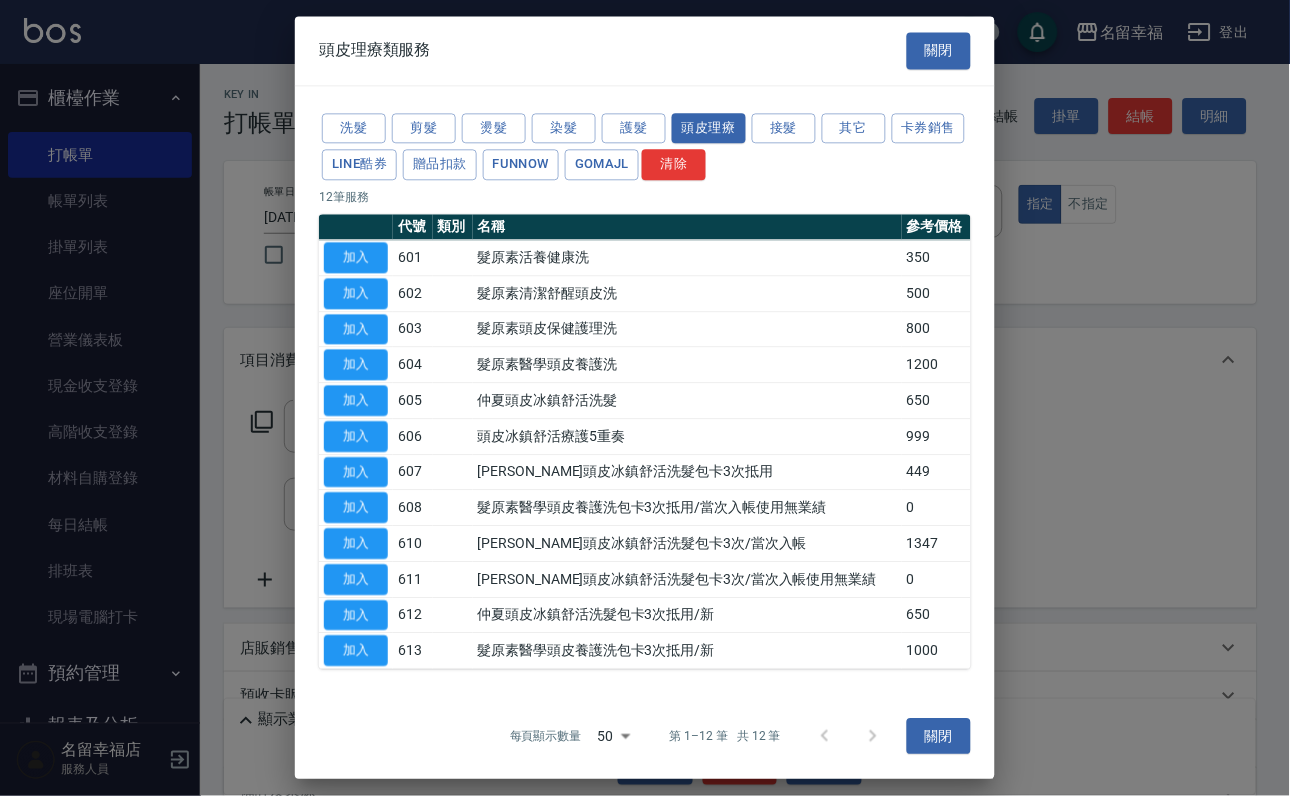 click on "603" at bounding box center (413, 329) 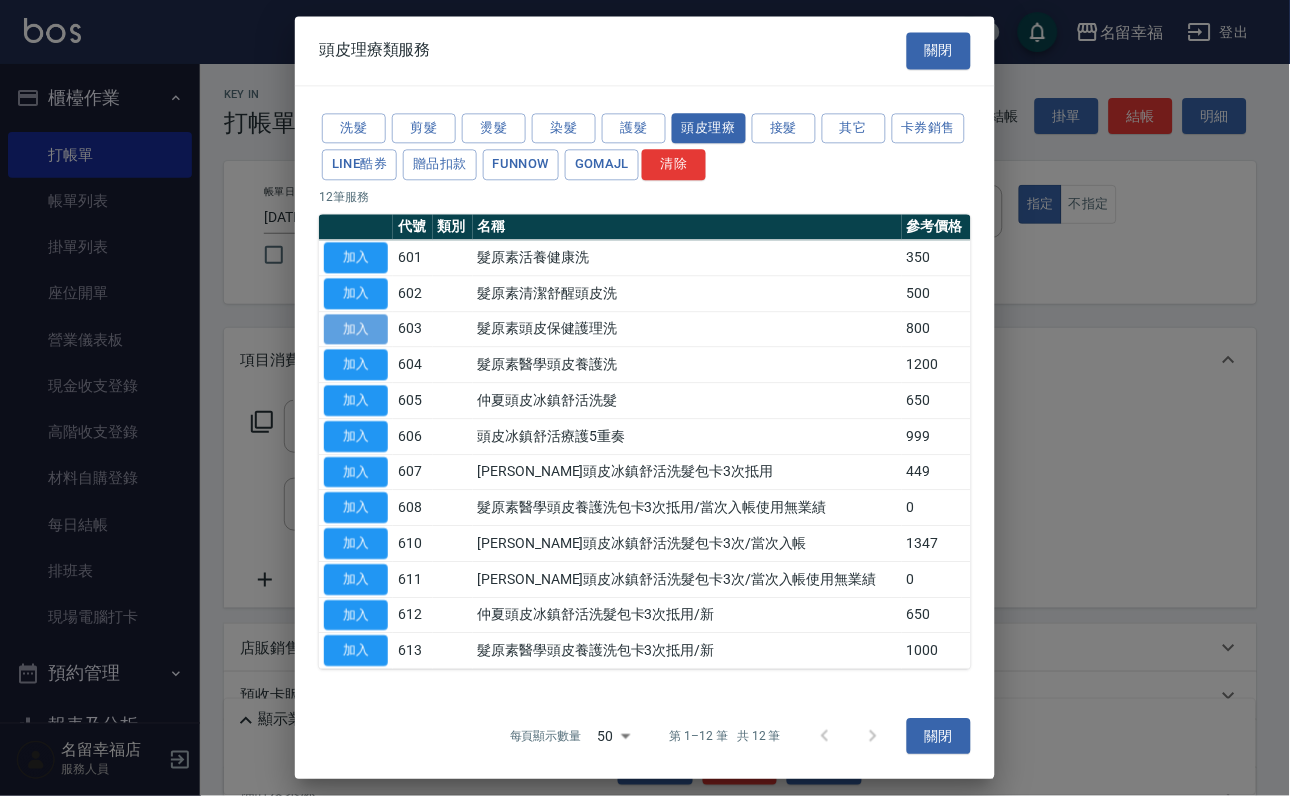 click on "加入" at bounding box center [356, 329] 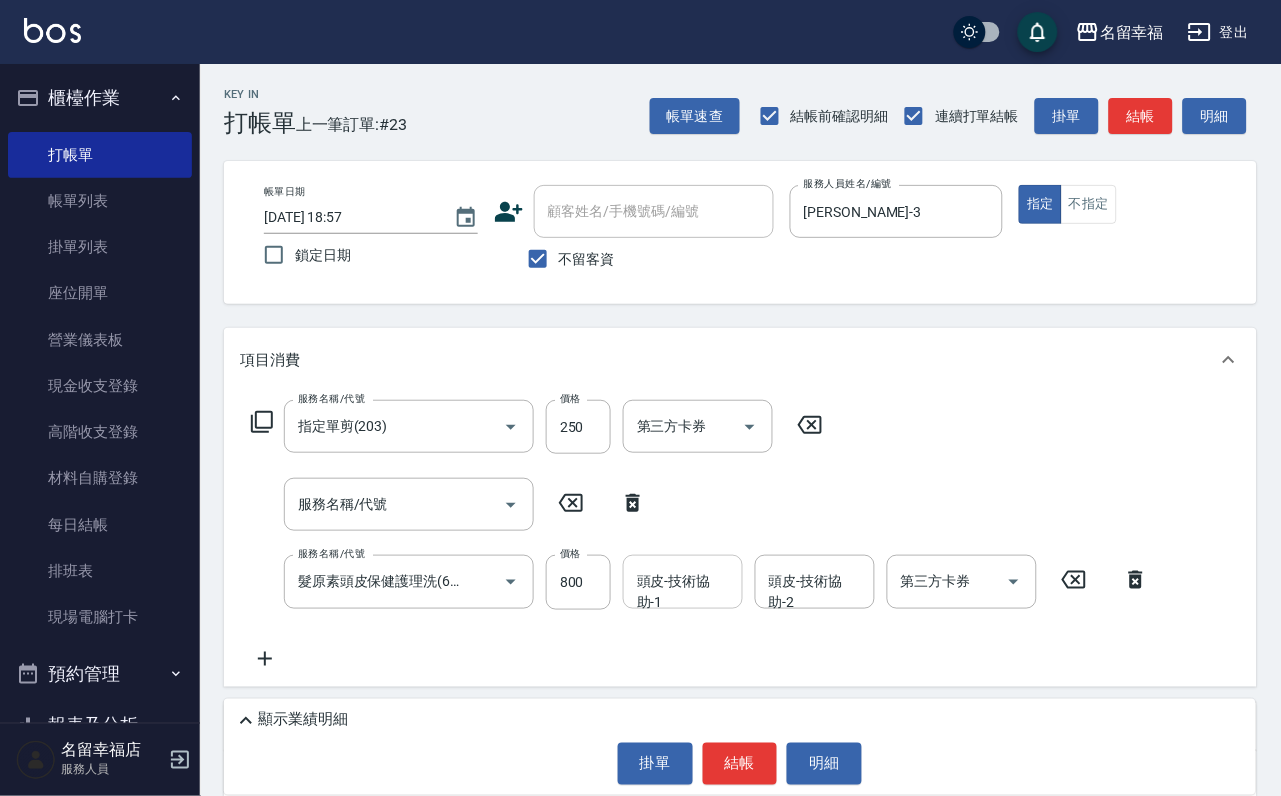 click on "頭皮-技術協助-1" at bounding box center (683, 581) 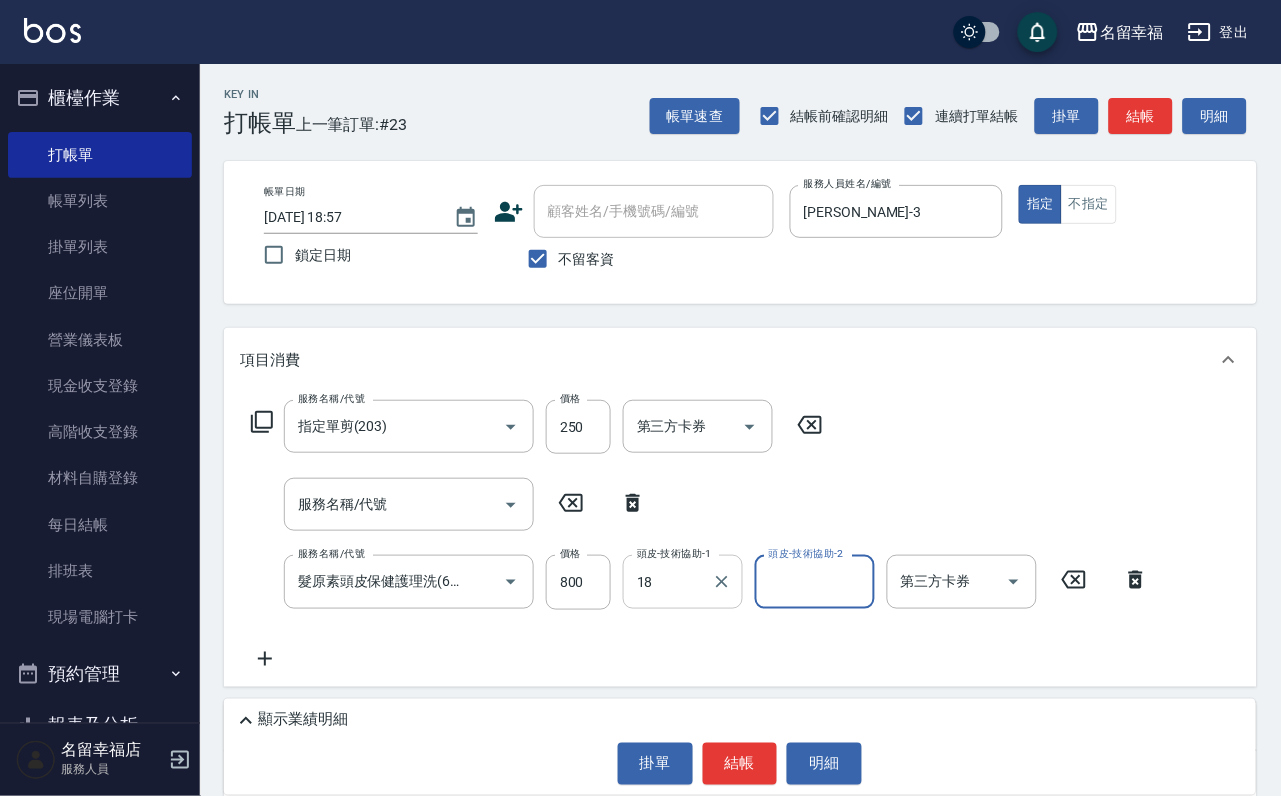 type on "[PERSON_NAME]-18" 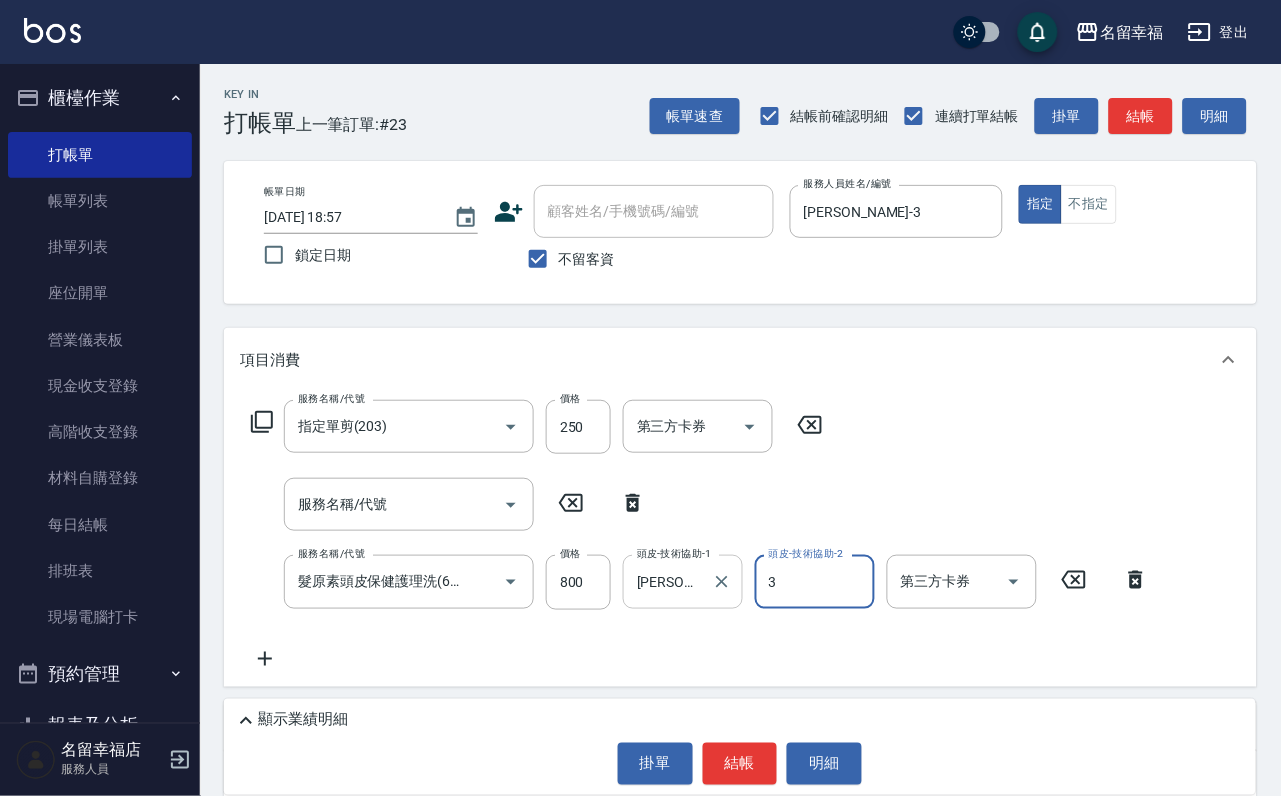 type on "[PERSON_NAME]-3" 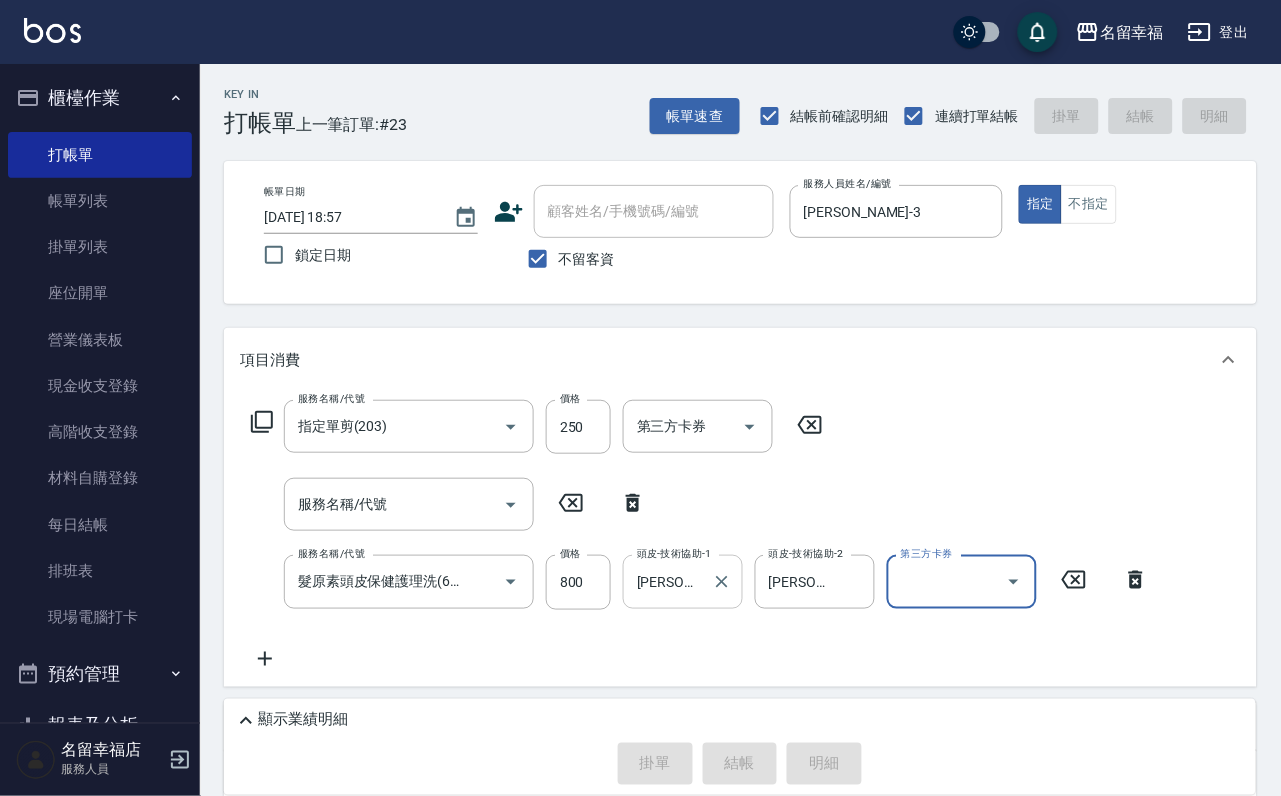 type on "[DATE] 18:58" 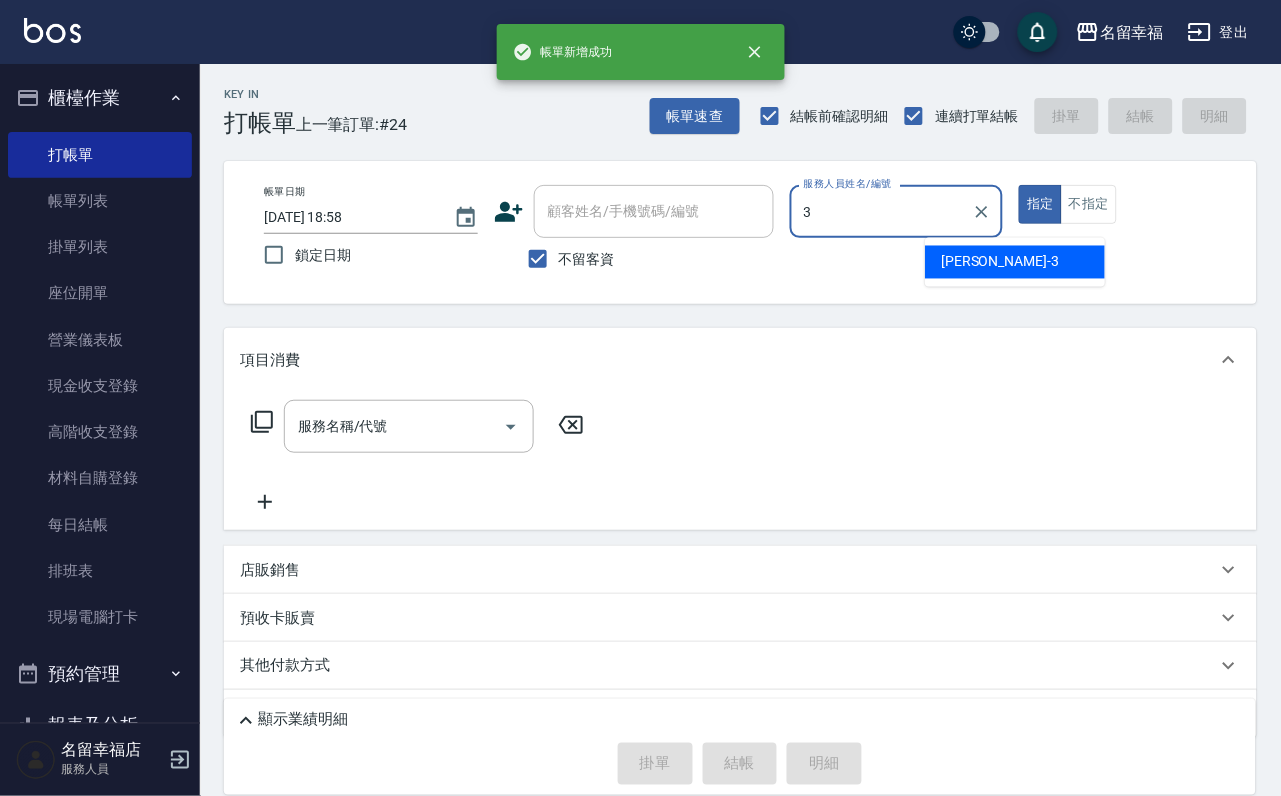 type on "[PERSON_NAME]-3" 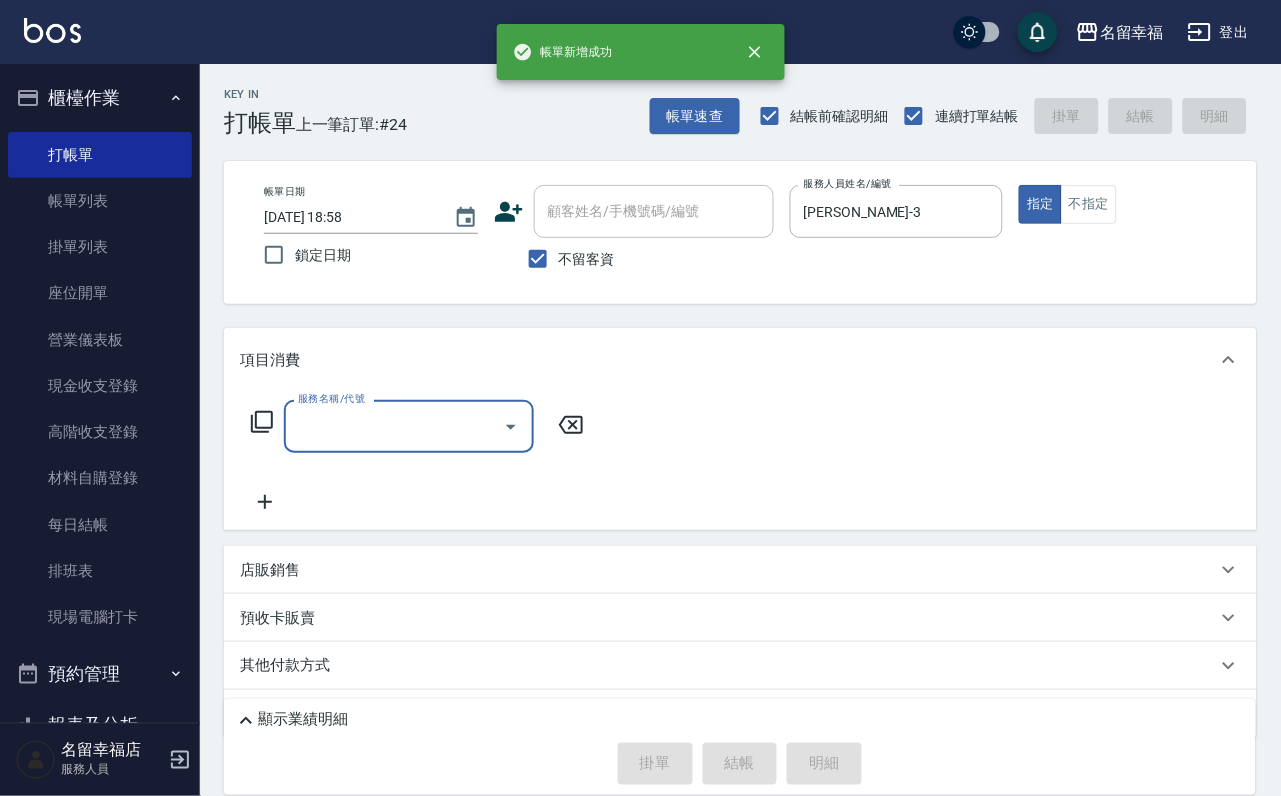 type on "2" 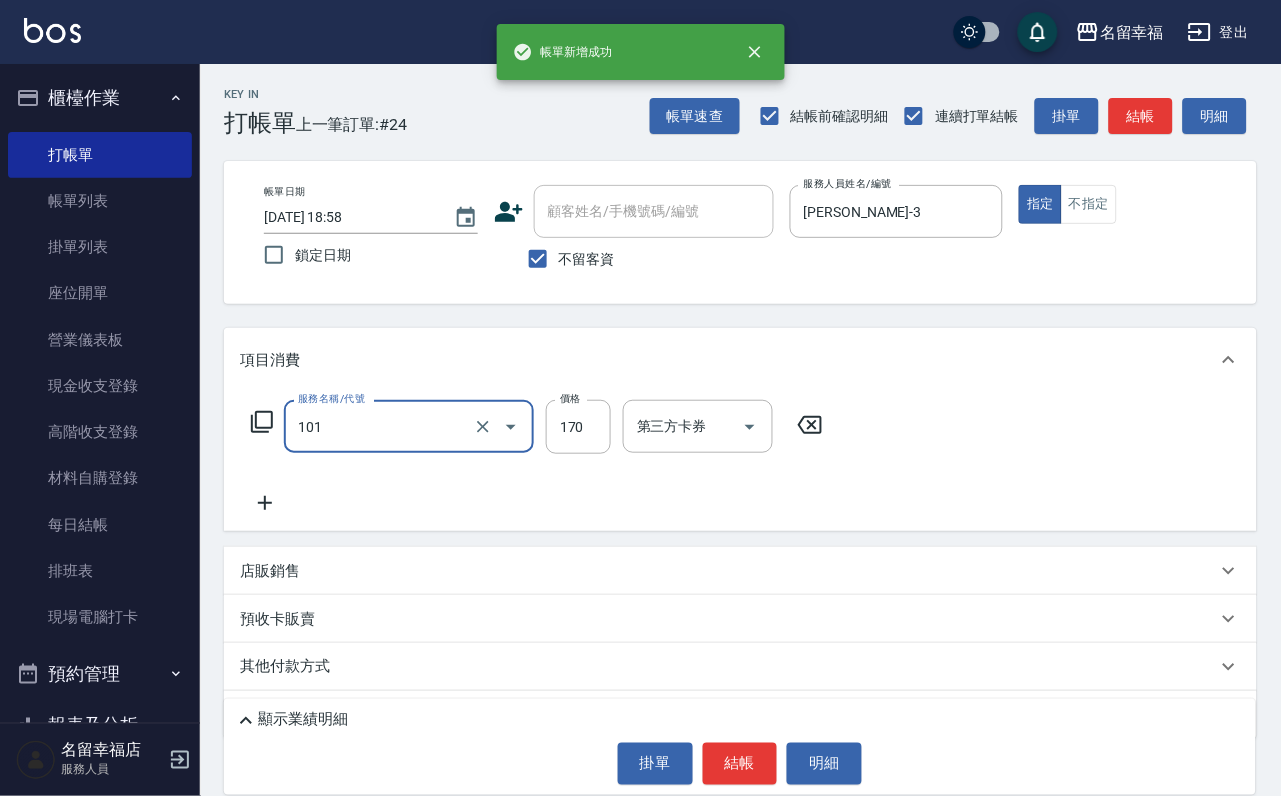 type on "洗髮(101)" 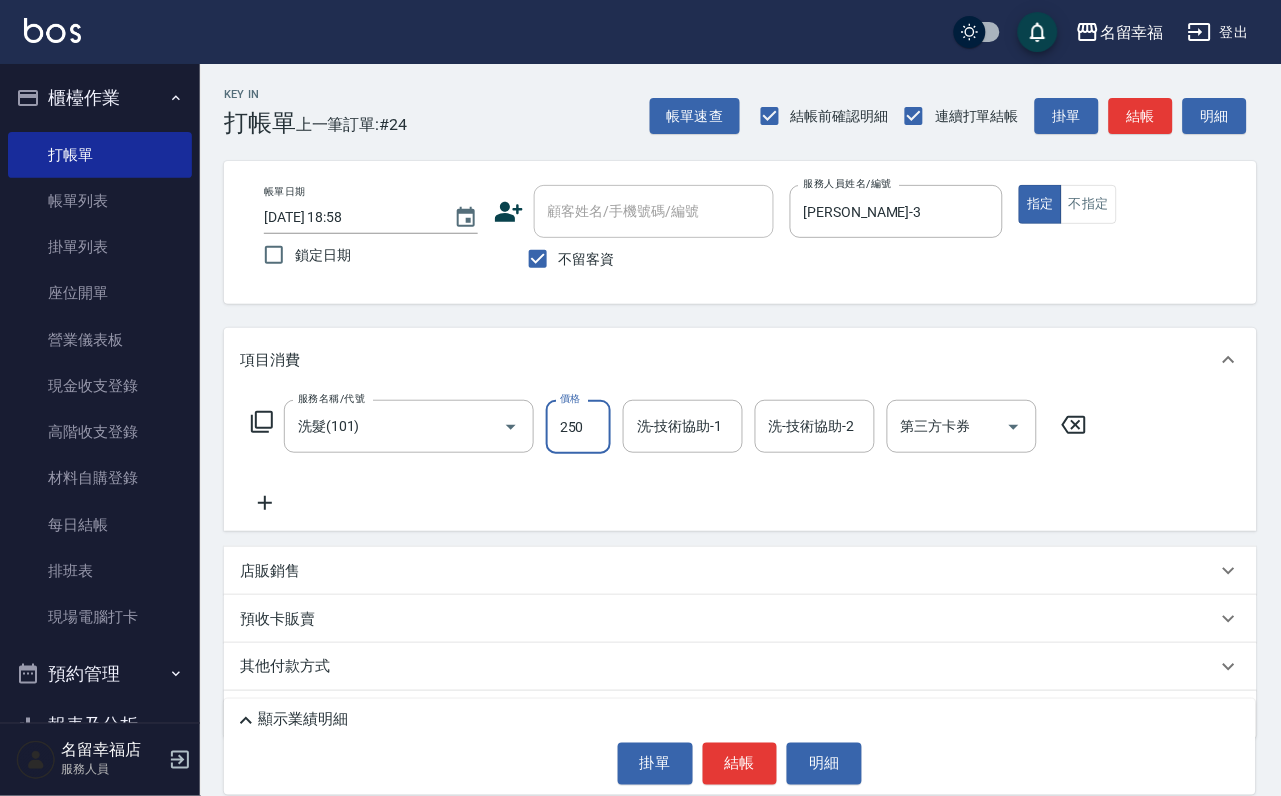 type on "250" 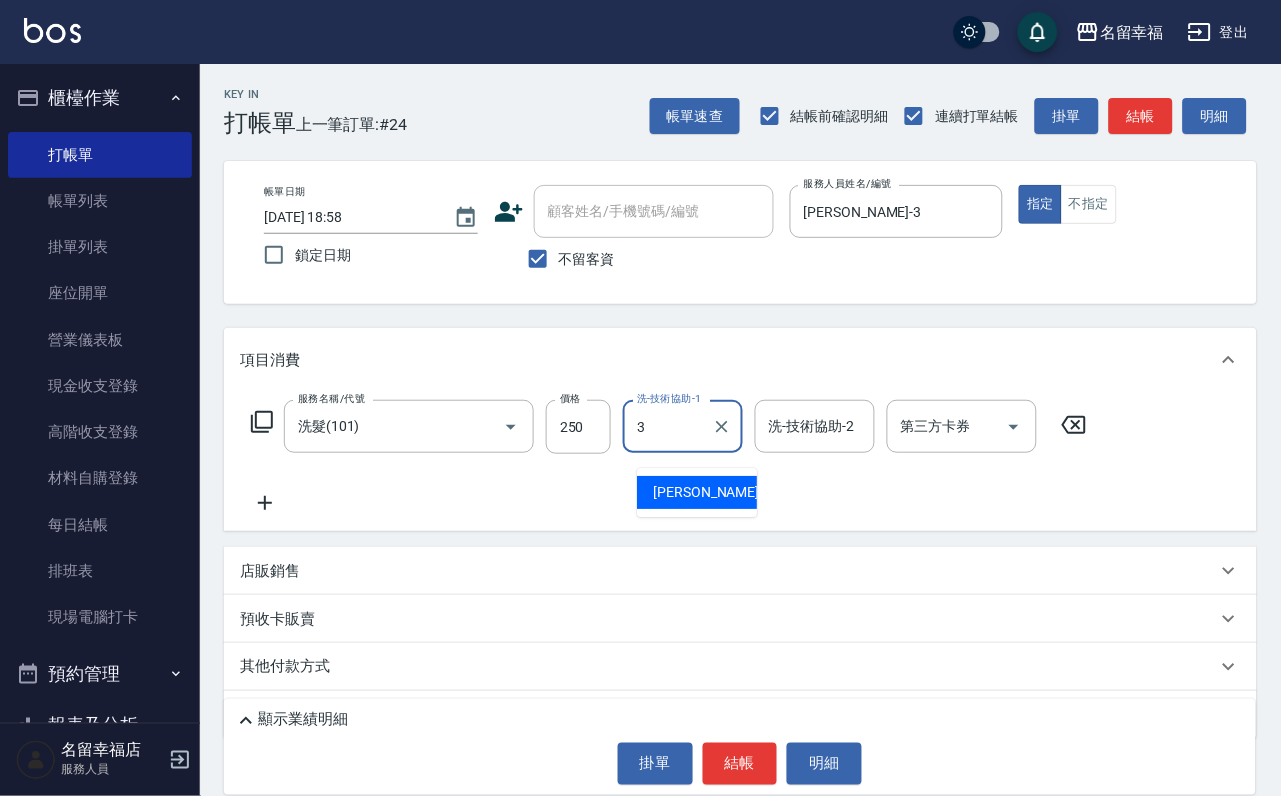 type on "[PERSON_NAME]-3" 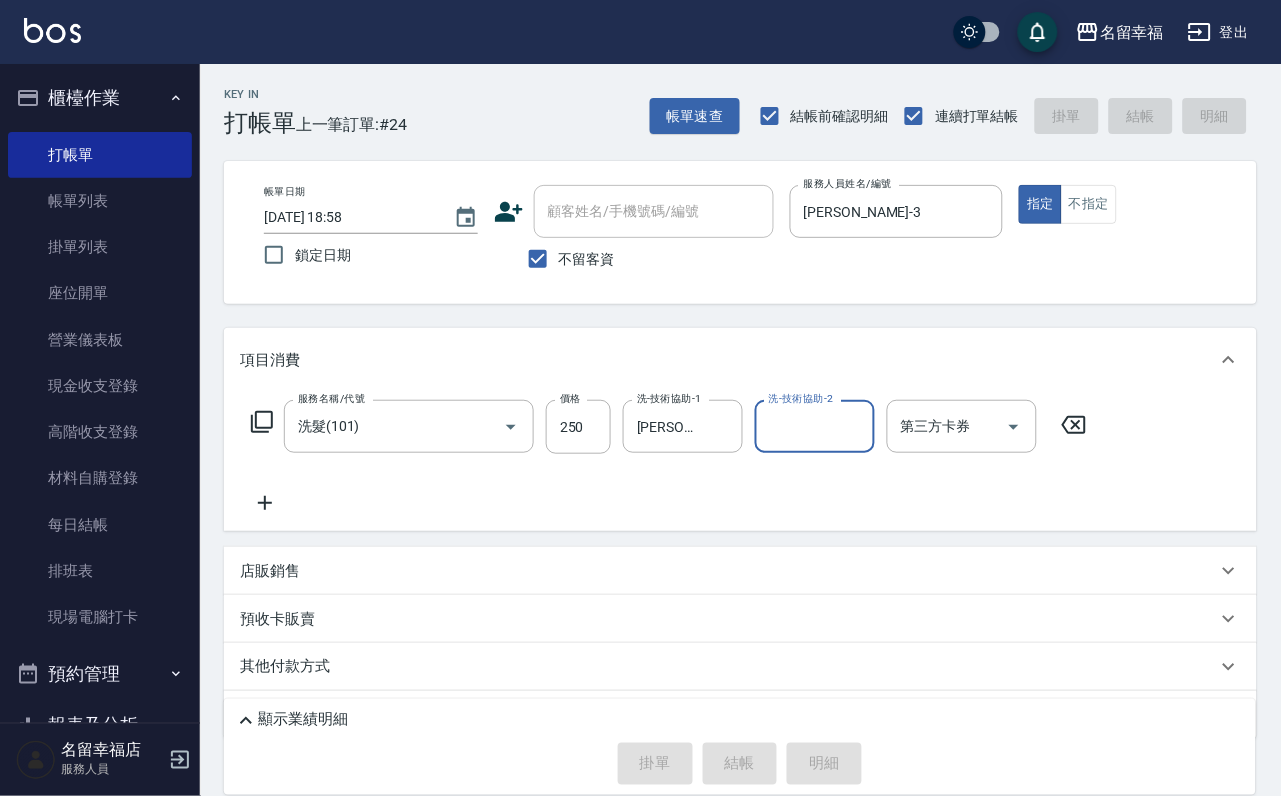 type 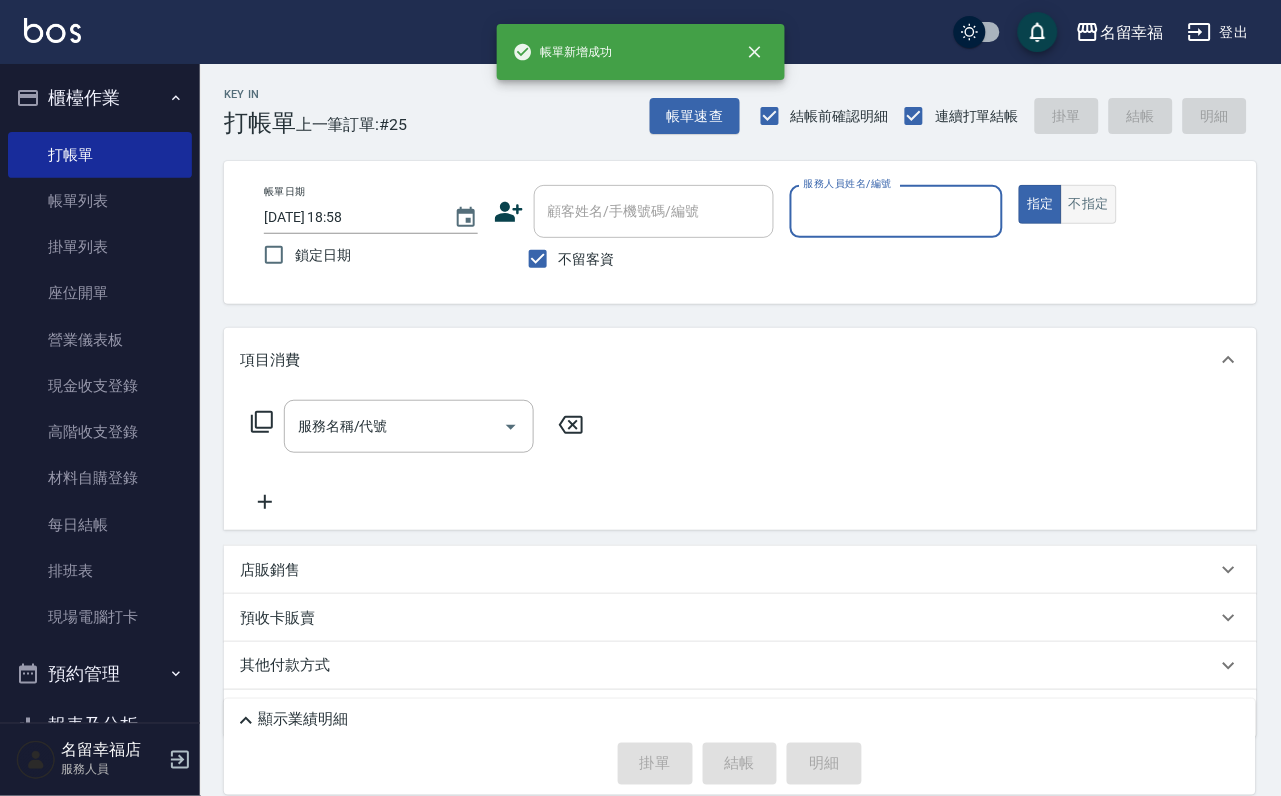 click on "不指定" at bounding box center (1089, 204) 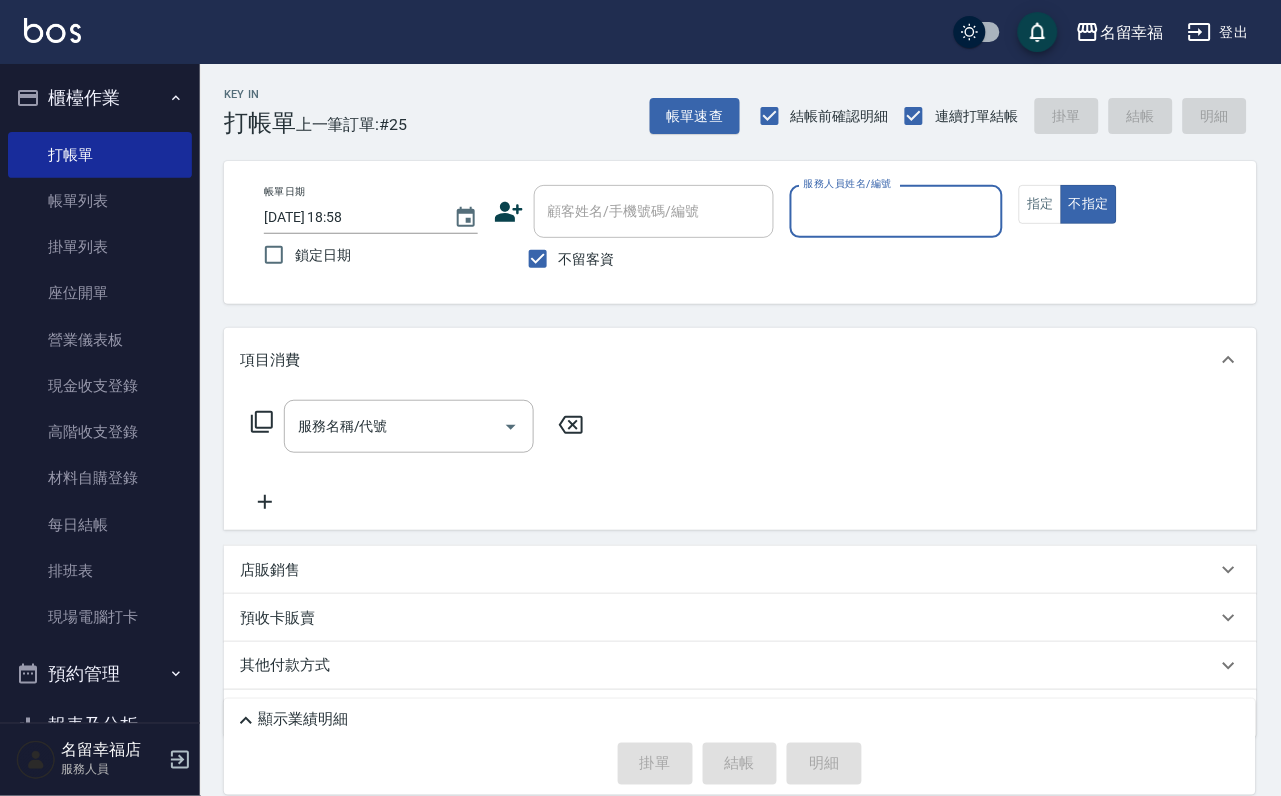 click on "服務人員姓名/編號" at bounding box center [897, 211] 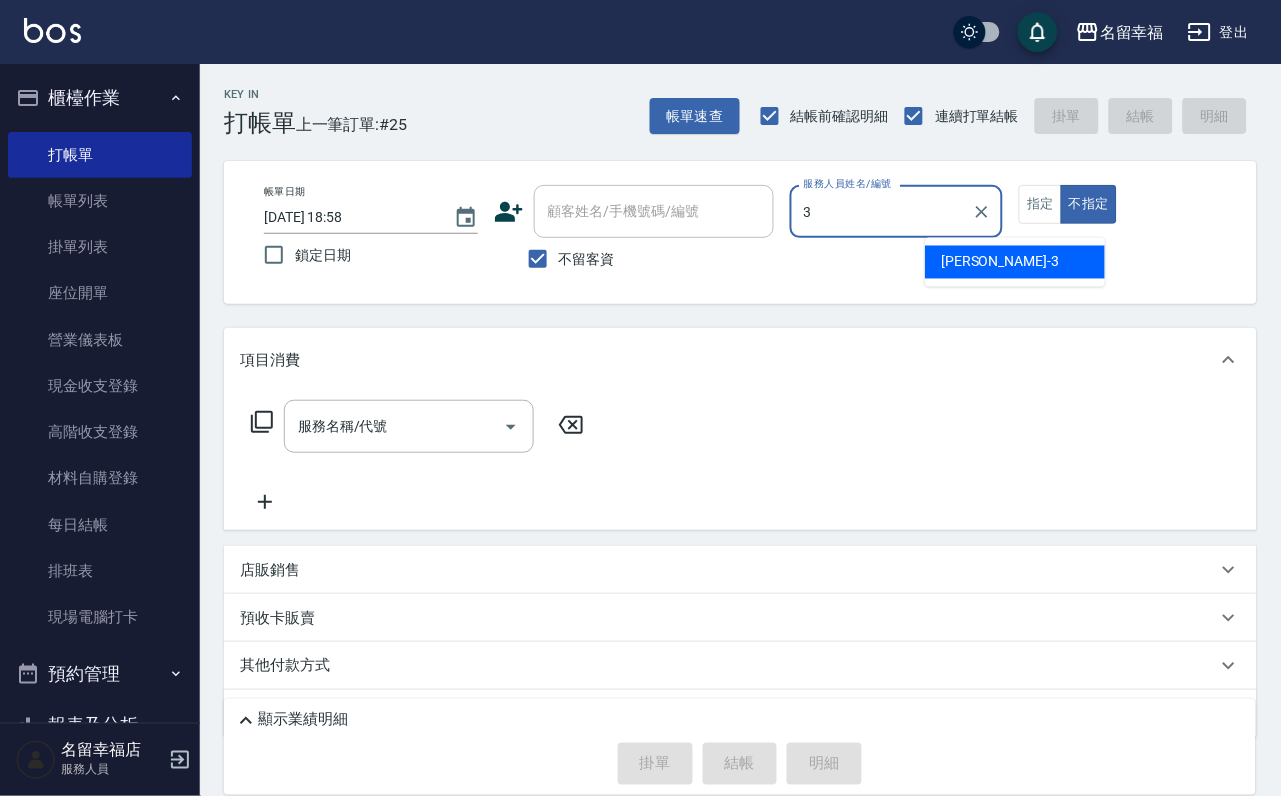 type on "[PERSON_NAME]-3" 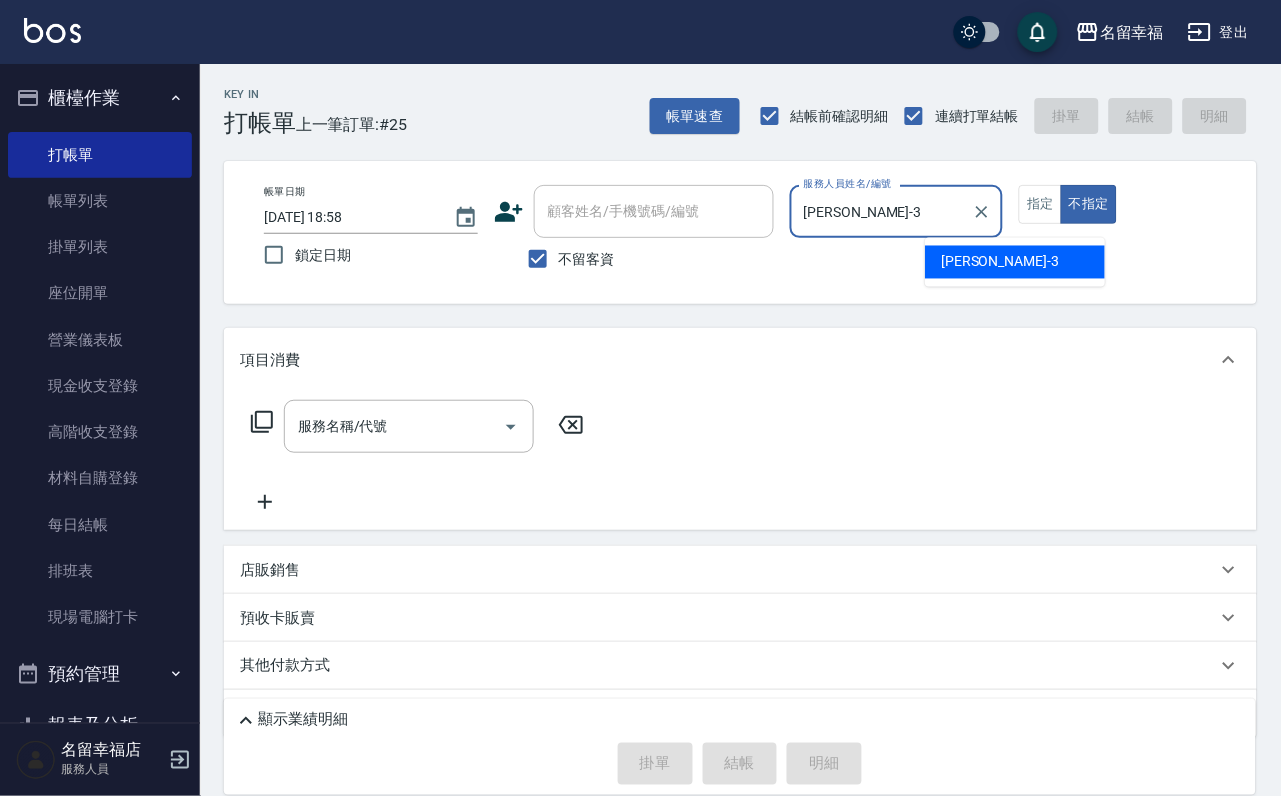 type on "false" 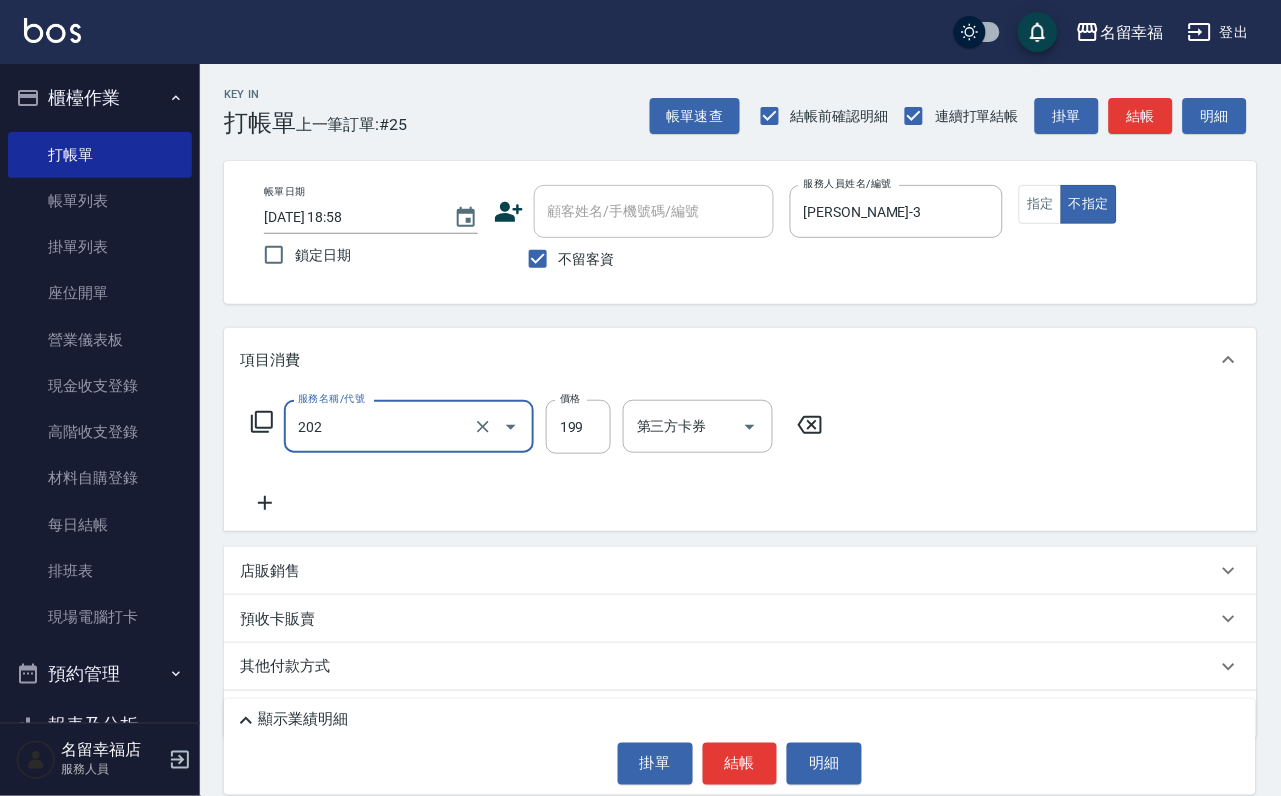 type on "不指定單剪(202)" 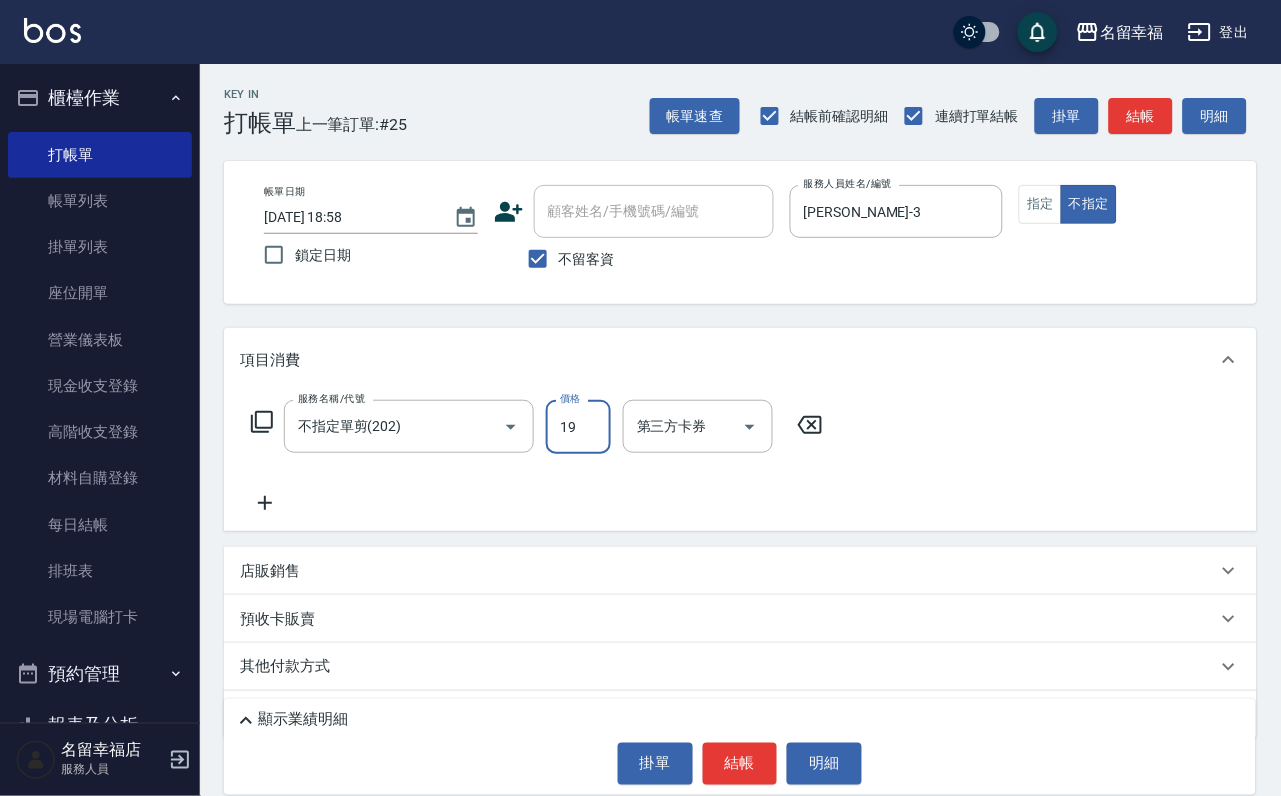 type on "199" 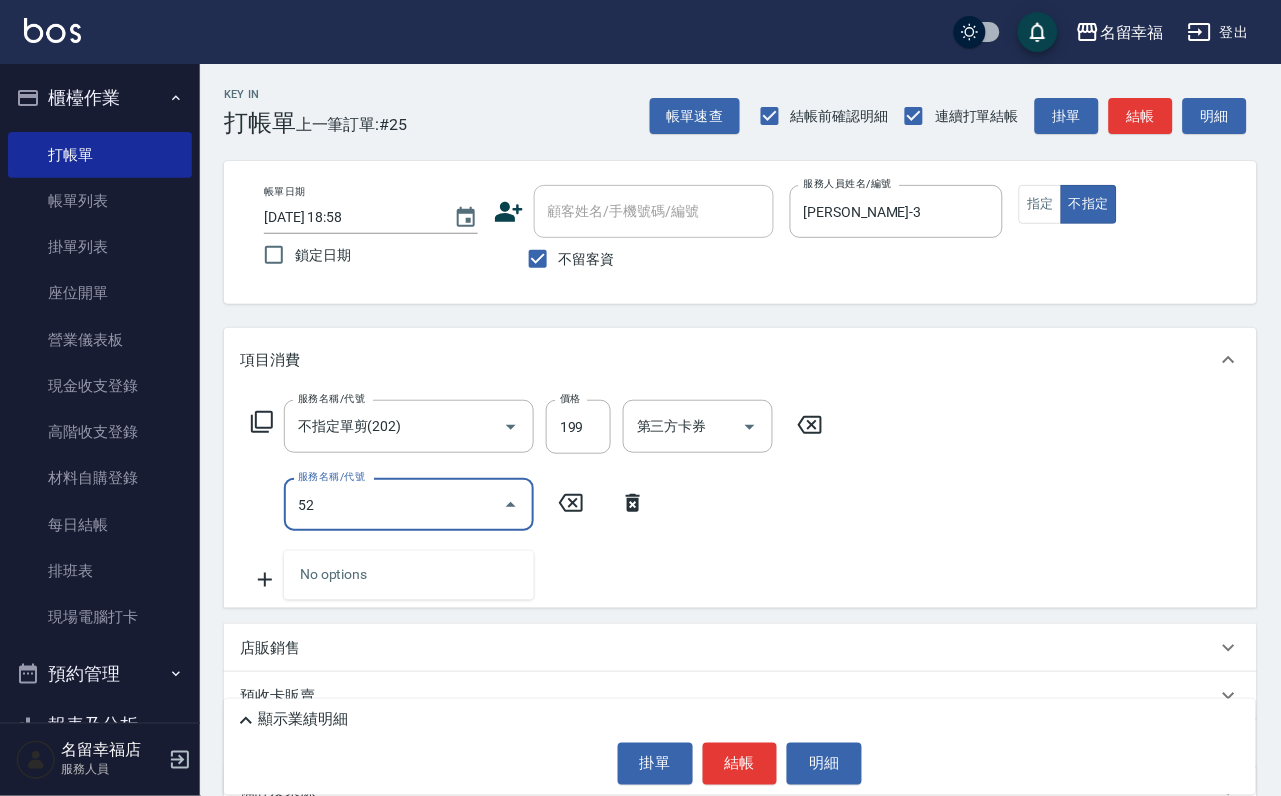type on "5" 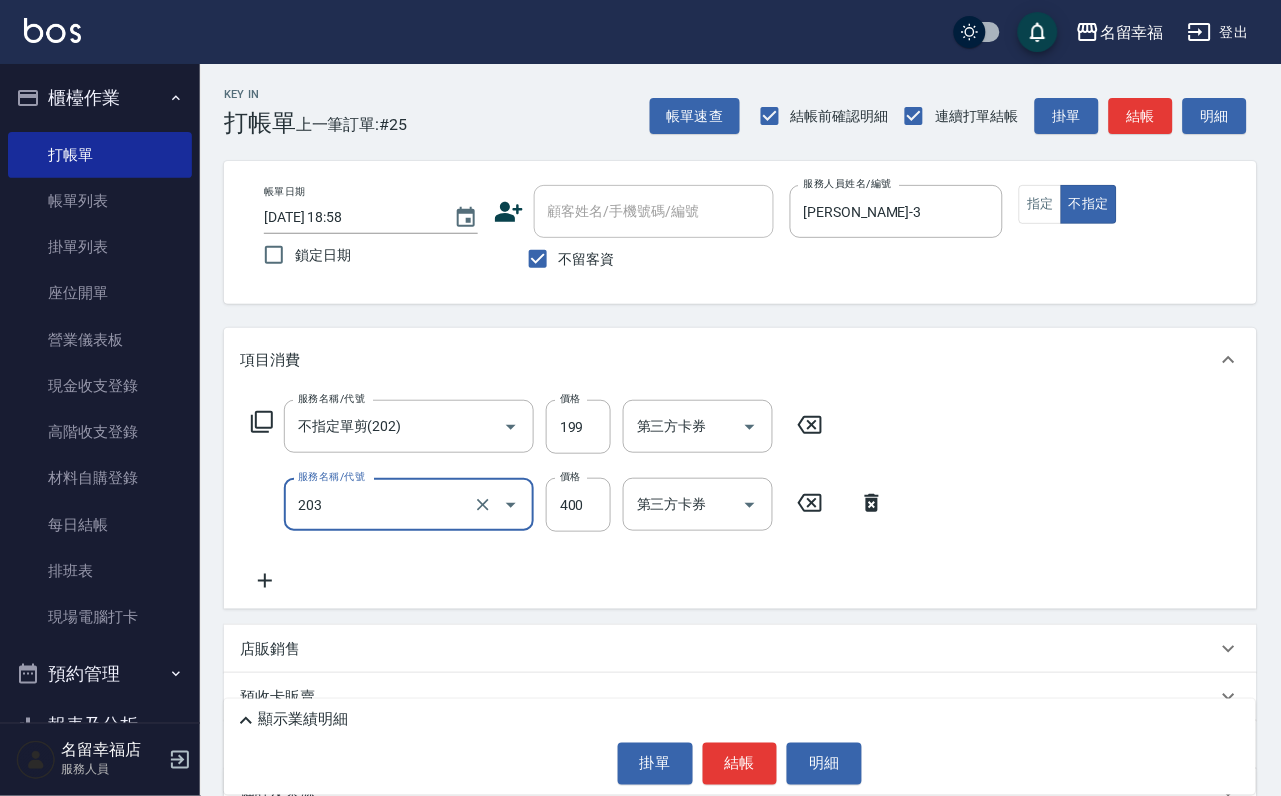 type on "指定單剪(203)" 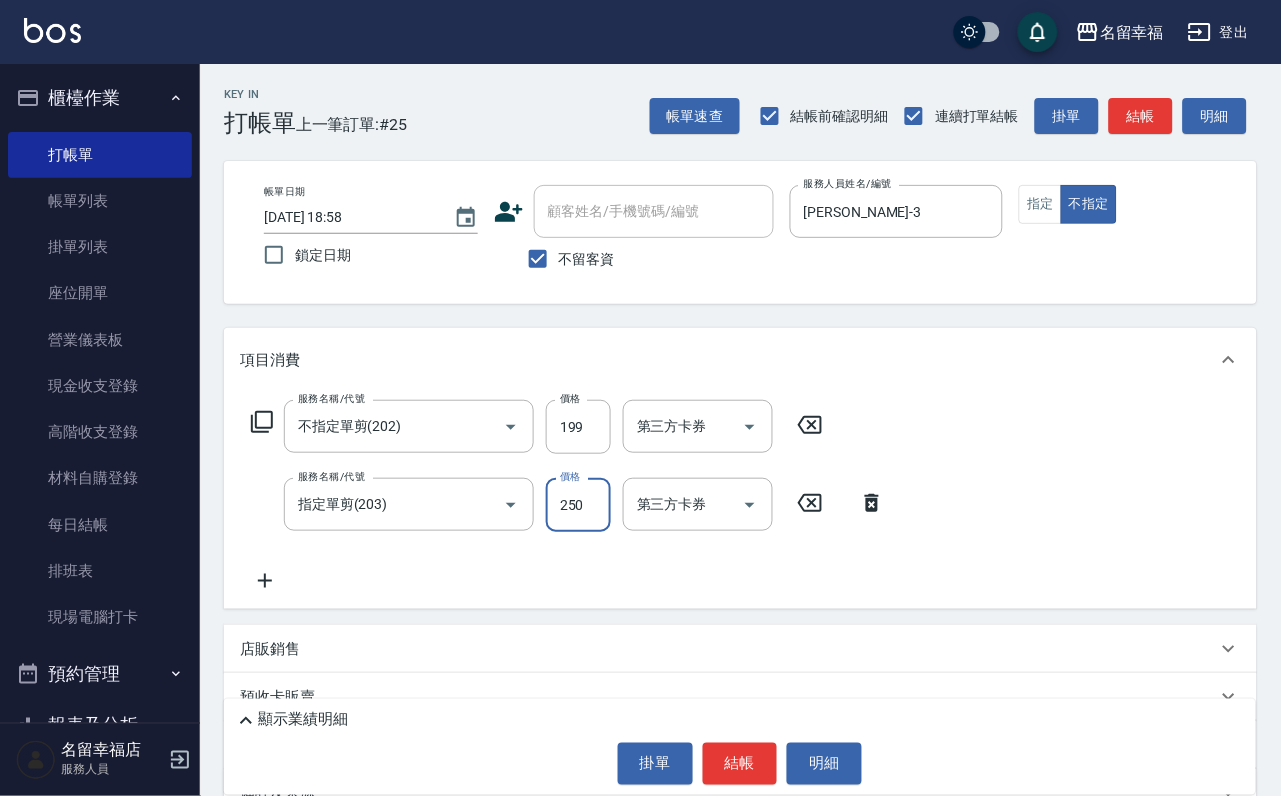 type on "250" 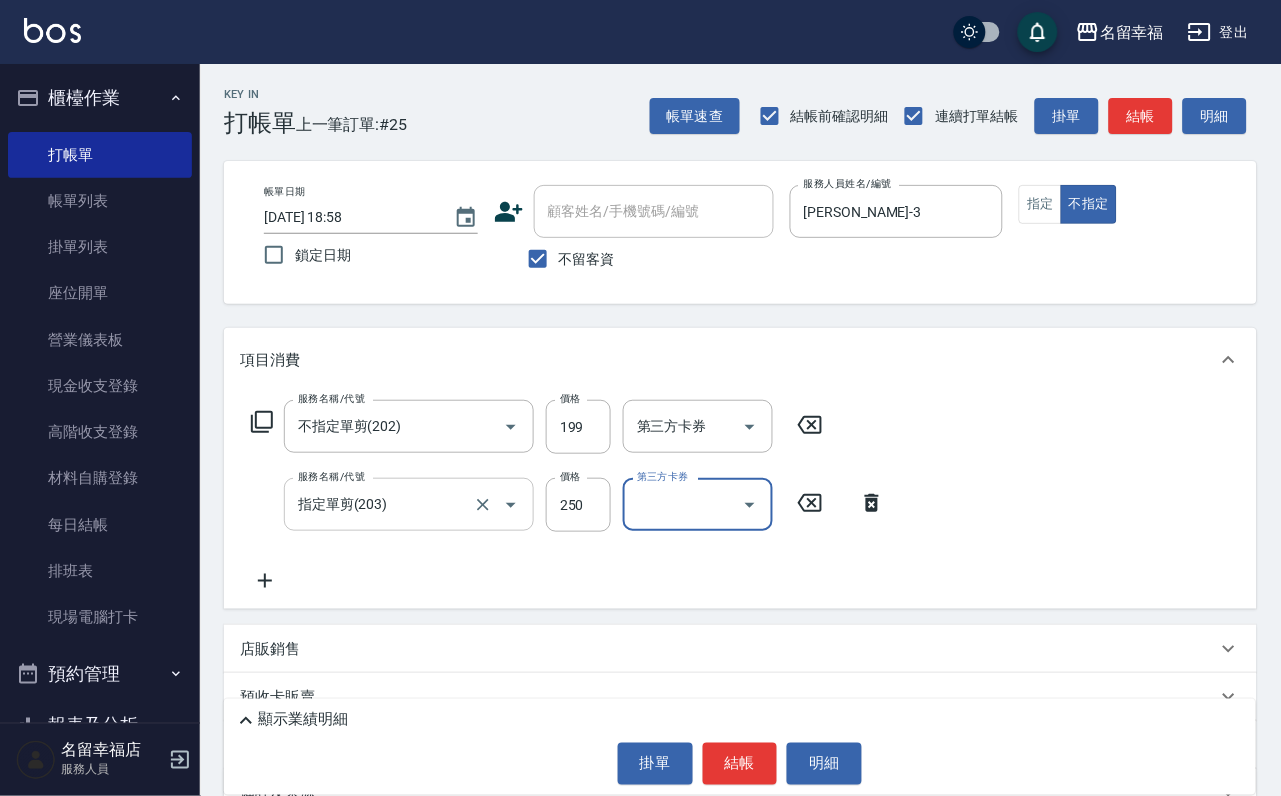 click at bounding box center (497, 504) 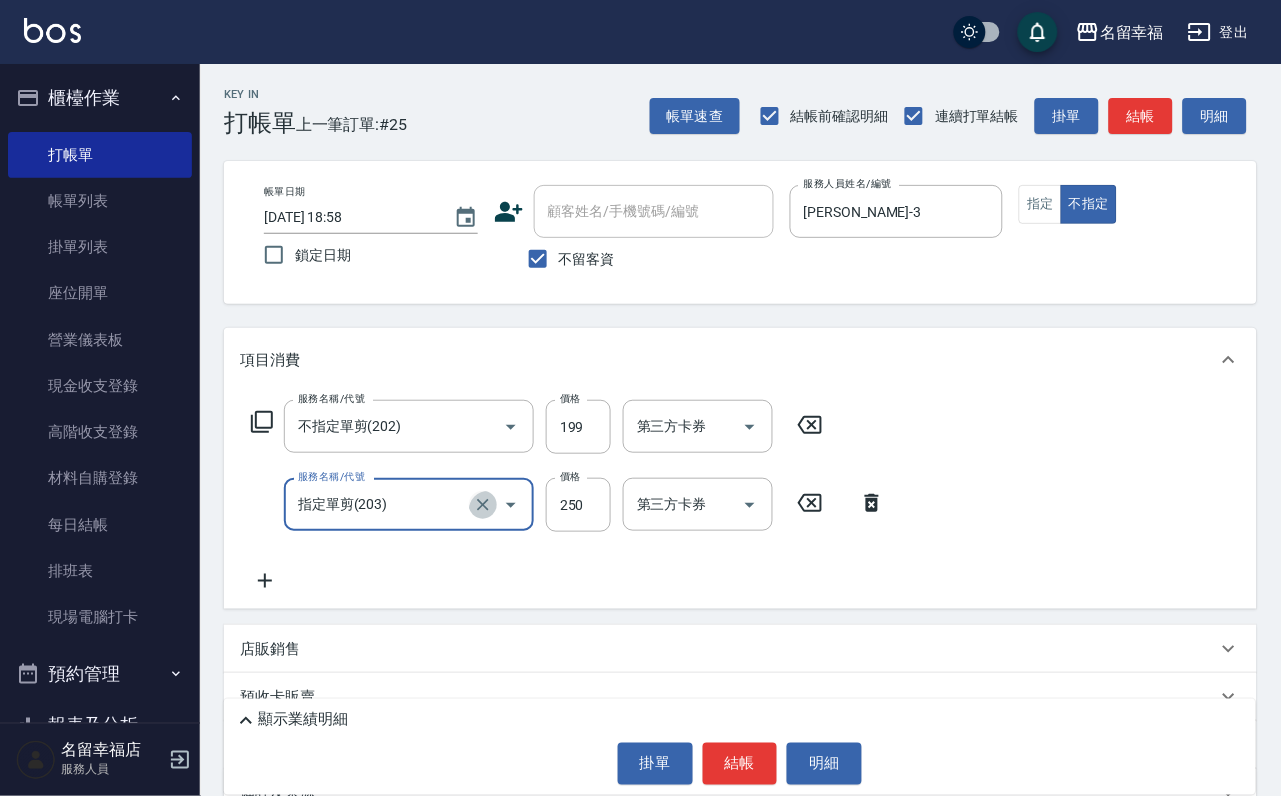 click 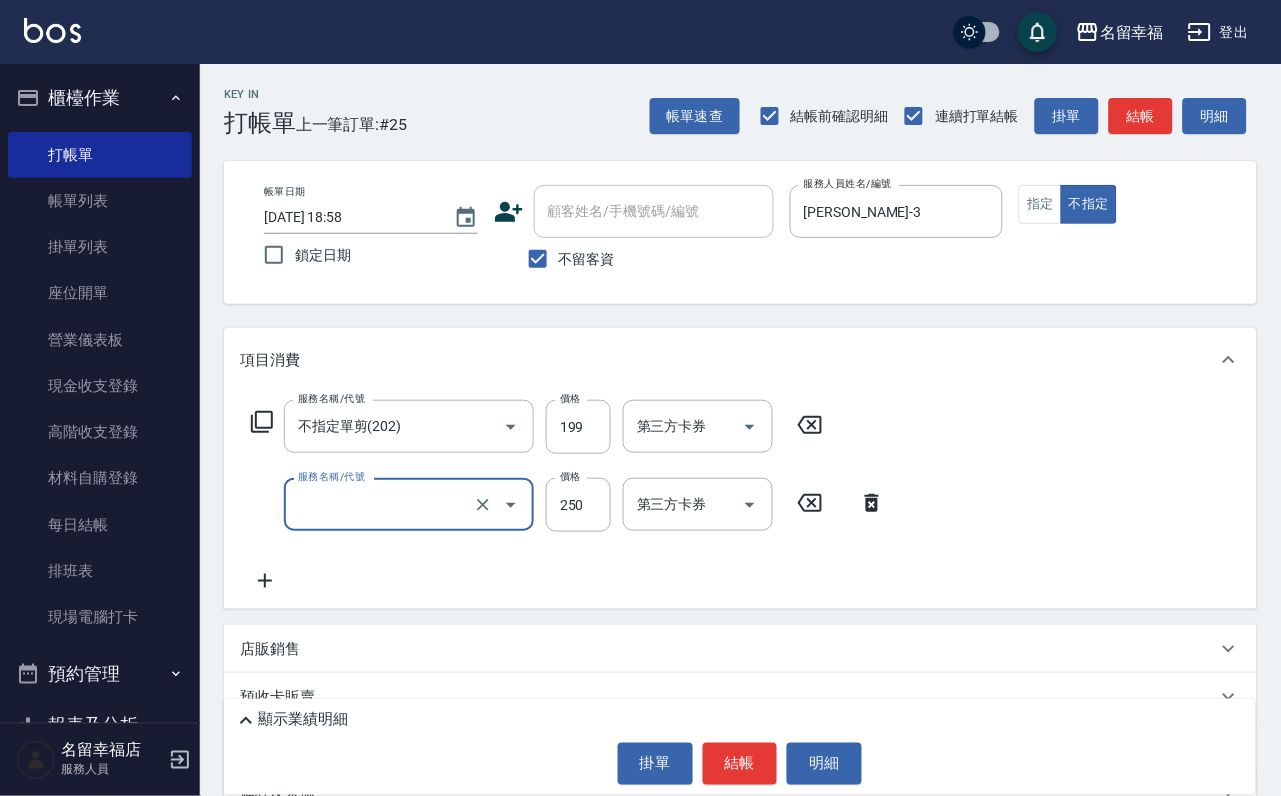 click on "服務名稱/代號" at bounding box center (381, 504) 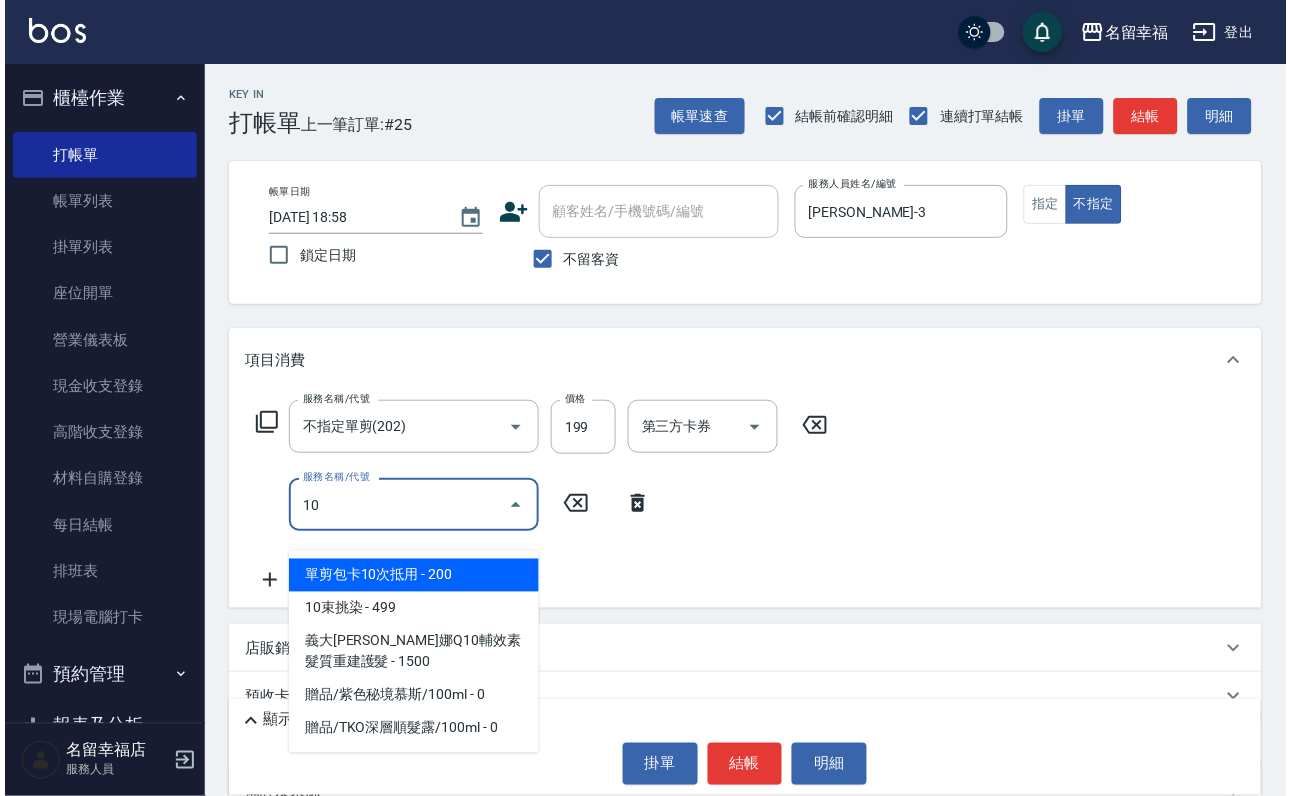 scroll, scrollTop: 0, scrollLeft: 0, axis: both 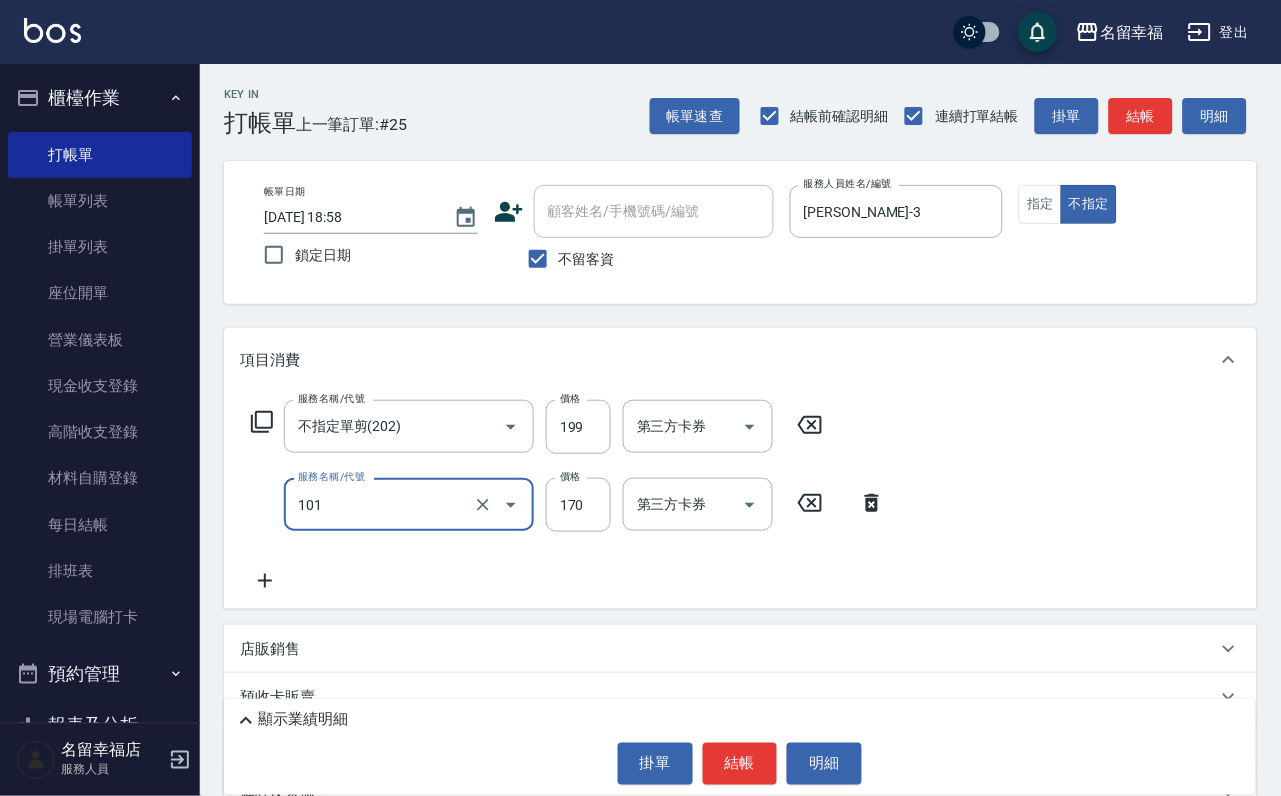 type on "洗髮(101)" 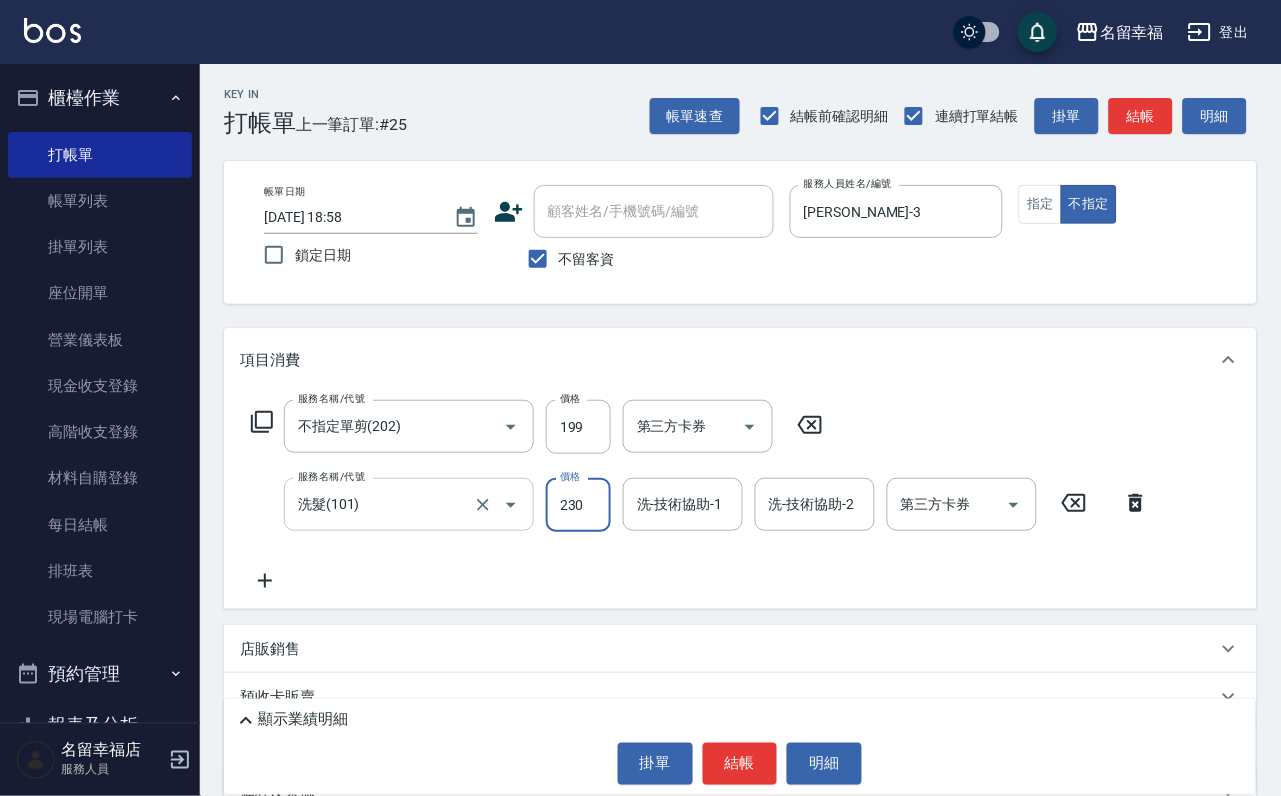 type on "230" 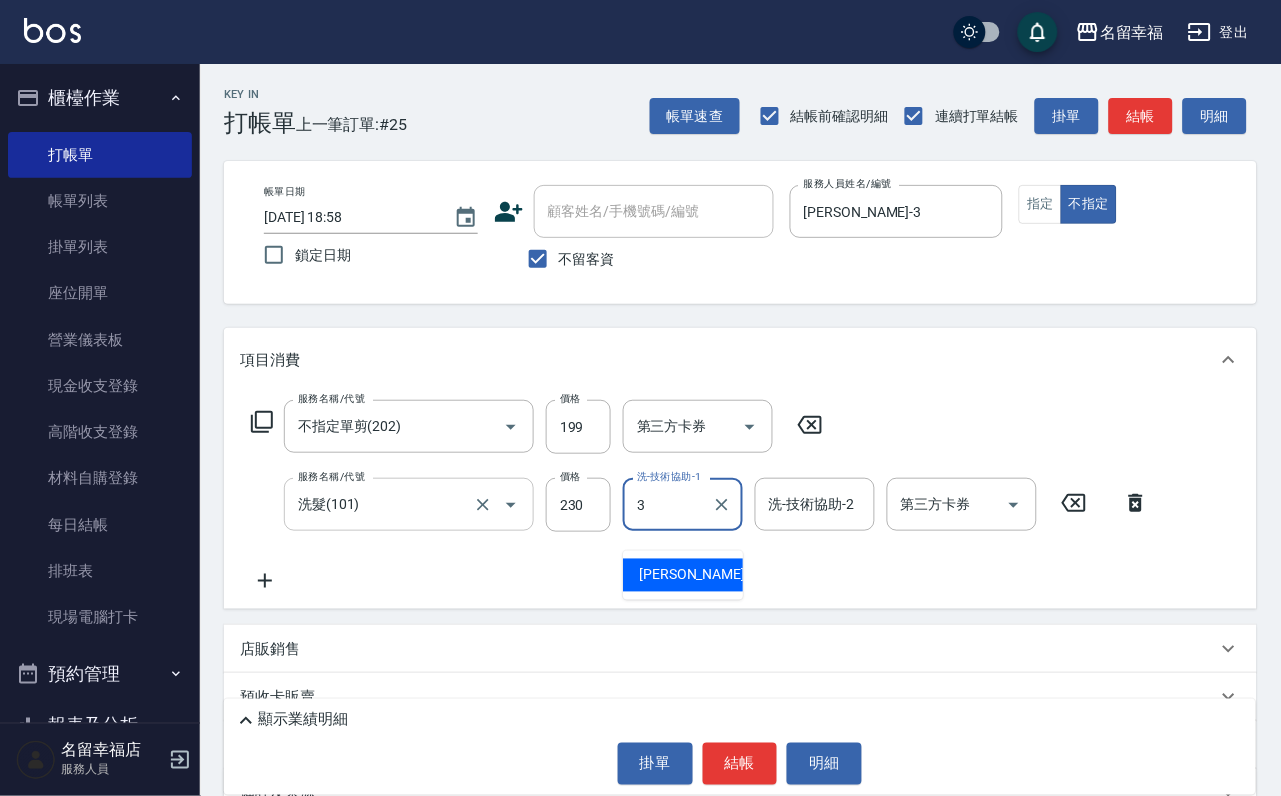 type on "[PERSON_NAME]-3" 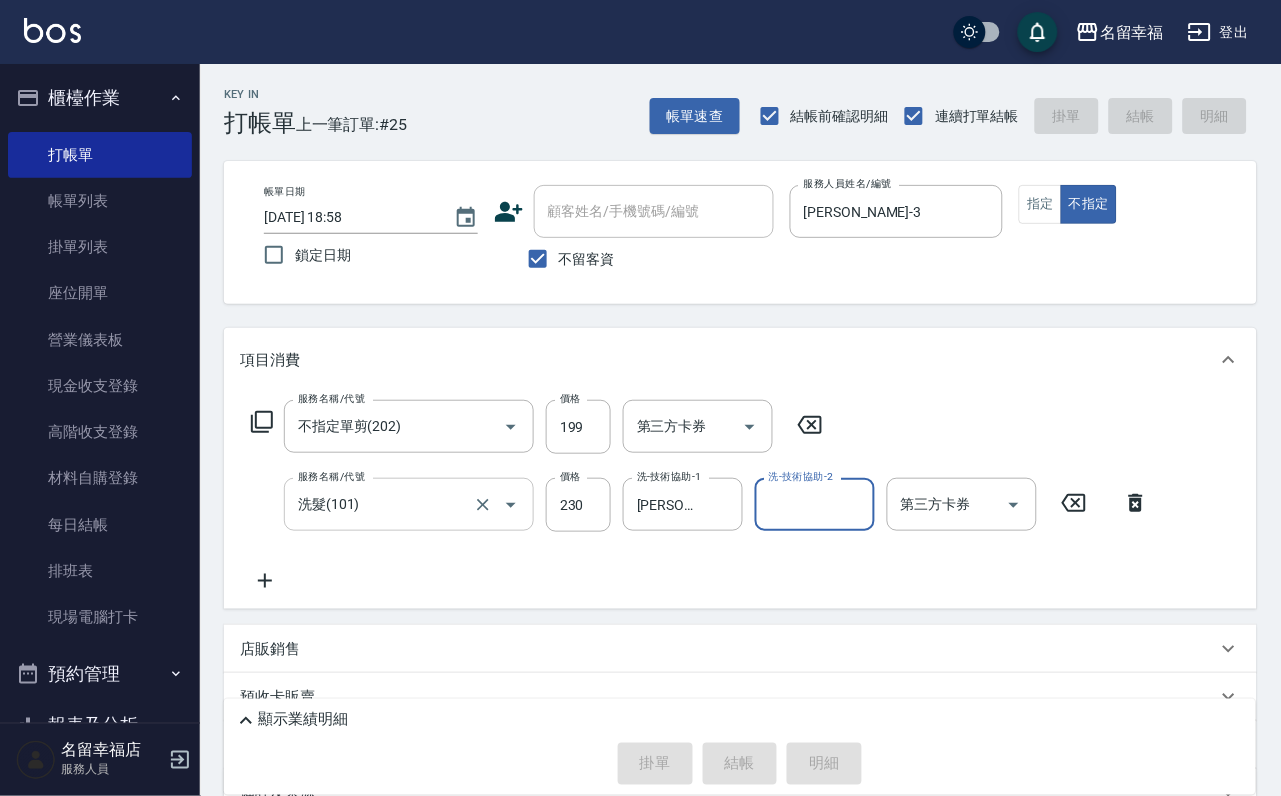 type on "[DATE] 18:59" 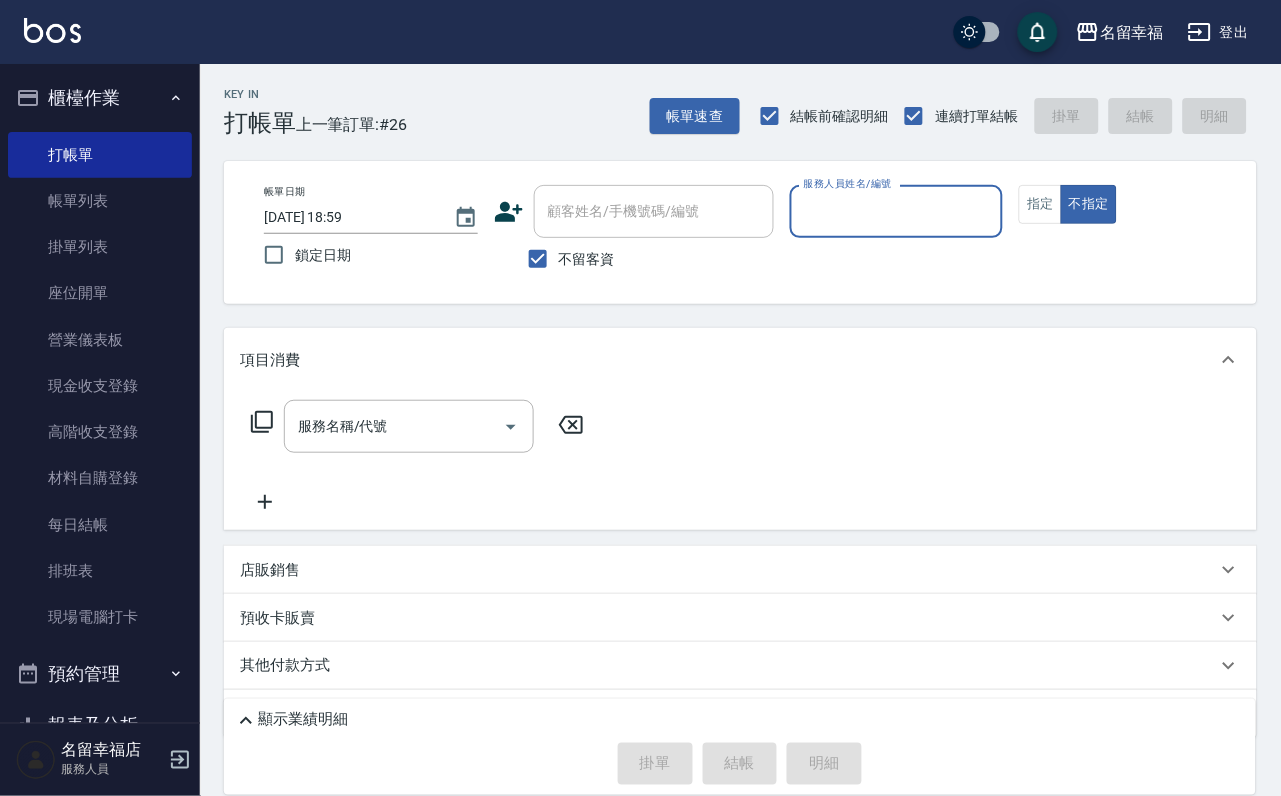 type on "2" 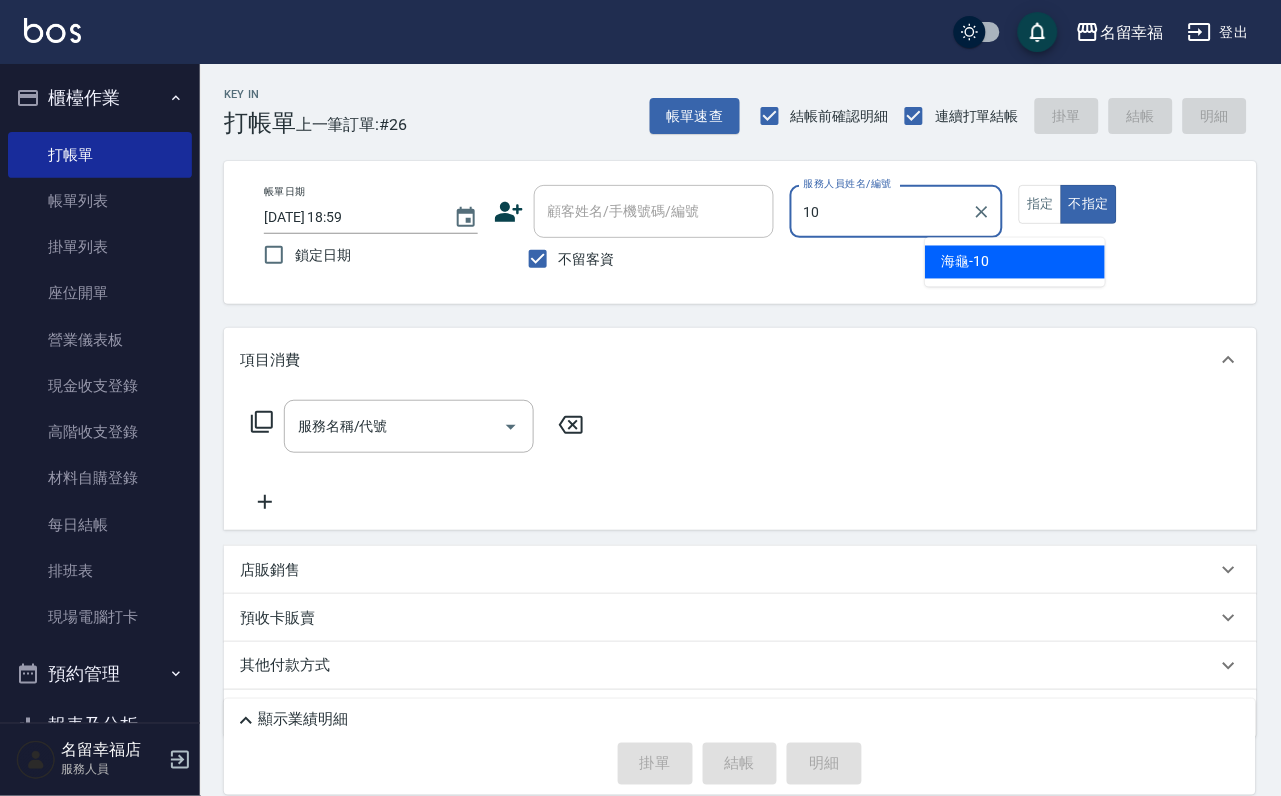 type on "海龜-10" 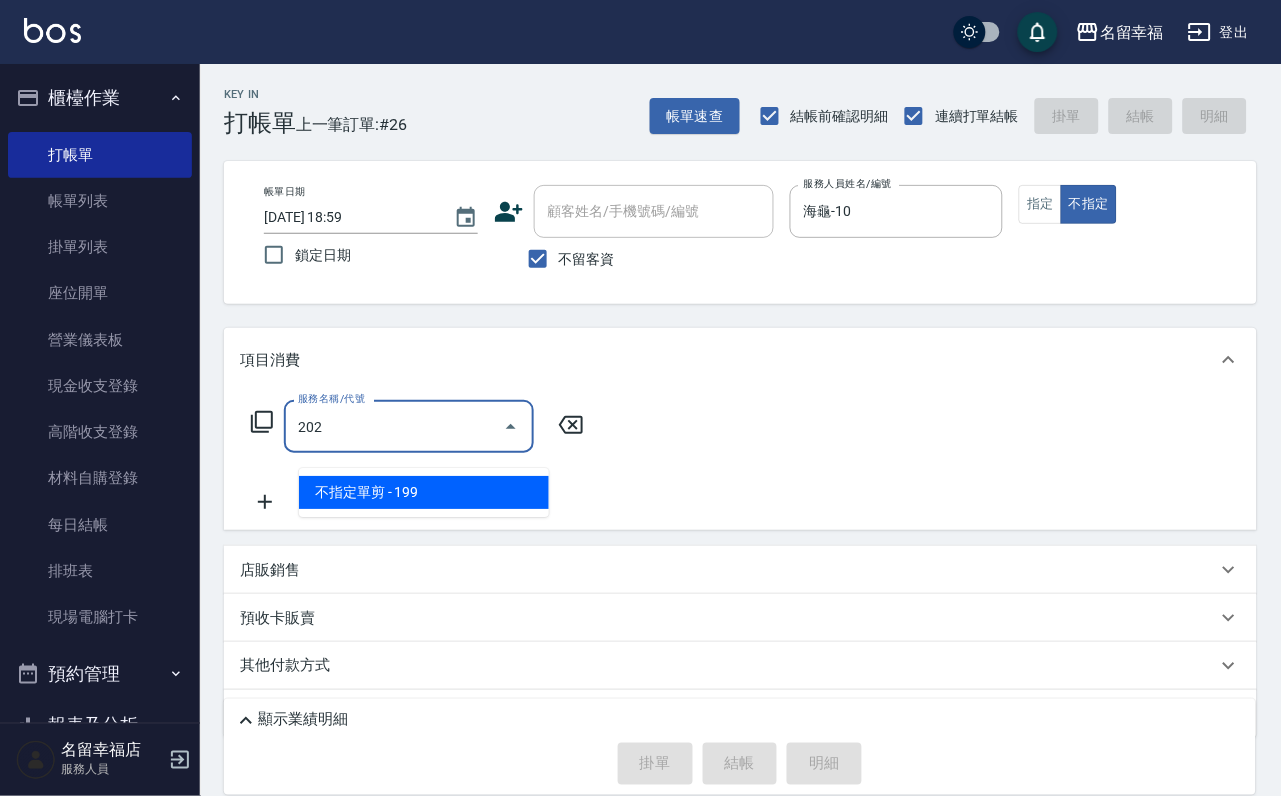 type on "不指定單剪(202)" 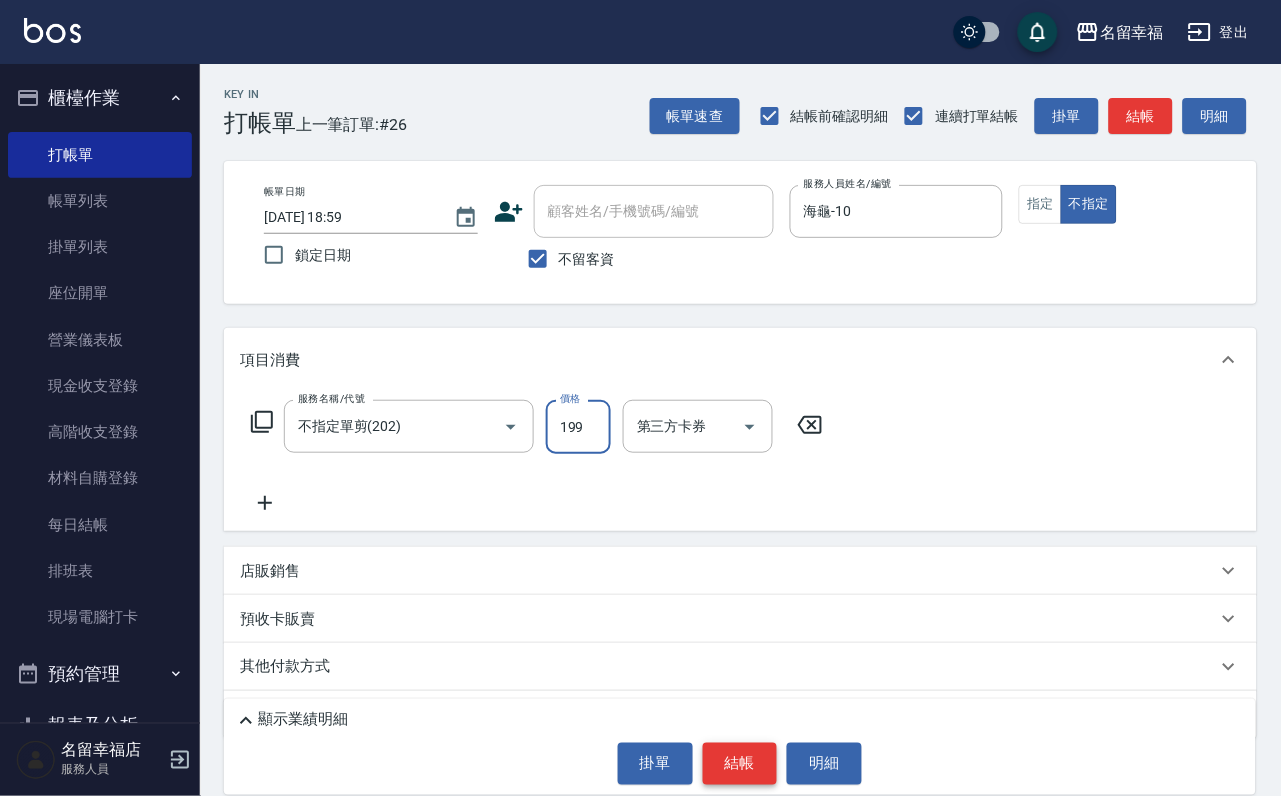 click on "結帳" at bounding box center (740, 764) 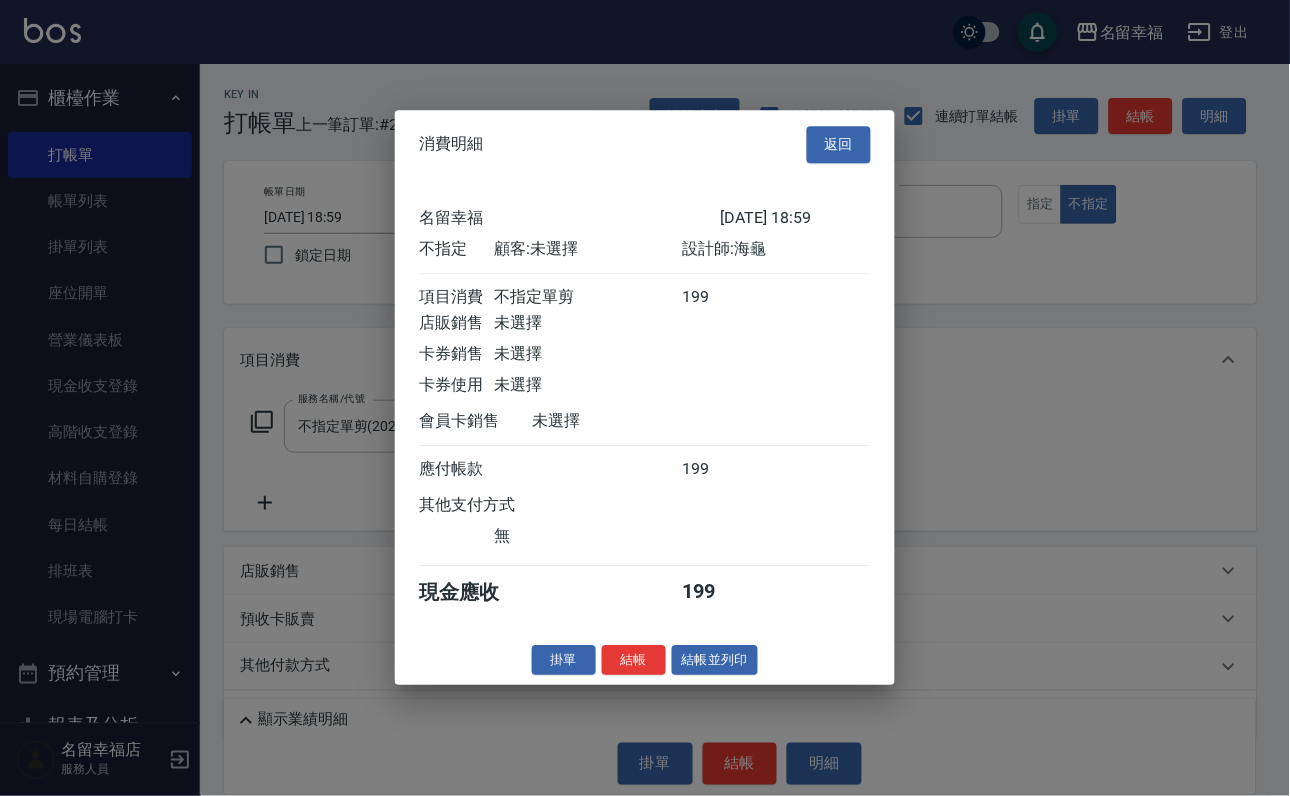 scroll, scrollTop: 284, scrollLeft: 0, axis: vertical 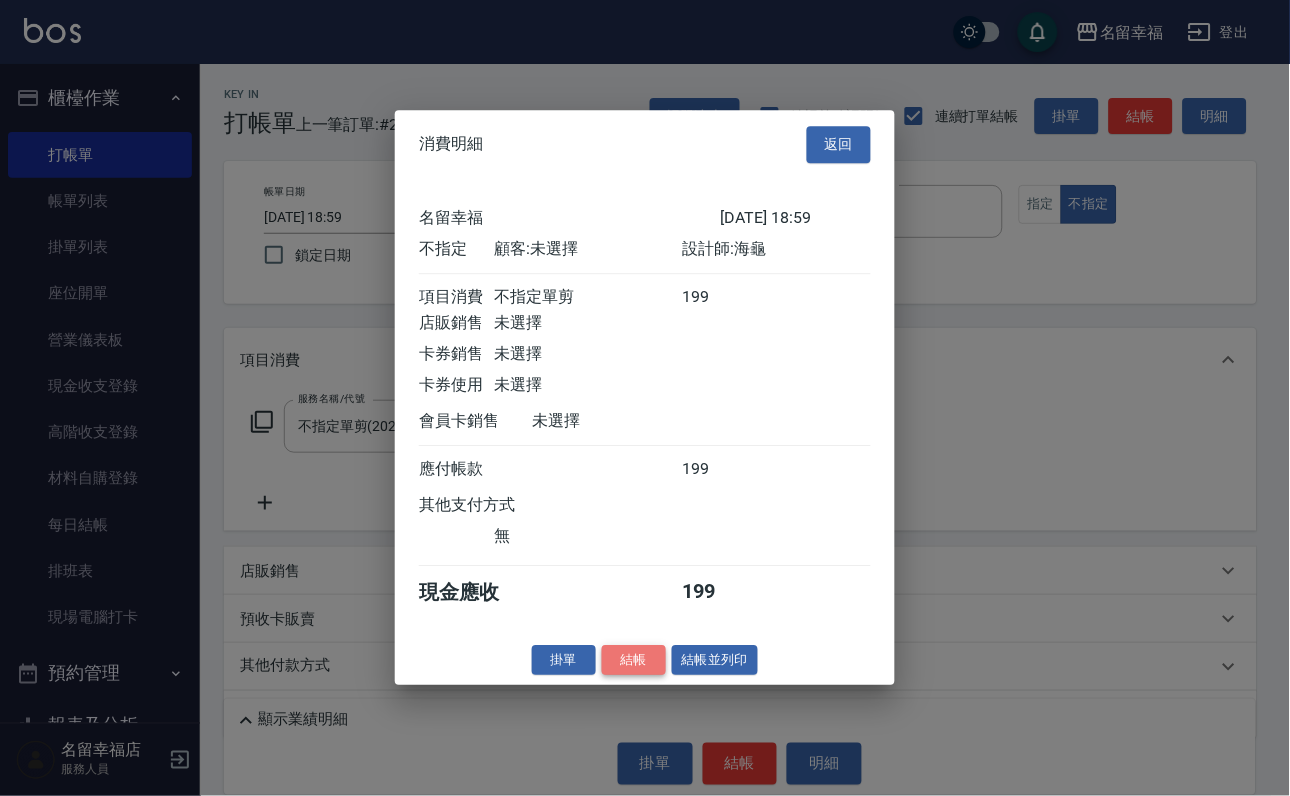 click on "結帳" at bounding box center (634, 660) 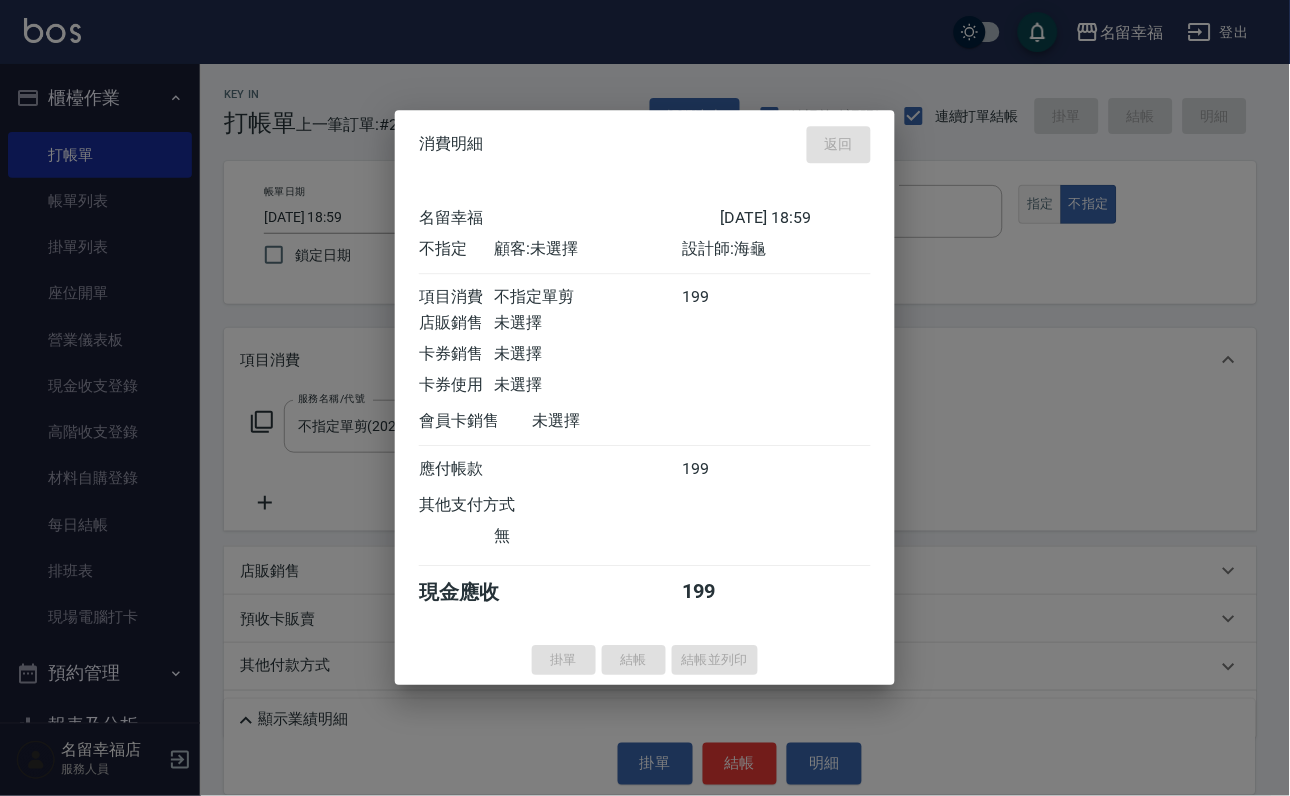 type on "[DATE] 19:09" 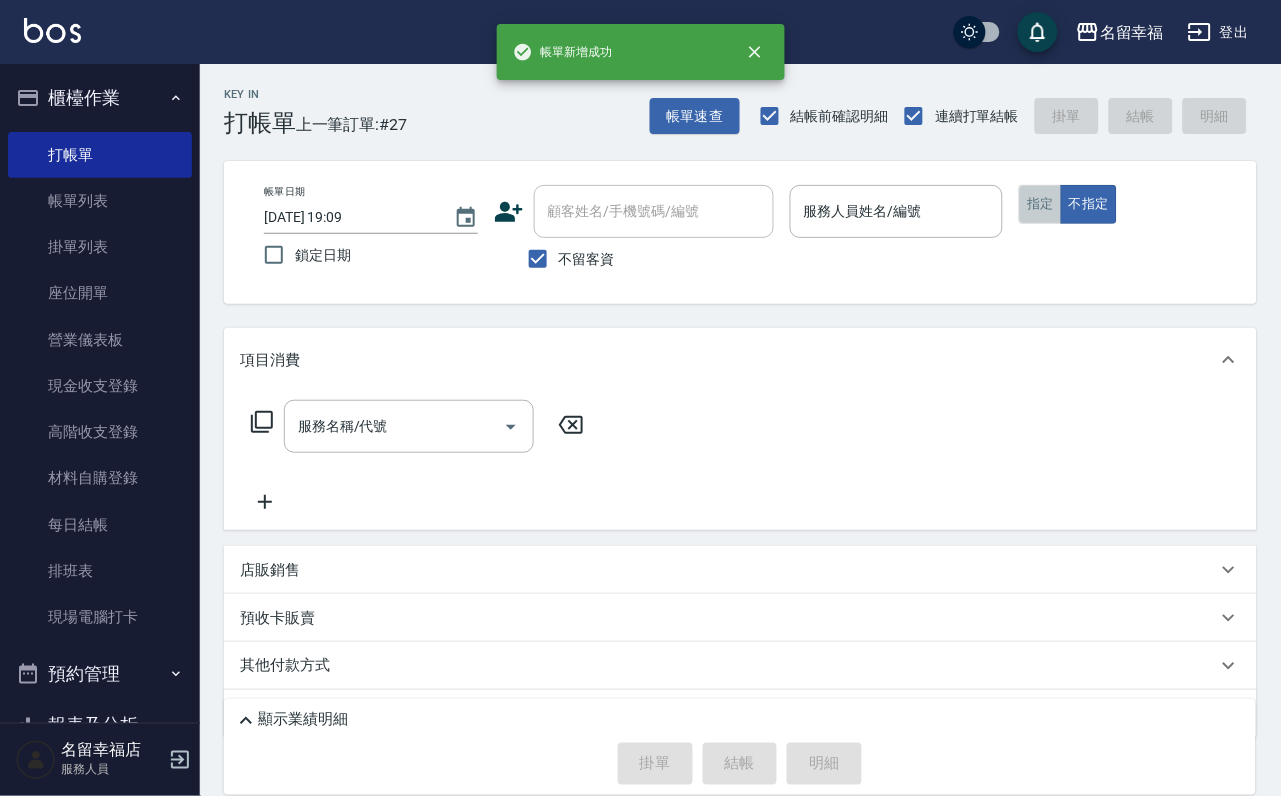 click on "指定" at bounding box center [1040, 204] 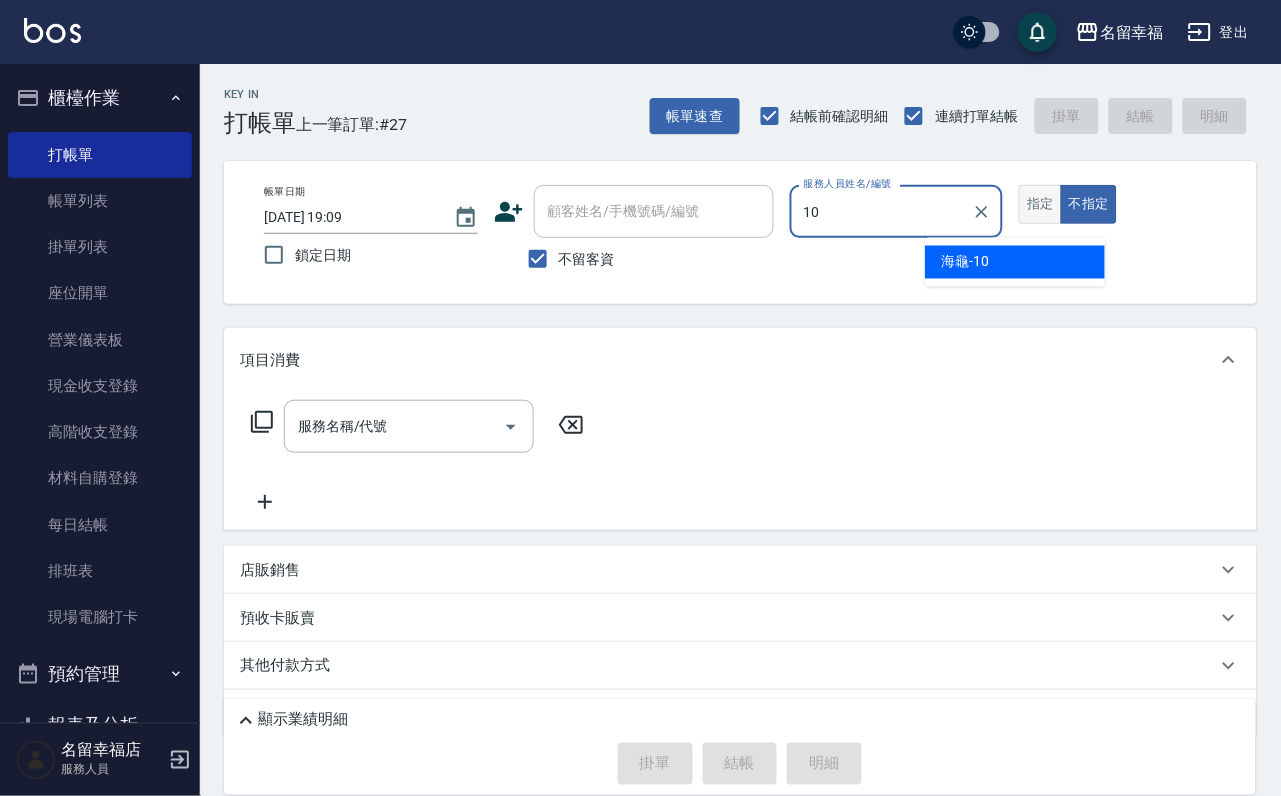type on "海龜-10" 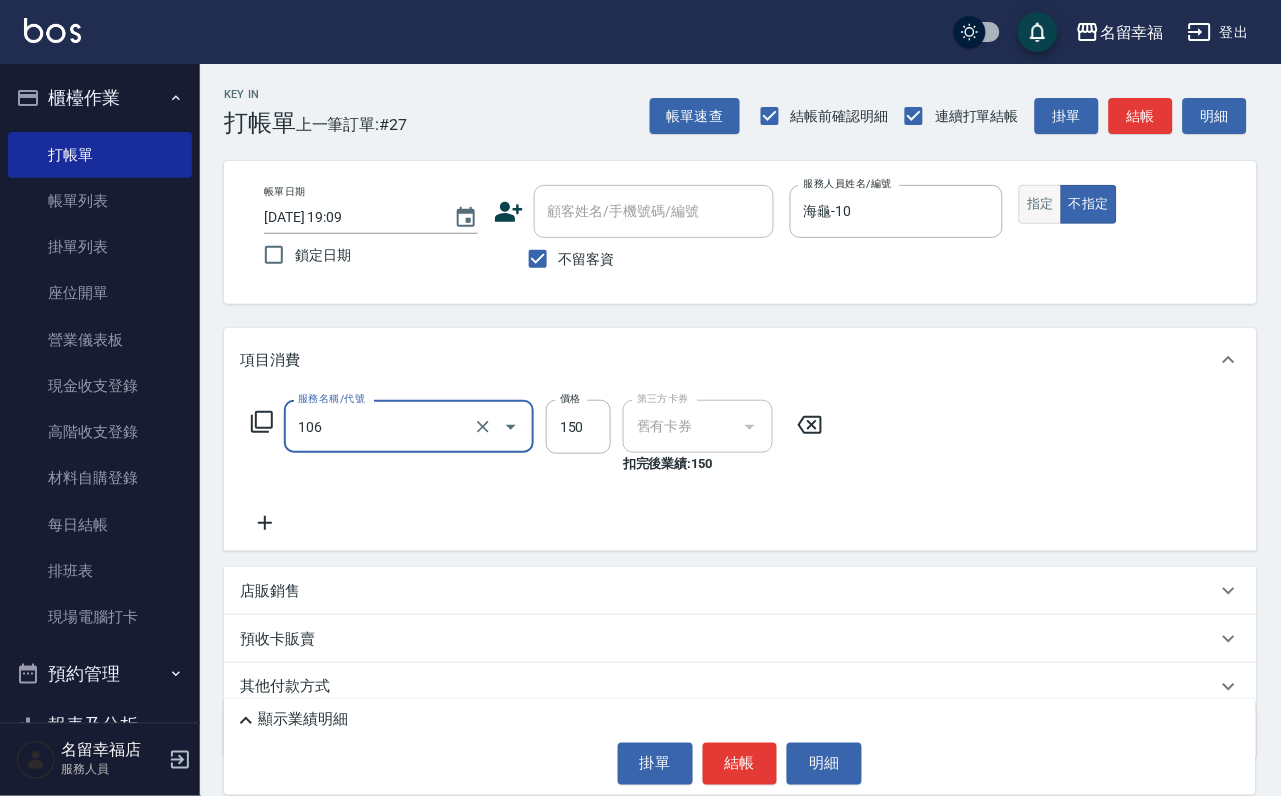 type on "洗髮券抵用(106)" 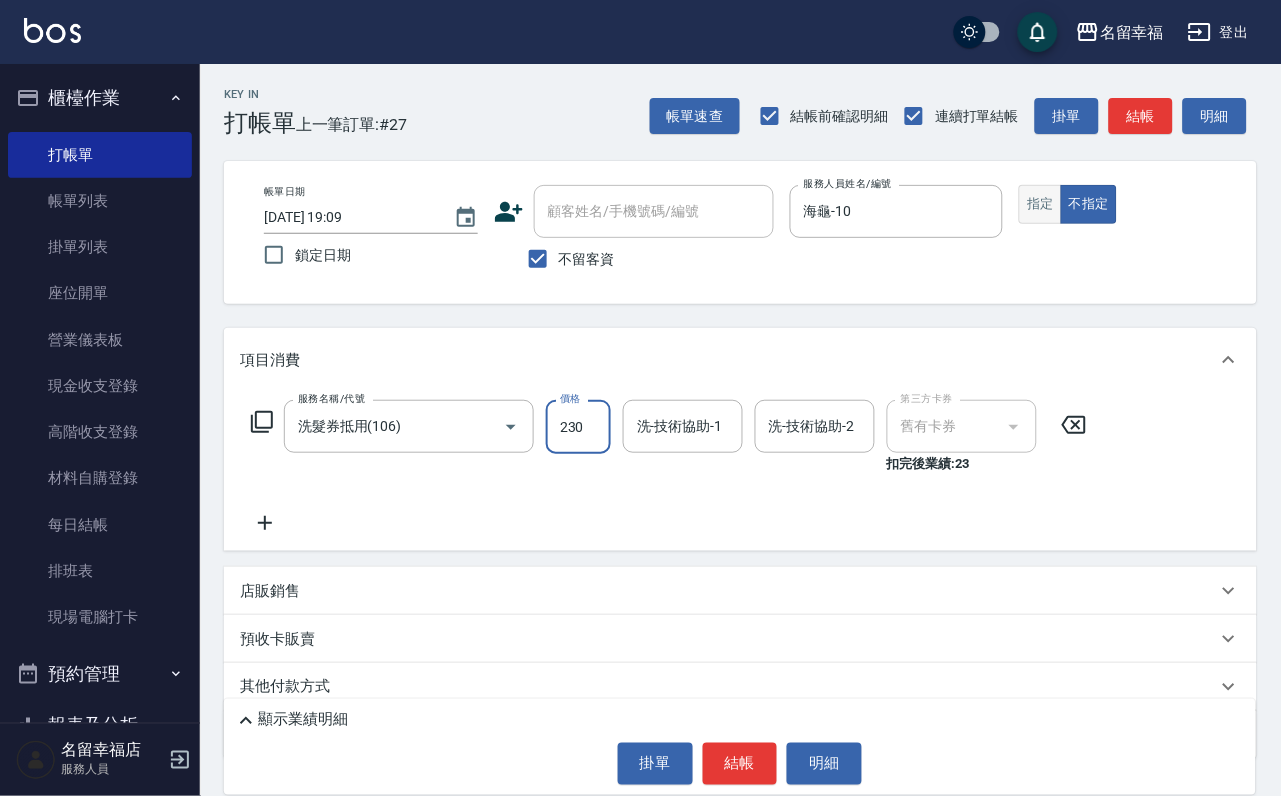 type on "230" 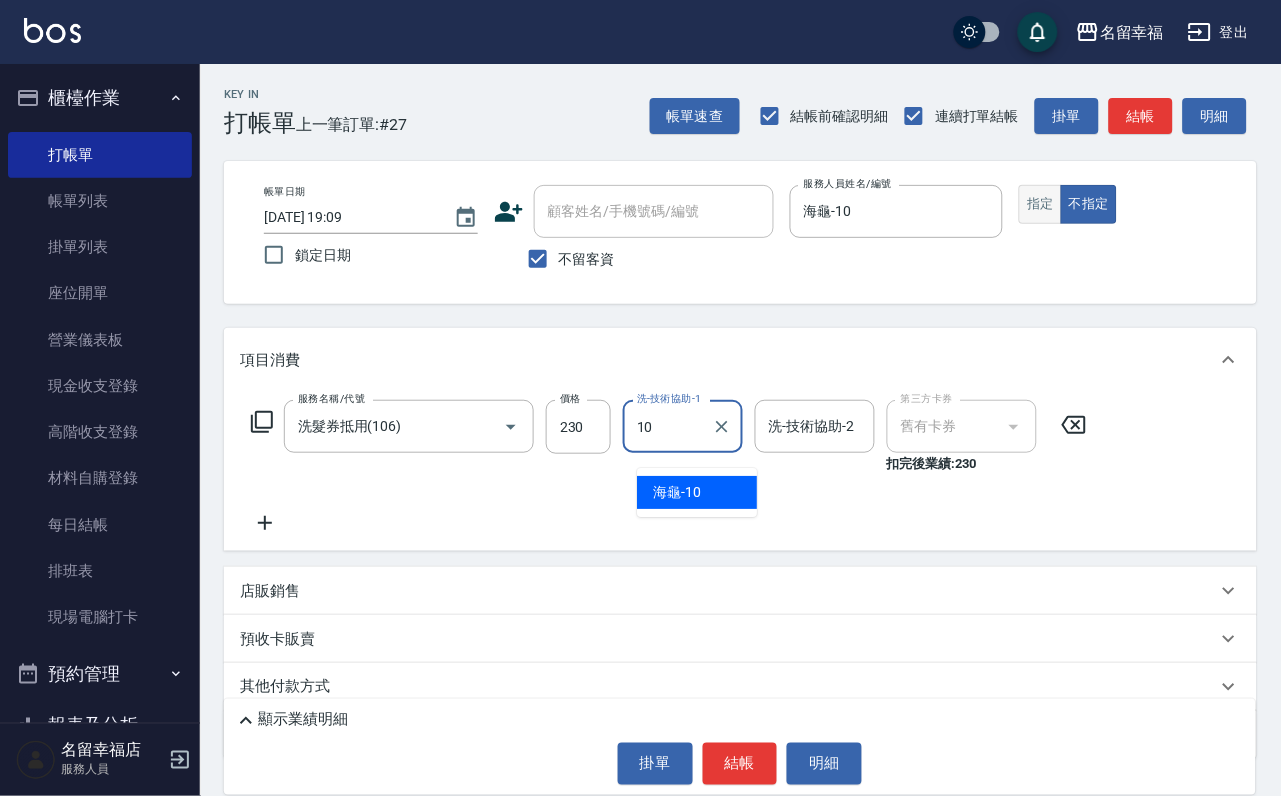 type on "海龜-10" 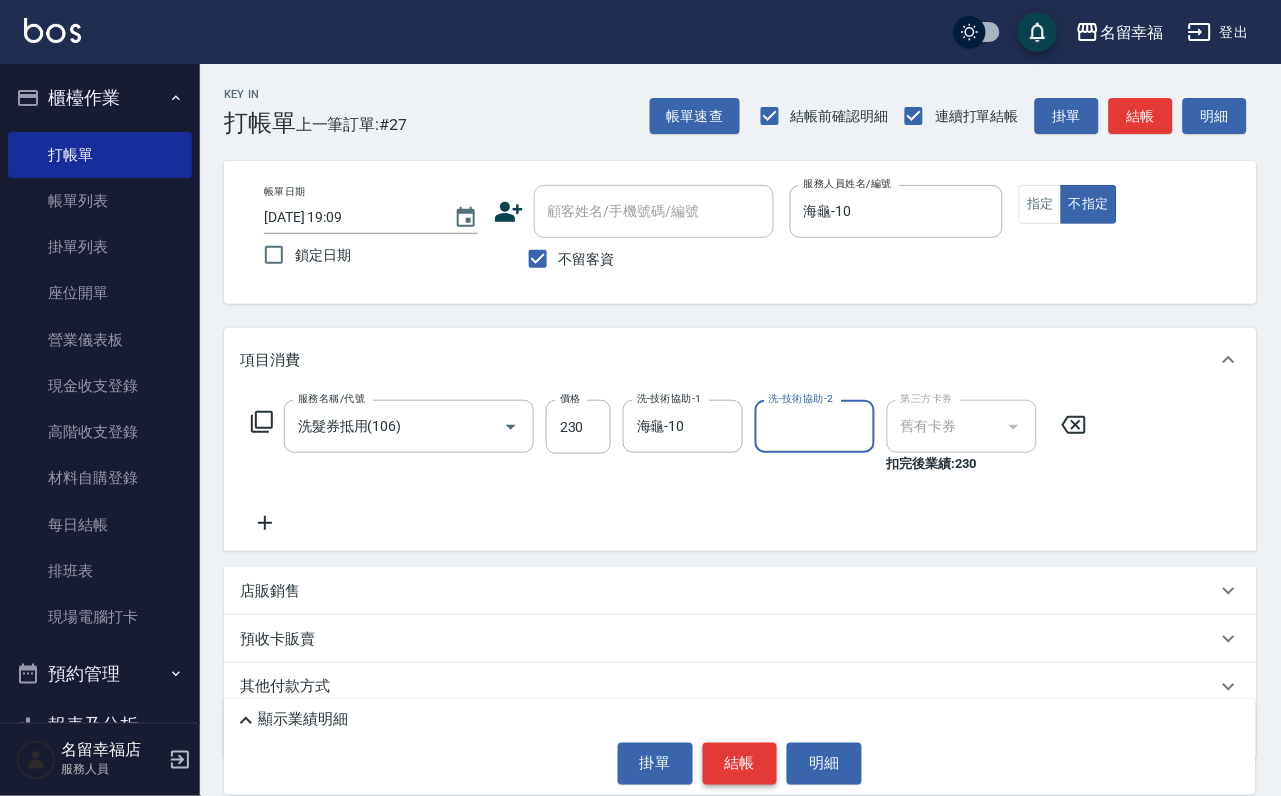 click on "結帳" at bounding box center (740, 764) 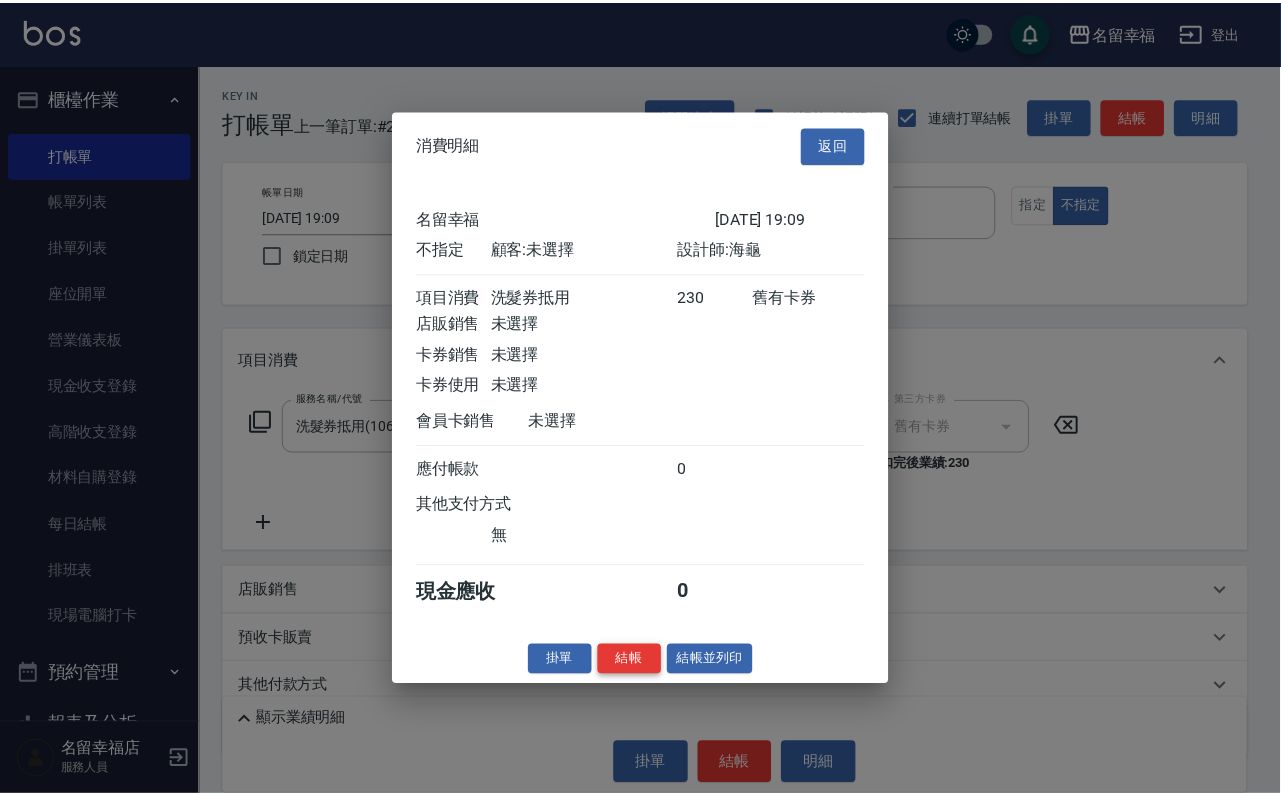 scroll, scrollTop: 284, scrollLeft: 0, axis: vertical 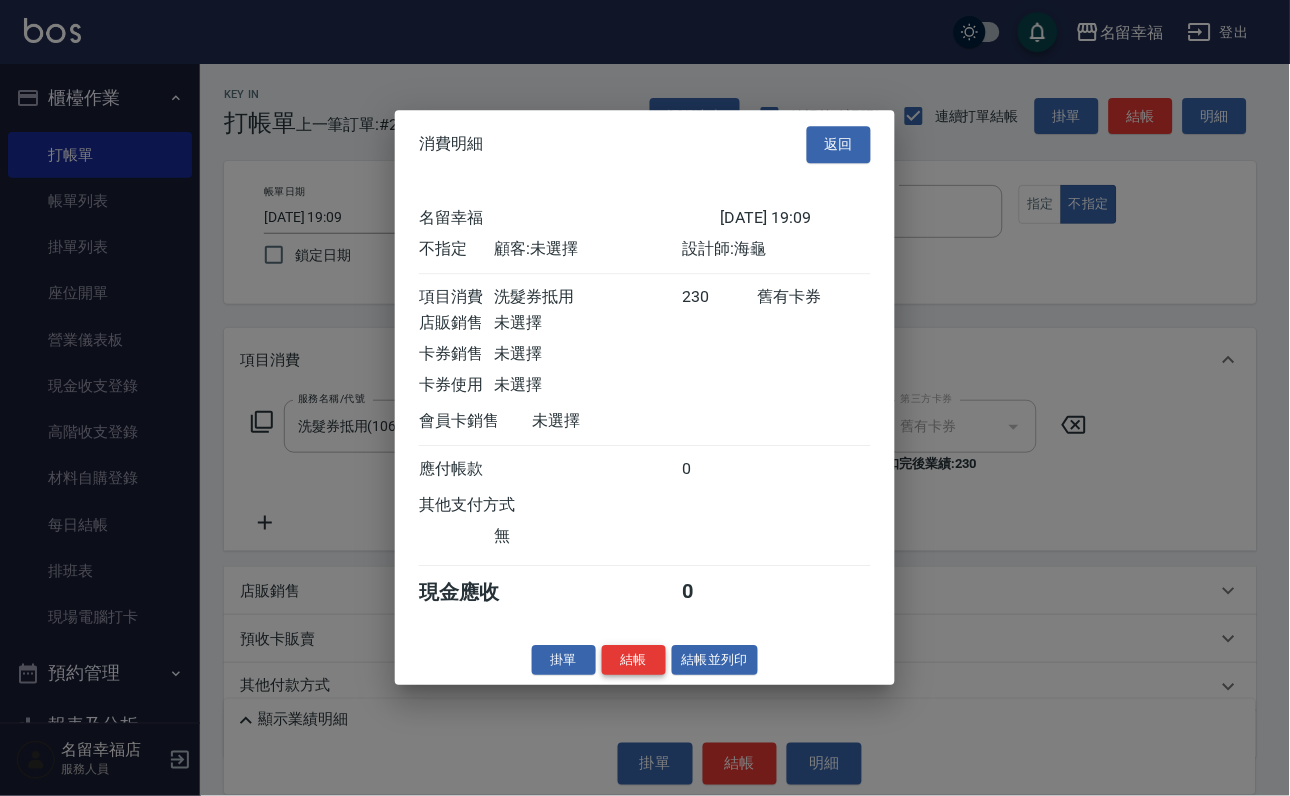 click on "結帳" at bounding box center (634, 660) 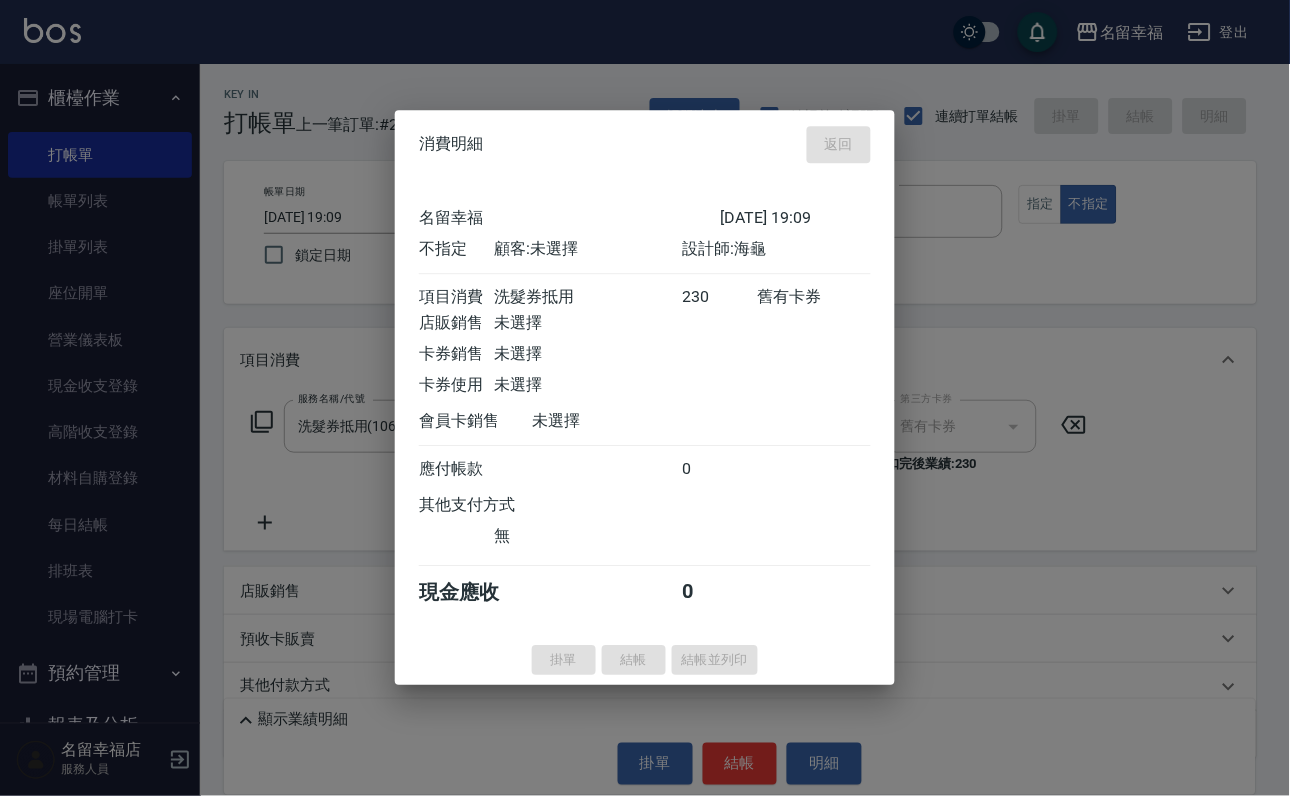 type 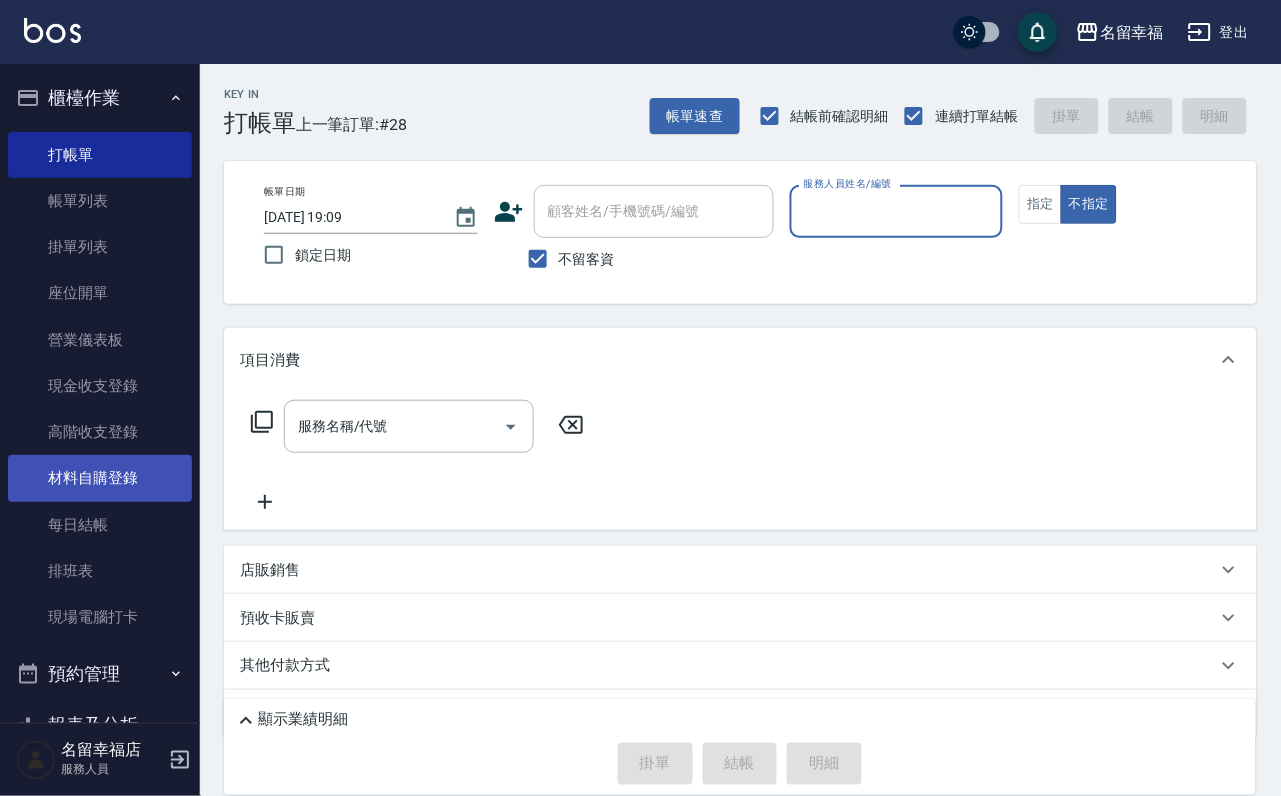 scroll, scrollTop: 394, scrollLeft: 0, axis: vertical 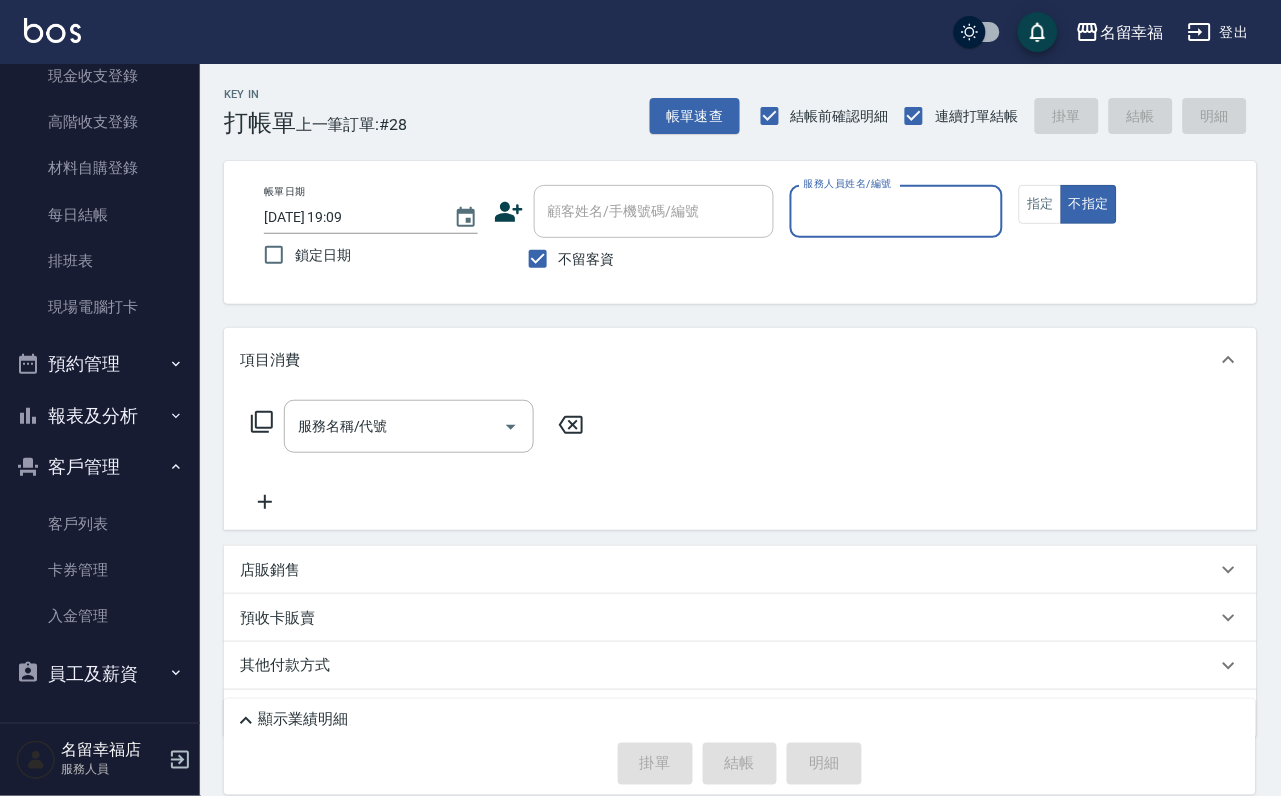 click on "報表及分析" at bounding box center [100, 416] 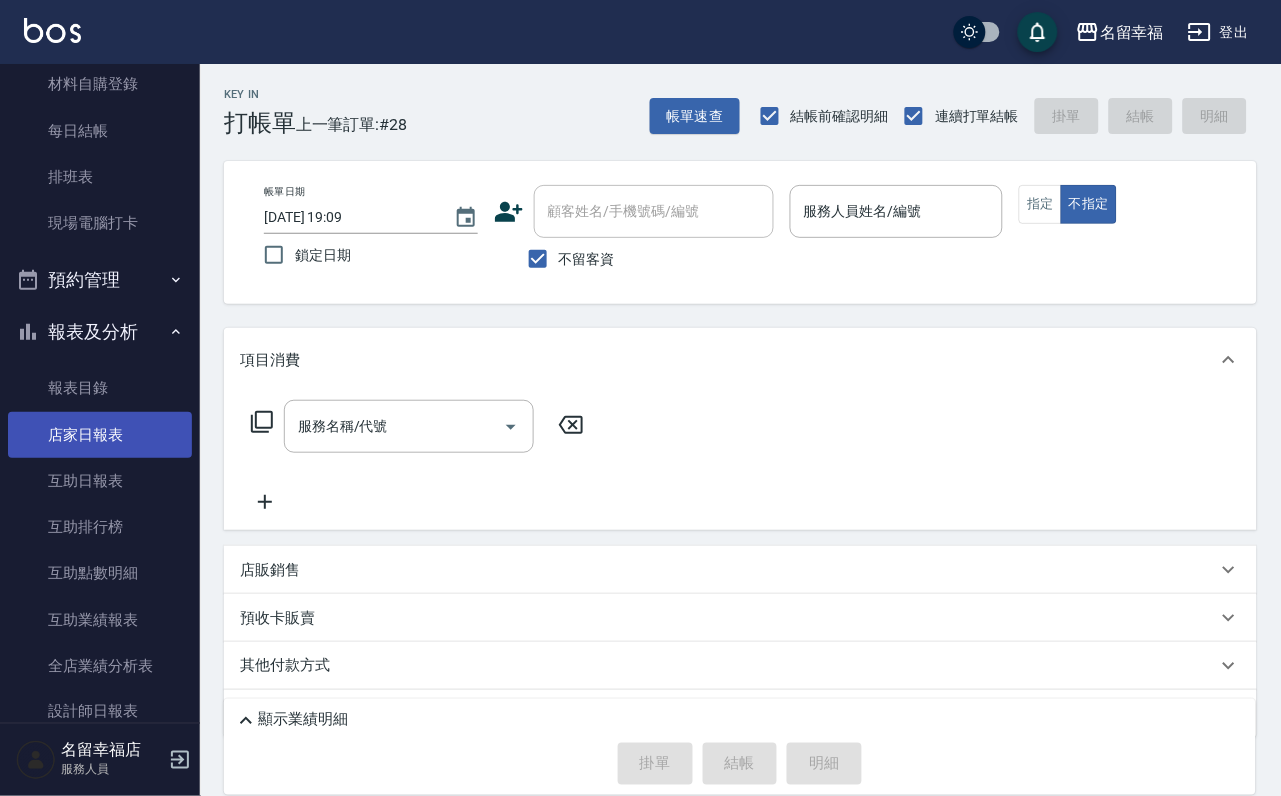 click on "店家日報表" at bounding box center [100, 435] 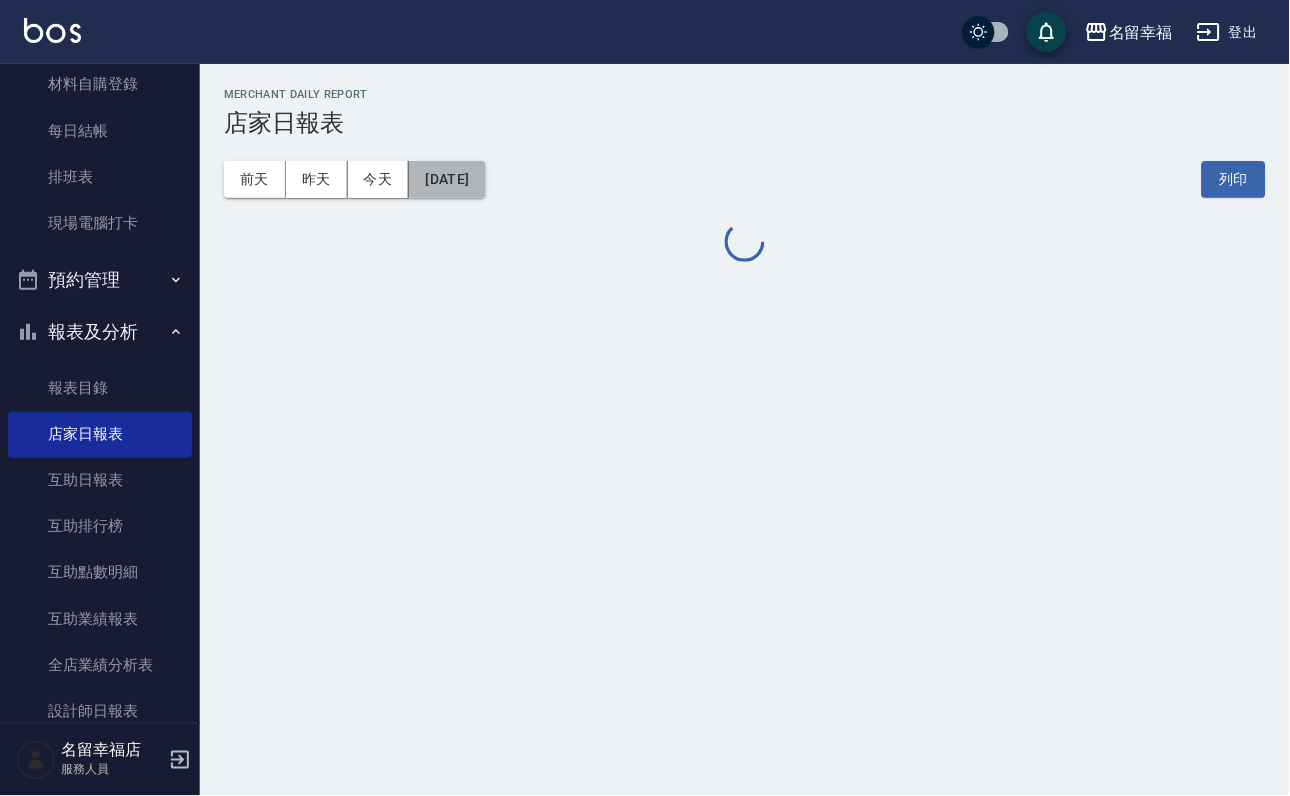 click on "[DATE]" at bounding box center (447, 179) 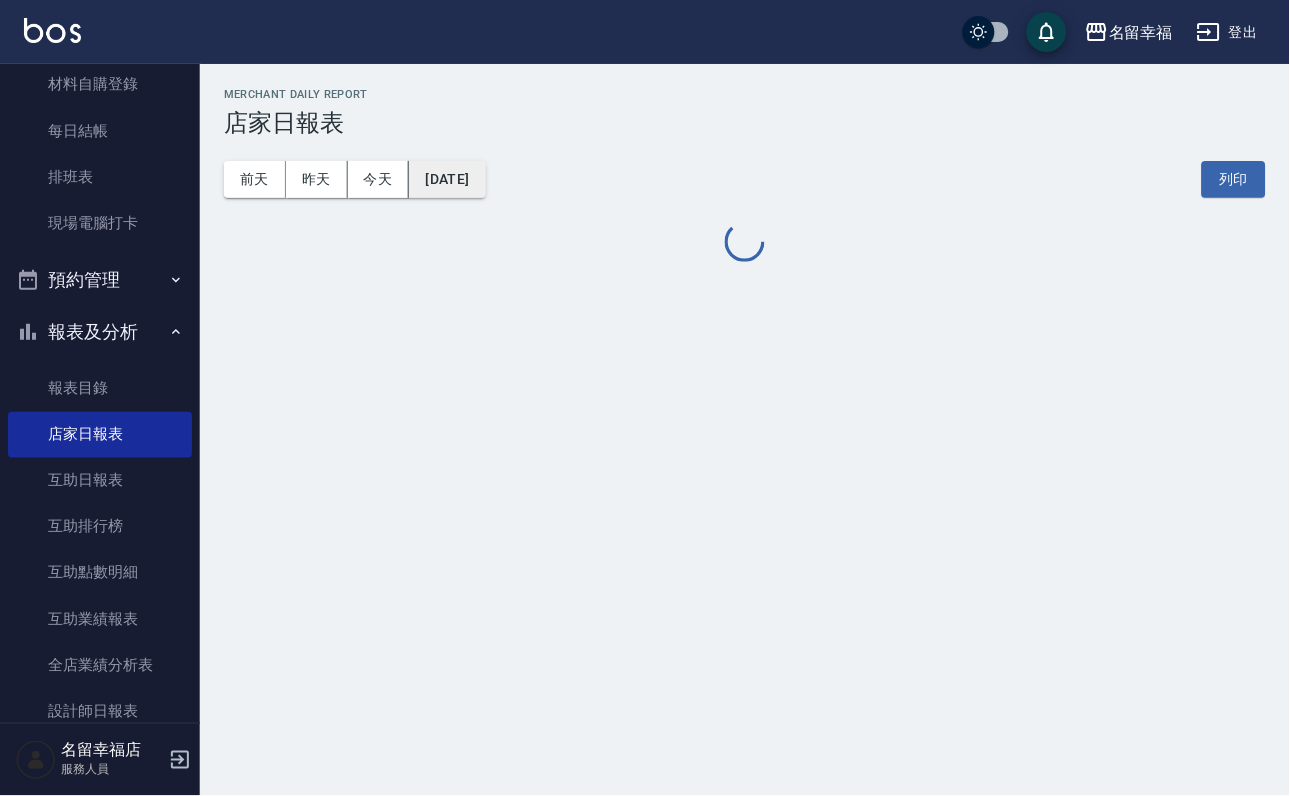 click on "[DATE]" at bounding box center [447, 179] 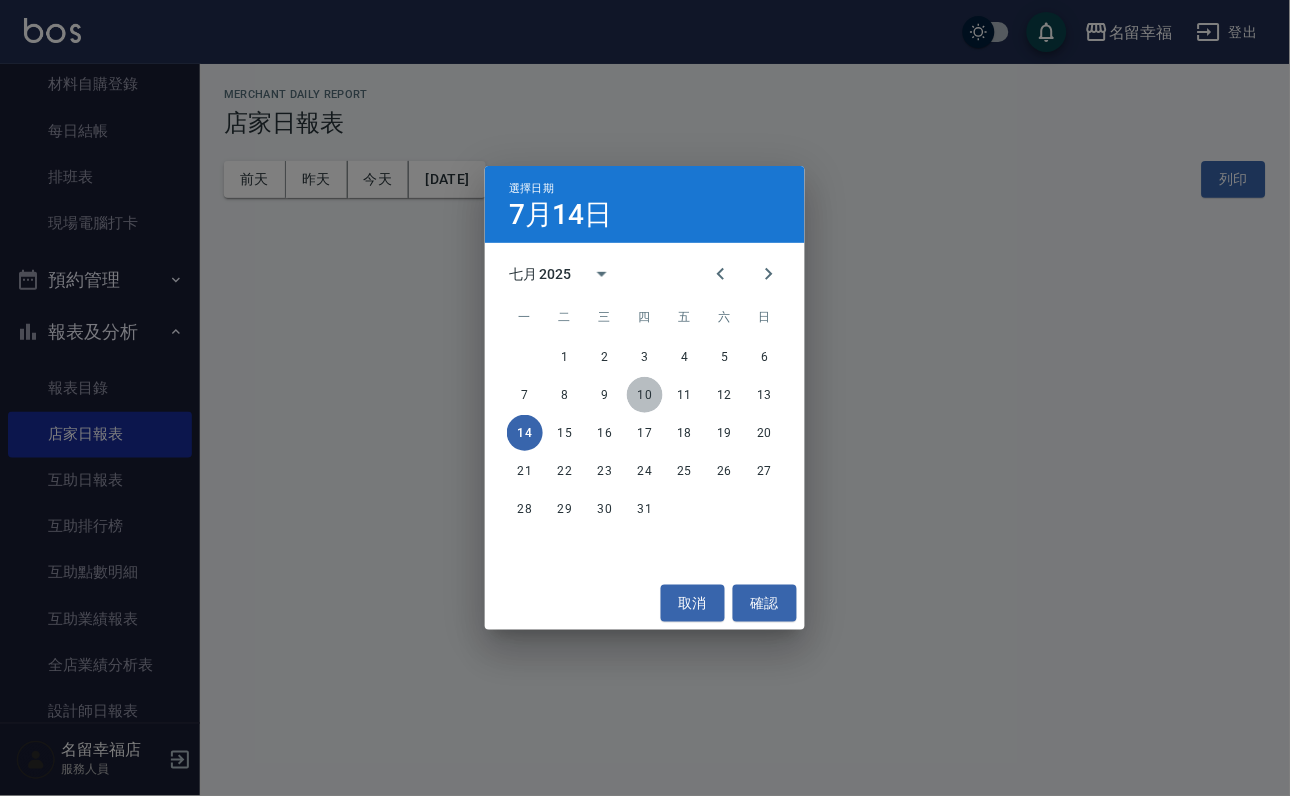 click on "10" at bounding box center [645, 395] 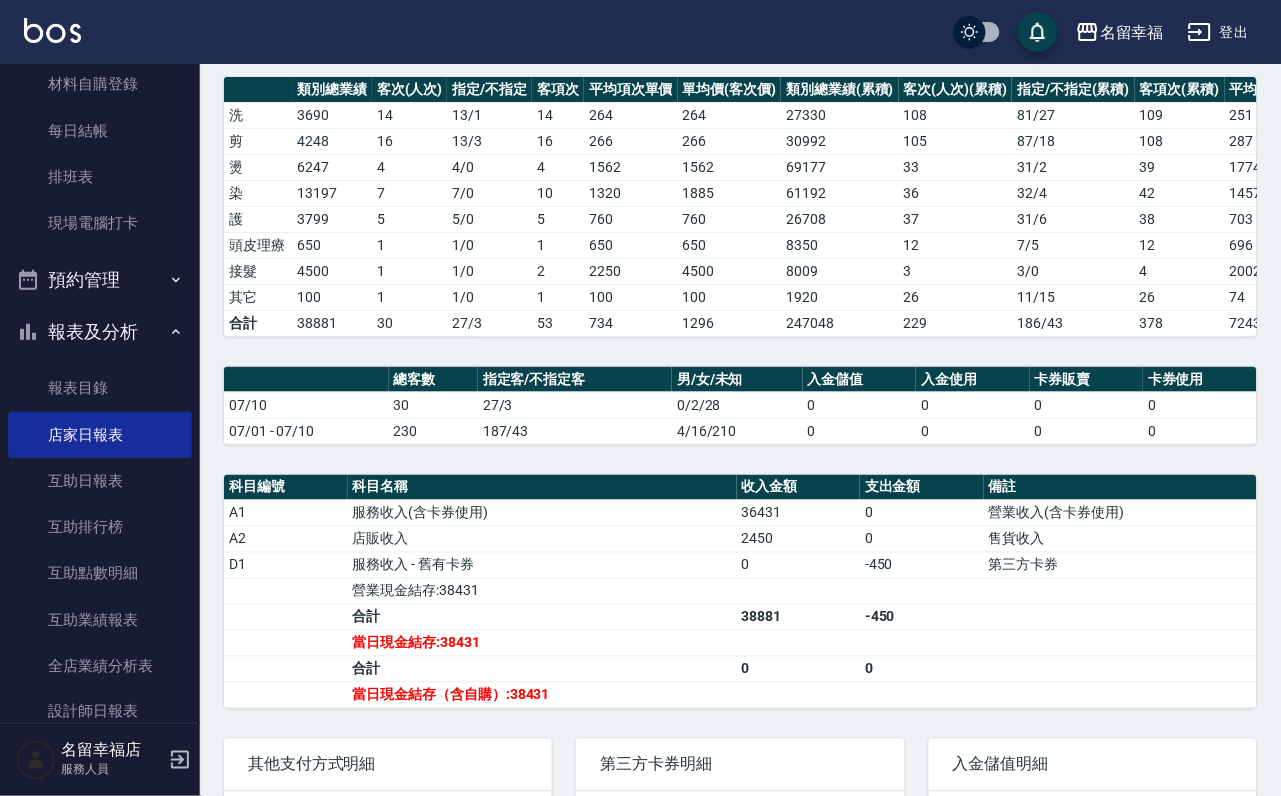 scroll, scrollTop: 0, scrollLeft: 0, axis: both 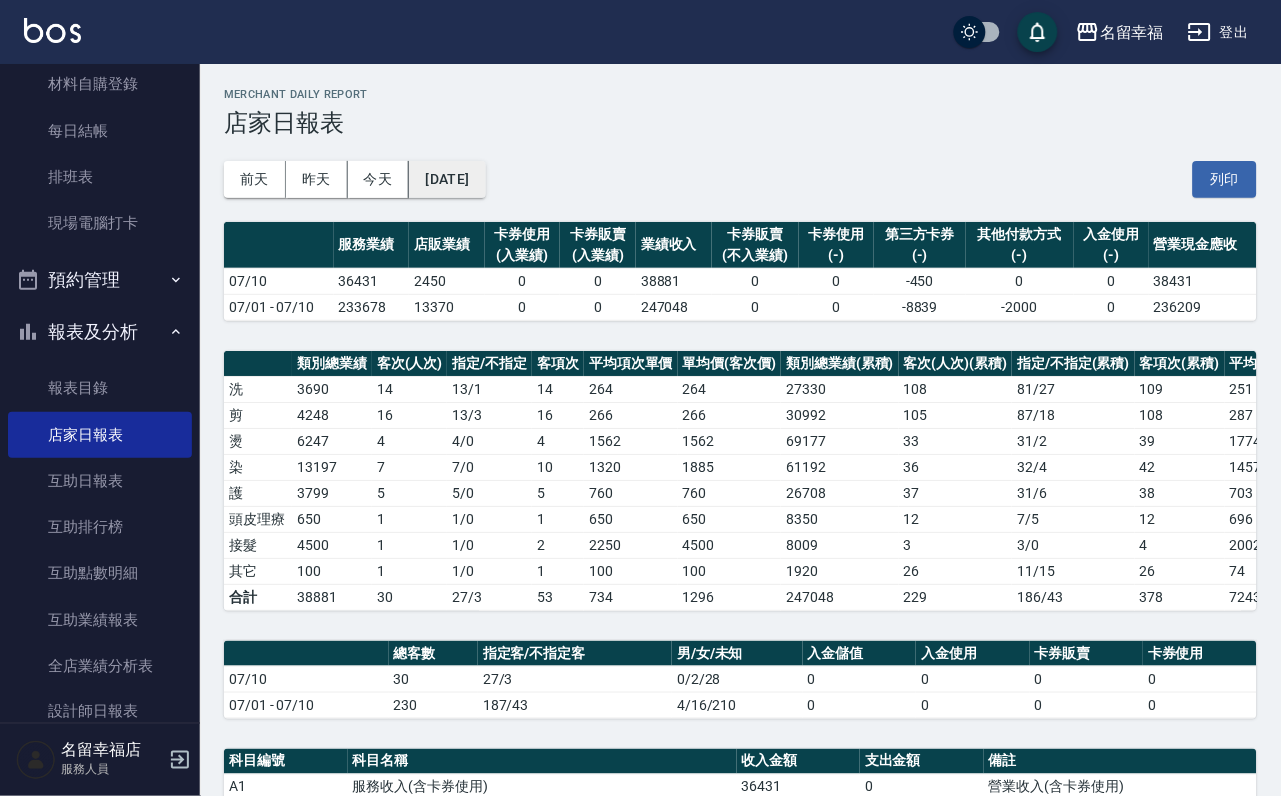 click on "[DATE]" at bounding box center [447, 179] 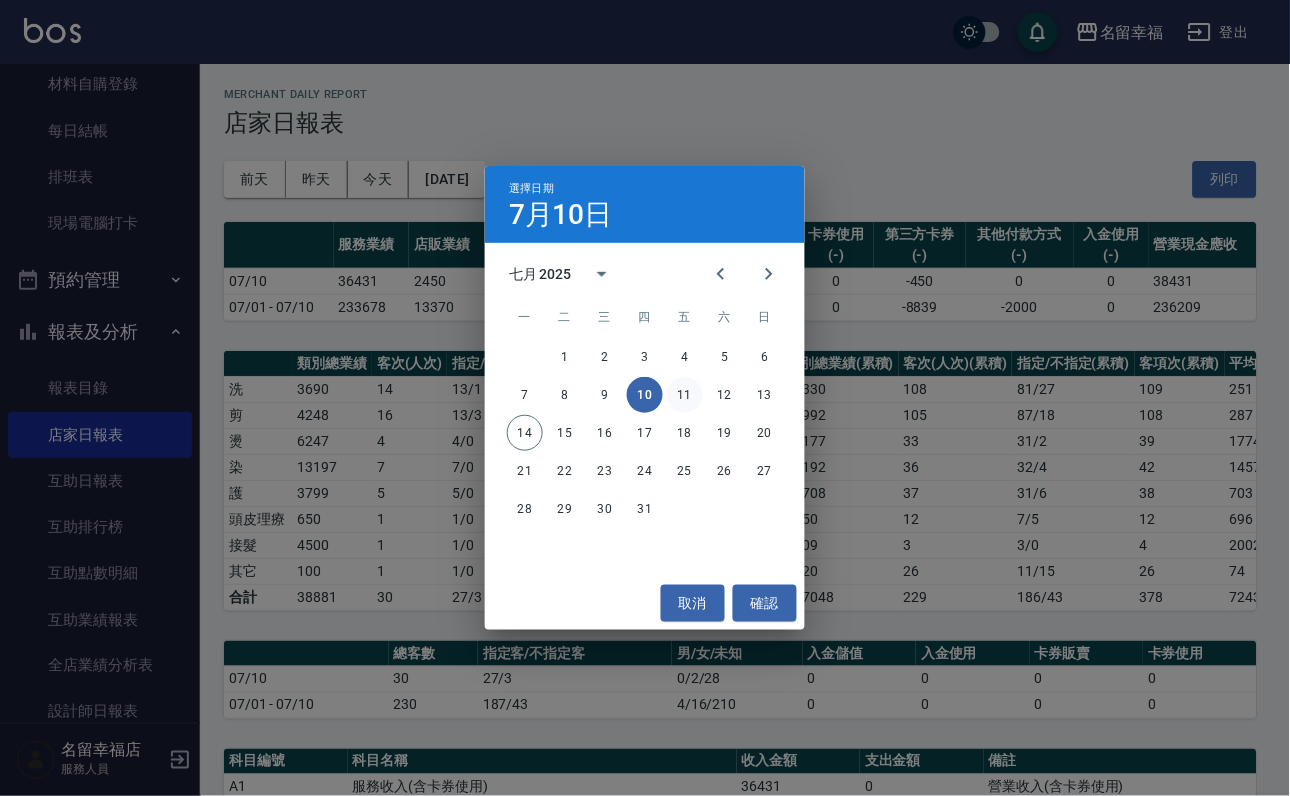 click on "11" at bounding box center [685, 395] 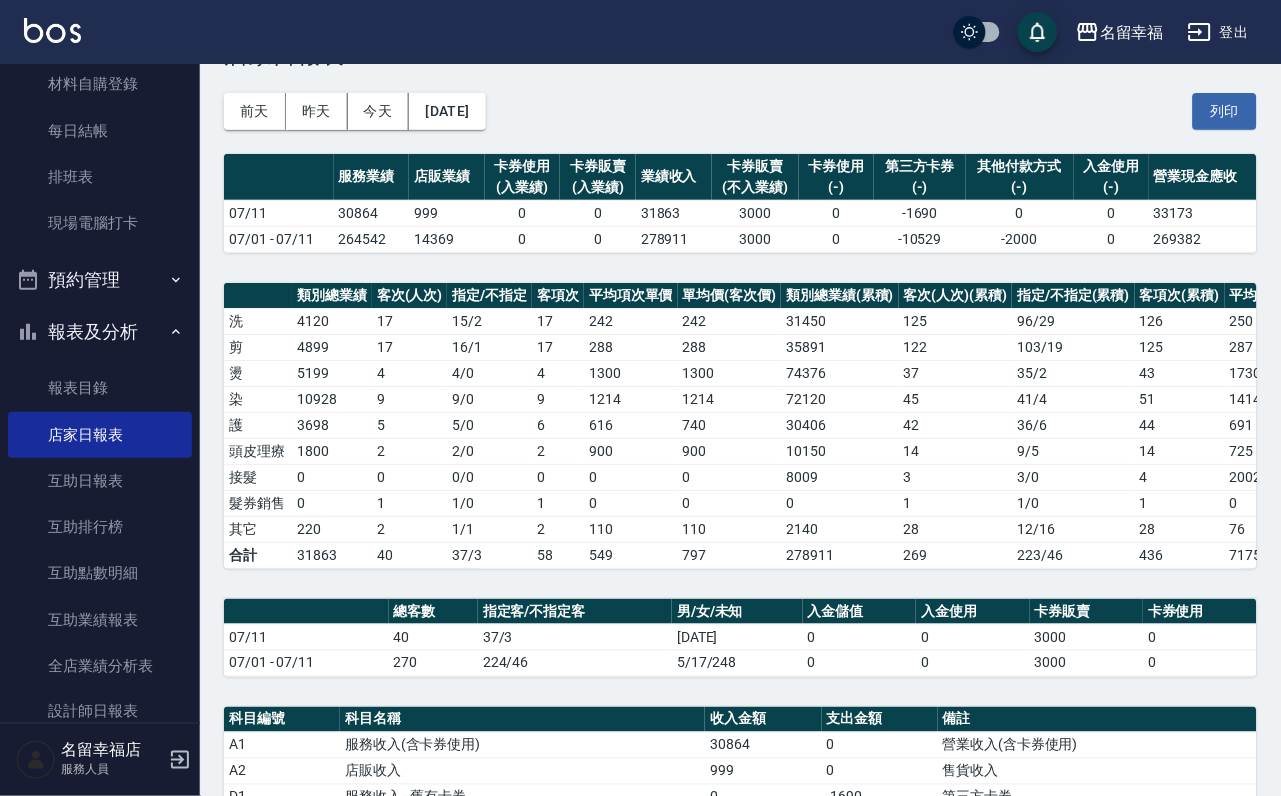 scroll, scrollTop: 0, scrollLeft: 0, axis: both 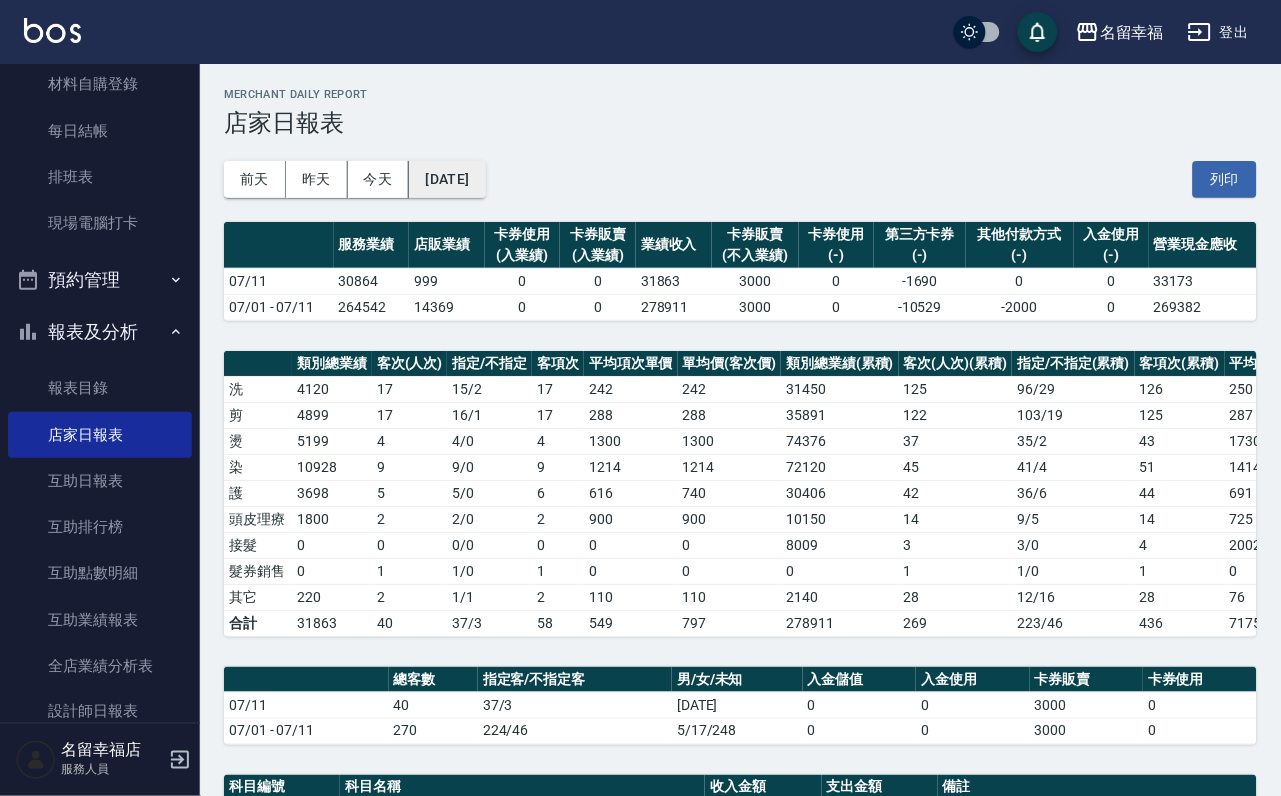 click on "[DATE]" at bounding box center (447, 179) 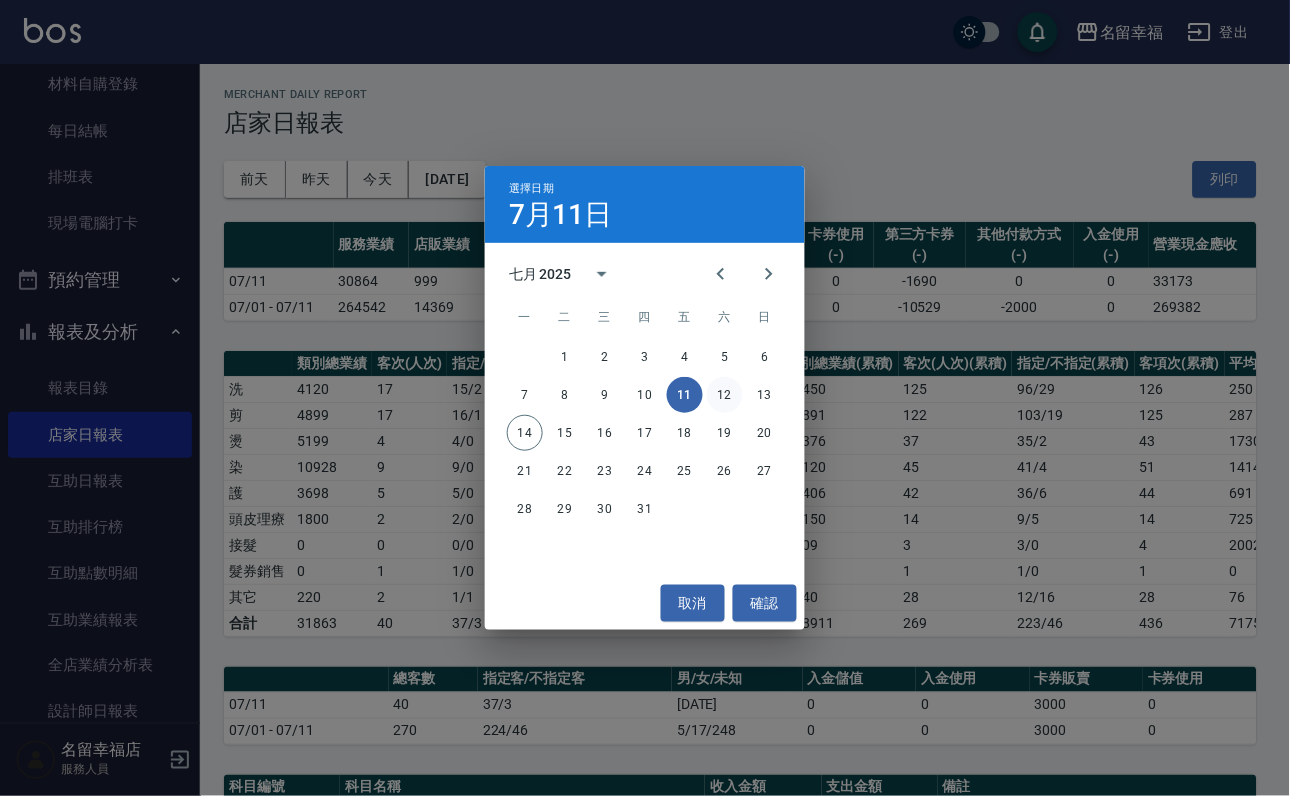 click on "12" at bounding box center (725, 395) 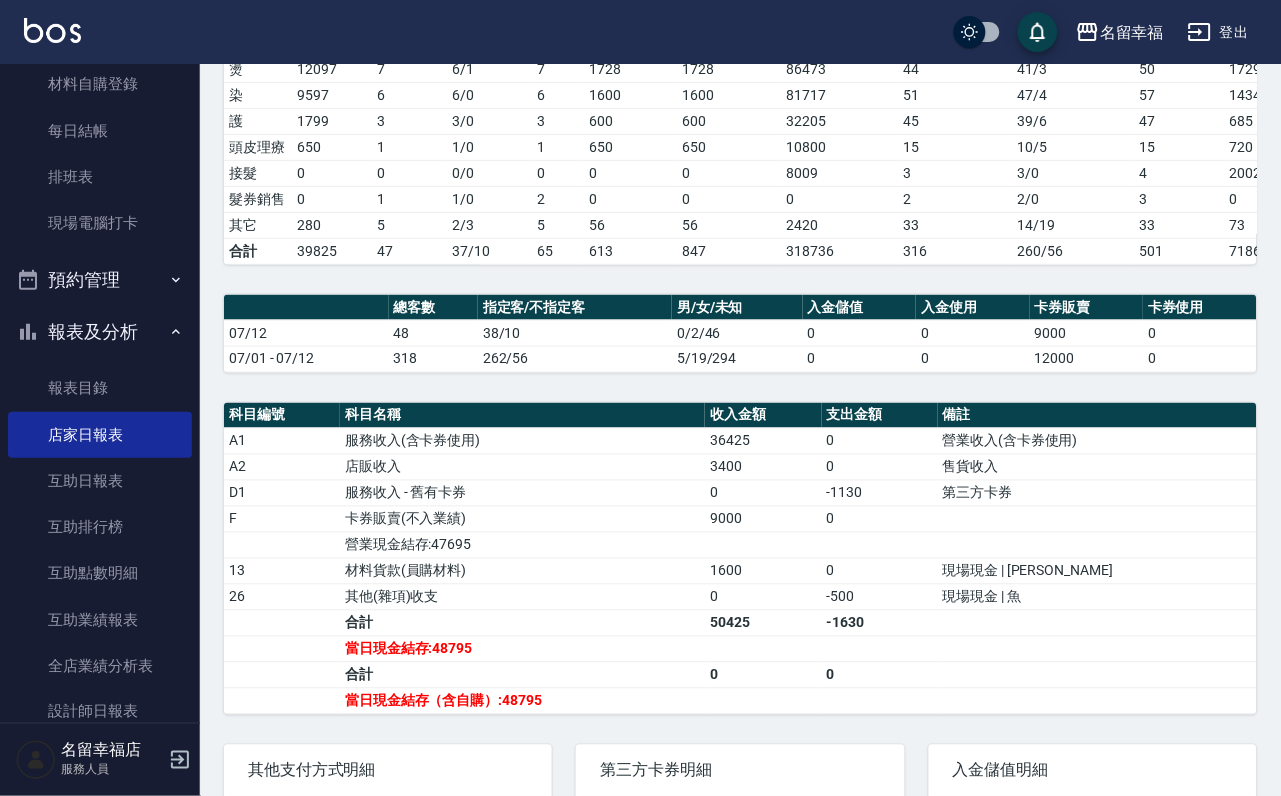 scroll, scrollTop: 450, scrollLeft: 0, axis: vertical 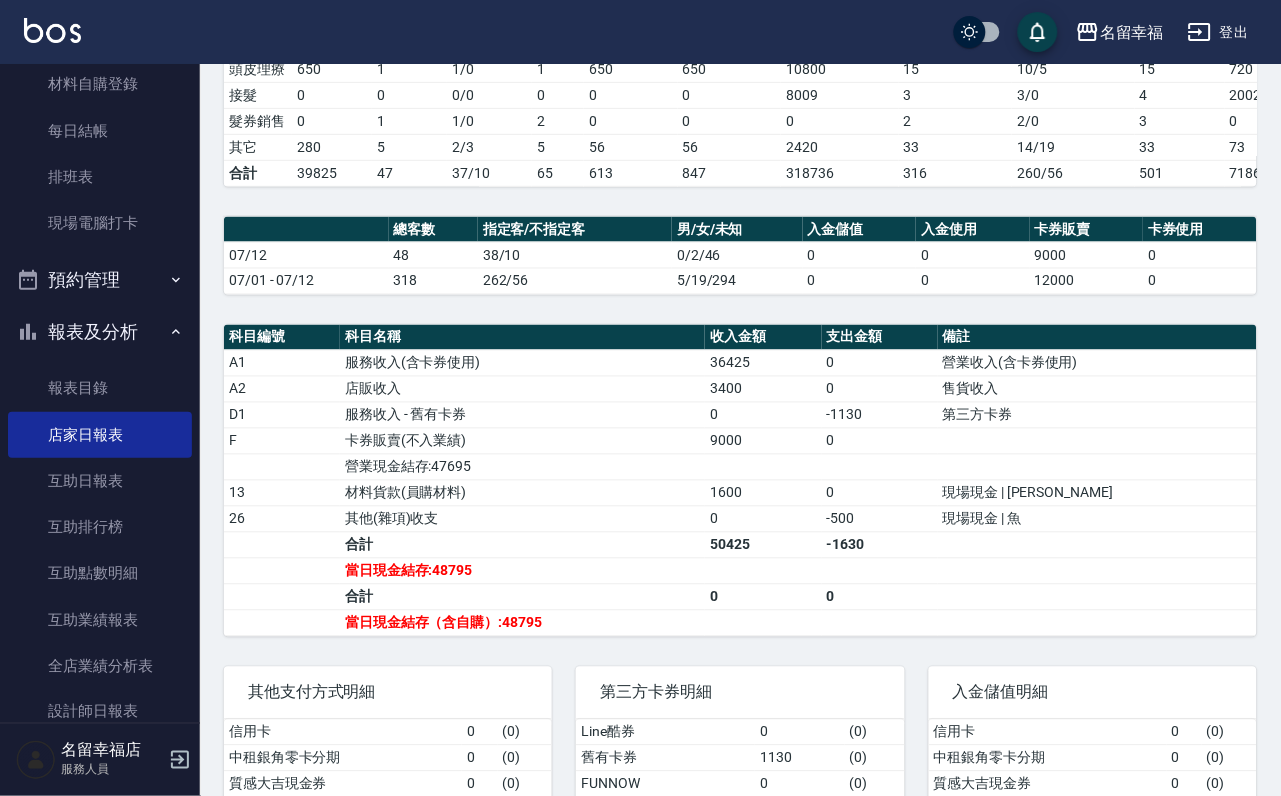 click on "9000" at bounding box center [763, 441] 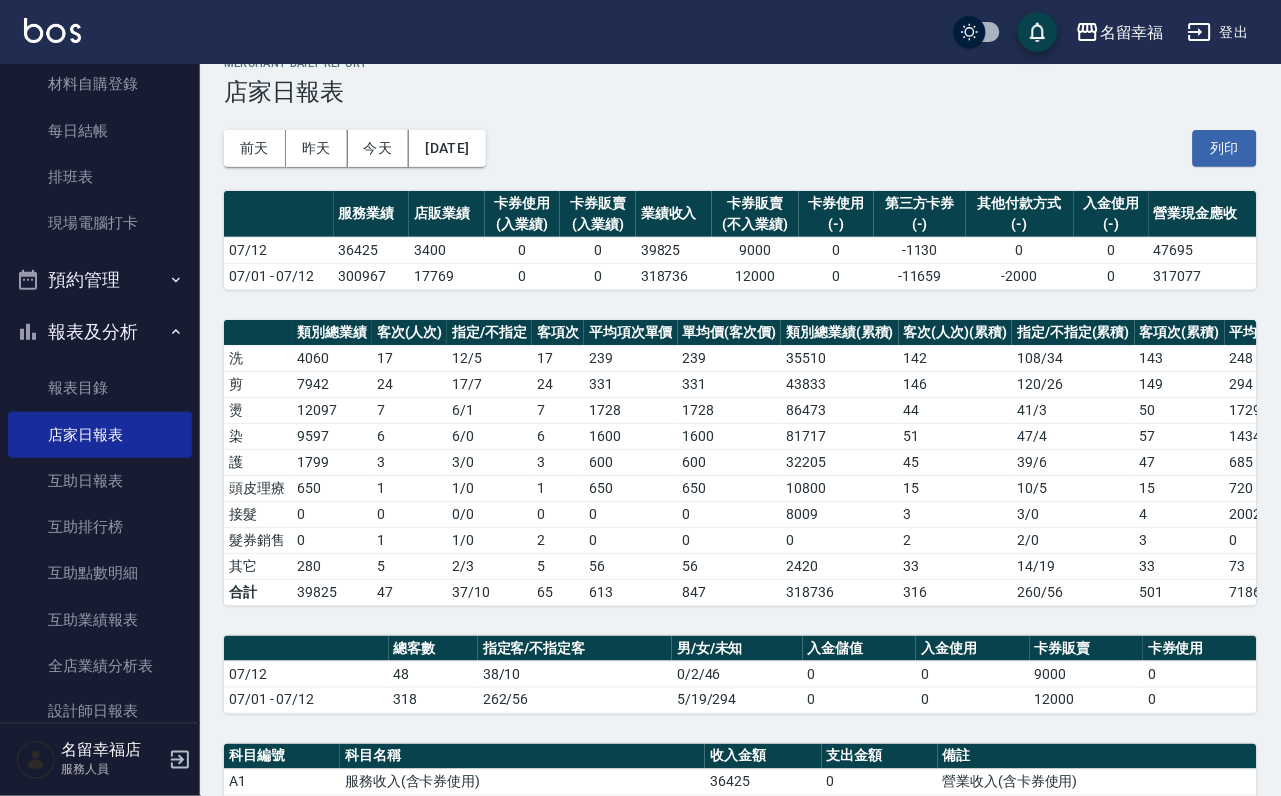 scroll, scrollTop: 0, scrollLeft: 0, axis: both 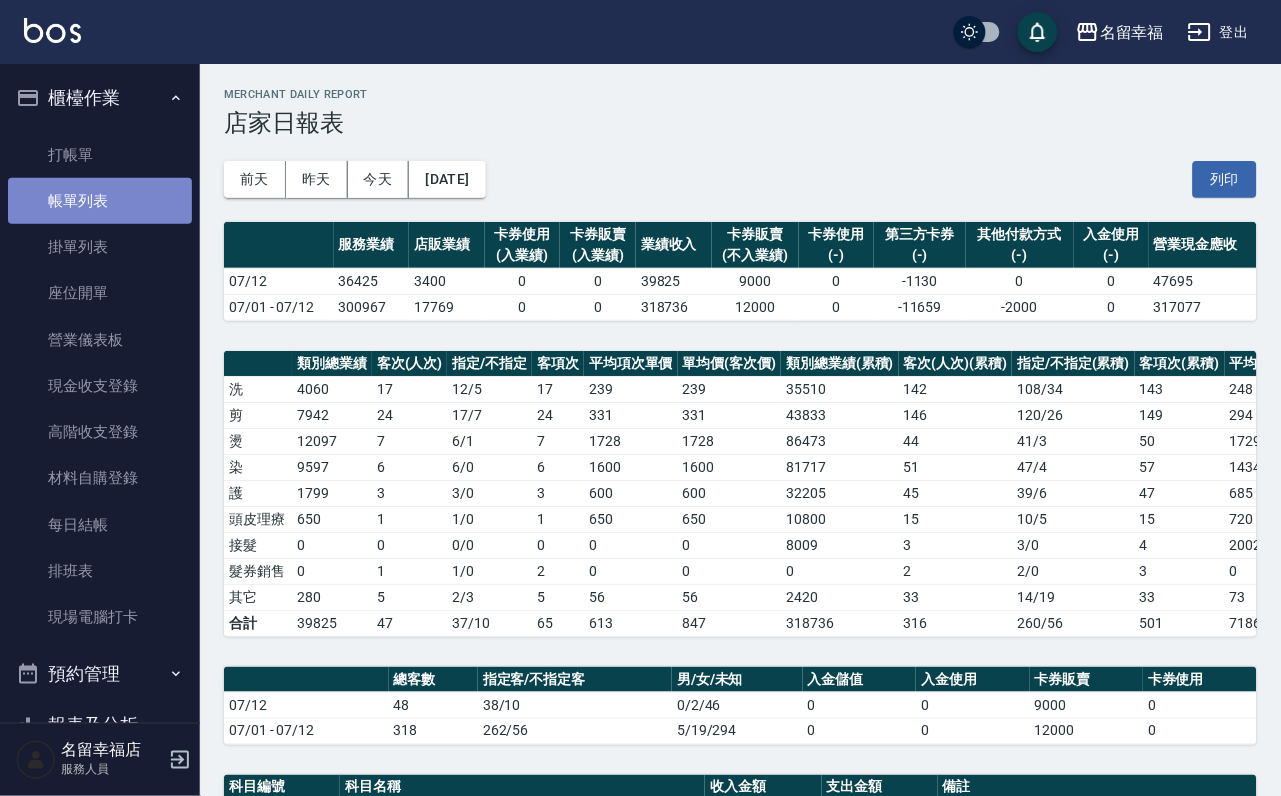 click on "帳單列表" at bounding box center [100, 201] 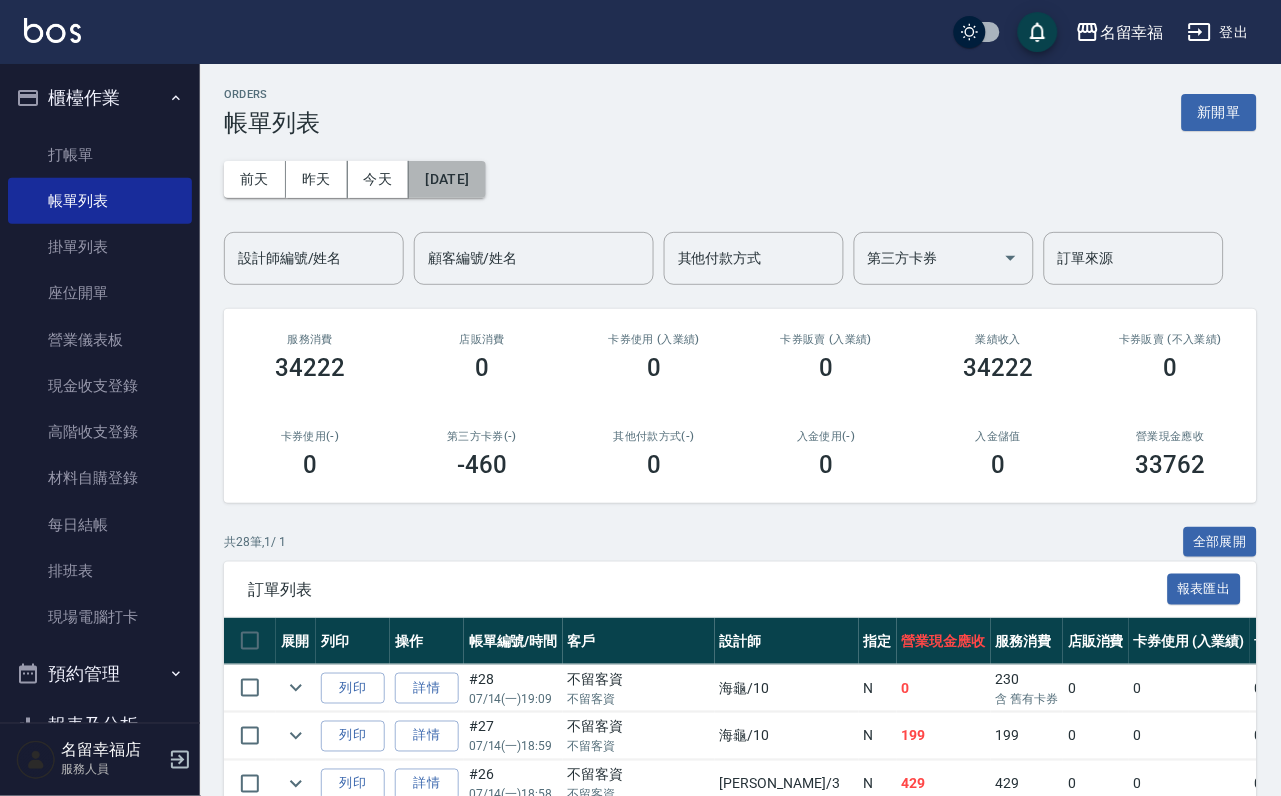 click on "[DATE]" at bounding box center [447, 179] 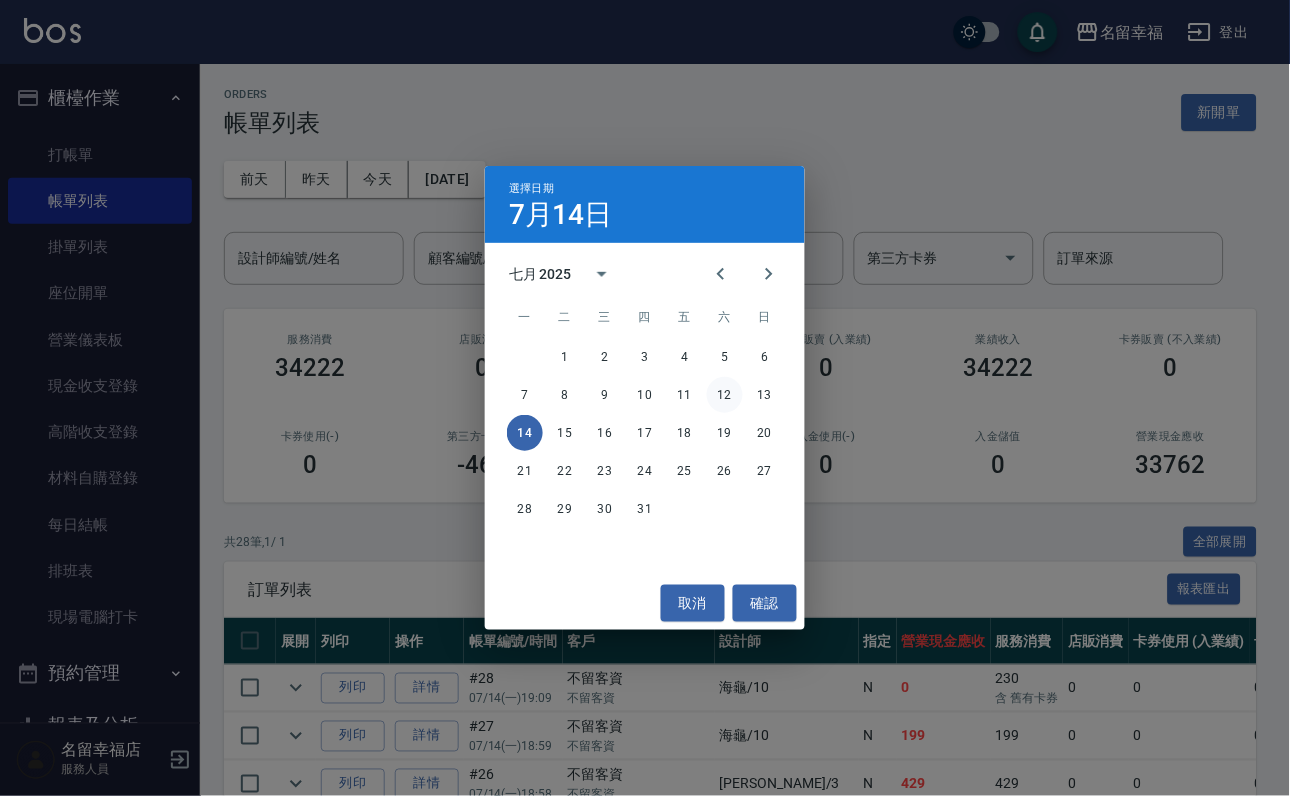 click on "12" at bounding box center [725, 395] 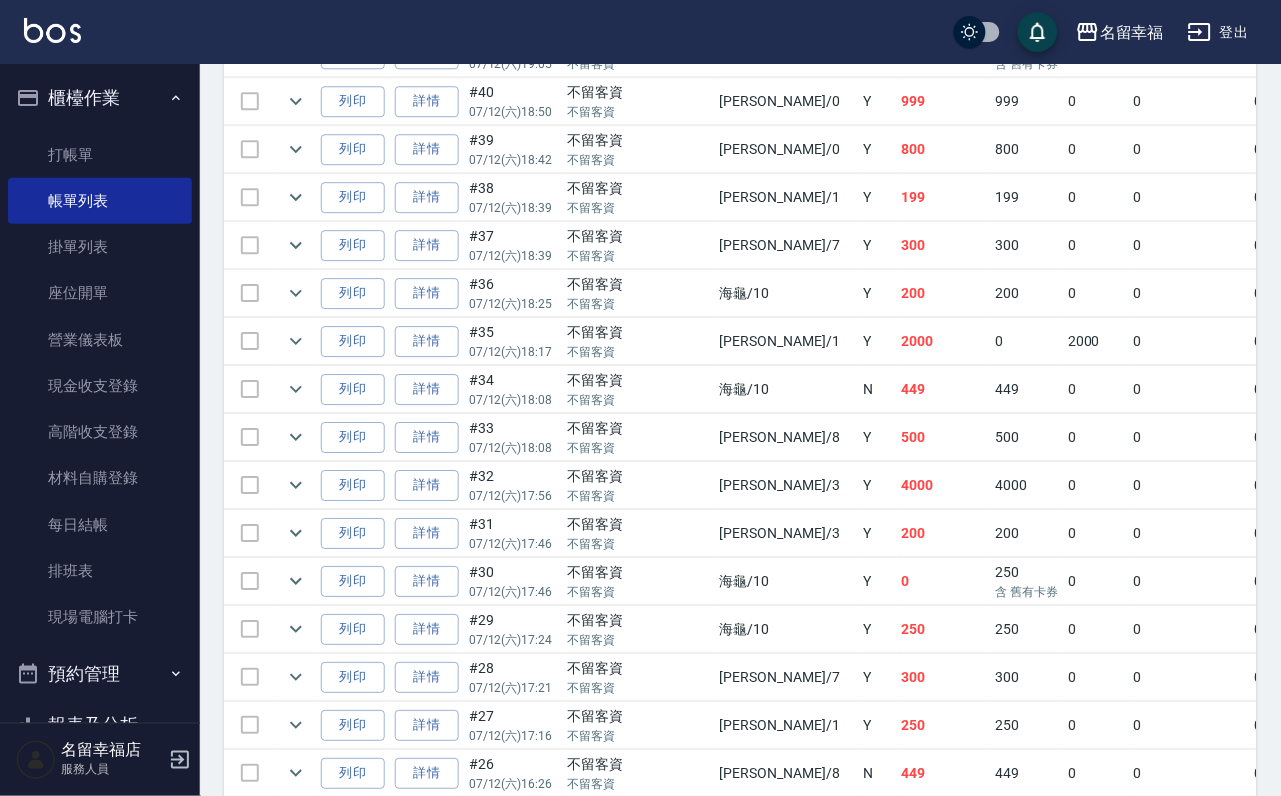 scroll, scrollTop: 1050, scrollLeft: 0, axis: vertical 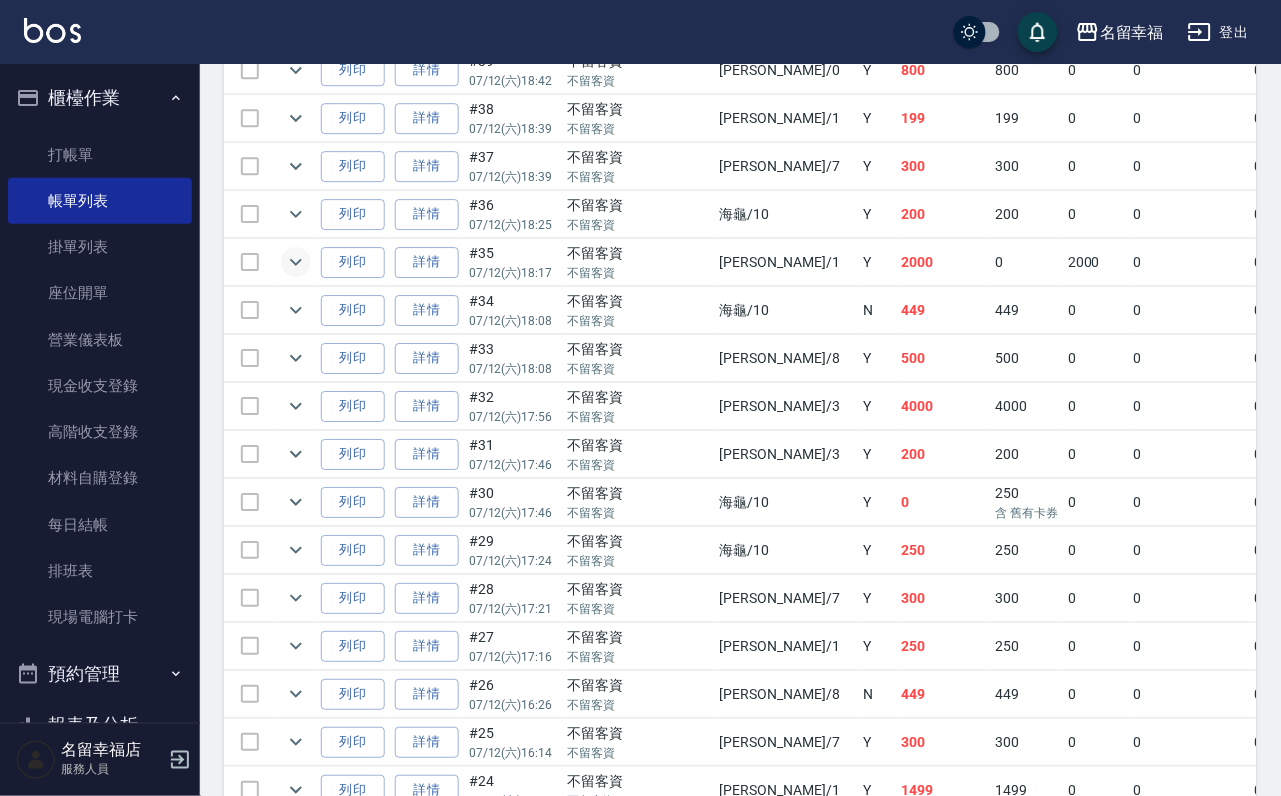click 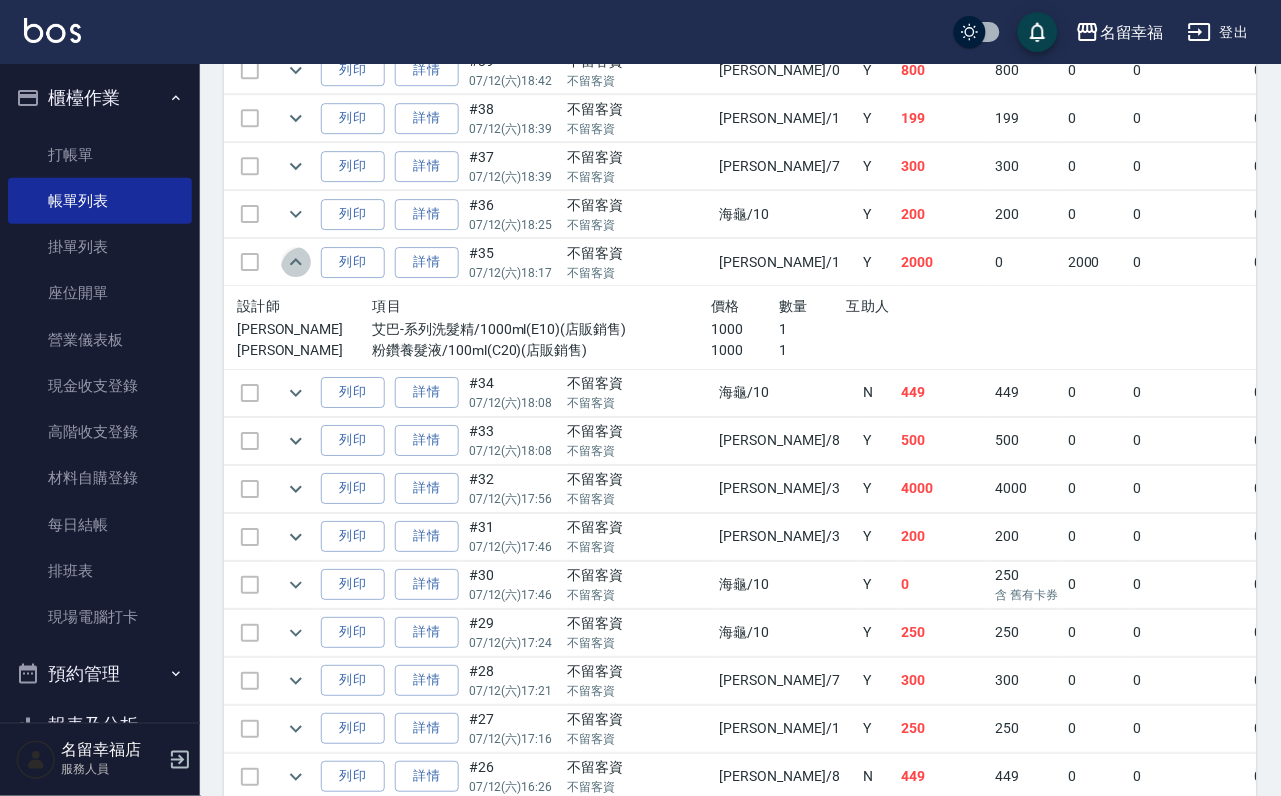 click 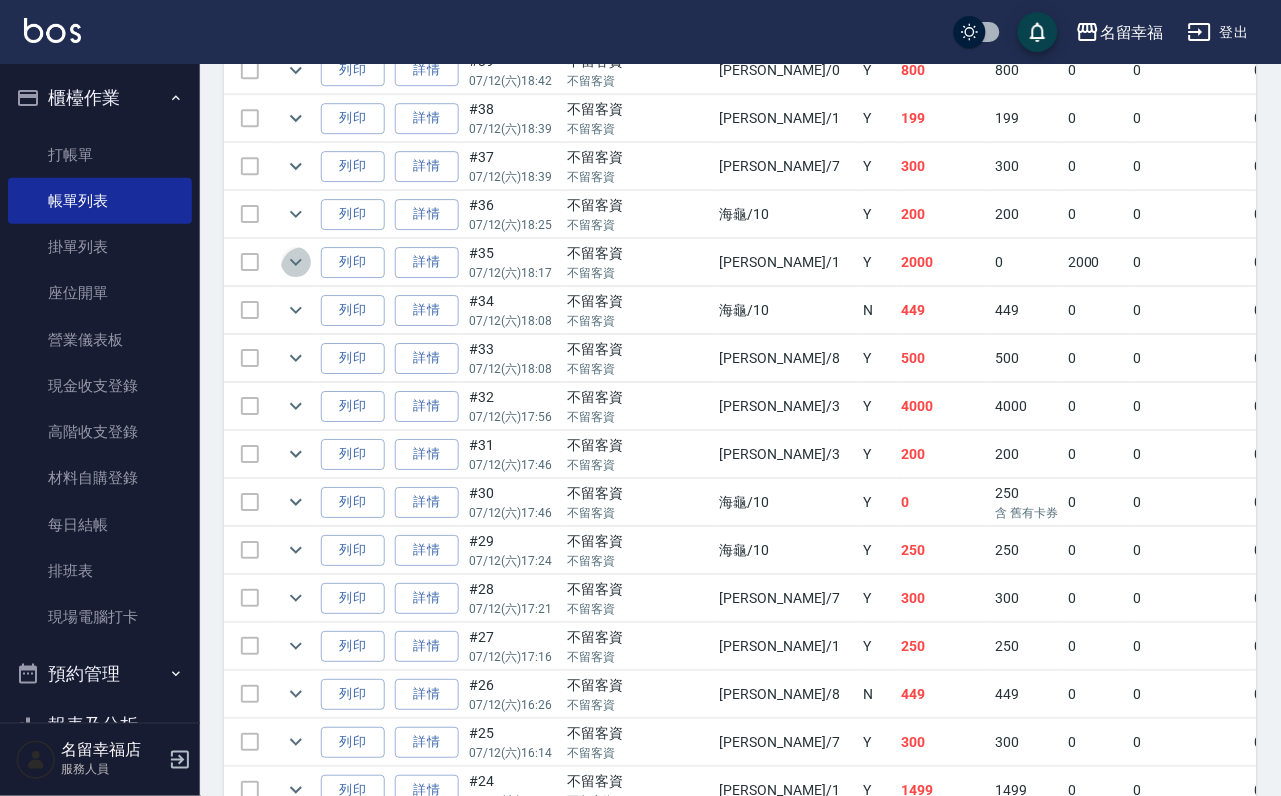 click 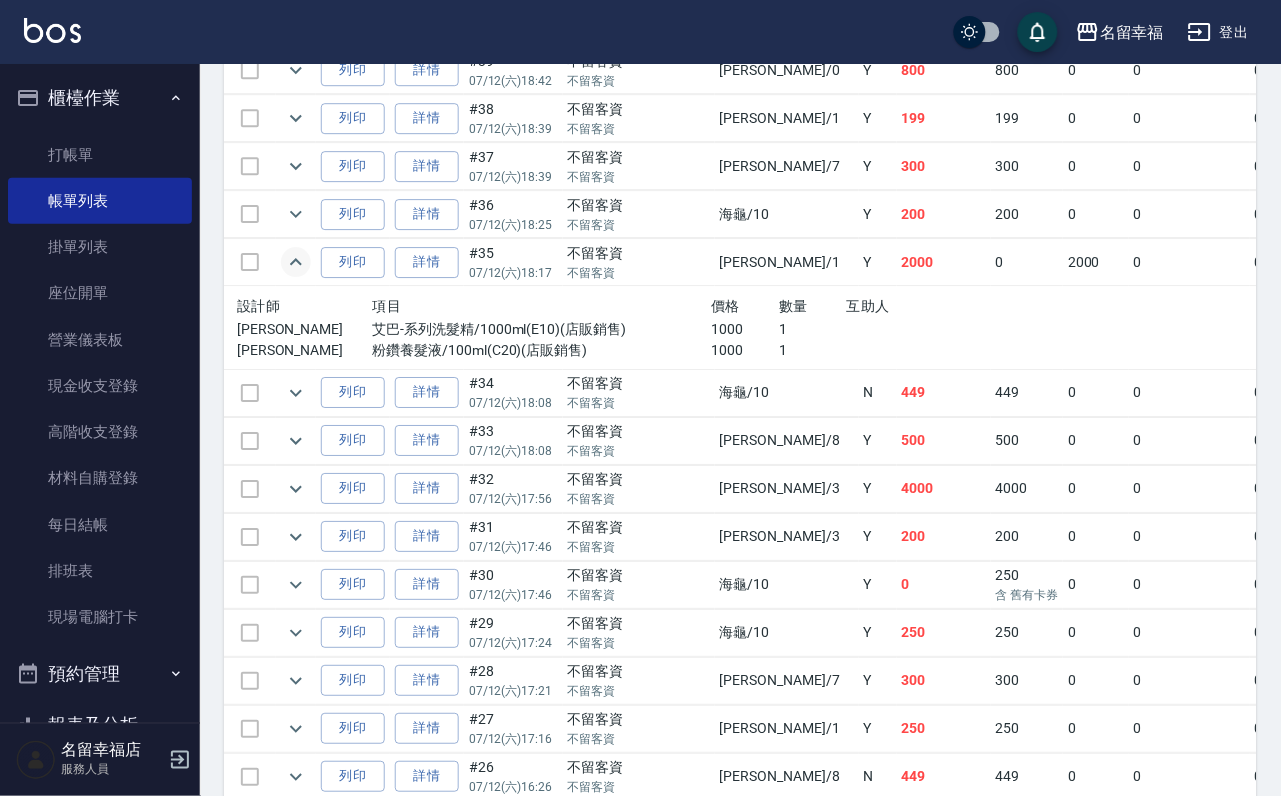 click 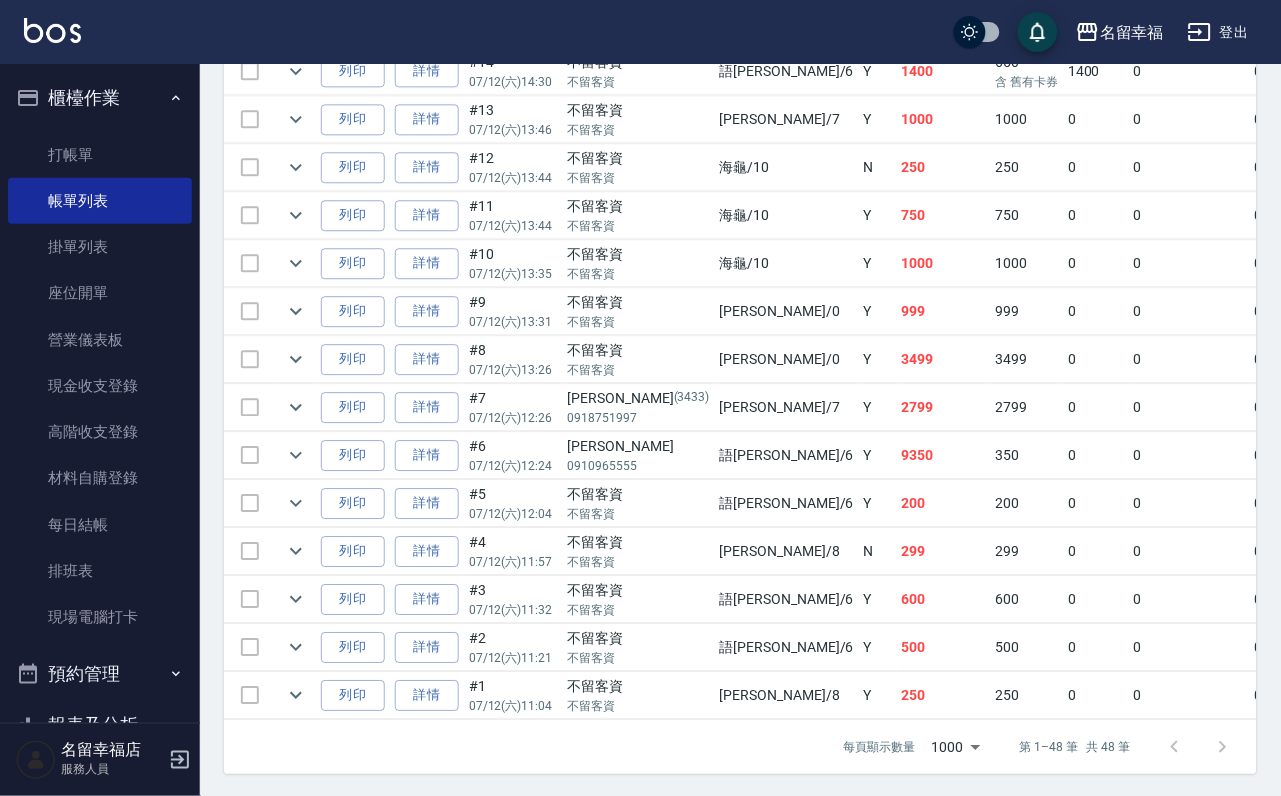 scroll, scrollTop: 2399, scrollLeft: 0, axis: vertical 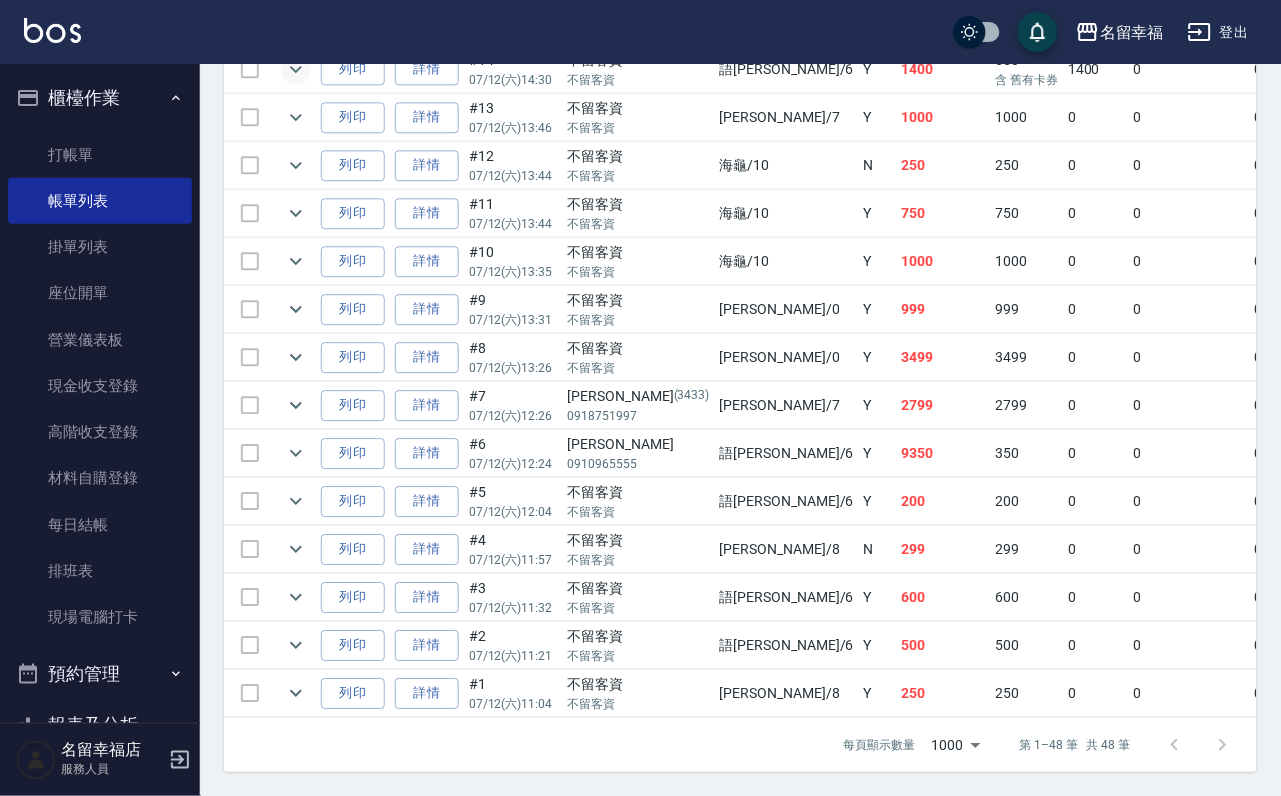 click 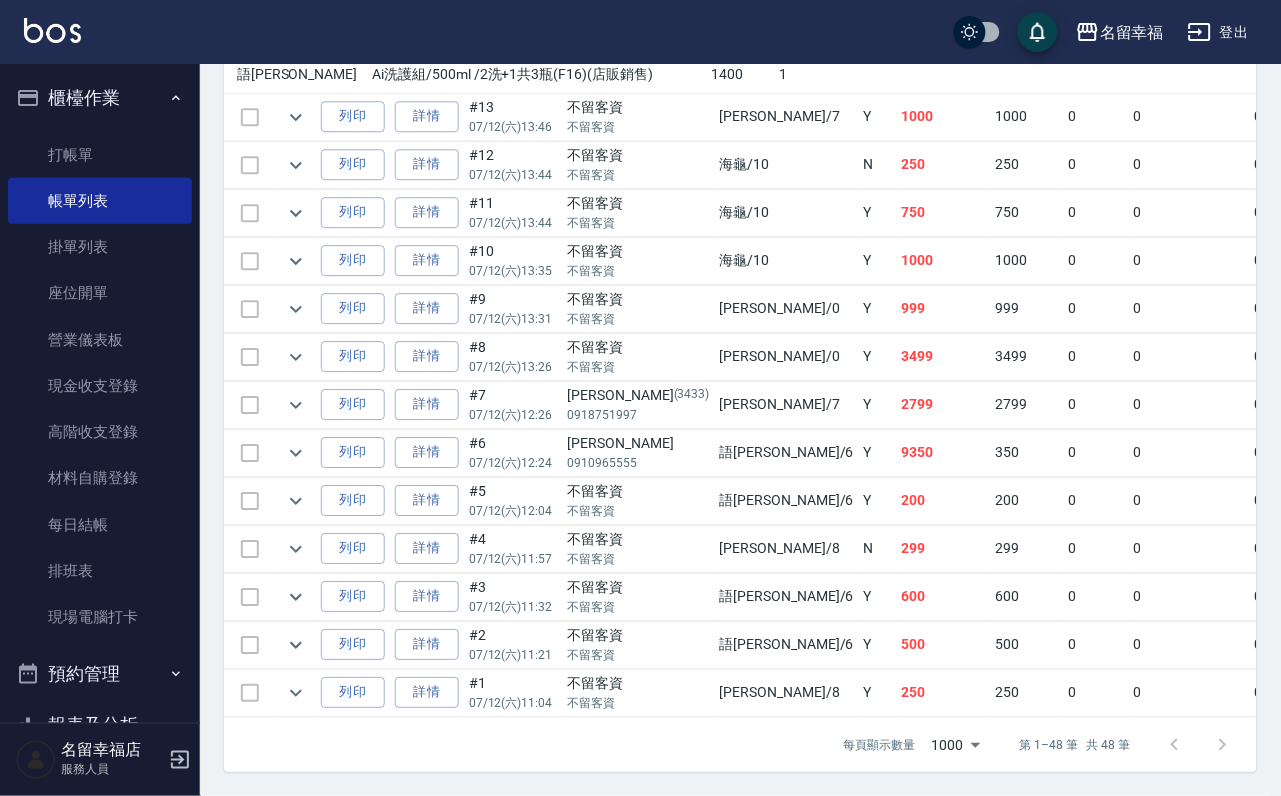scroll, scrollTop: 2875, scrollLeft: 0, axis: vertical 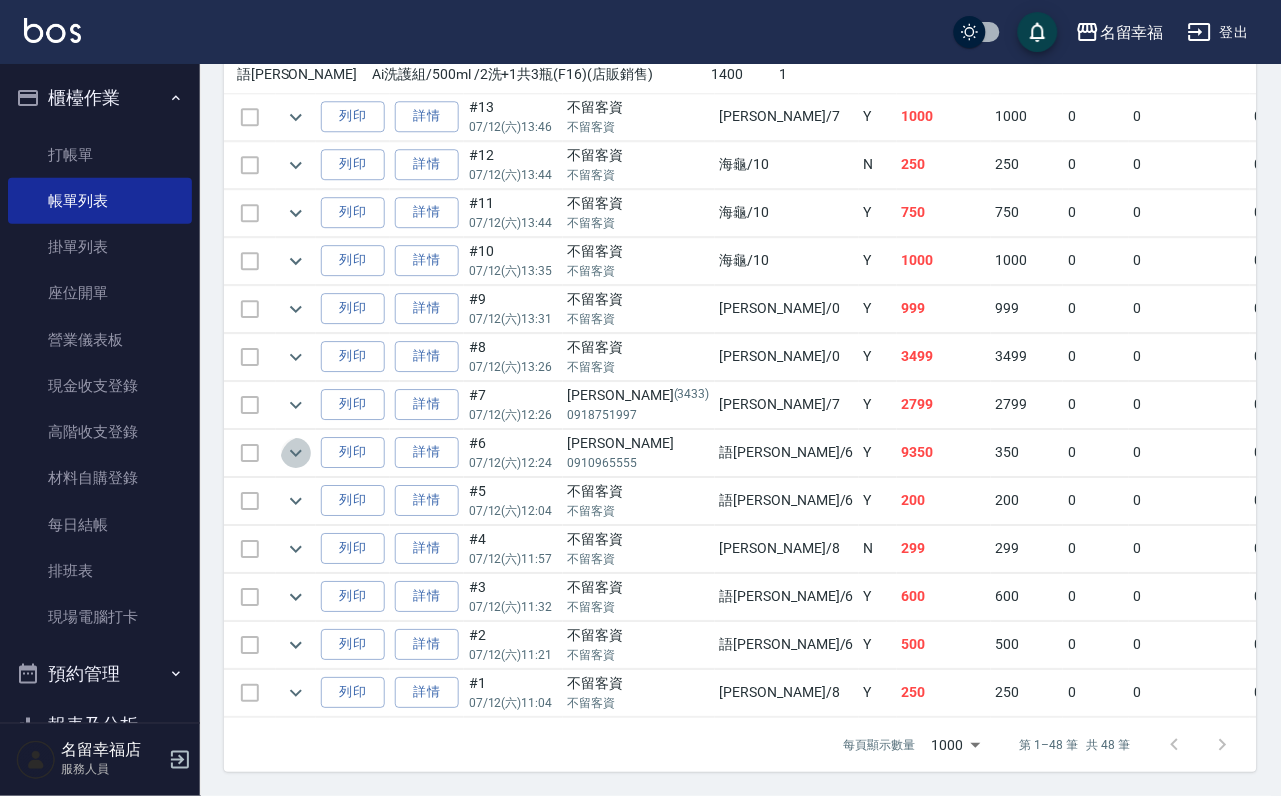 click 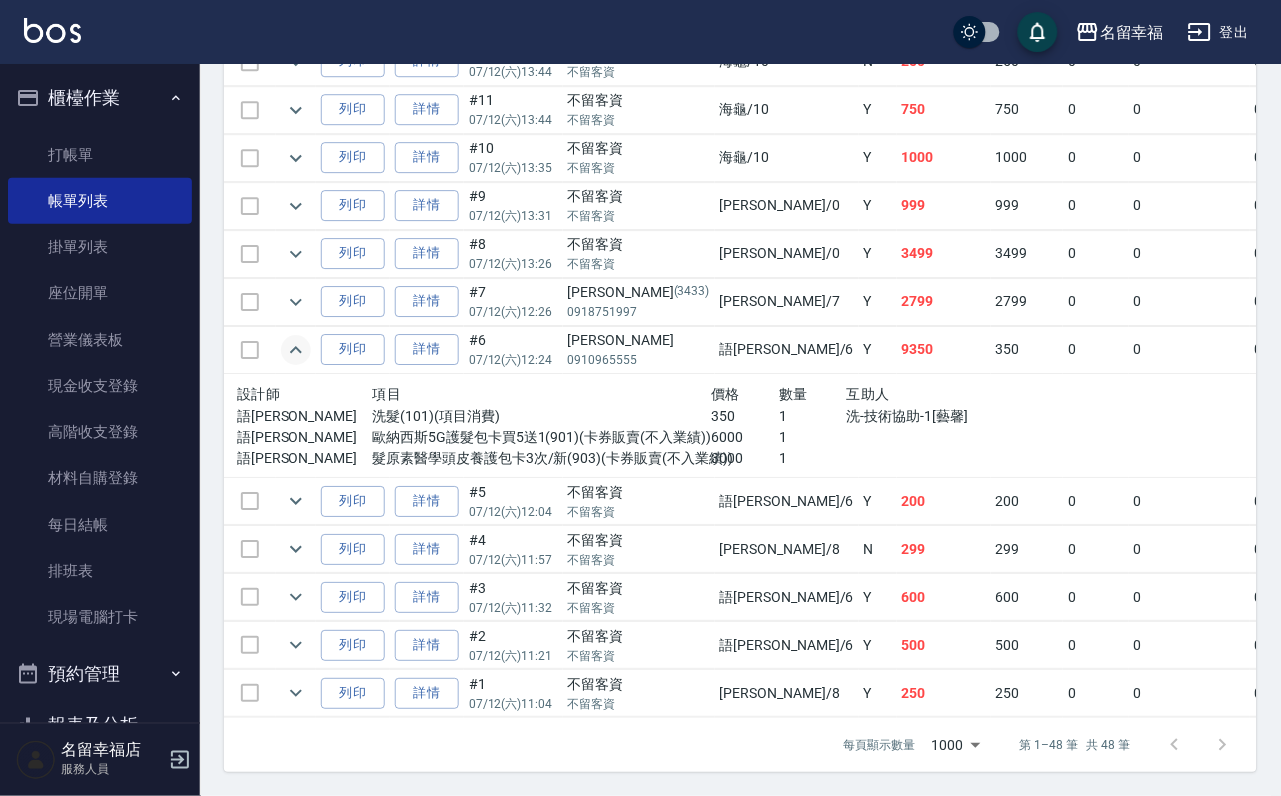 scroll, scrollTop: 2575, scrollLeft: 0, axis: vertical 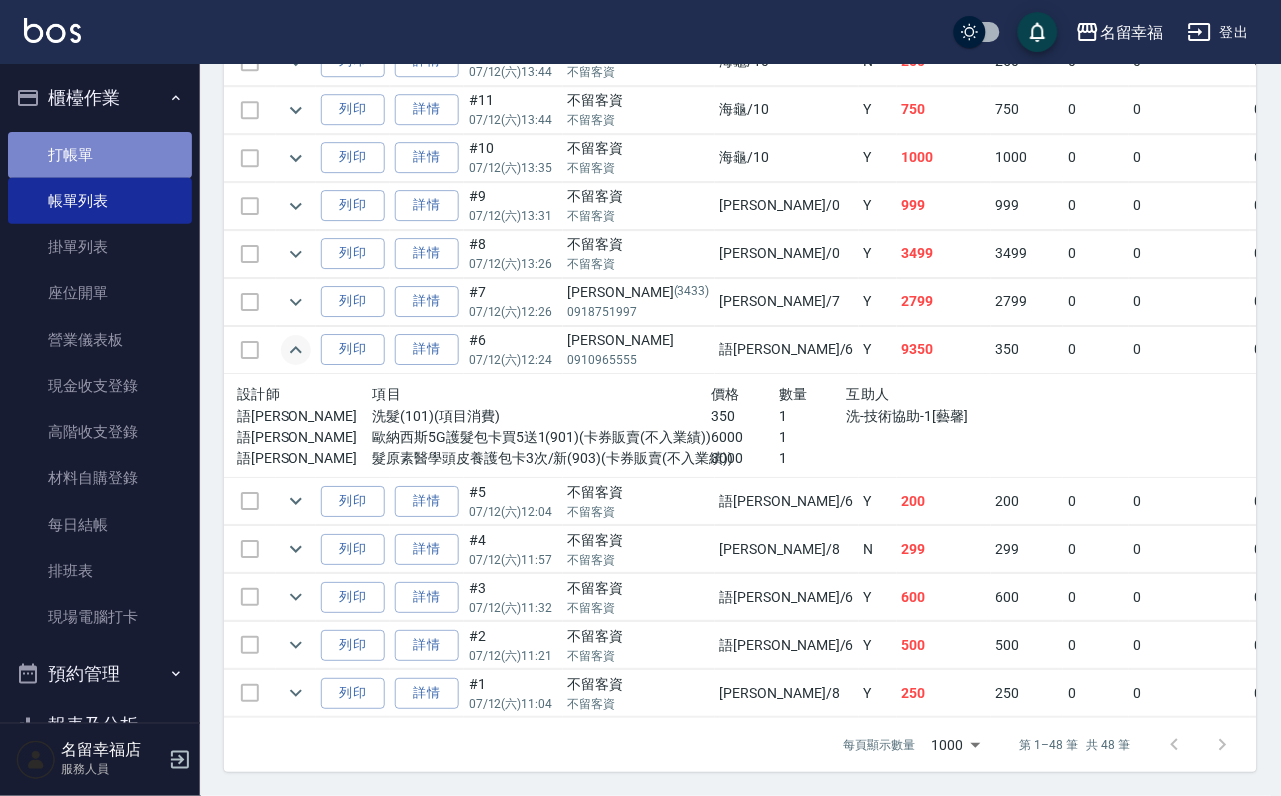 click on "打帳單" at bounding box center [100, 155] 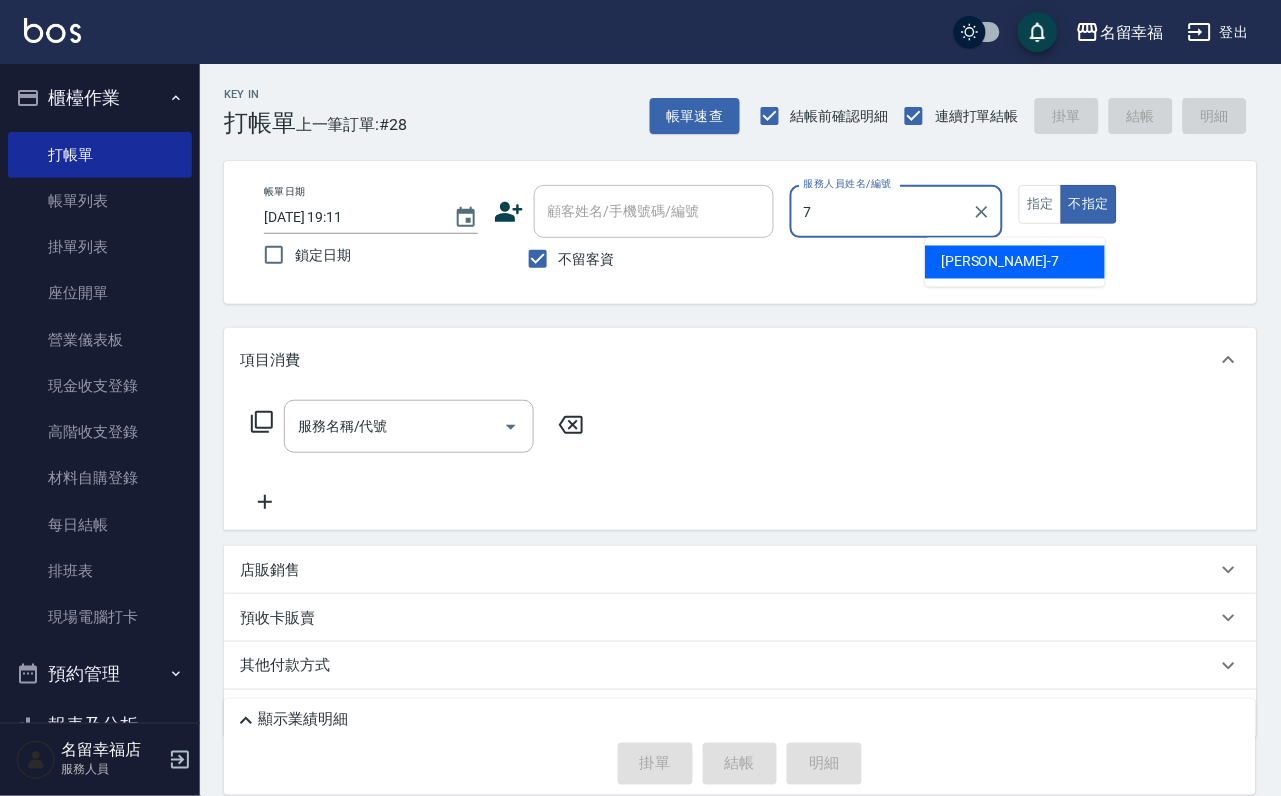 type on "[PERSON_NAME]-7" 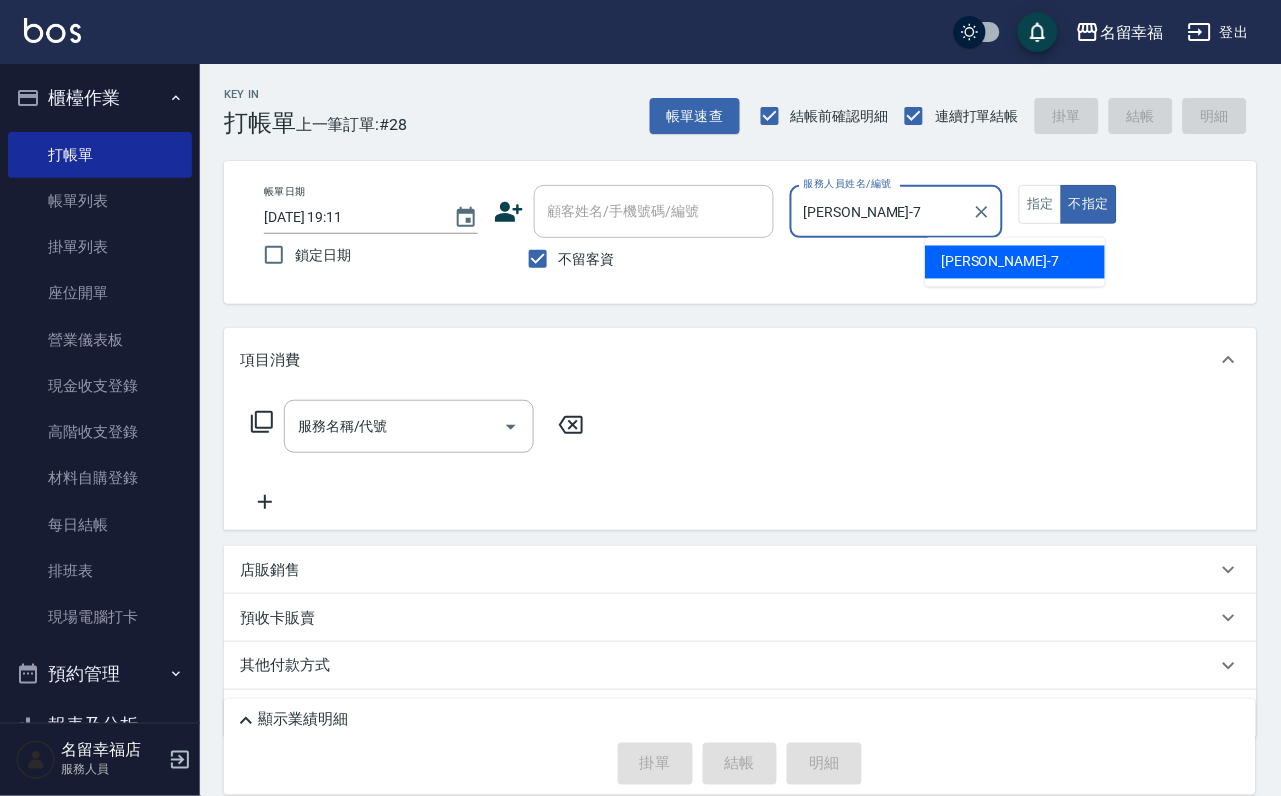 type on "false" 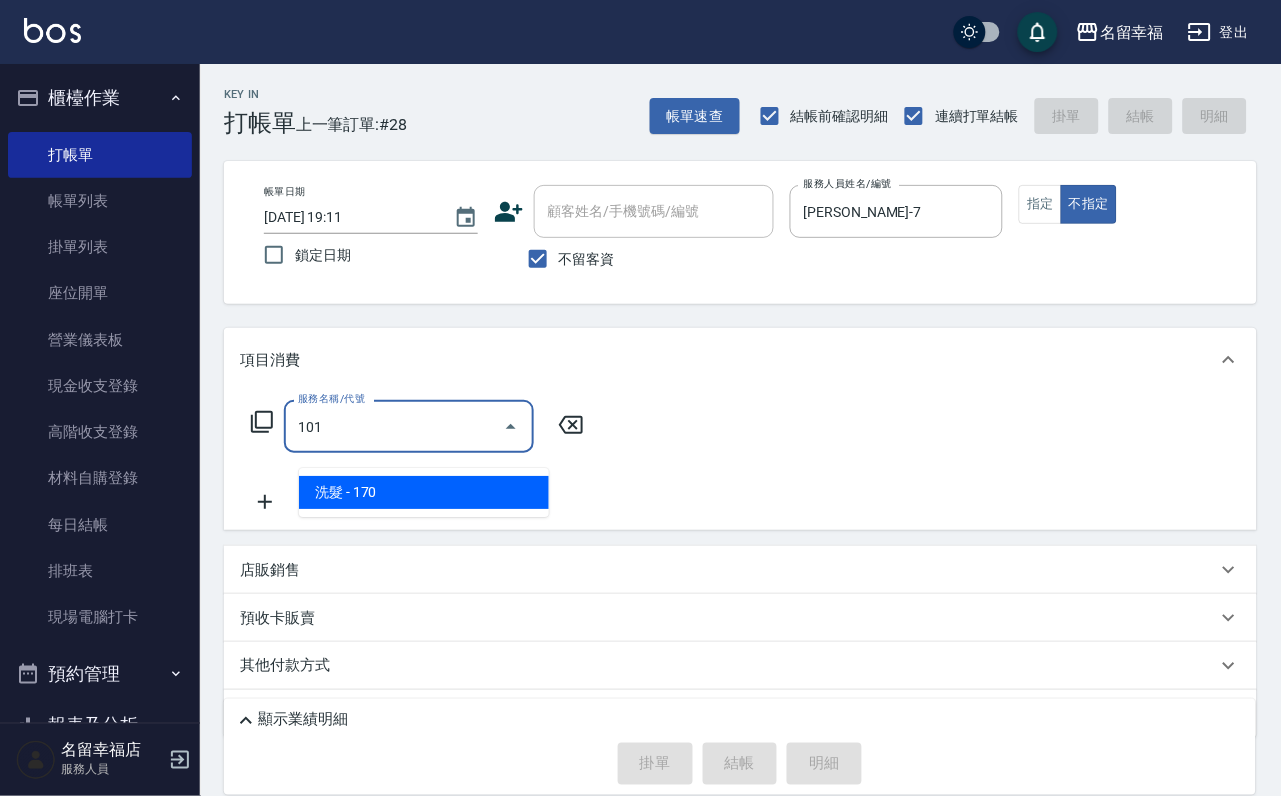 type on "洗髮(101)" 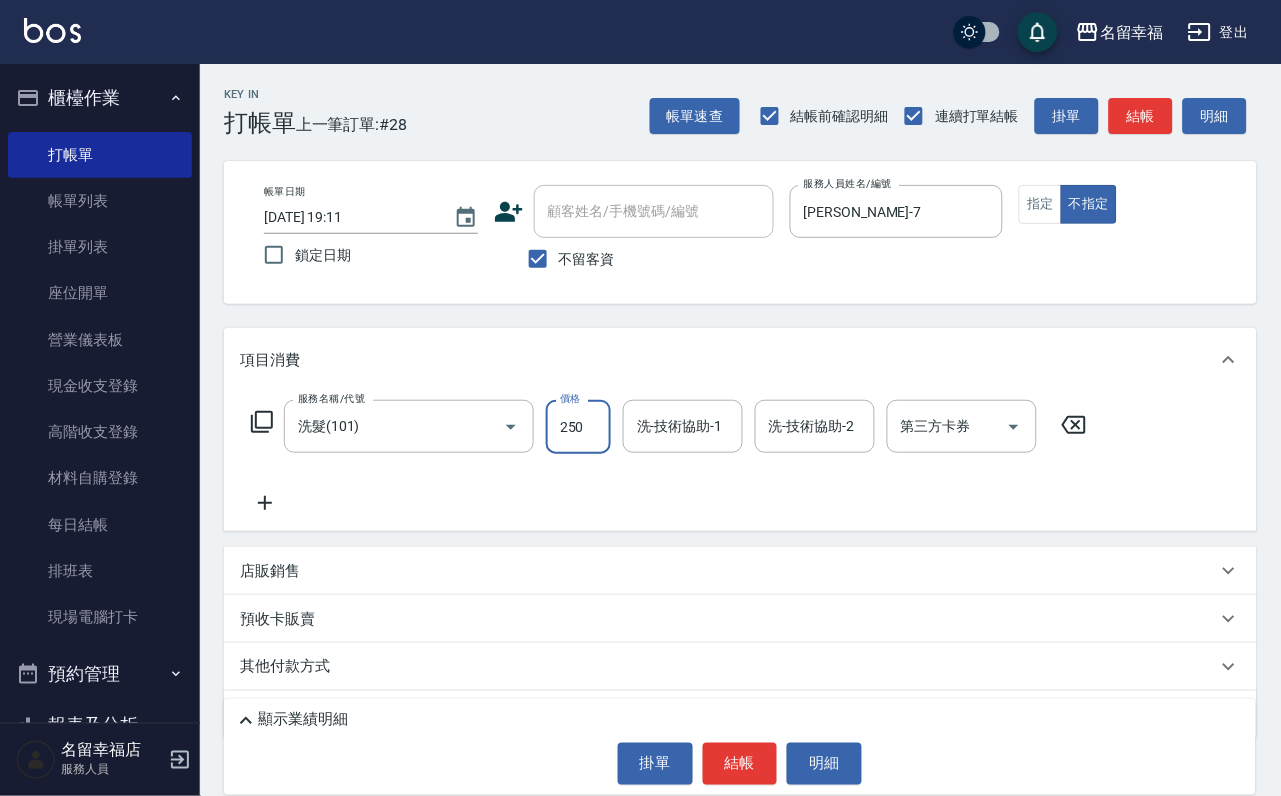 type on "250" 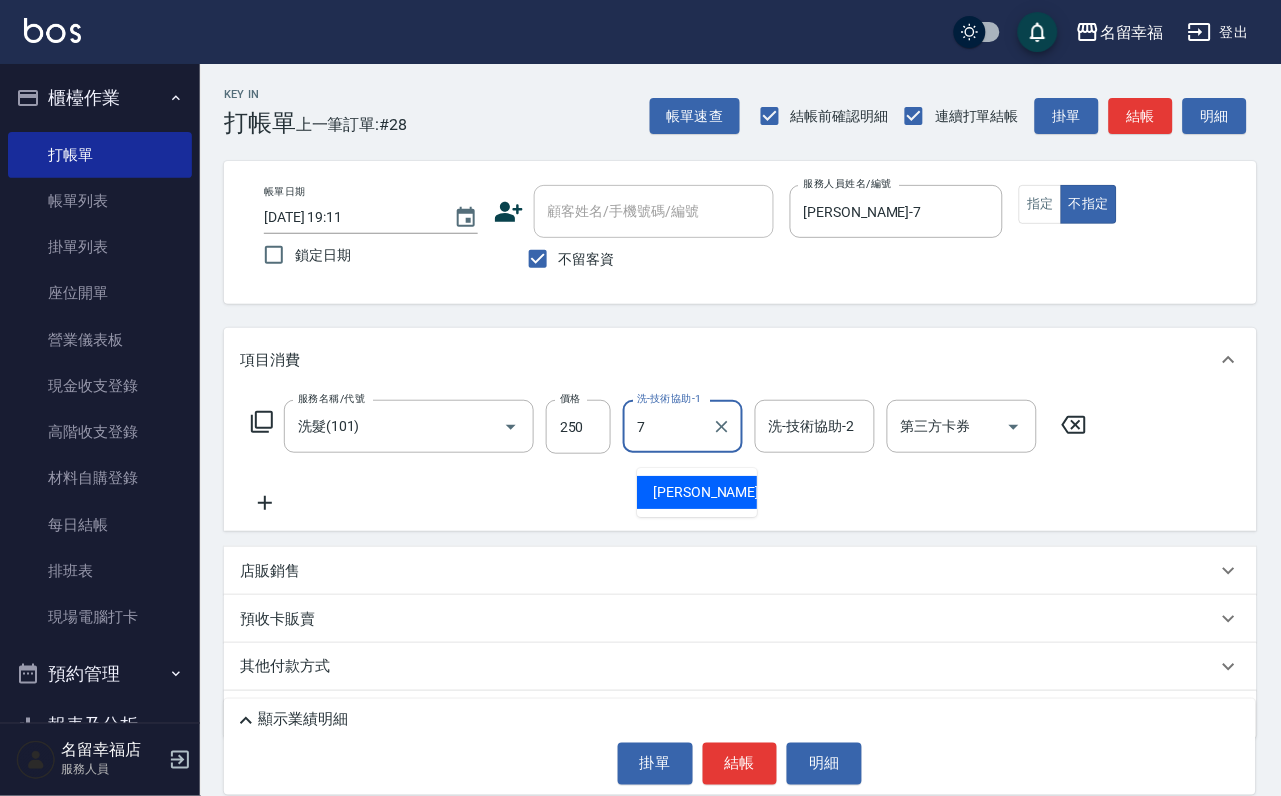 type on "[PERSON_NAME]-7" 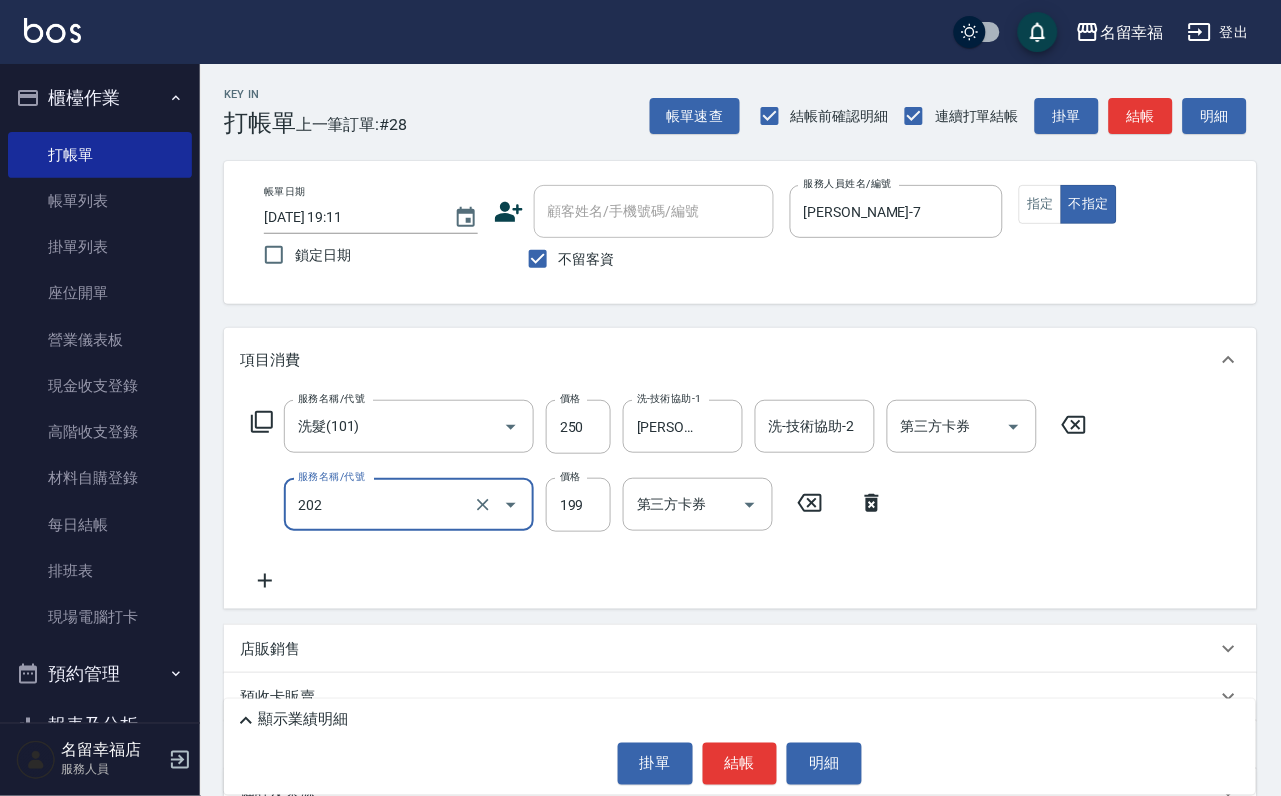type on "不指定單剪(202)" 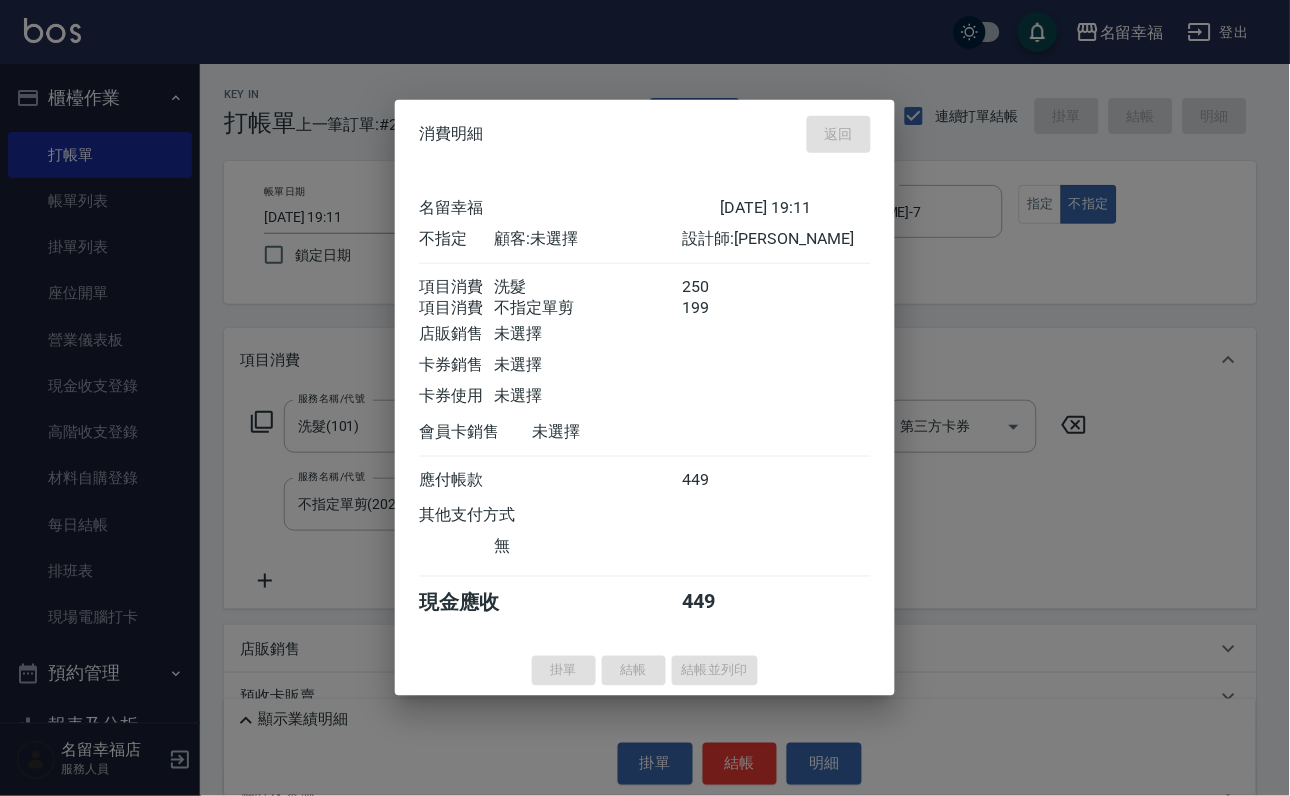 type on "[DATE] 19:15" 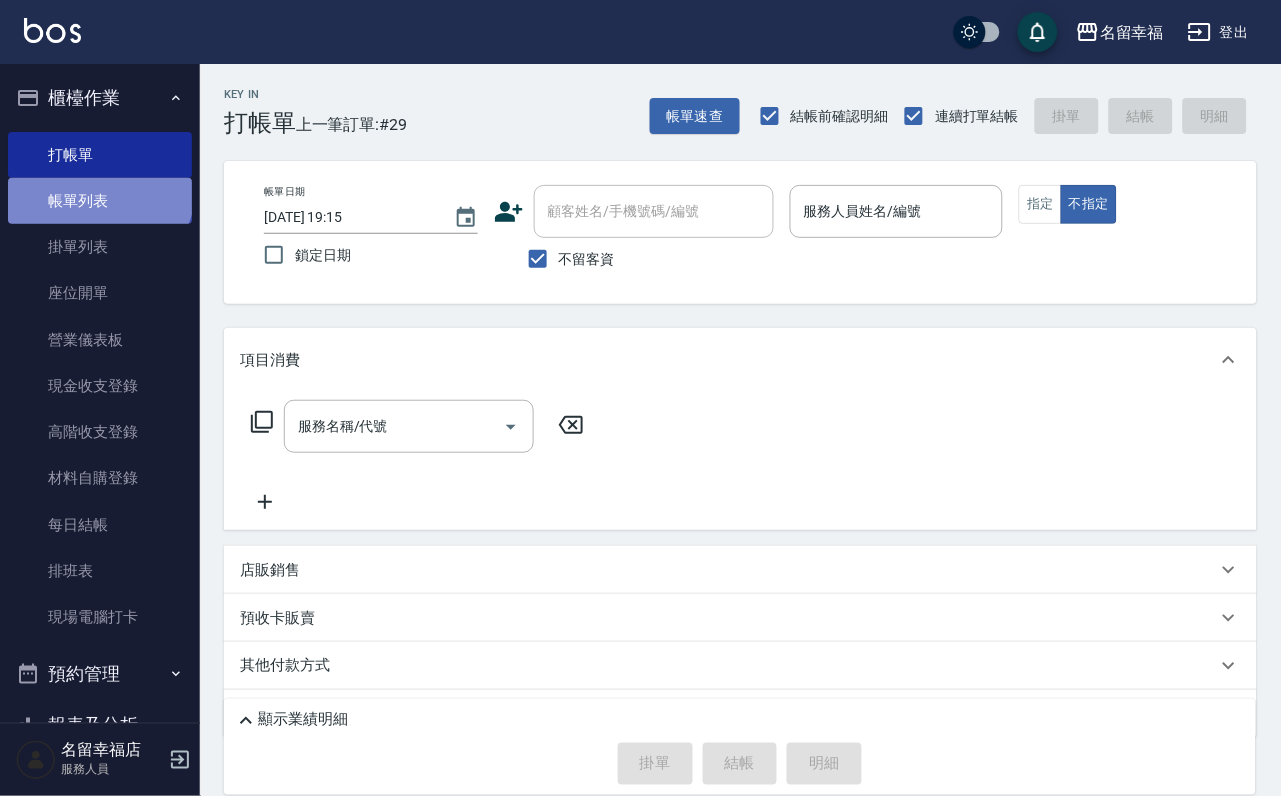 click on "帳單列表" at bounding box center (100, 201) 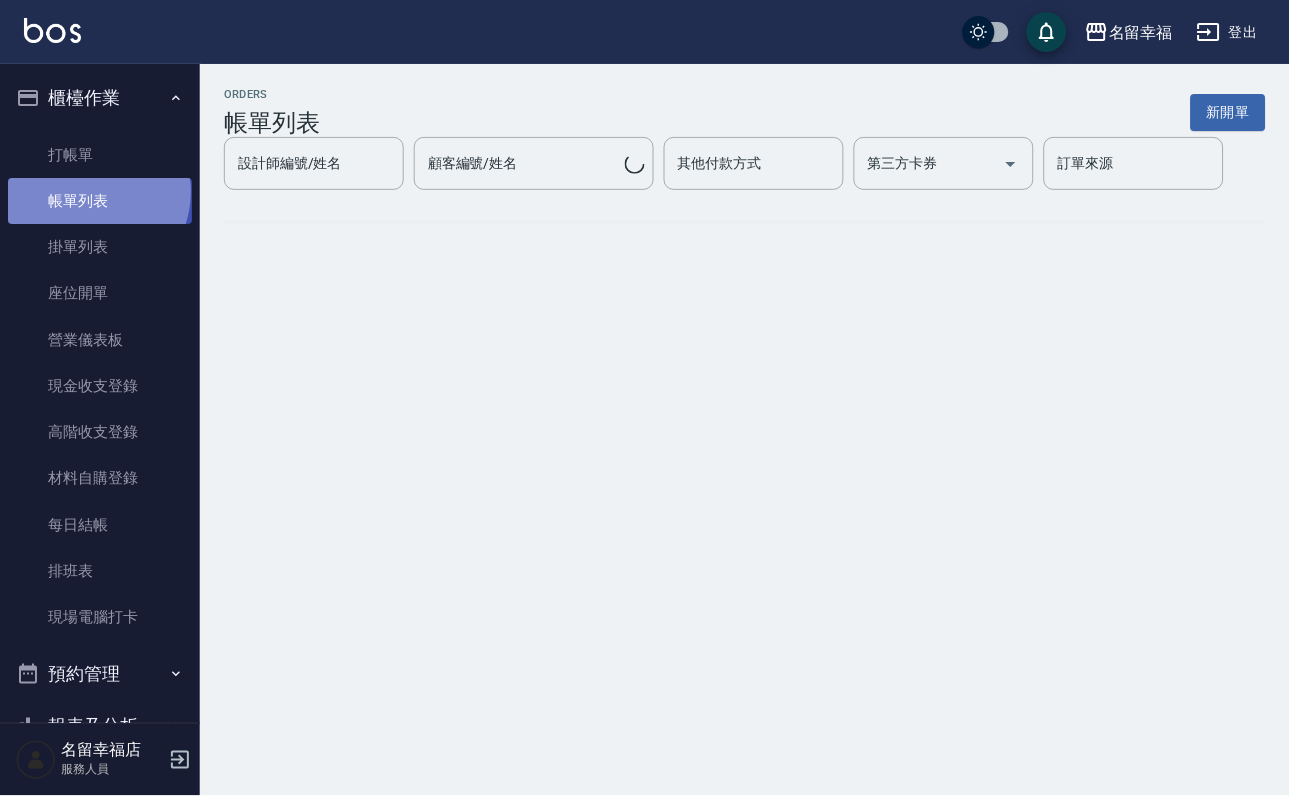 click on "帳單列表" at bounding box center [100, 201] 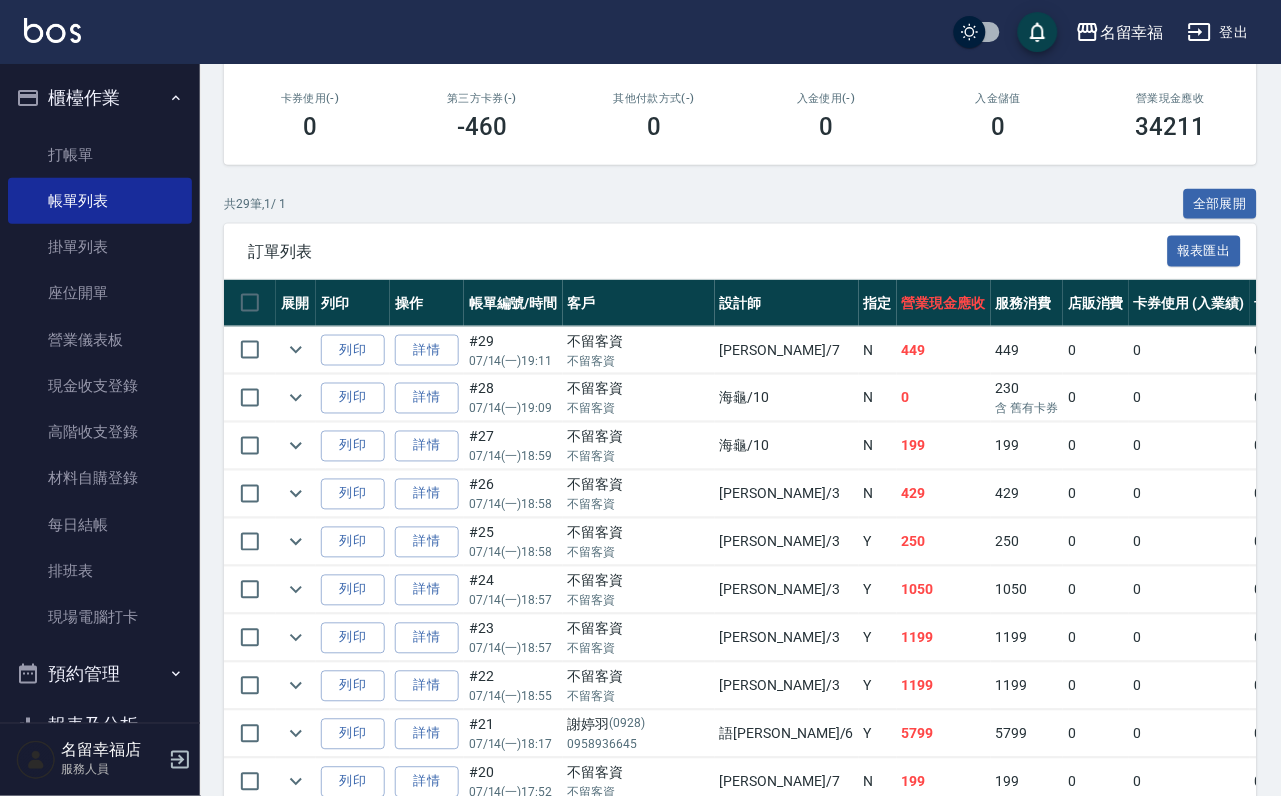 scroll, scrollTop: 450, scrollLeft: 0, axis: vertical 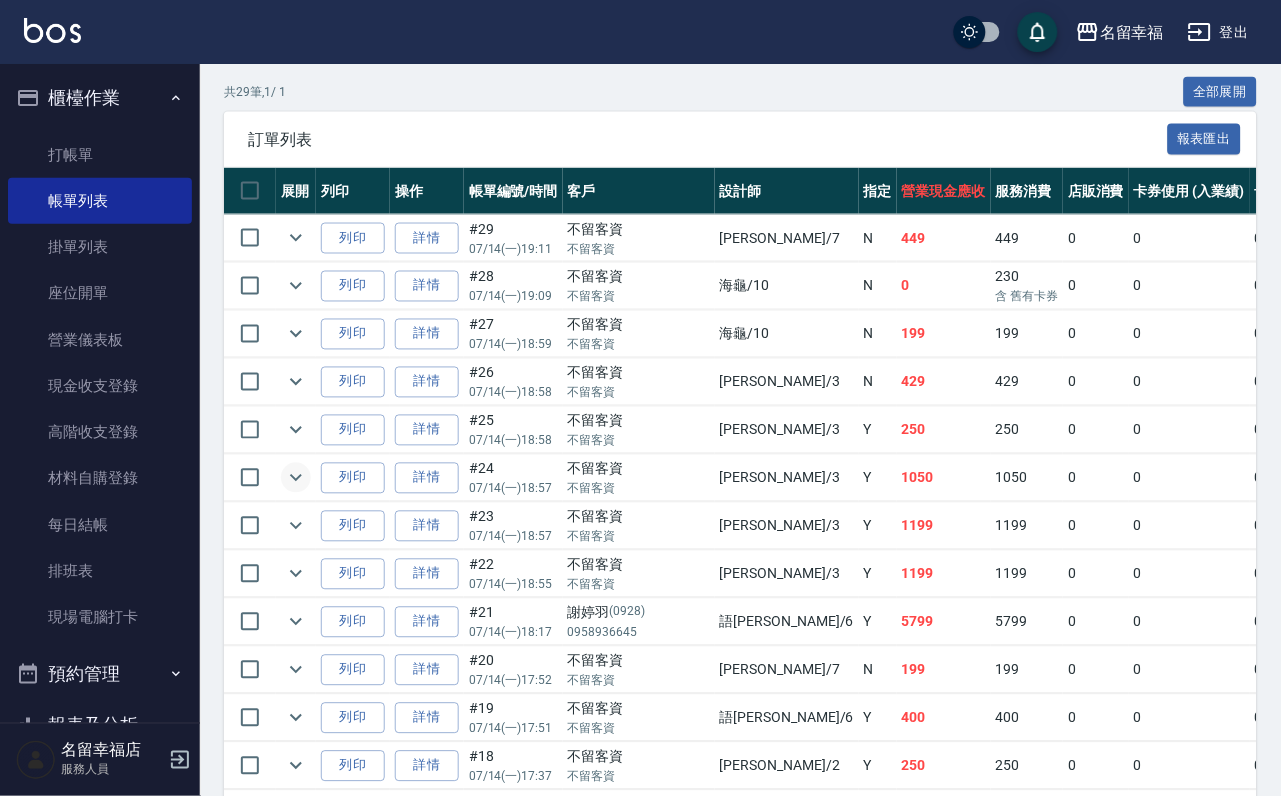 click 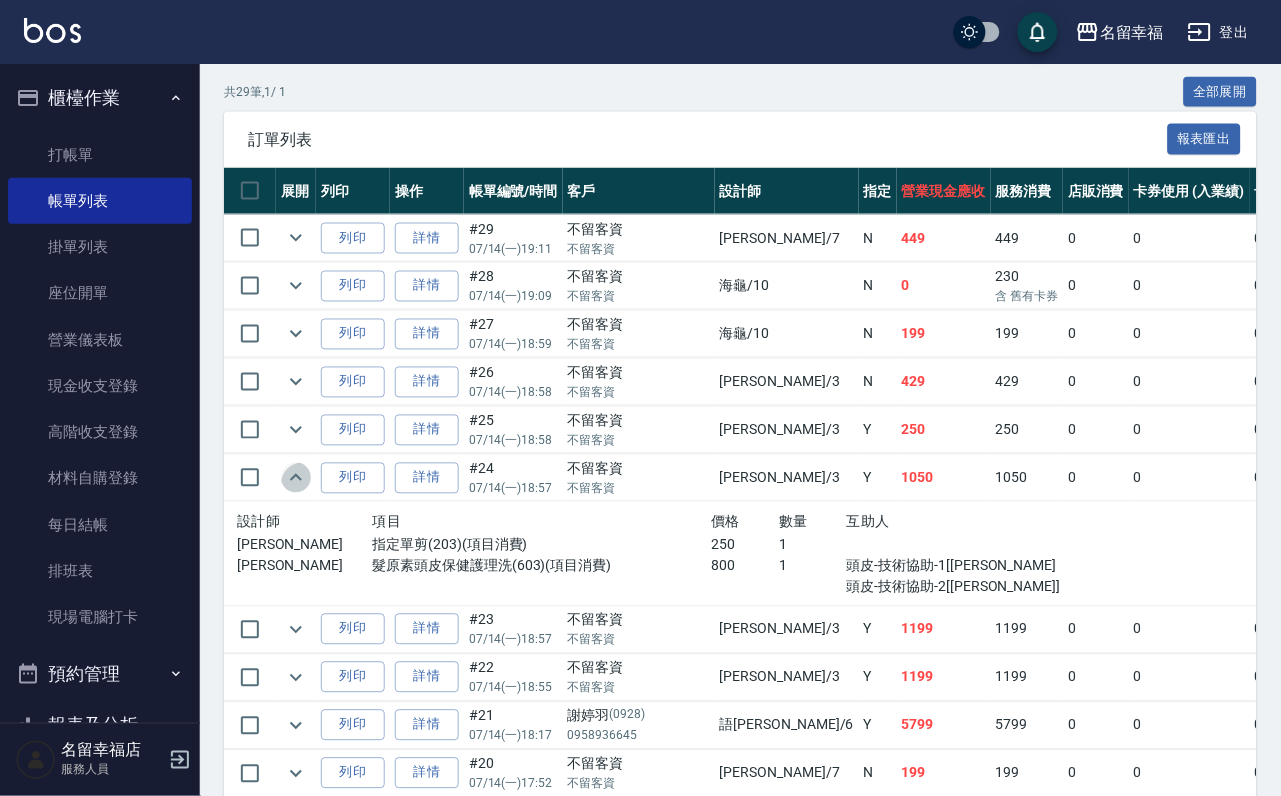 click 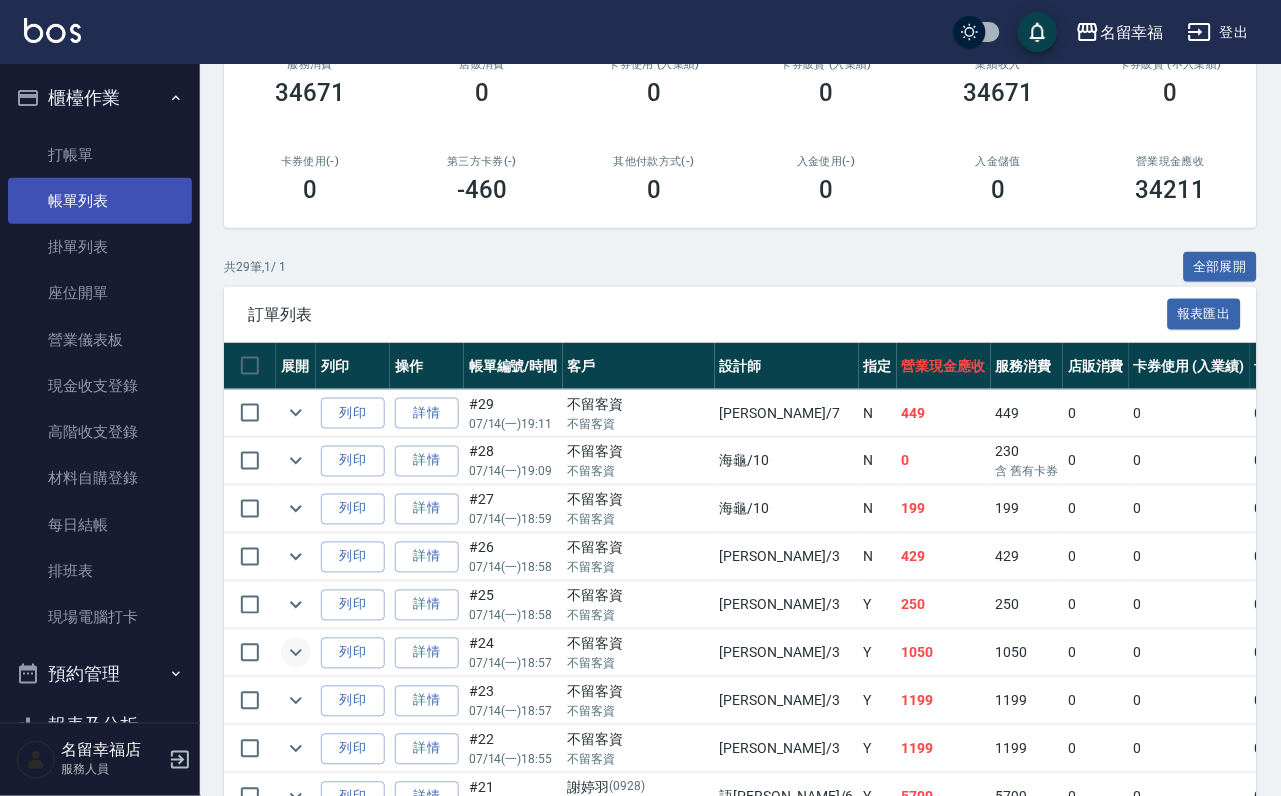 scroll, scrollTop: 150, scrollLeft: 0, axis: vertical 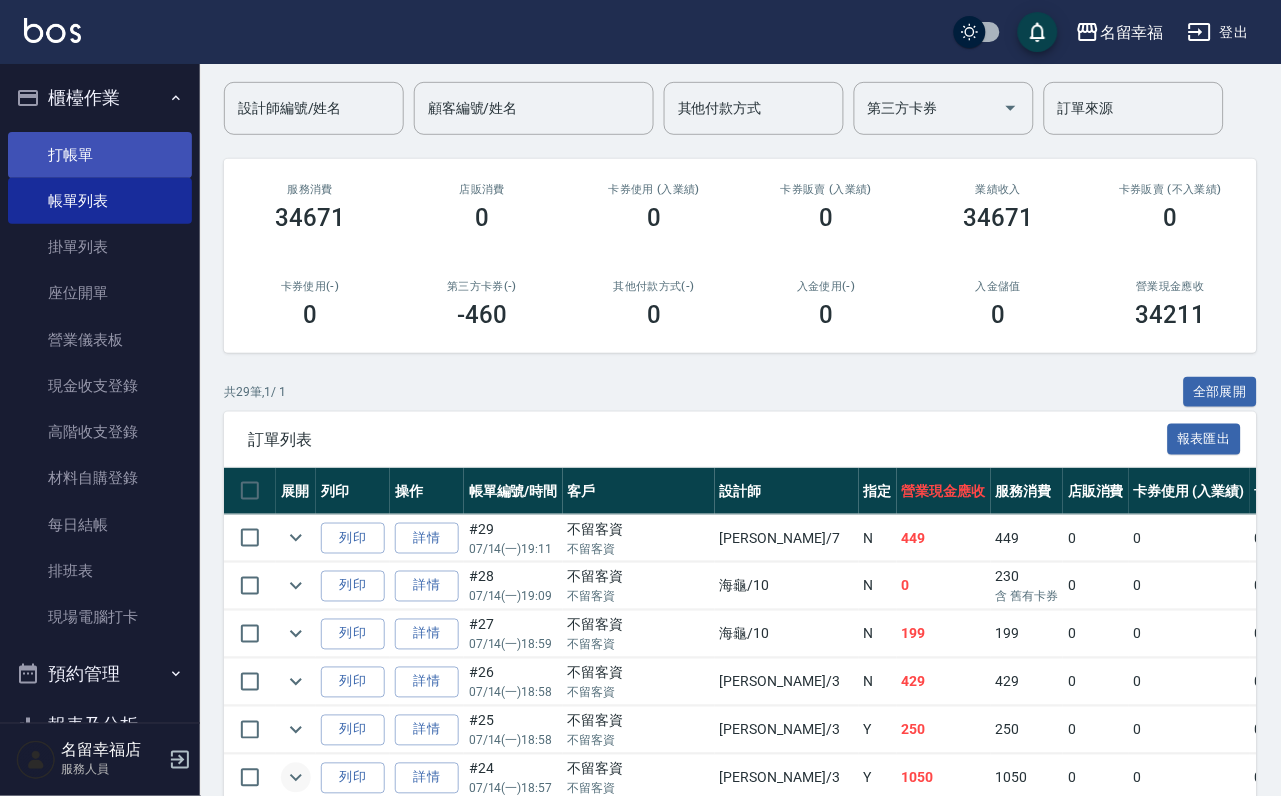 click on "打帳單" at bounding box center (100, 155) 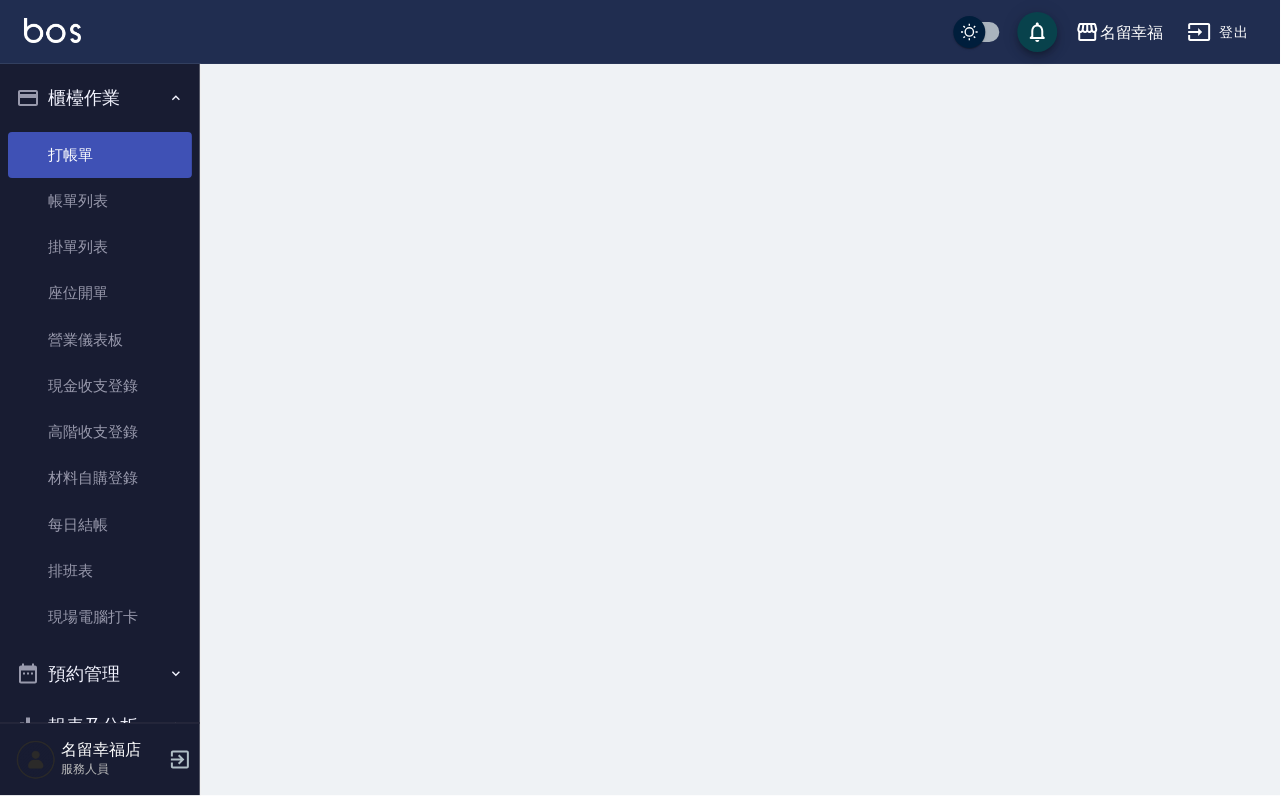 scroll, scrollTop: 0, scrollLeft: 0, axis: both 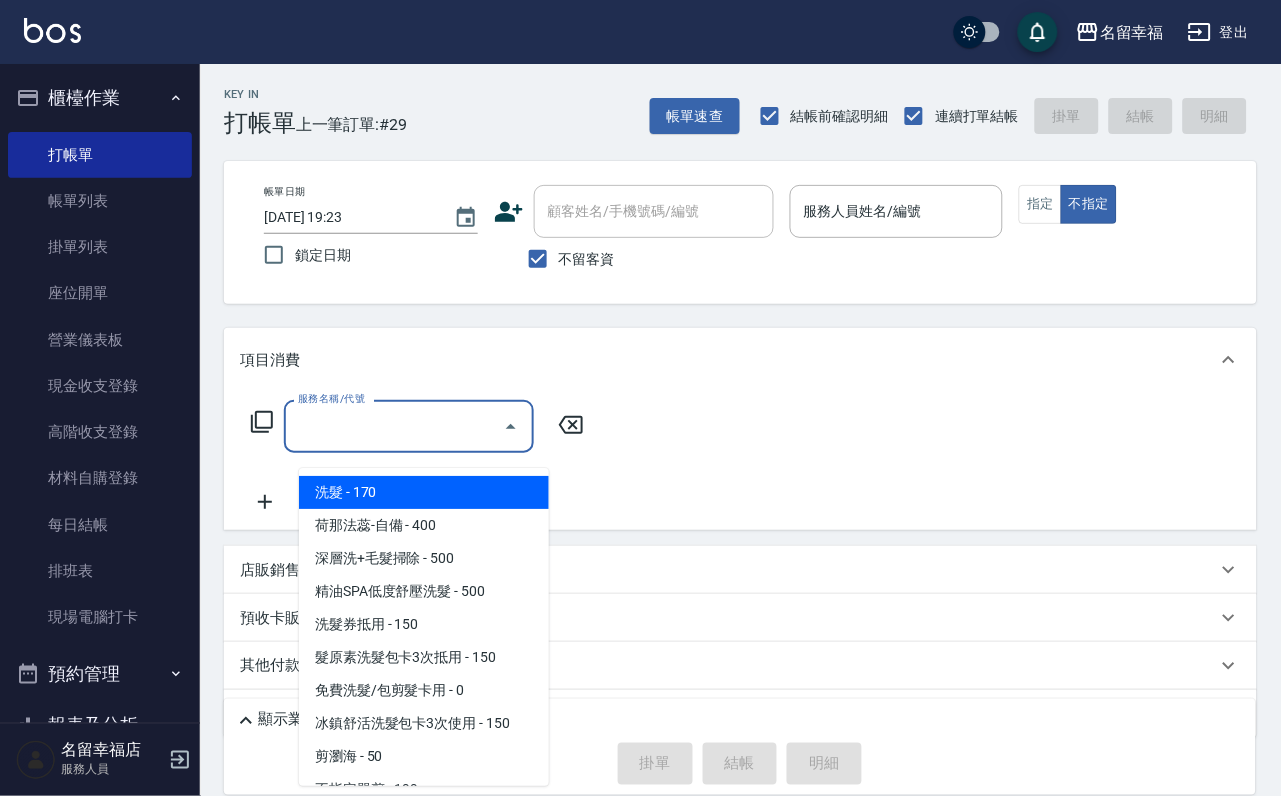 click on "服務名稱/代號" at bounding box center [394, 426] 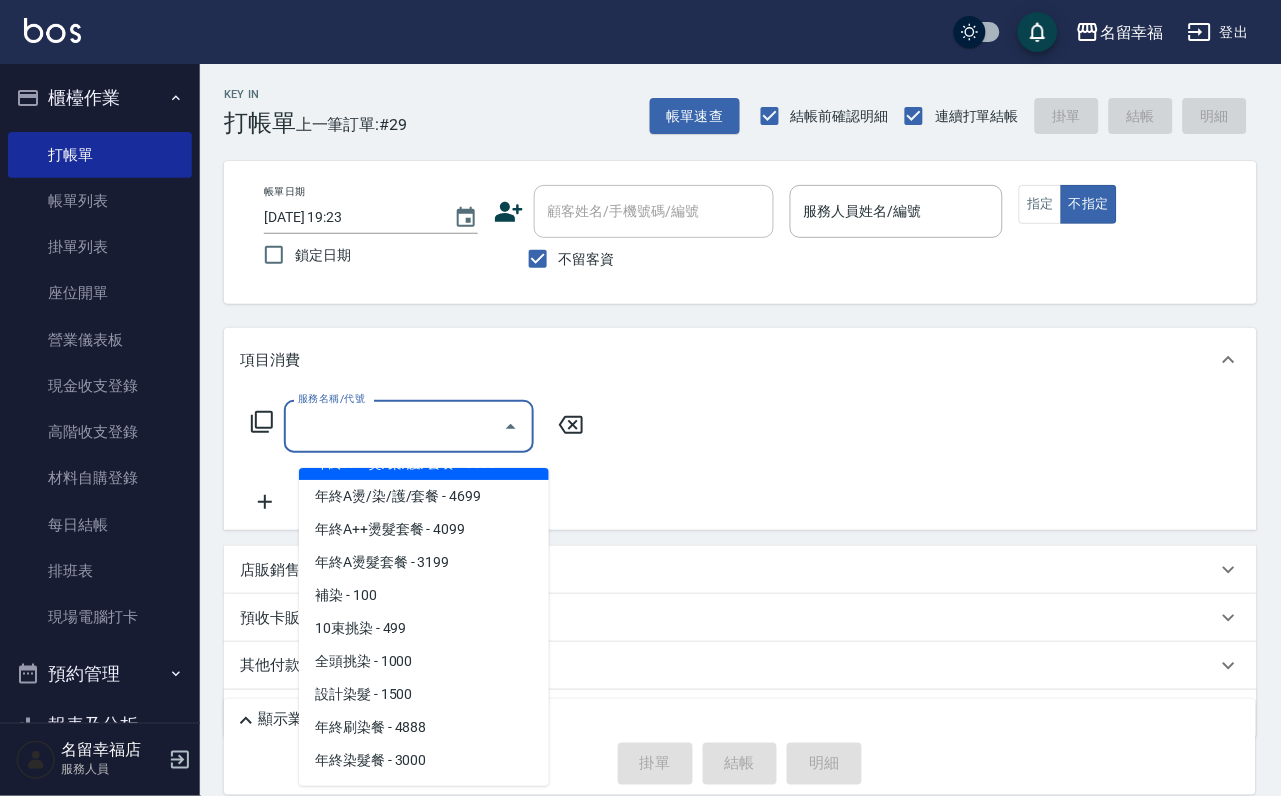 scroll, scrollTop: 900, scrollLeft: 0, axis: vertical 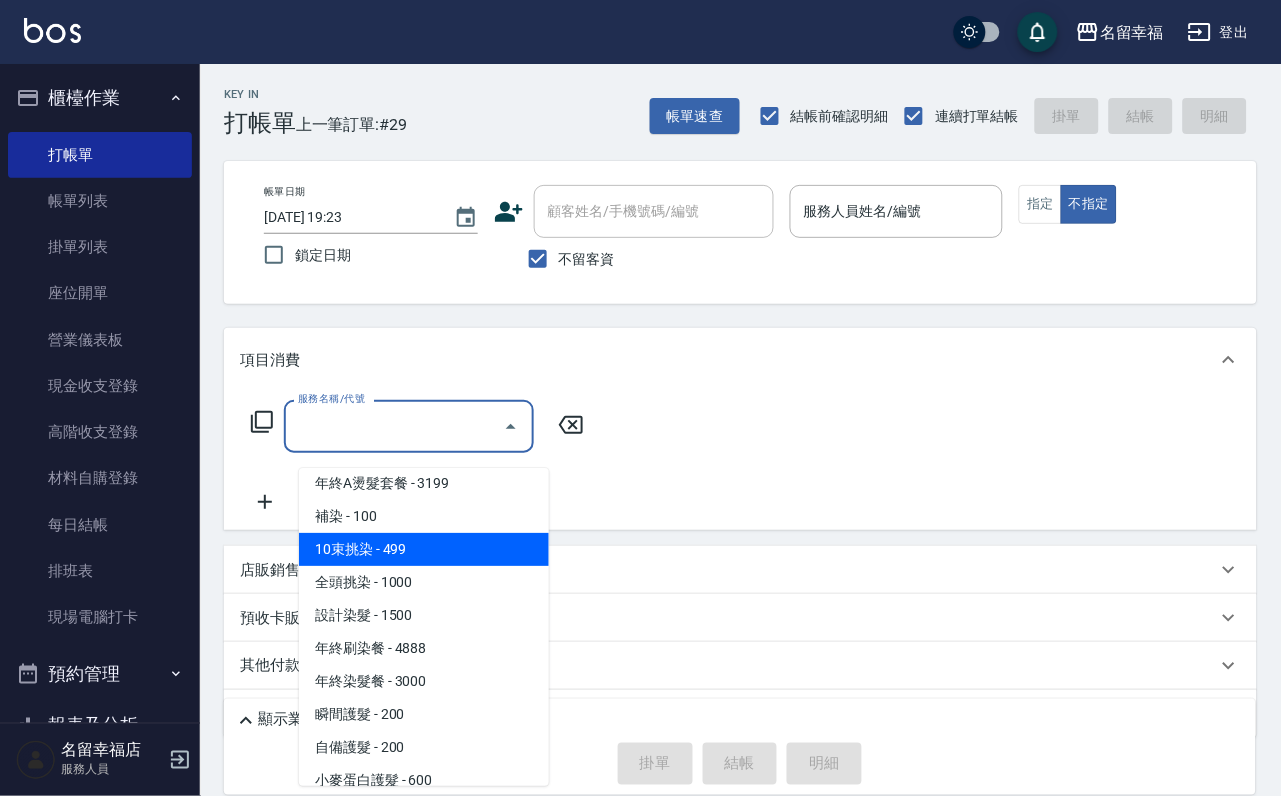 click on "項目消費" at bounding box center (728, 360) 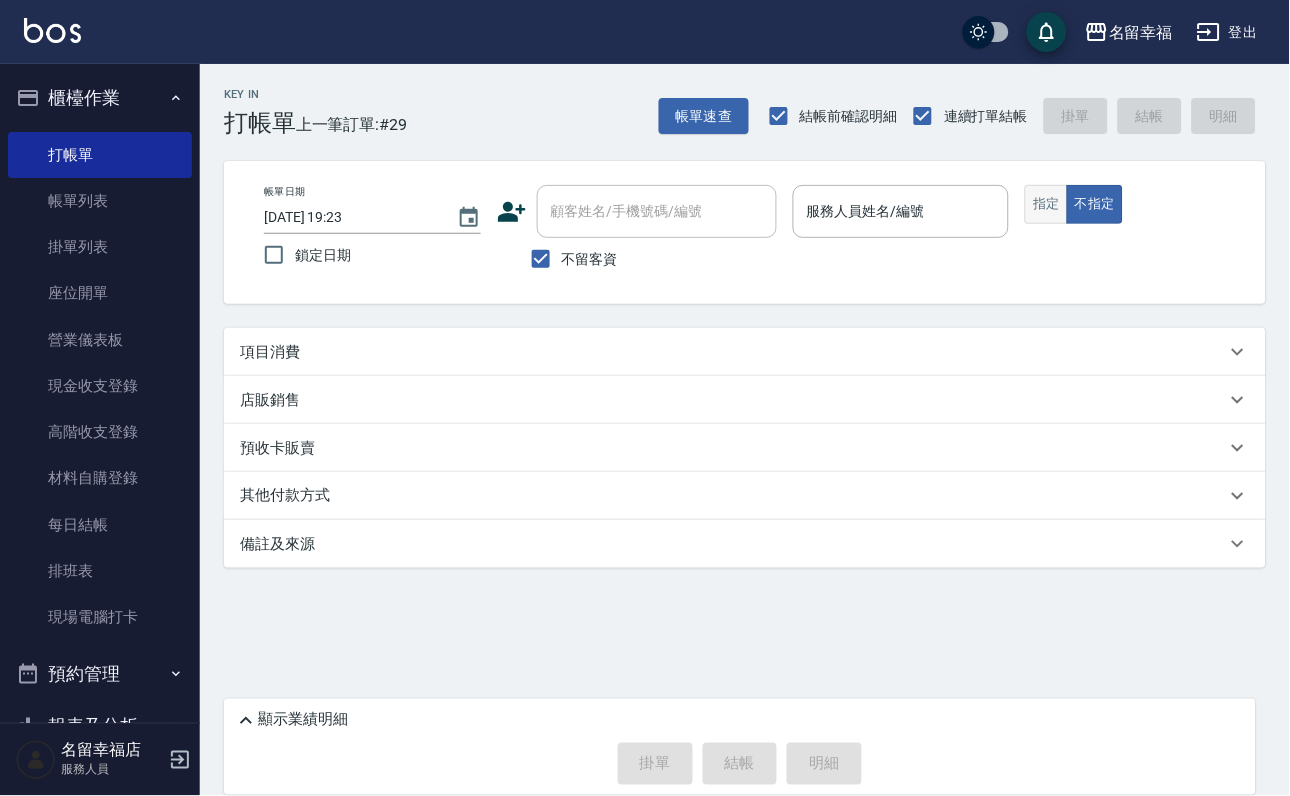 click on "指定" at bounding box center [1046, 204] 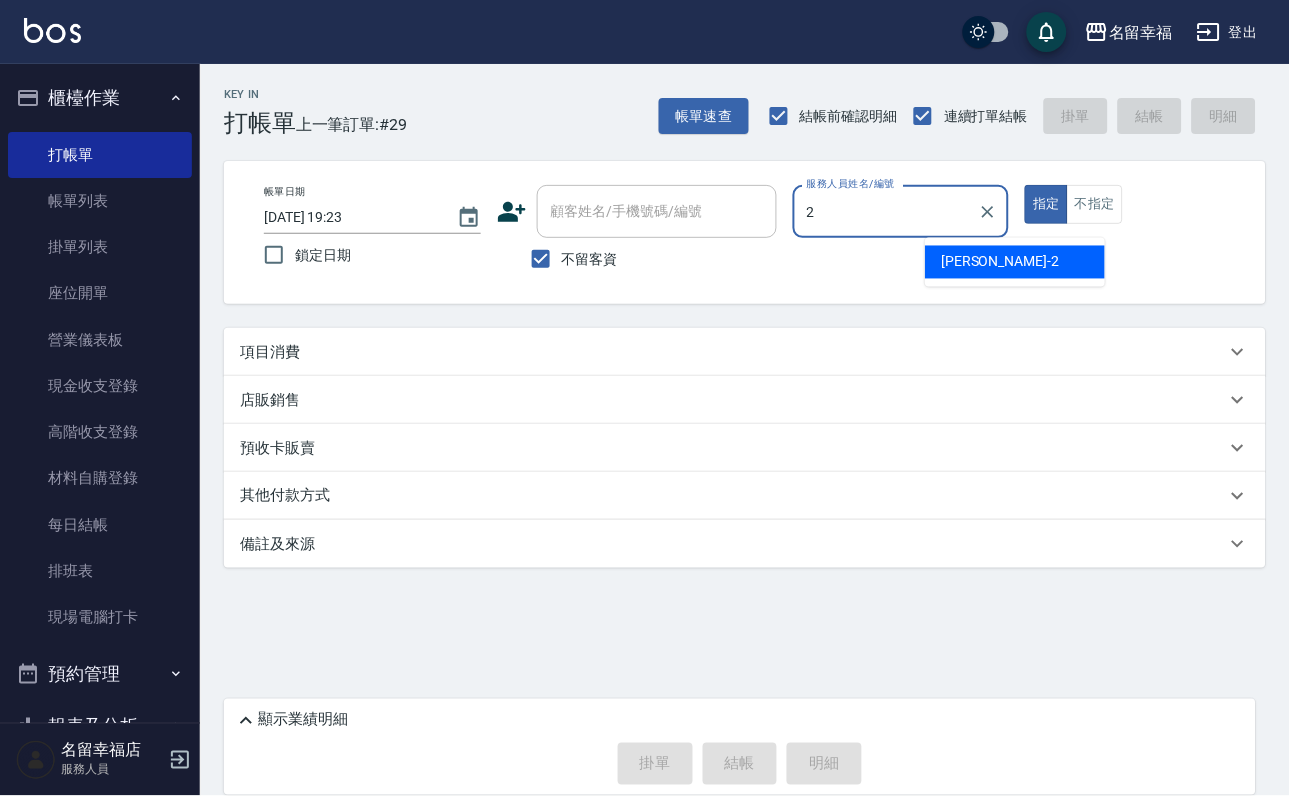 type on "[PERSON_NAME]-2" 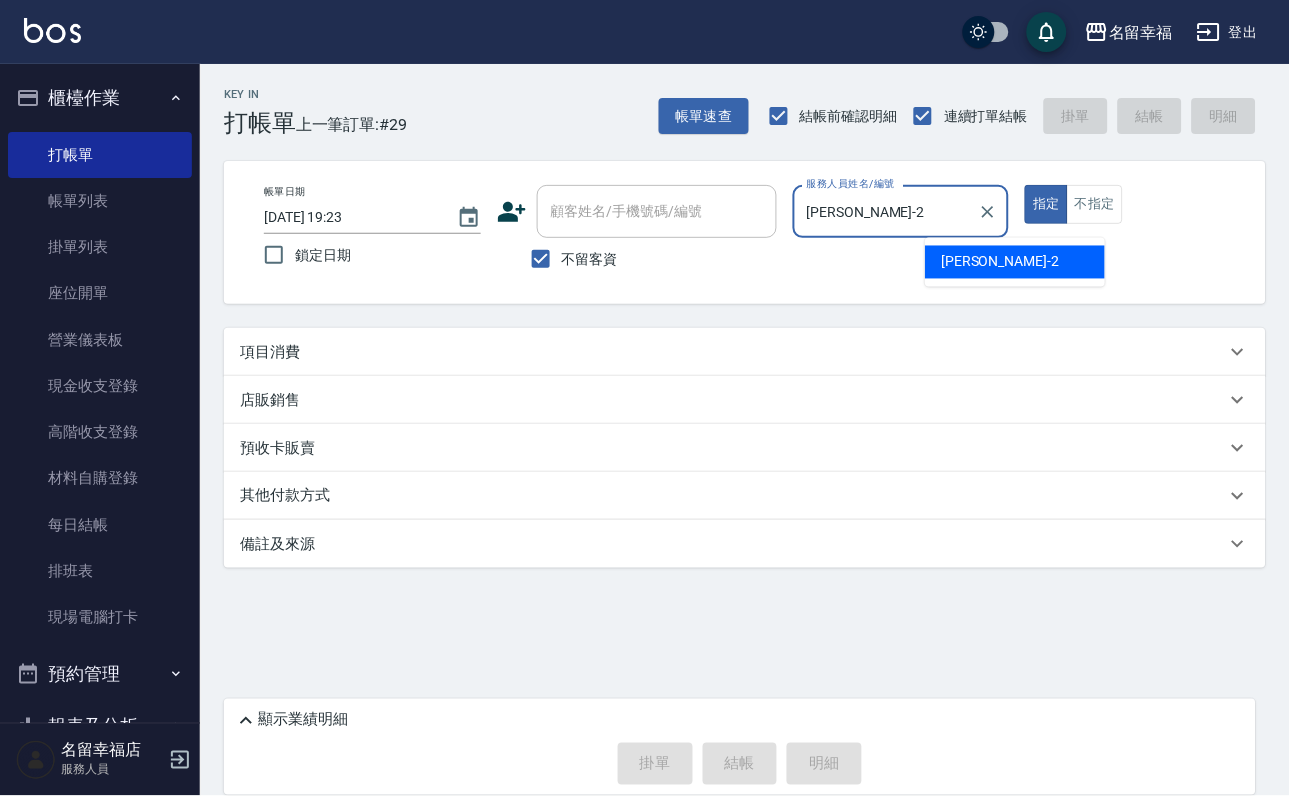 type on "true" 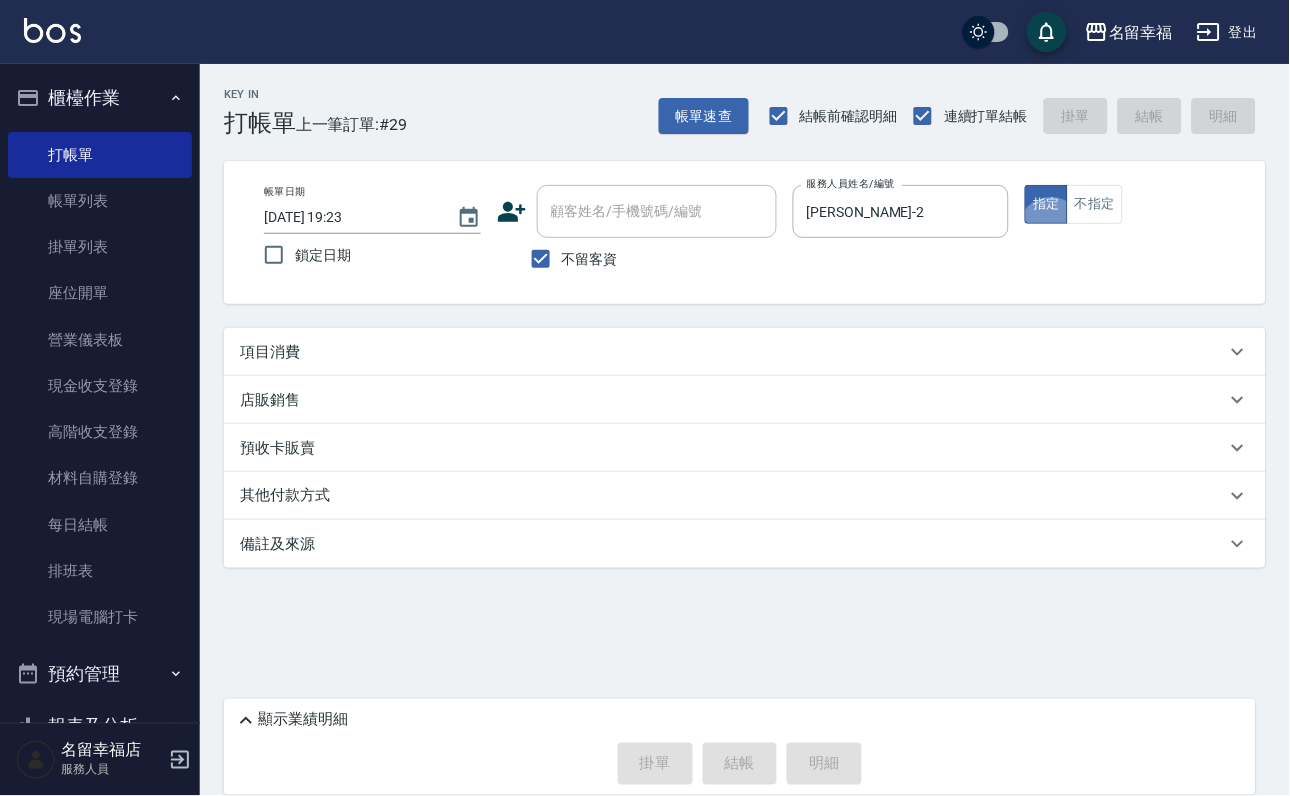 click on "指定" at bounding box center (1046, 204) 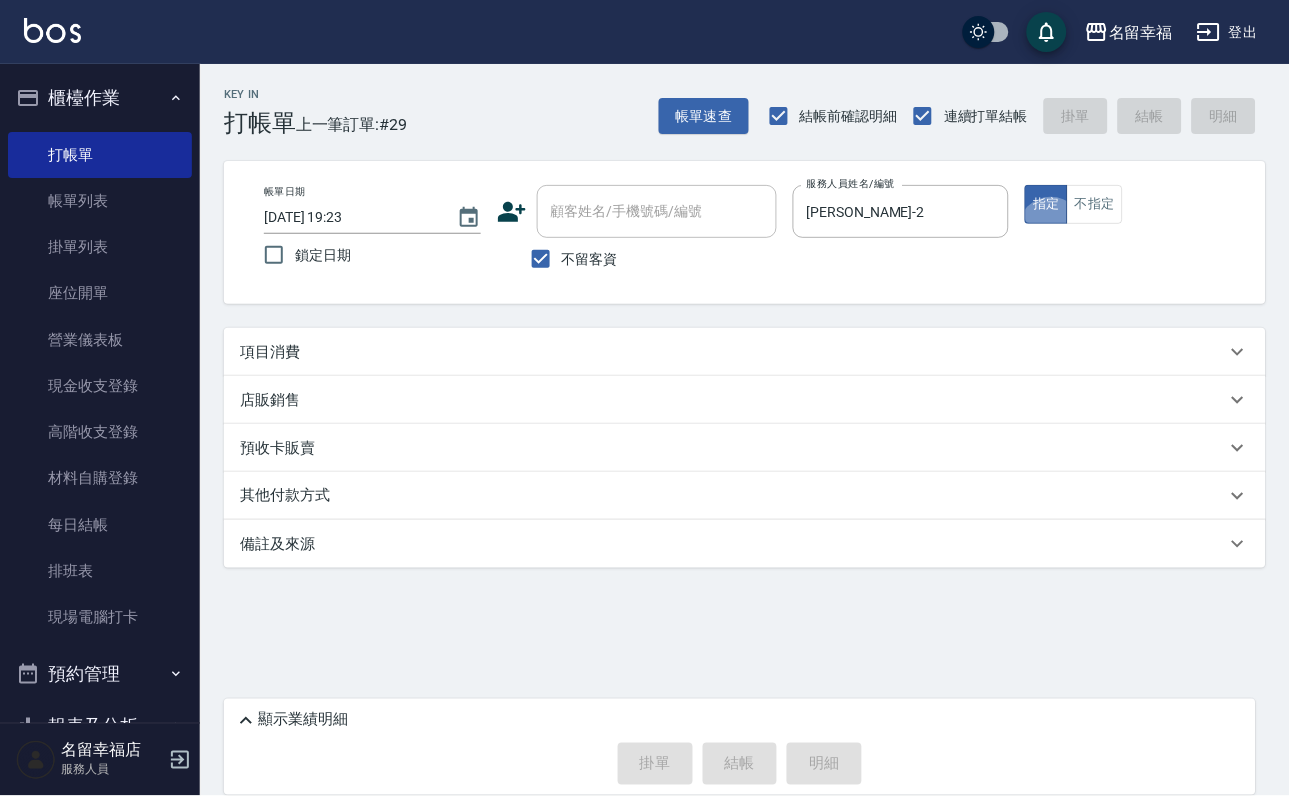 click on "指定" at bounding box center [1046, 204] 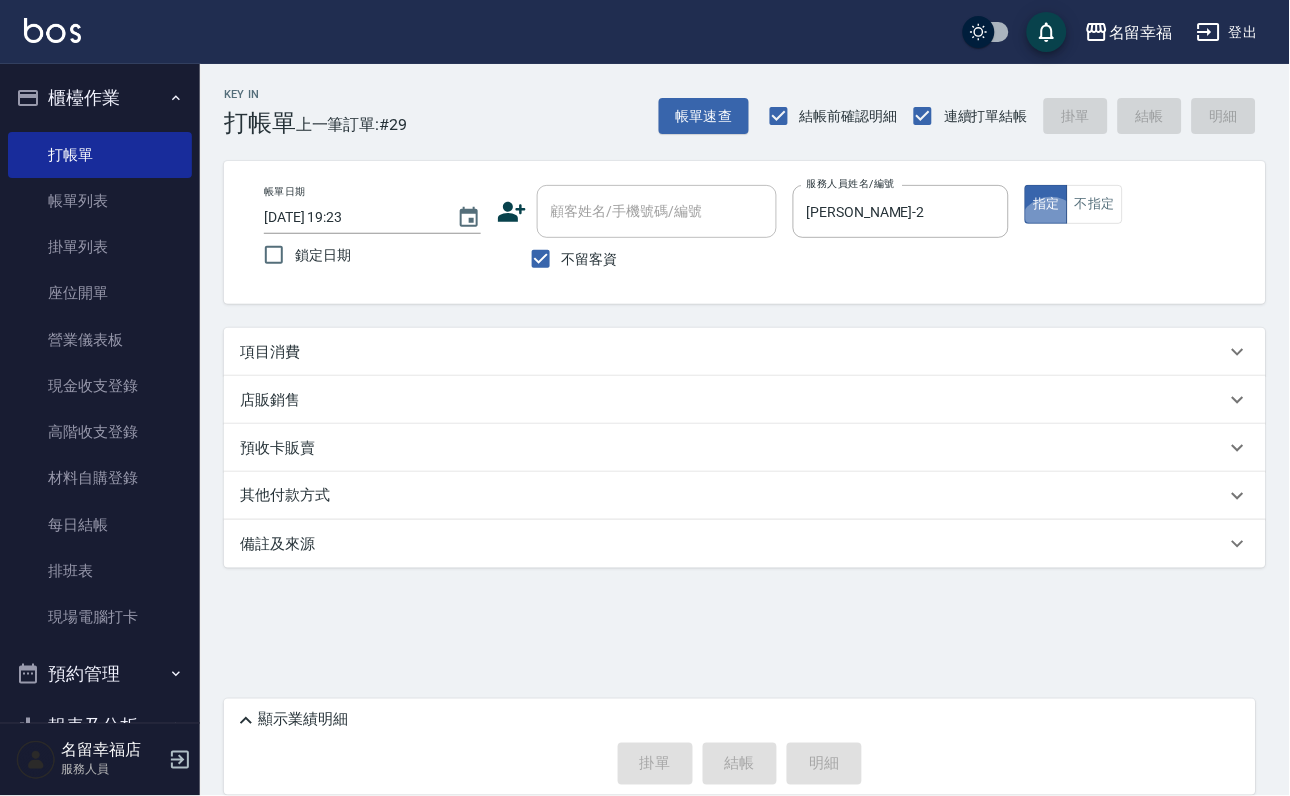 click 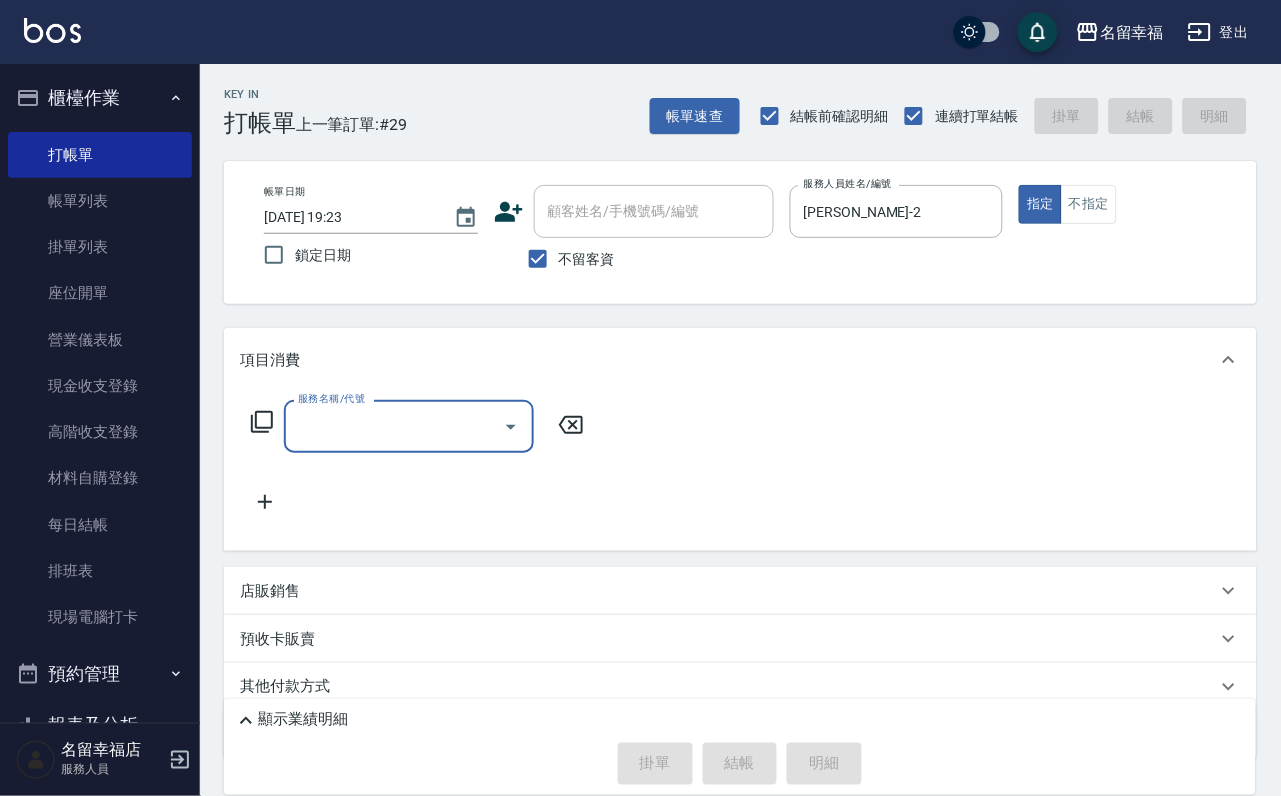 scroll, scrollTop: 0, scrollLeft: 0, axis: both 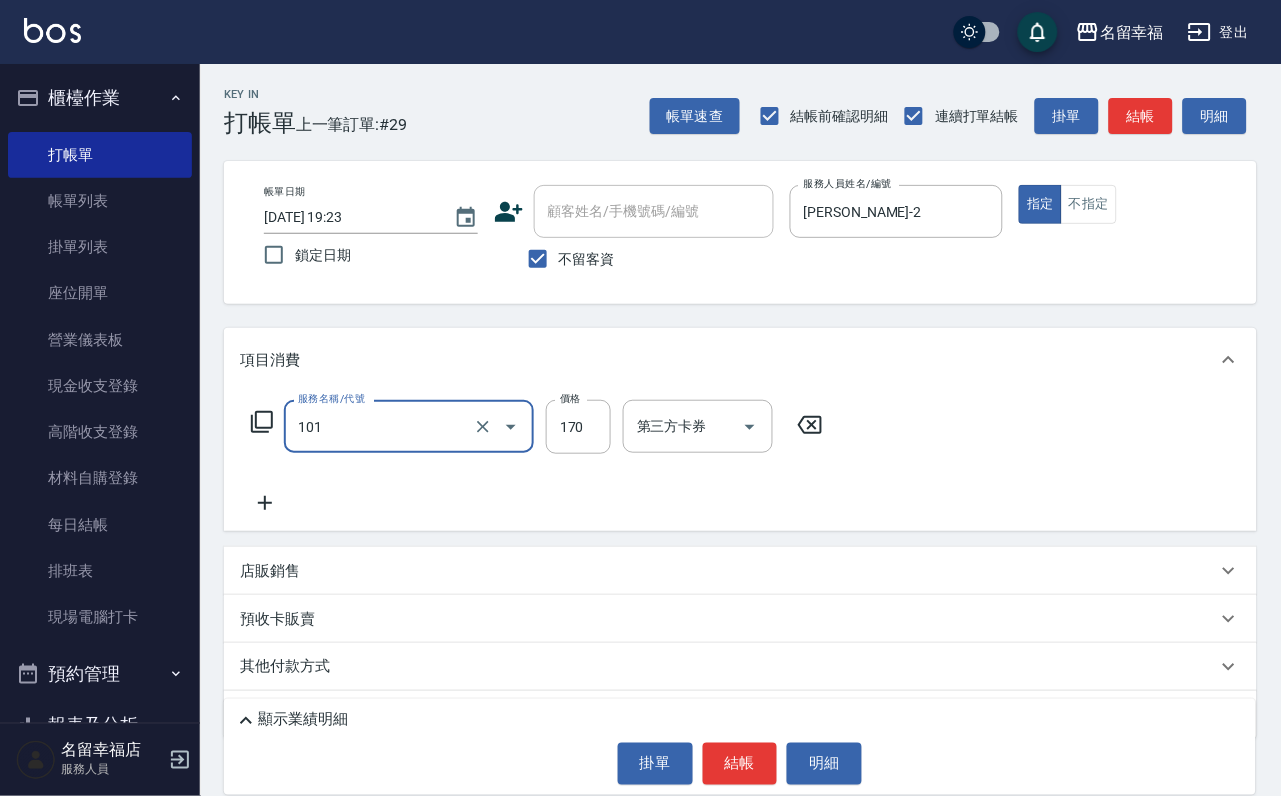 type on "洗髮(101)" 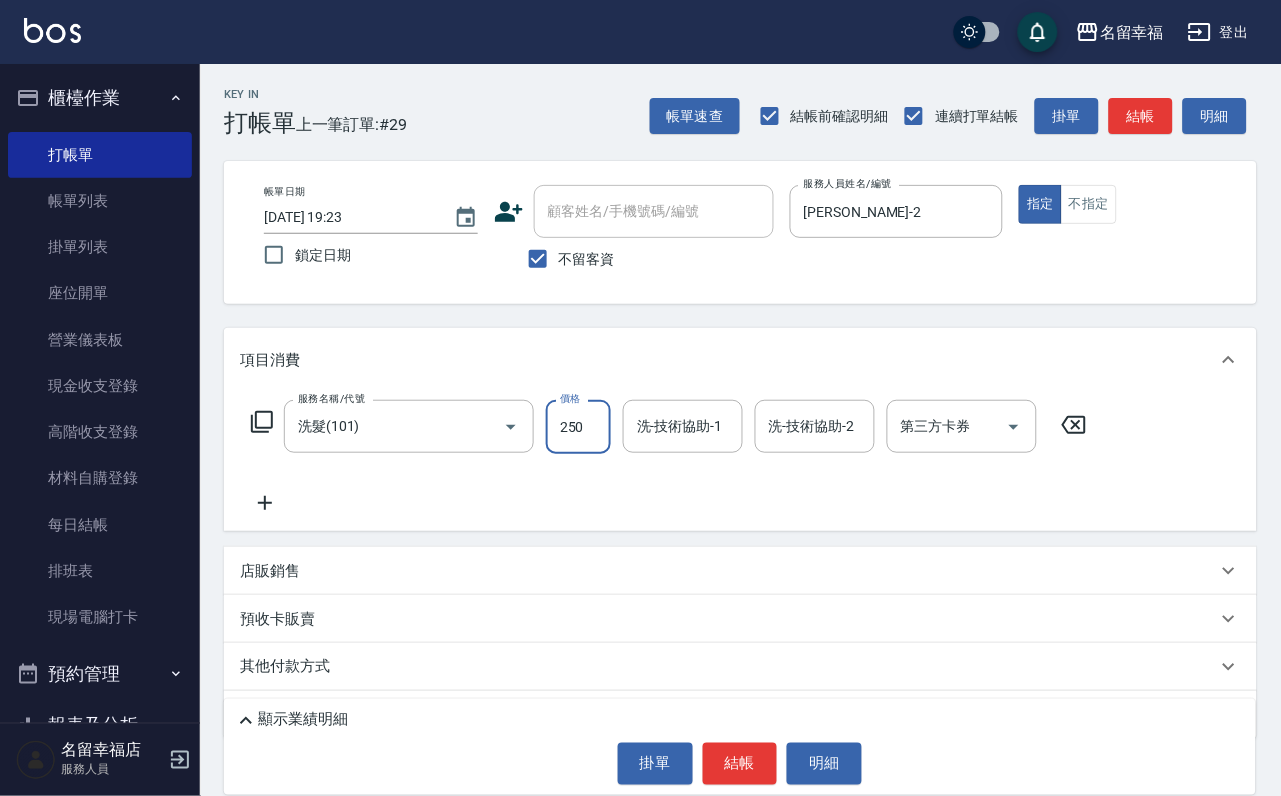 type on "250" 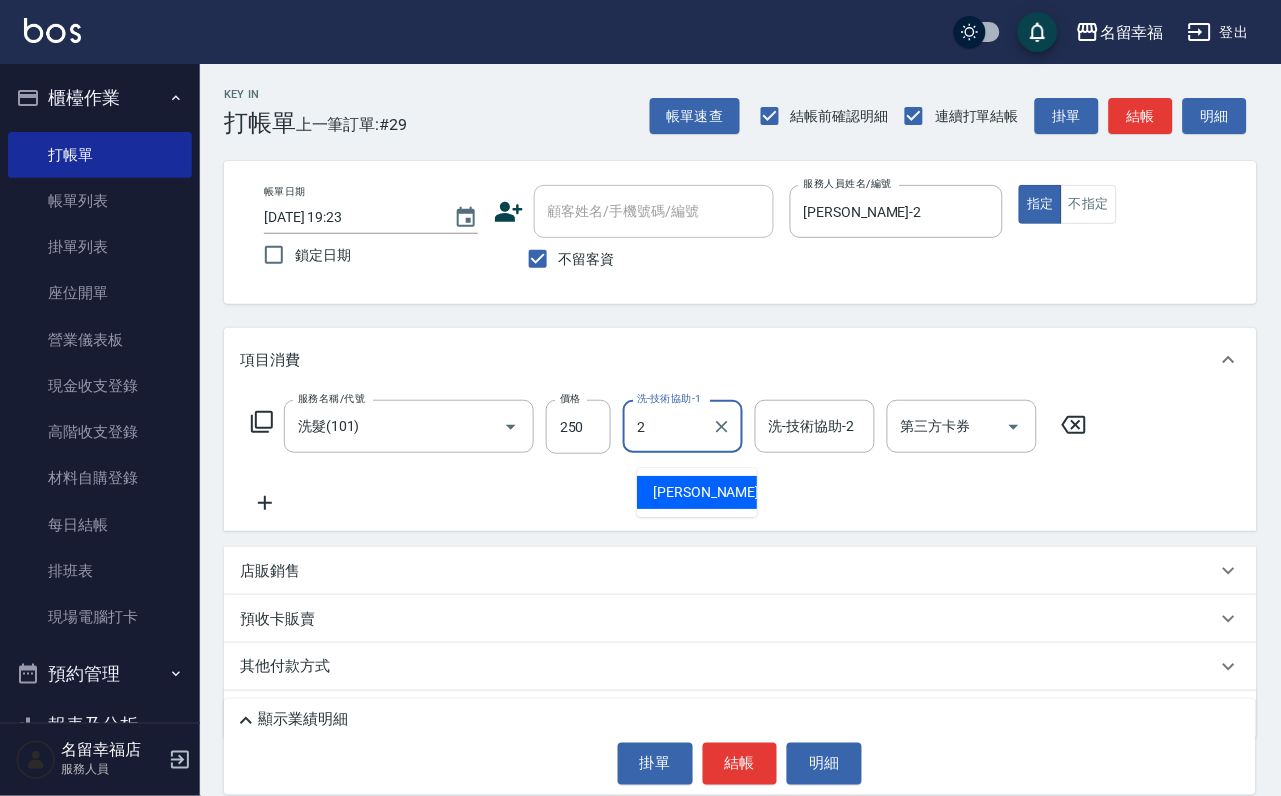 type on "[PERSON_NAME]-2" 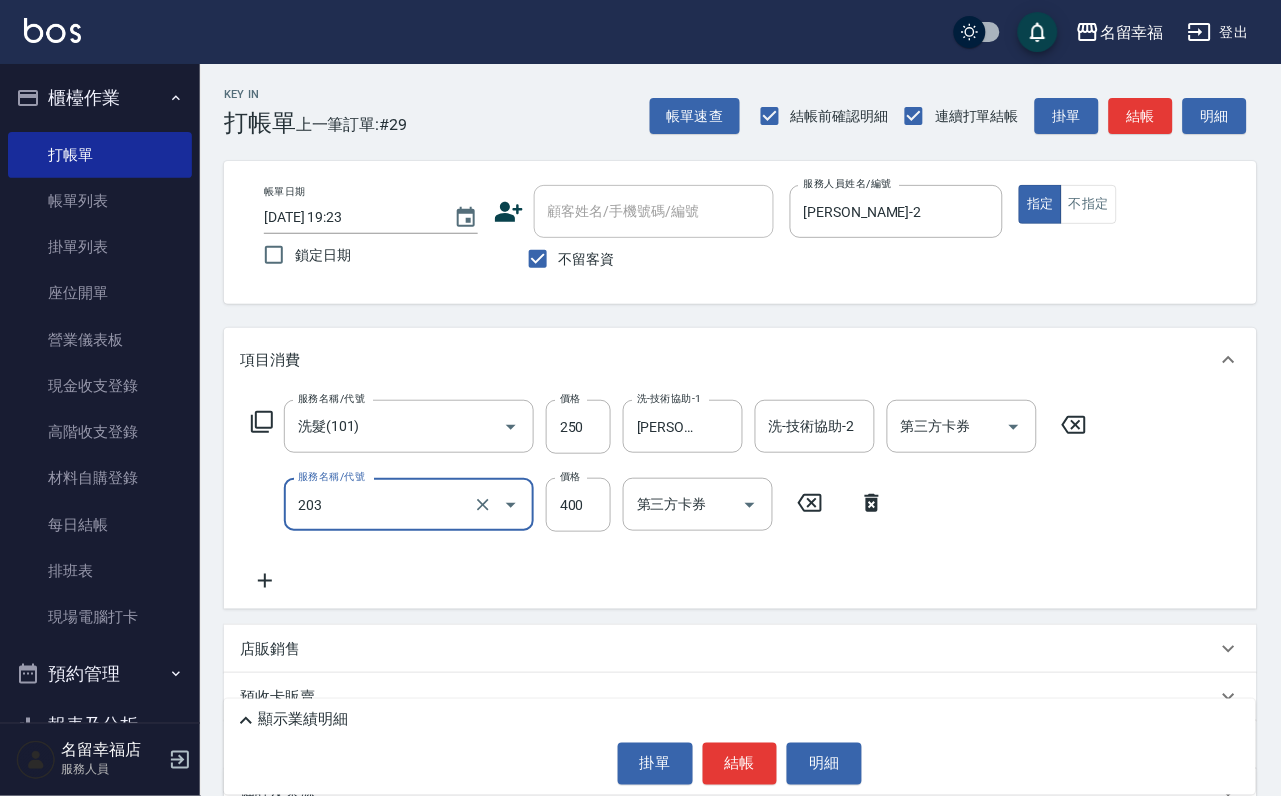type on "指定單剪(203)" 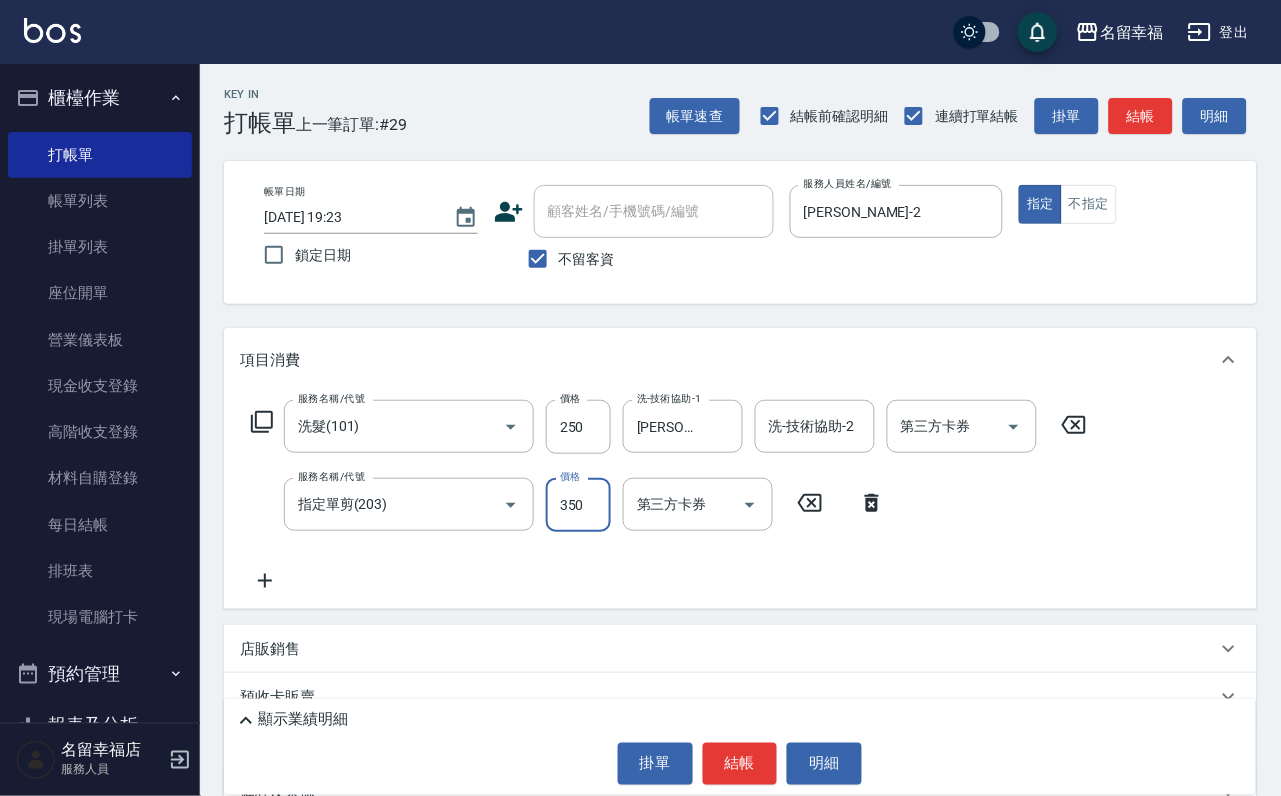type on "350" 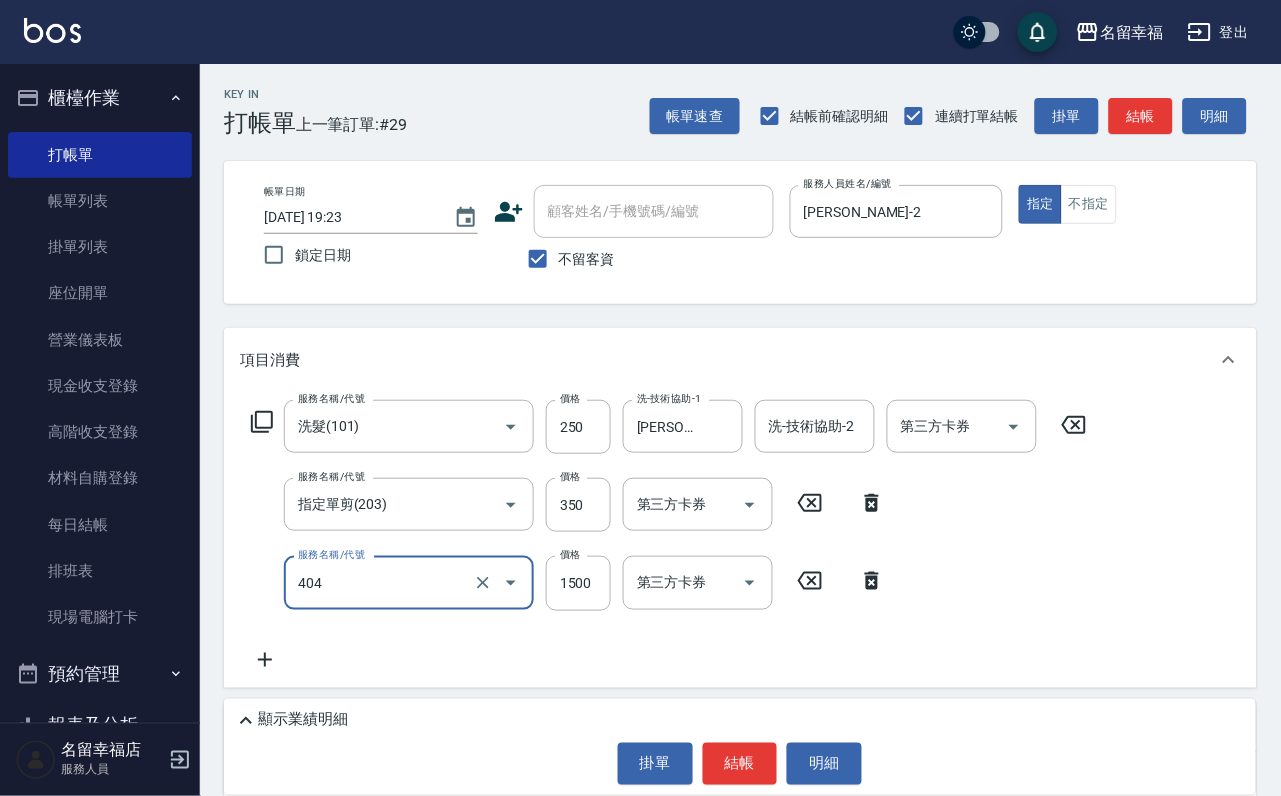type on "設計染髮(404)" 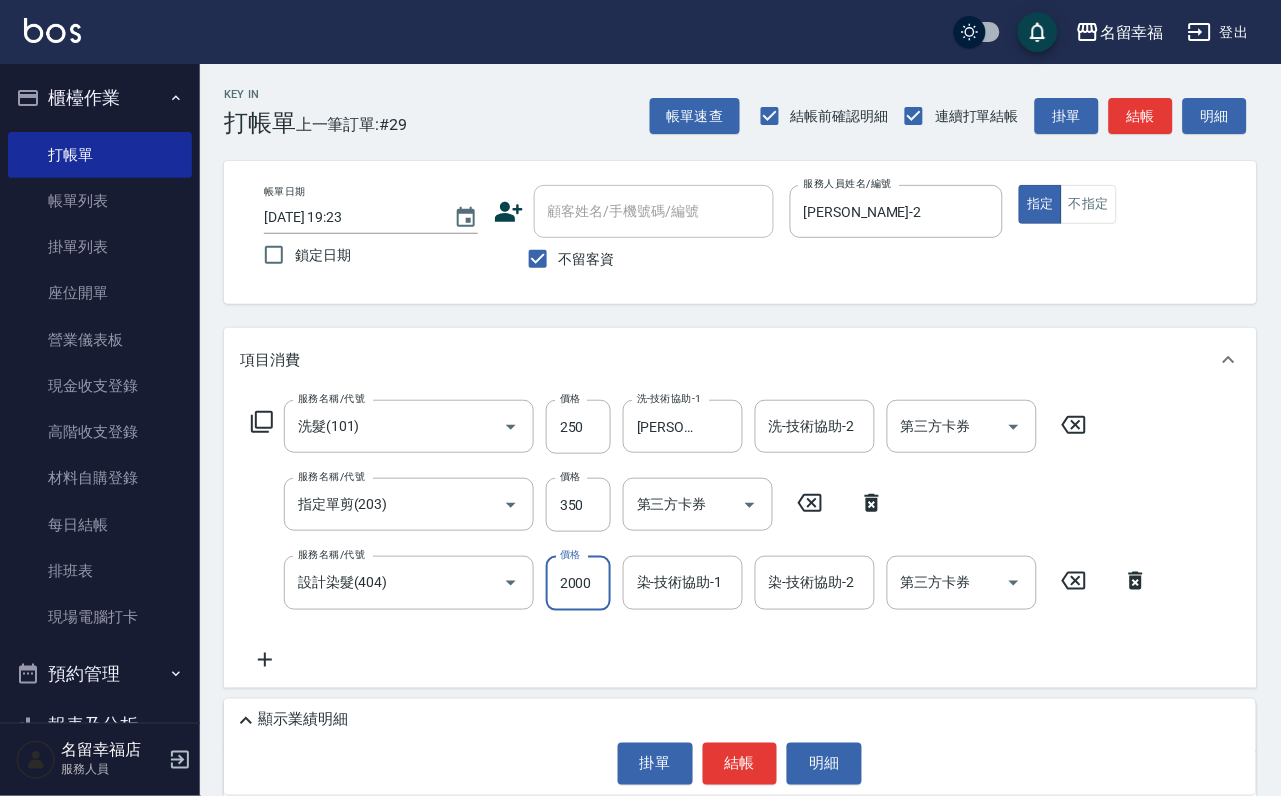 scroll, scrollTop: 0, scrollLeft: 1, axis: horizontal 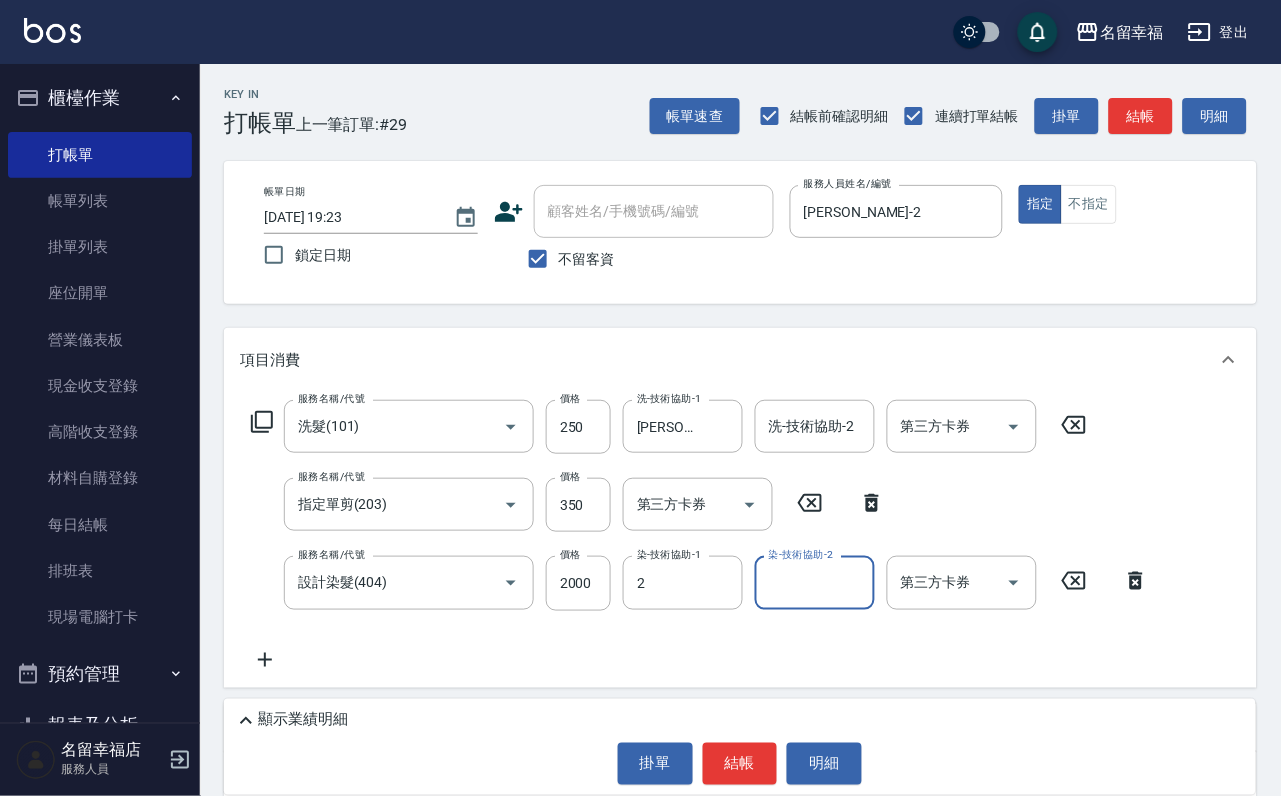 type on "[PERSON_NAME]-2" 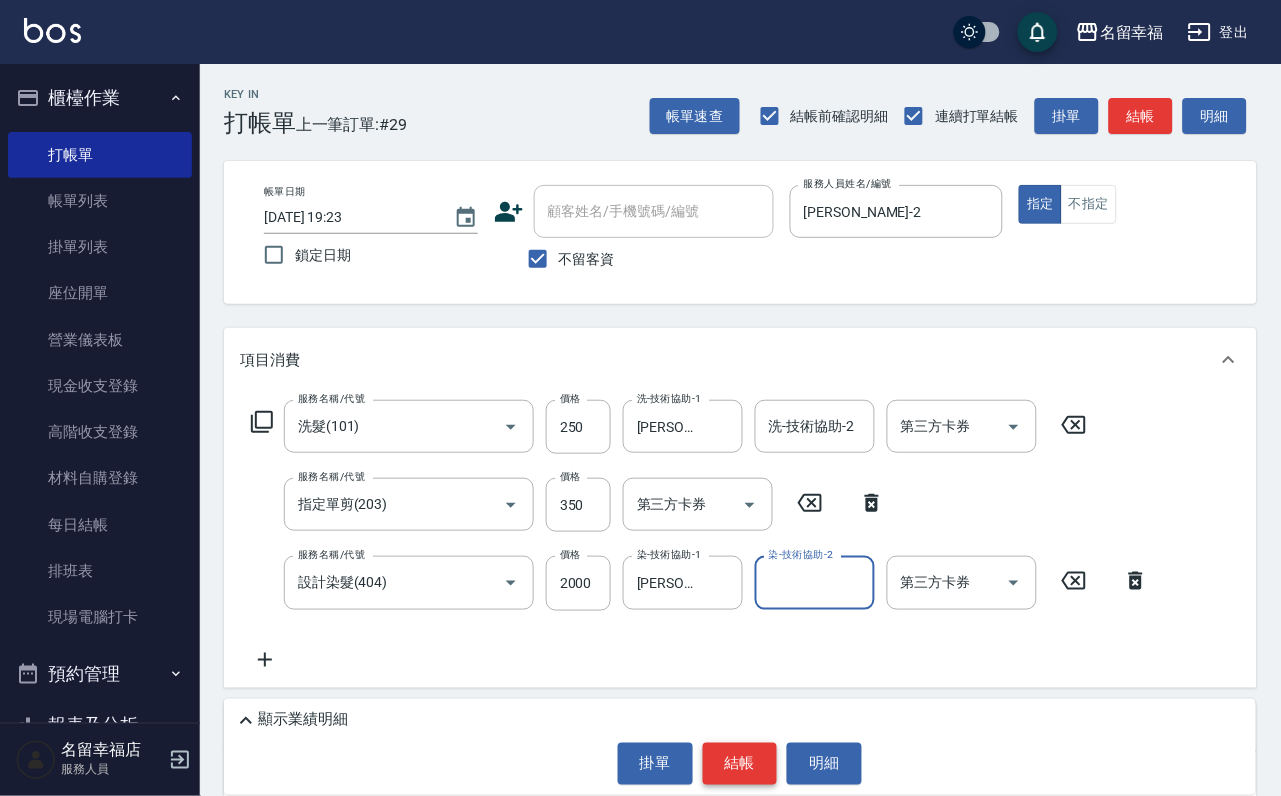 click on "結帳" at bounding box center [740, 764] 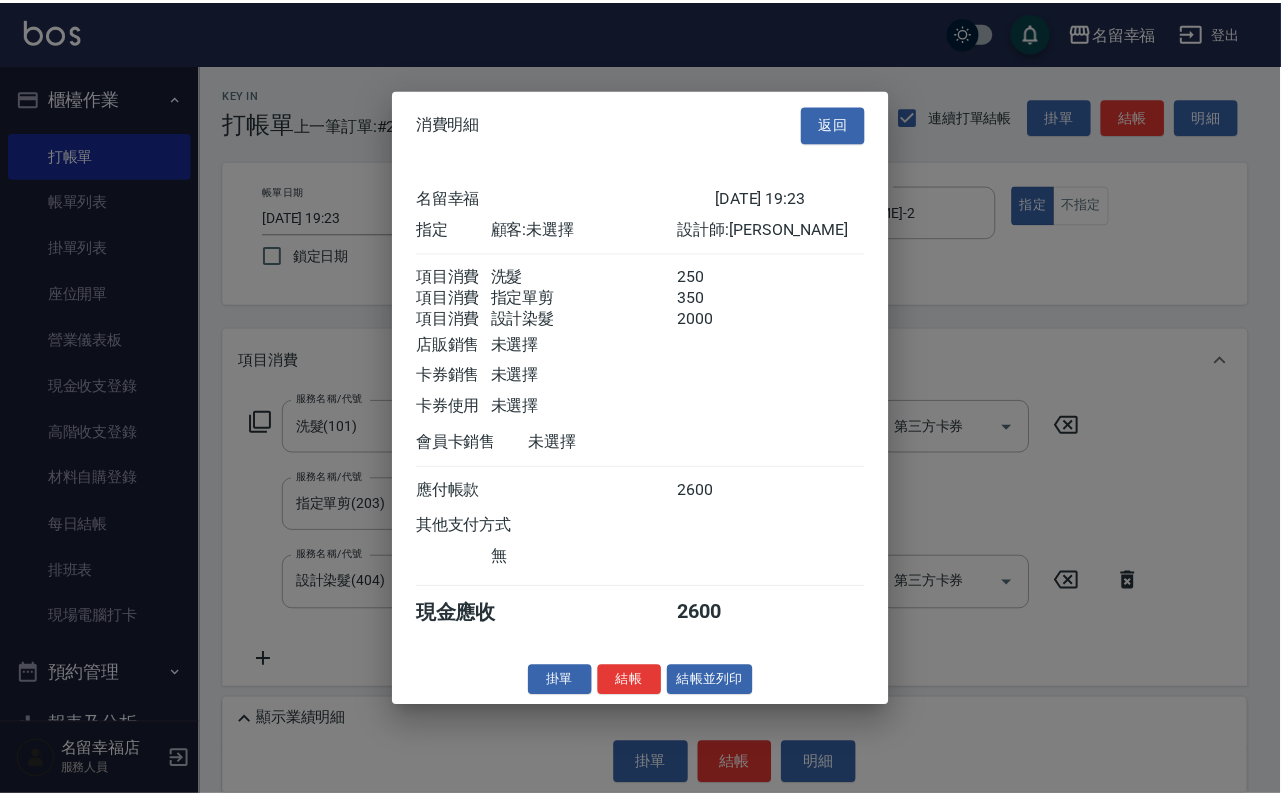 scroll, scrollTop: 396, scrollLeft: 0, axis: vertical 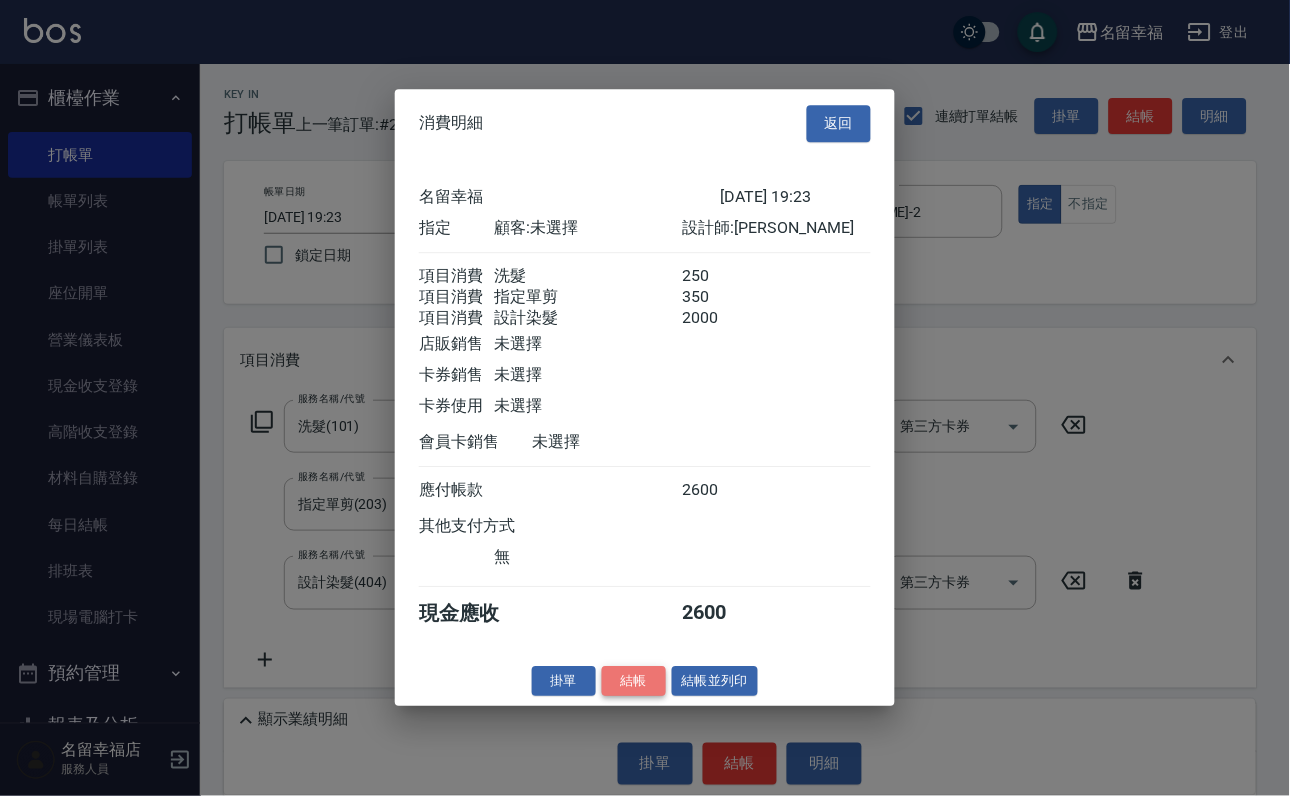 click on "結帳" at bounding box center (634, 681) 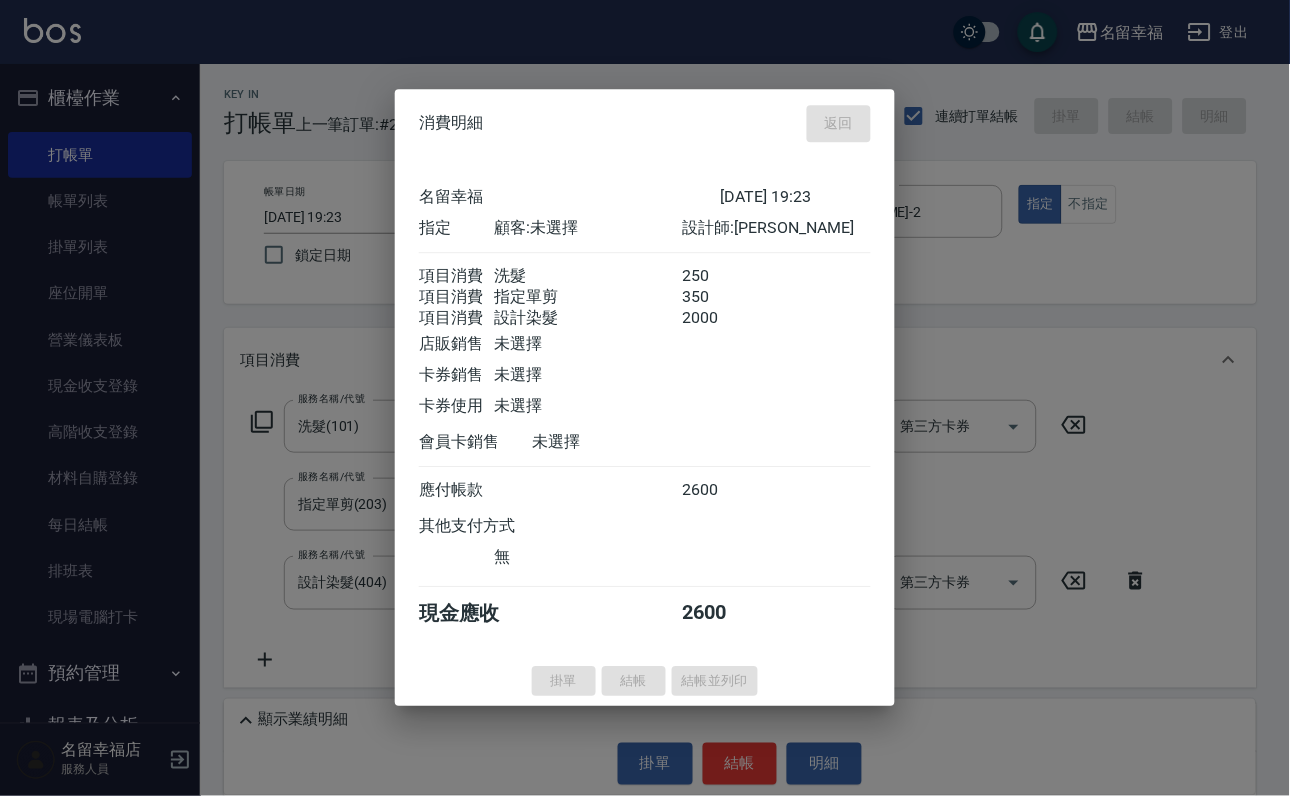 type on "[DATE] 19:33" 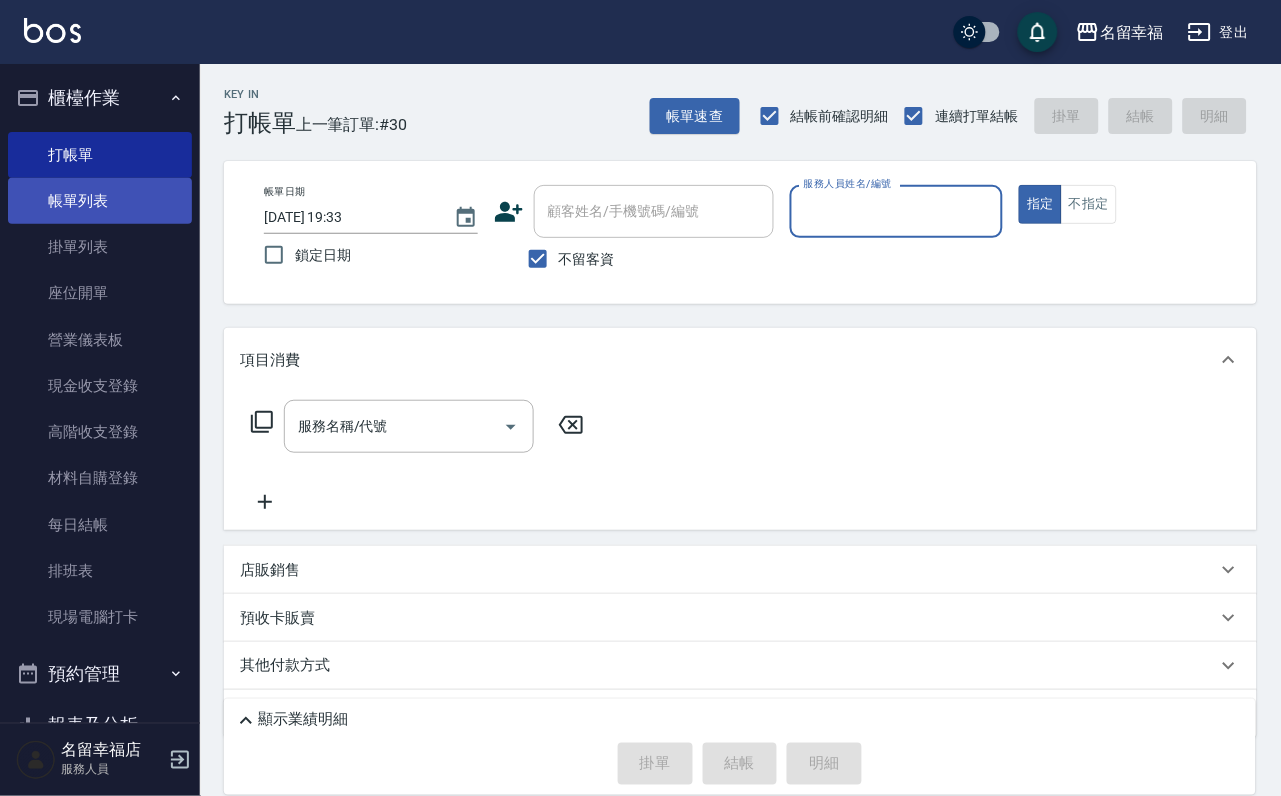click on "帳單列表" at bounding box center [100, 201] 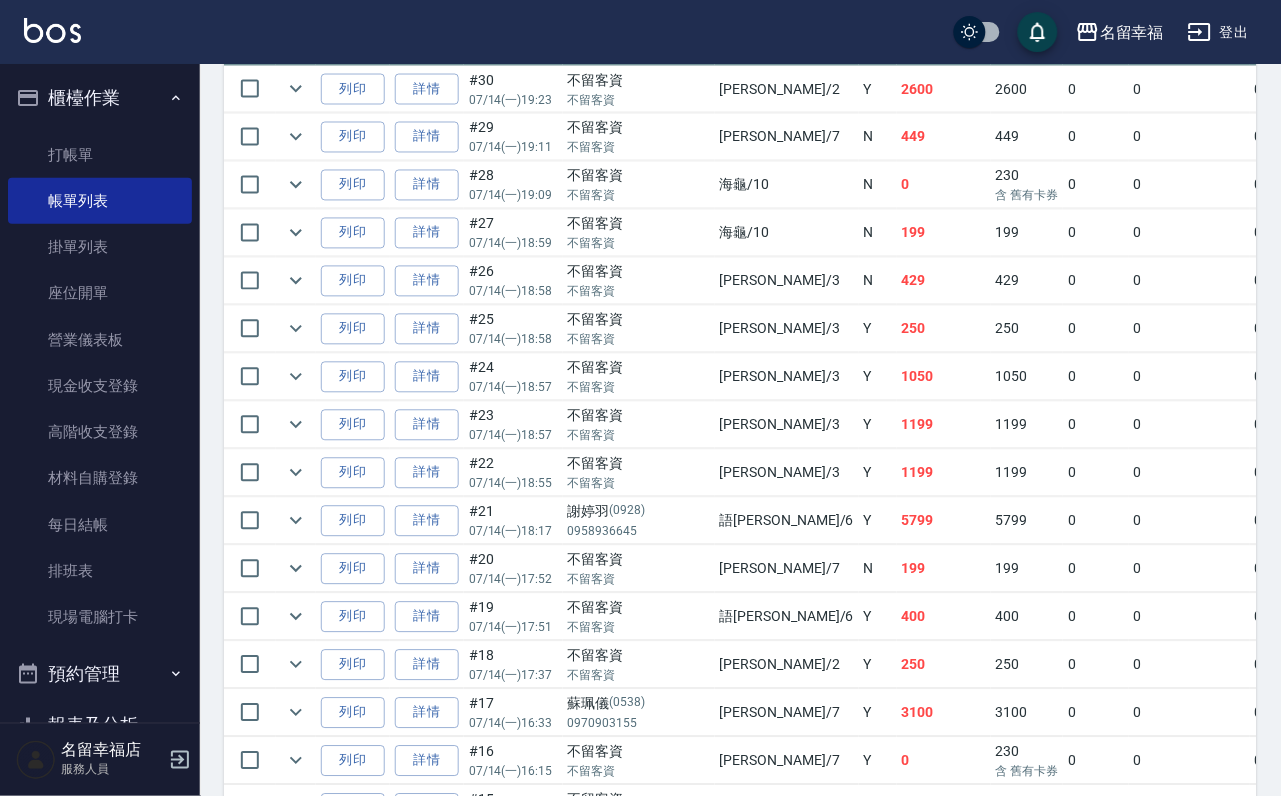 scroll, scrollTop: 600, scrollLeft: 0, axis: vertical 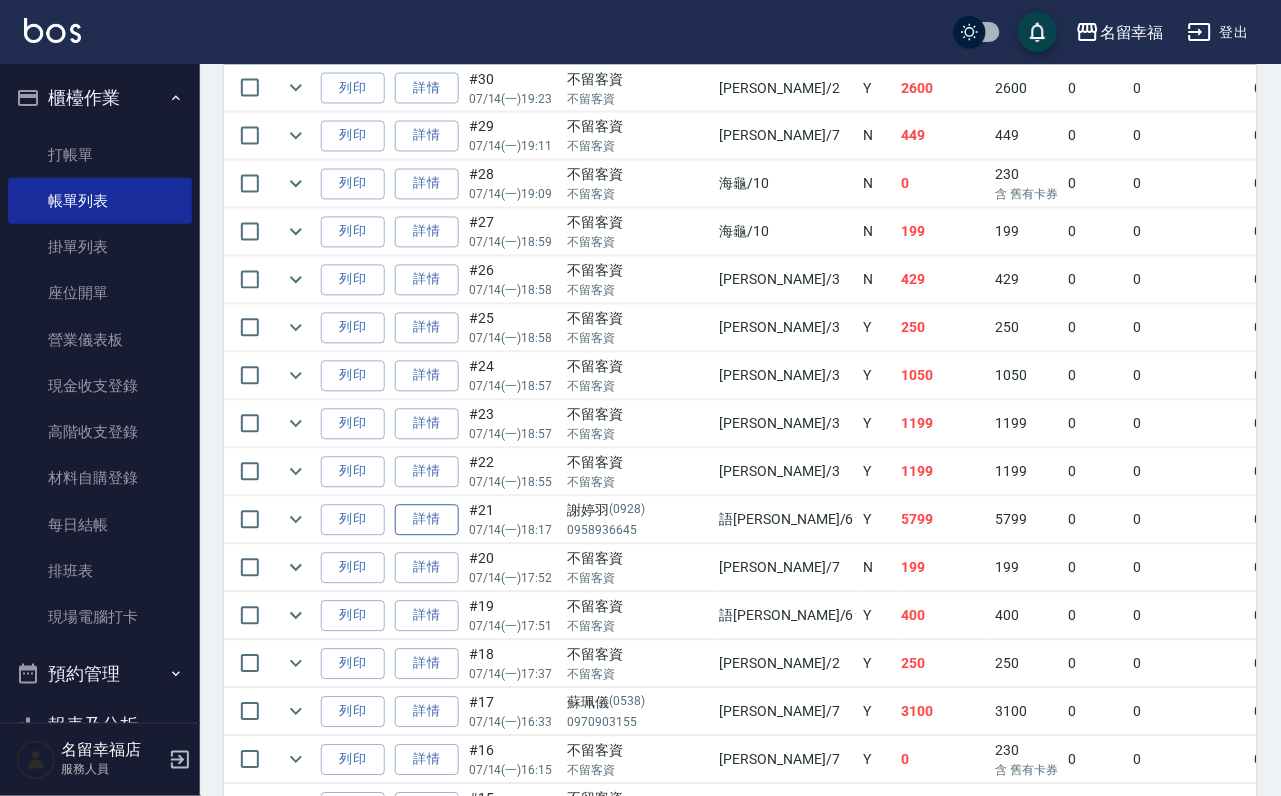 click on "詳情" at bounding box center [427, 520] 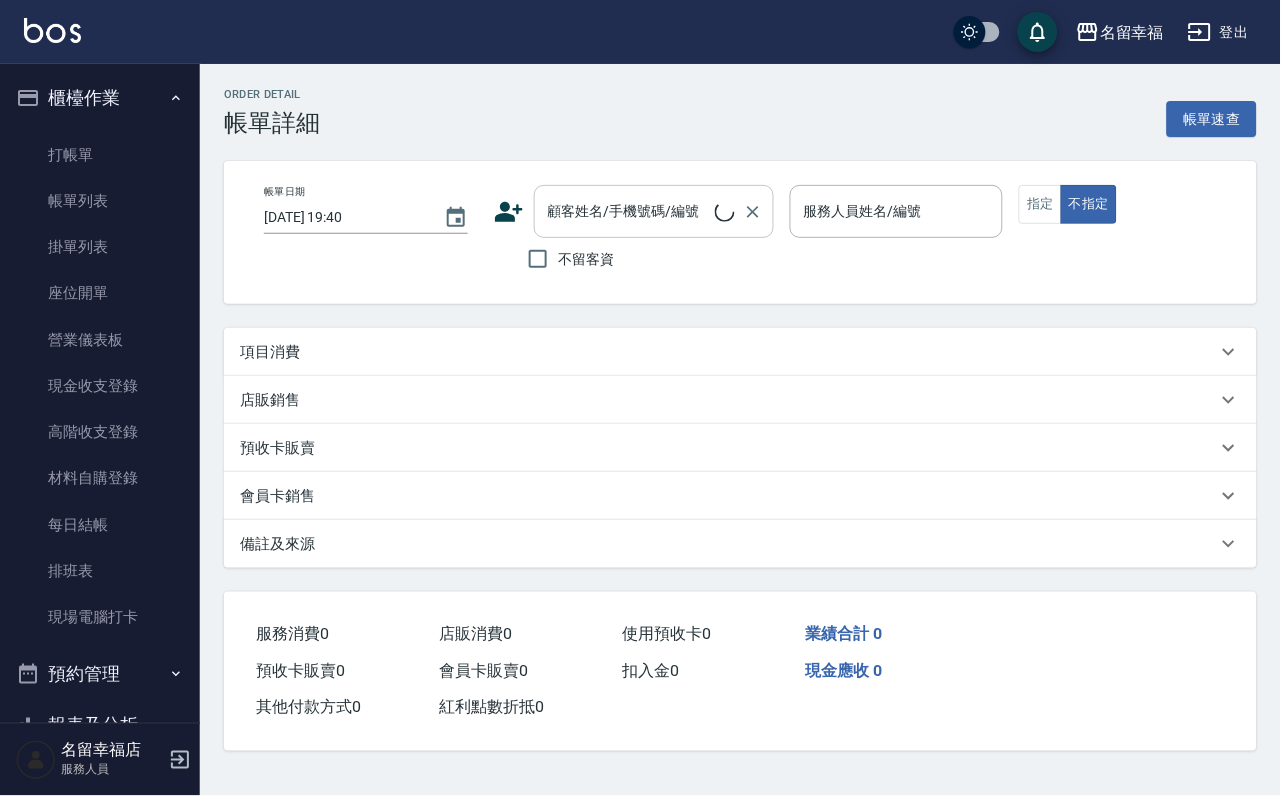 scroll, scrollTop: 0, scrollLeft: 0, axis: both 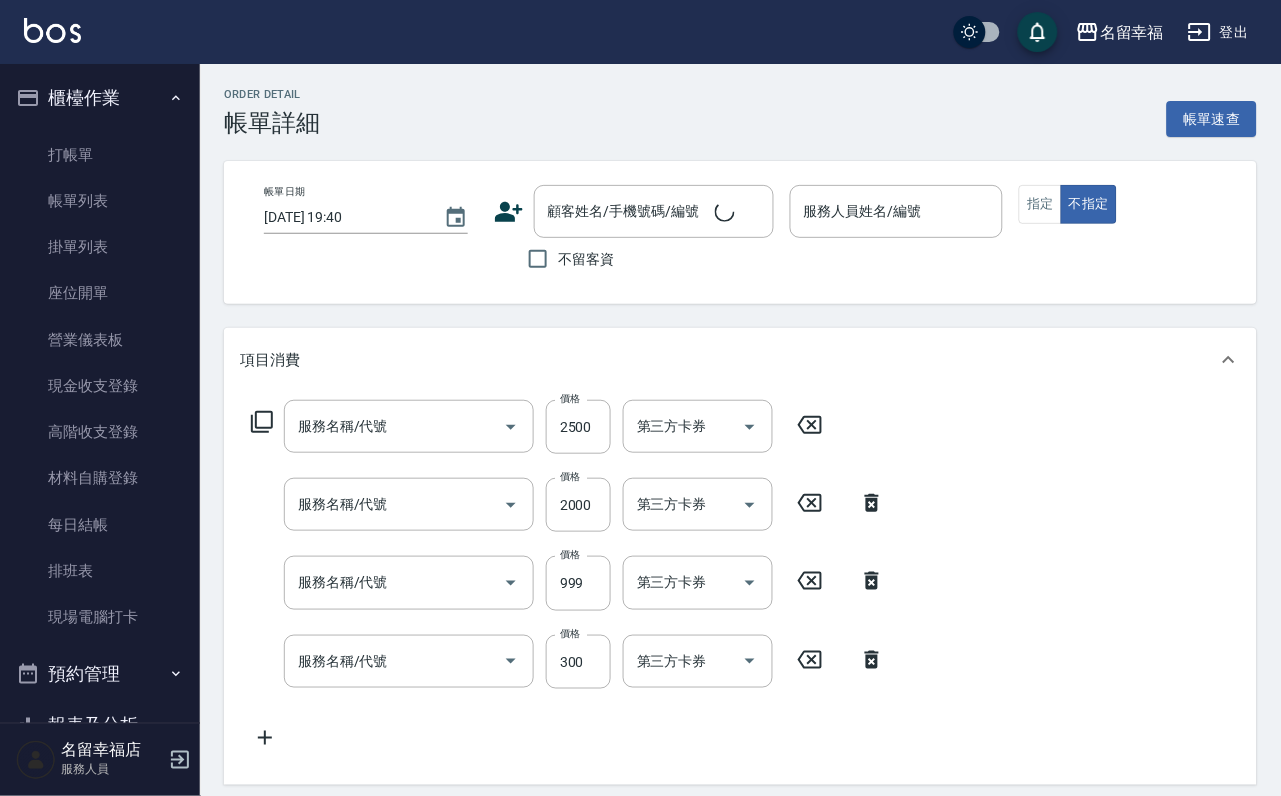 type on "[DATE] 18:17" 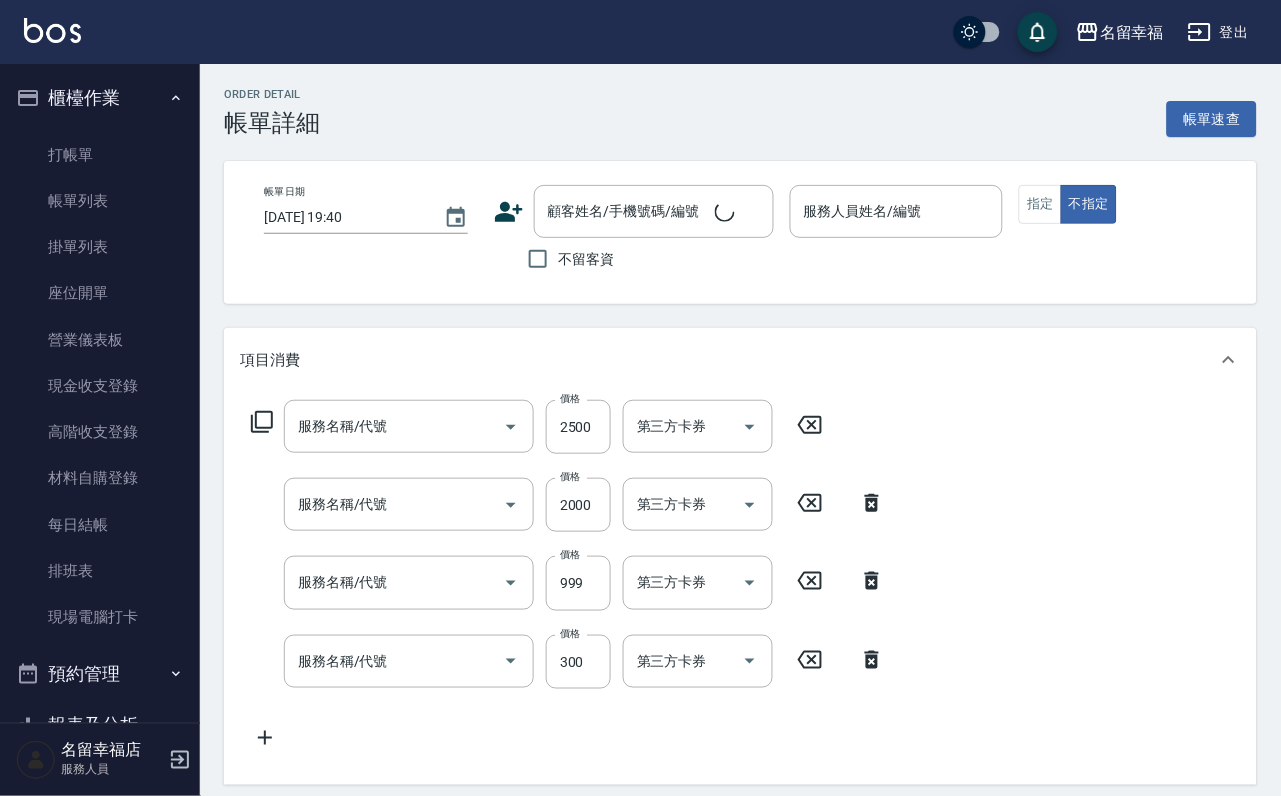 type on "語[PERSON_NAME]-6" 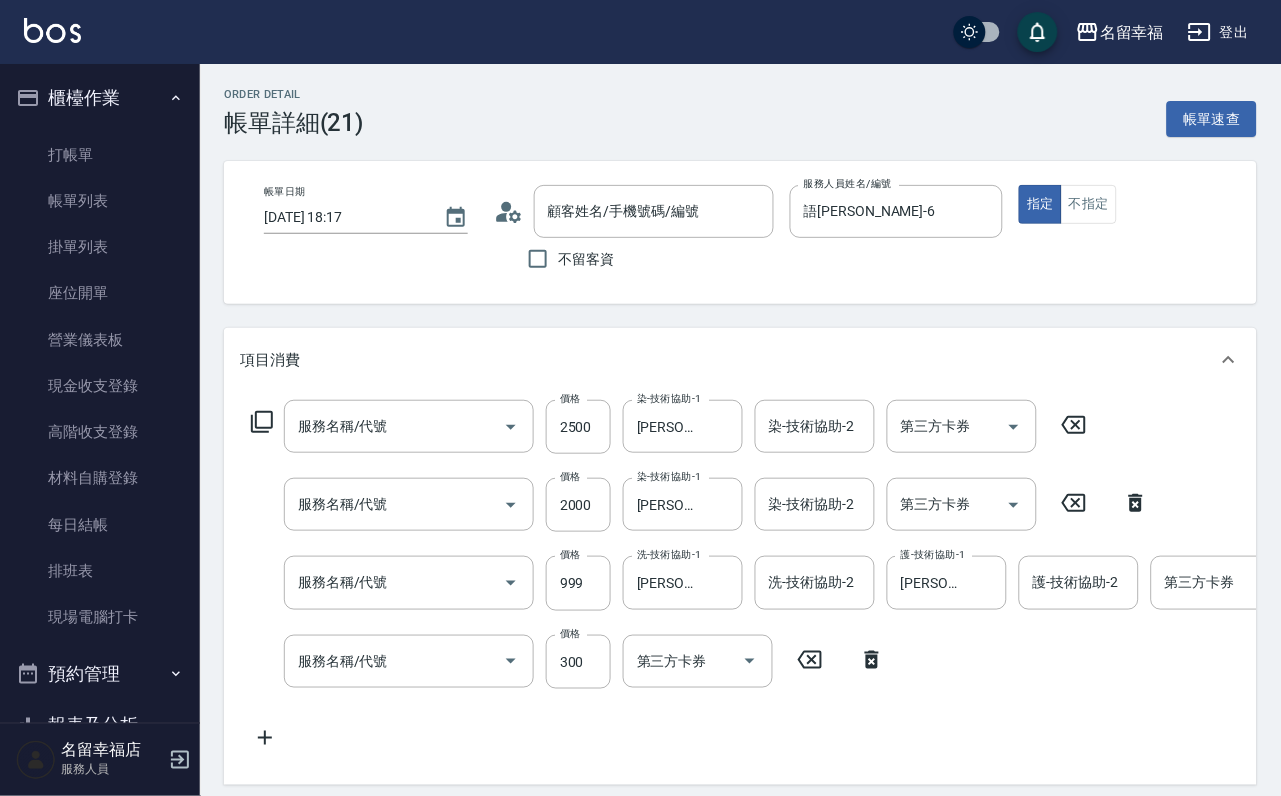 type on "設計染髮(404)" 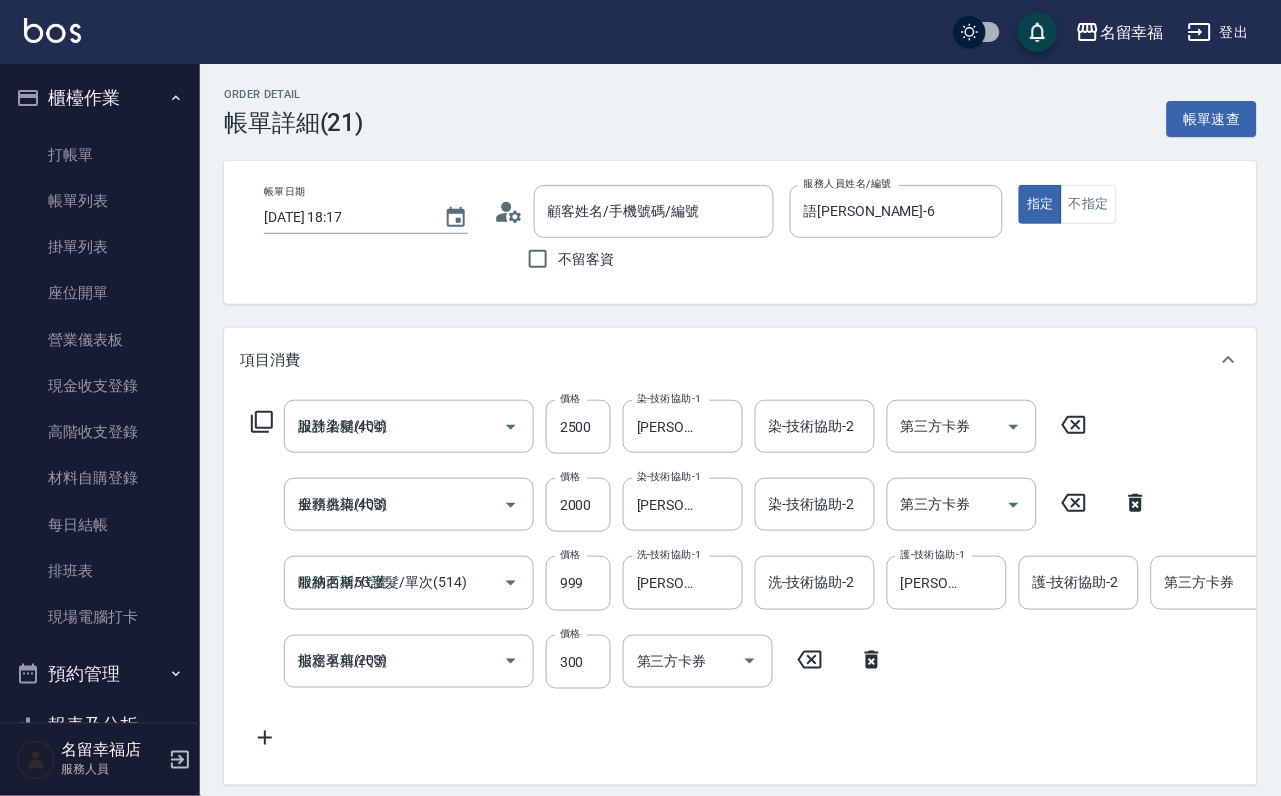 type on "[PERSON_NAME]/0958936645/0928" 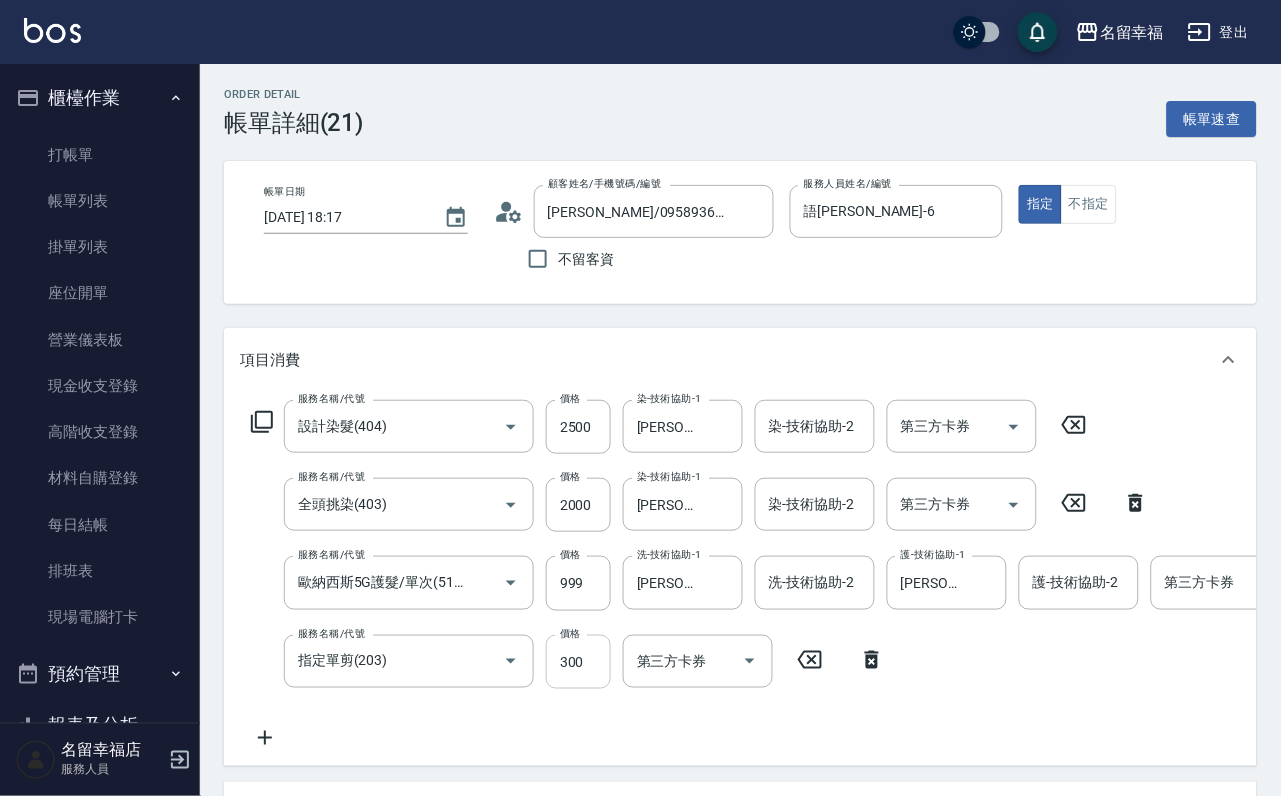 click on "300" at bounding box center (578, 662) 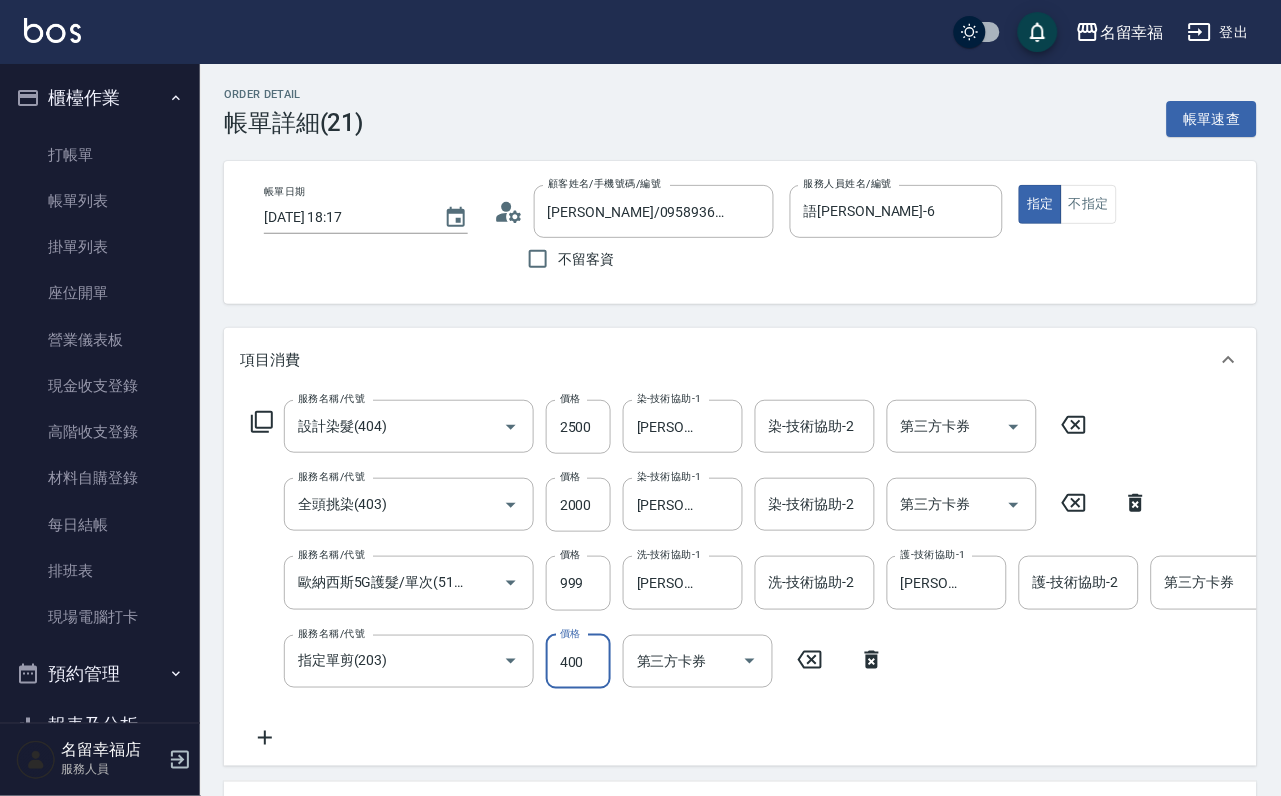 type on "400" 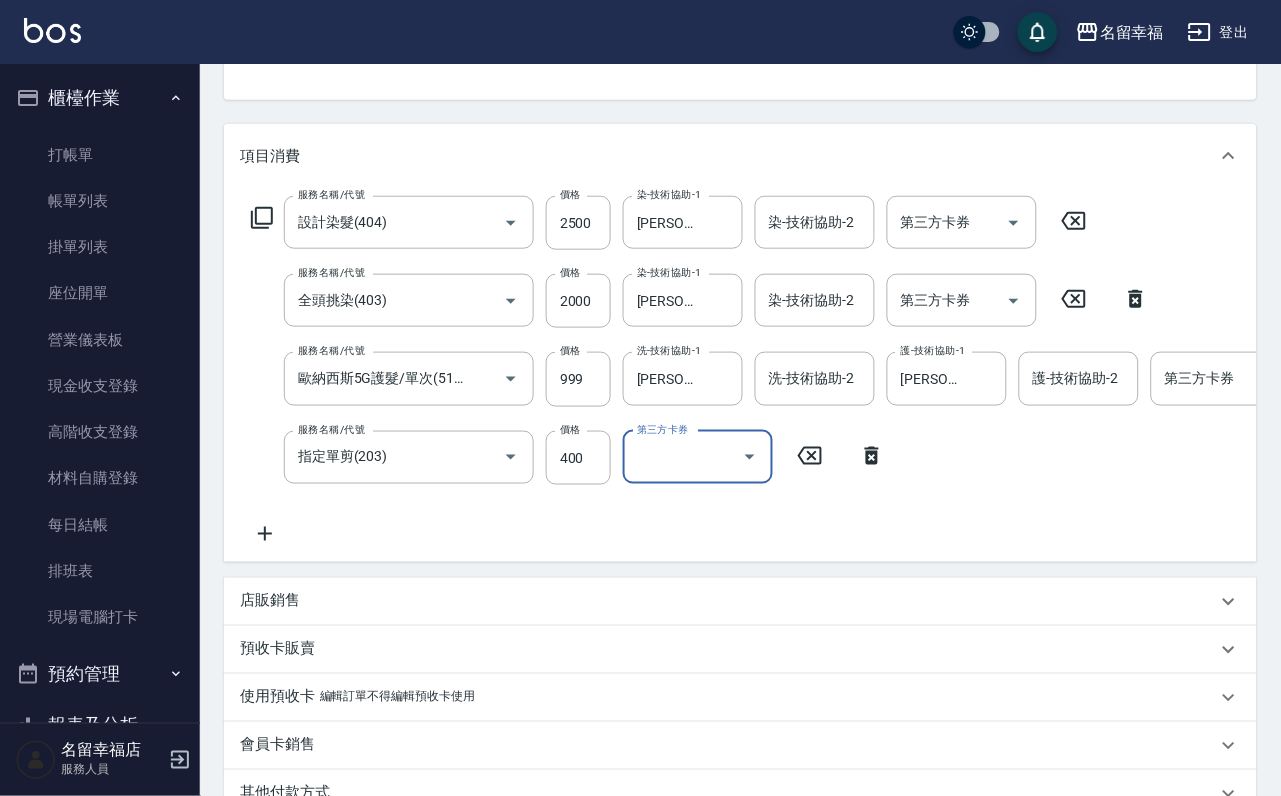scroll, scrollTop: 450, scrollLeft: 0, axis: vertical 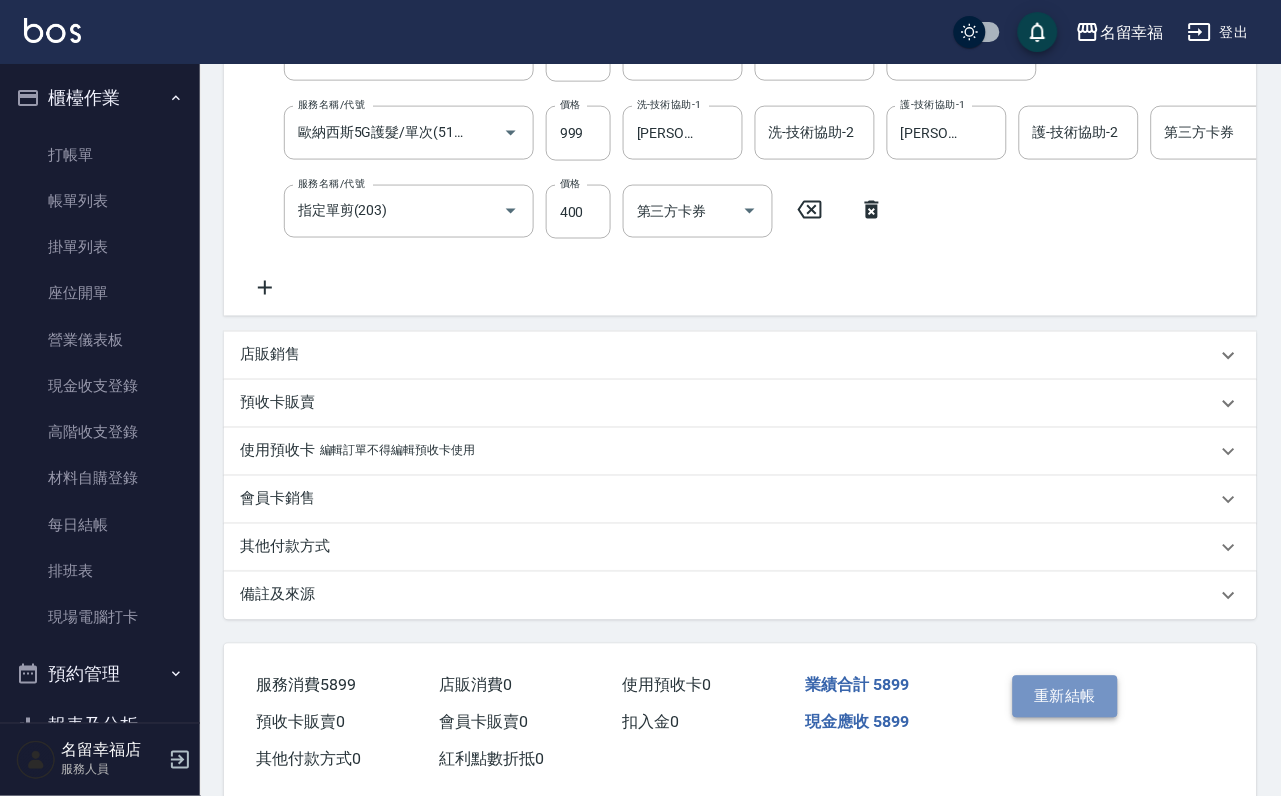 click on "重新結帳" at bounding box center [1066, 697] 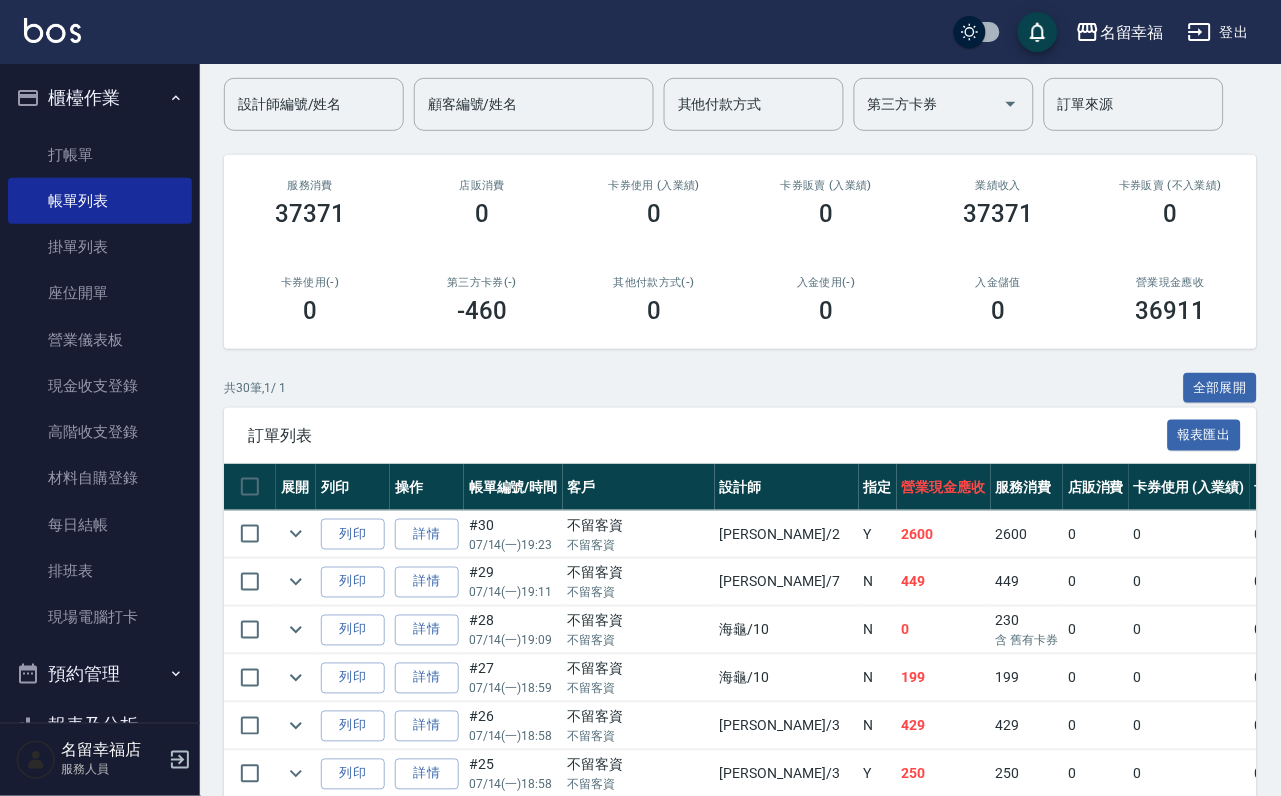 scroll, scrollTop: 0, scrollLeft: 0, axis: both 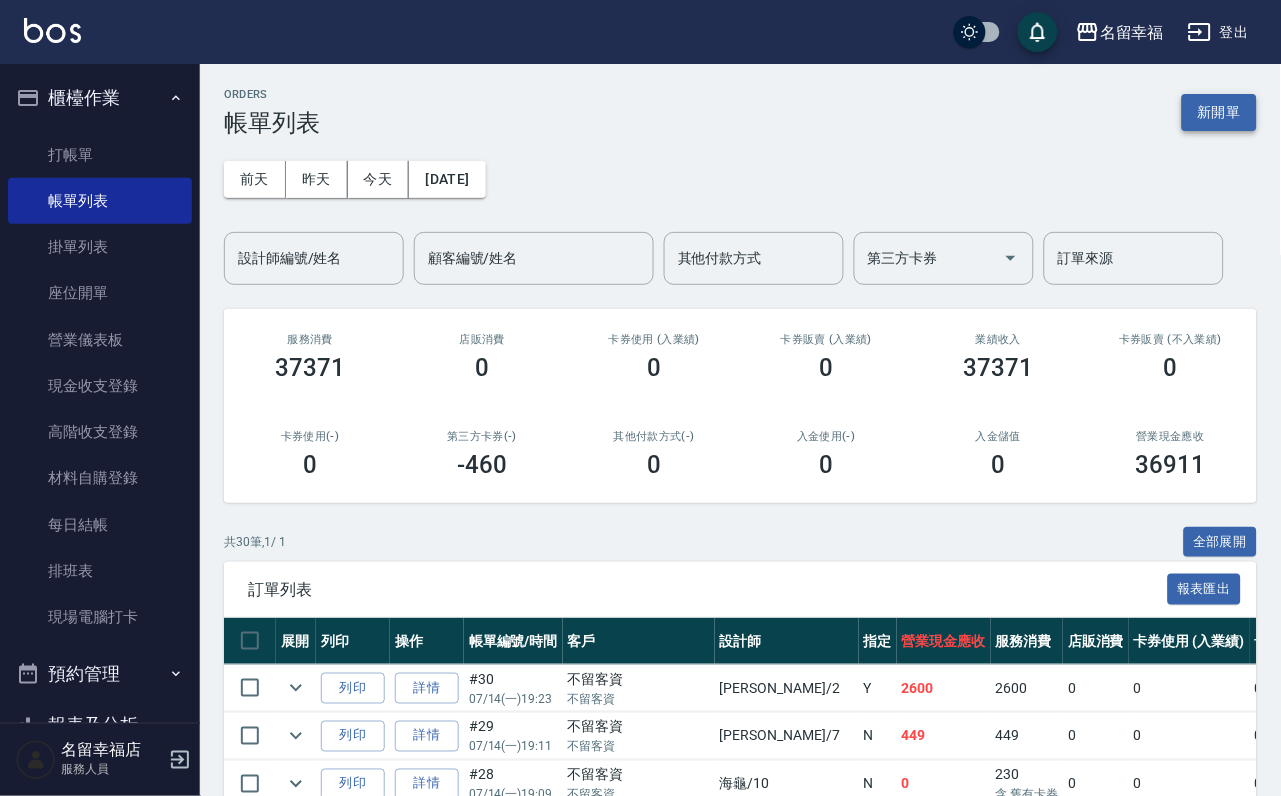 click on "新開單" at bounding box center (1219, 112) 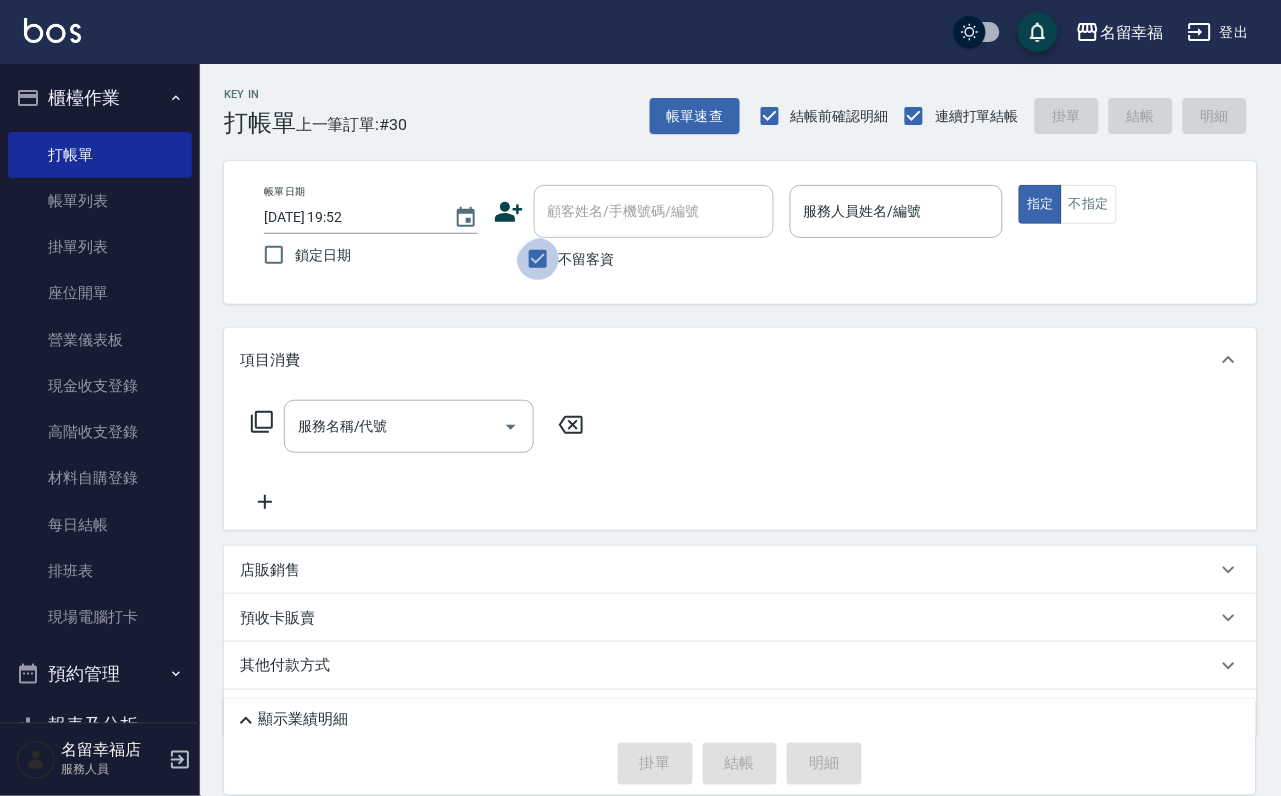 click on "不留客資" at bounding box center (538, 259) 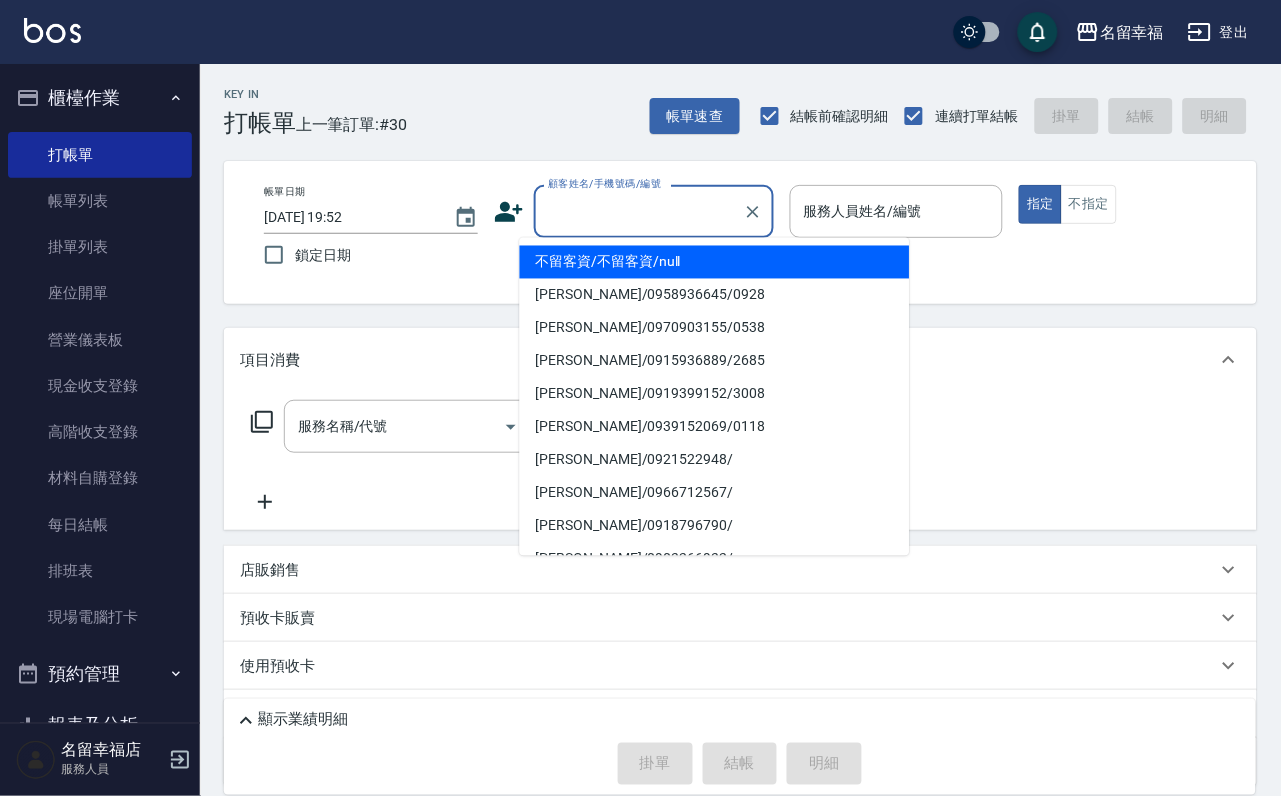 click on "顧客姓名/手機號碼/編號" at bounding box center (639, 211) 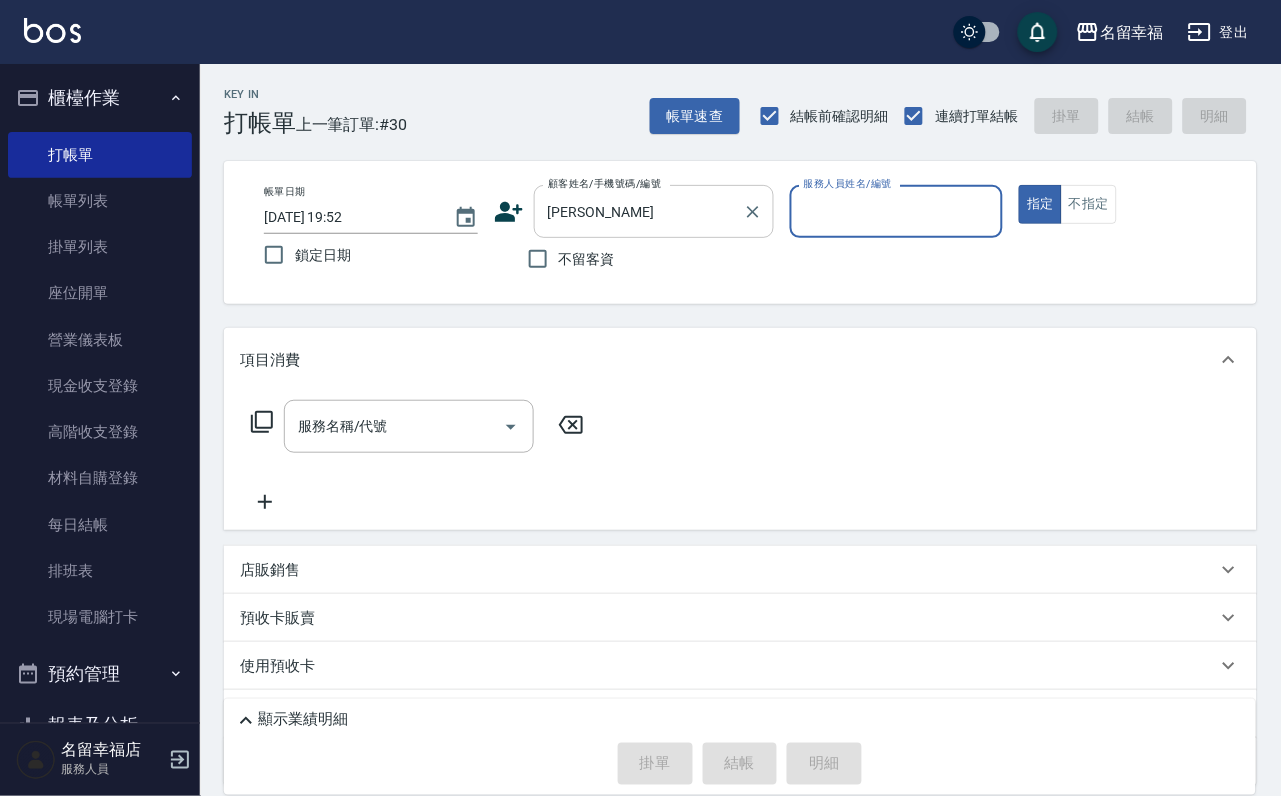 click on "[PERSON_NAME]" at bounding box center [639, 211] 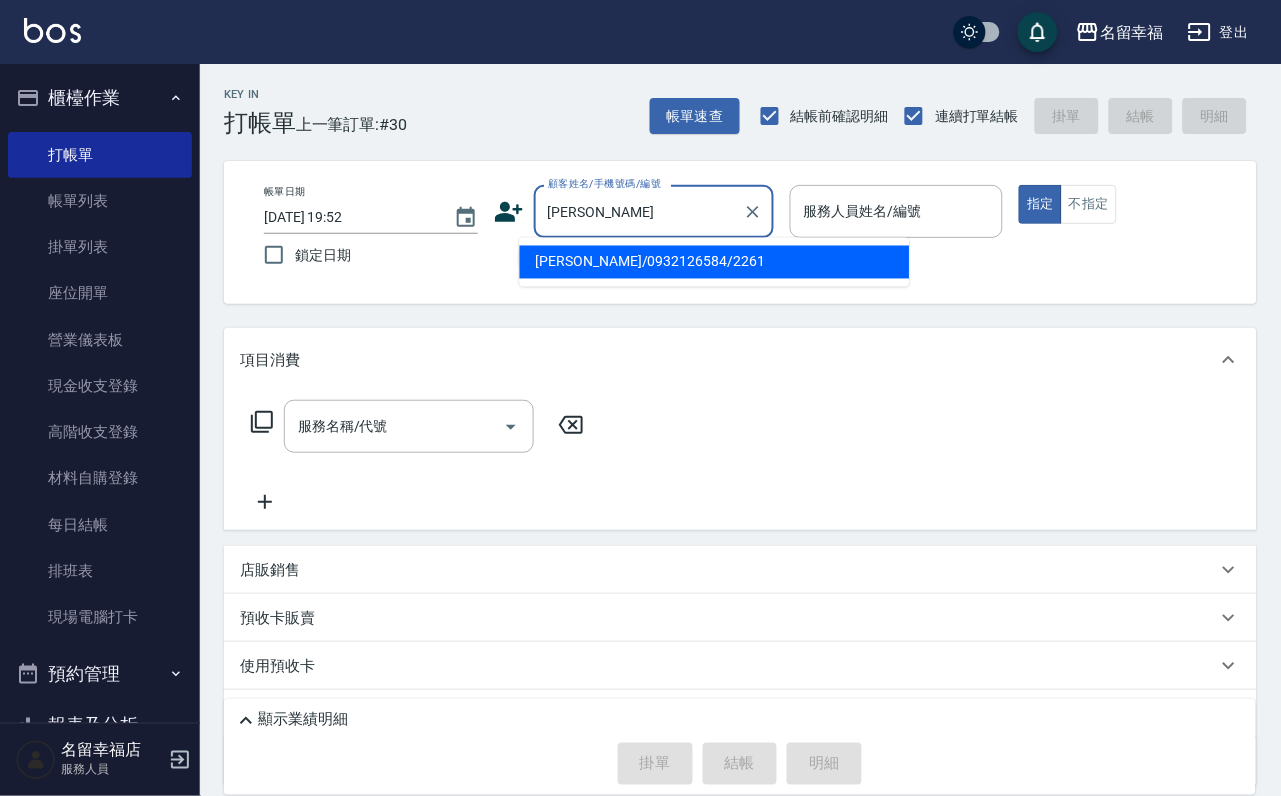 click on "[PERSON_NAME]/0932126584/2261" at bounding box center (715, 262) 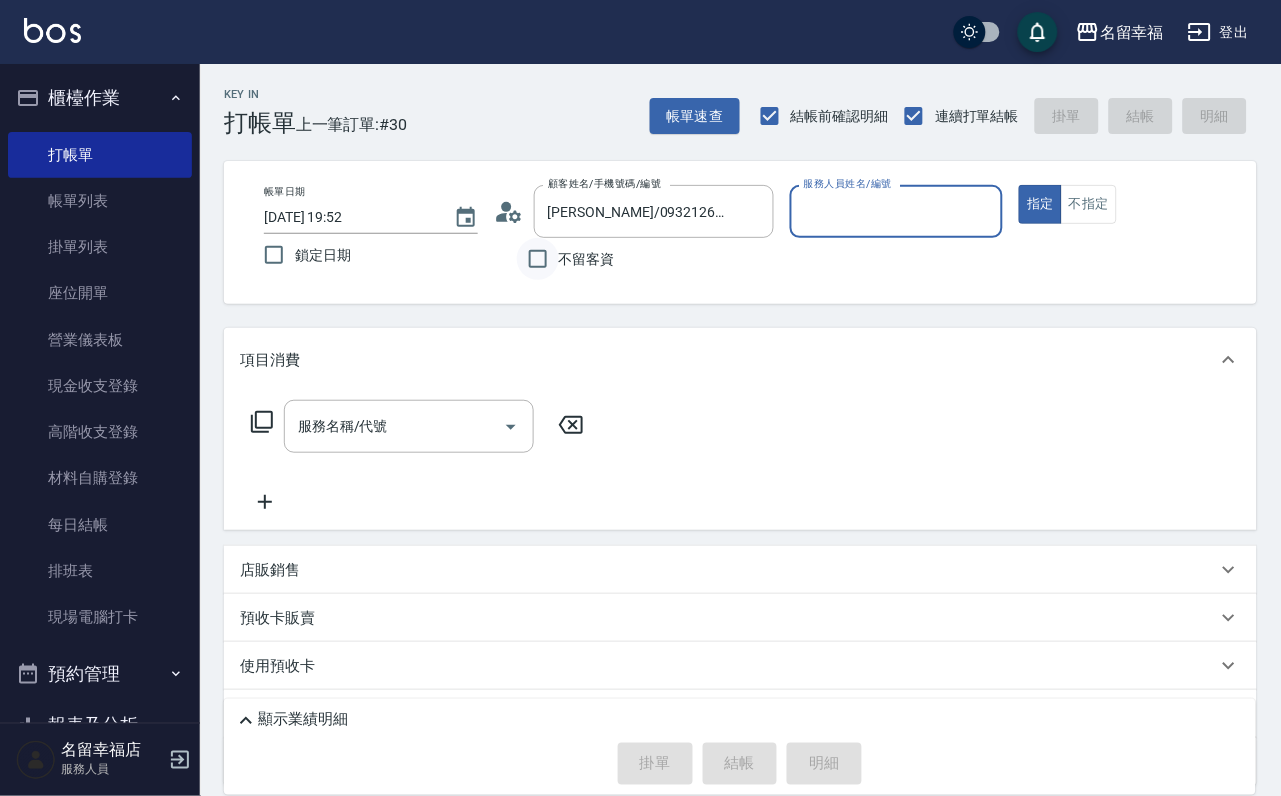type on "語[PERSON_NAME]-6" 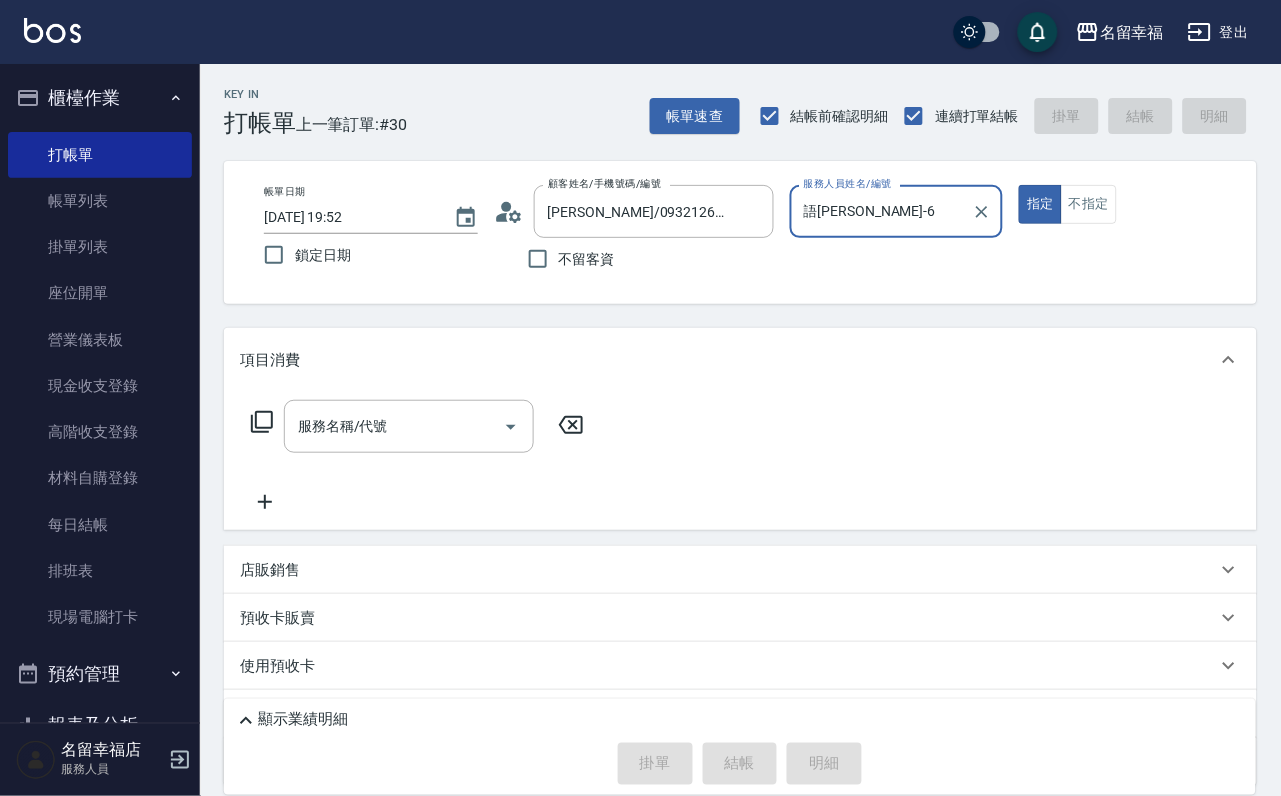click 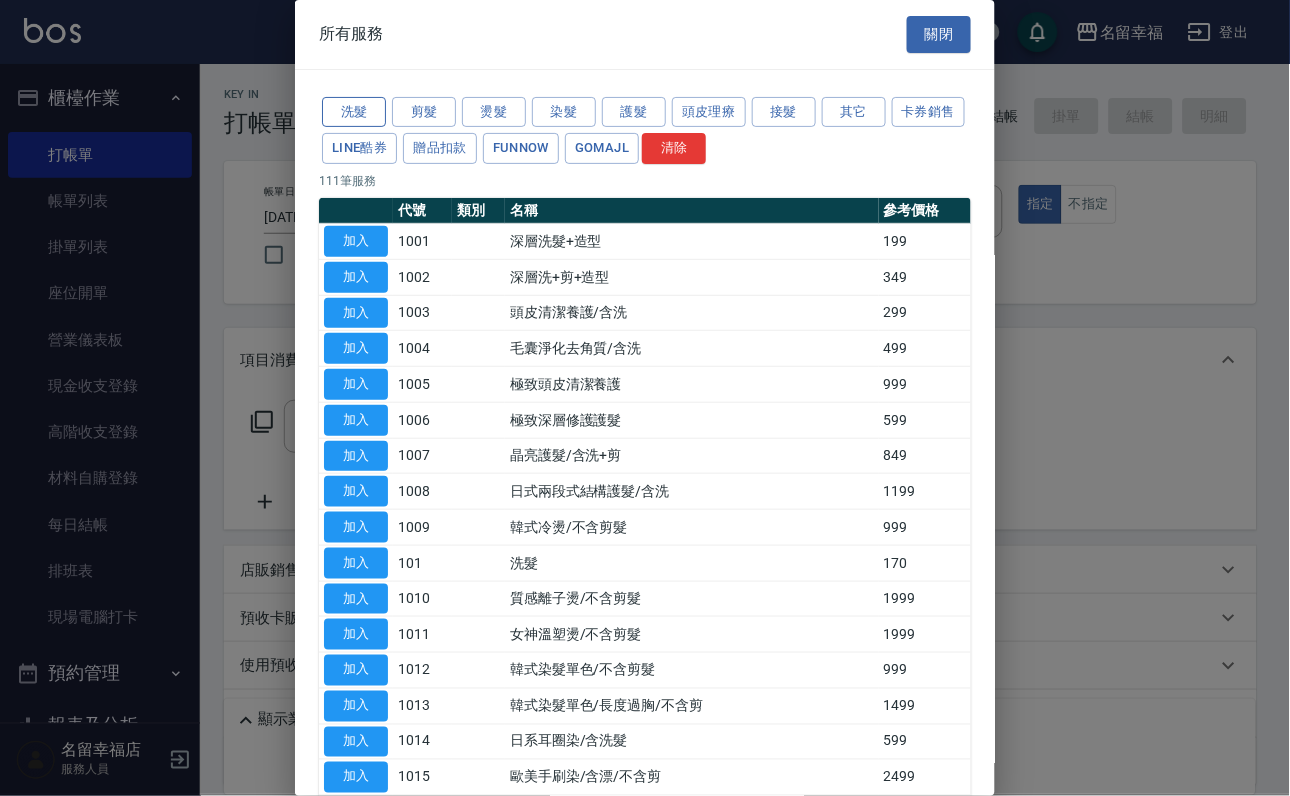 click on "洗髮" at bounding box center (354, 112) 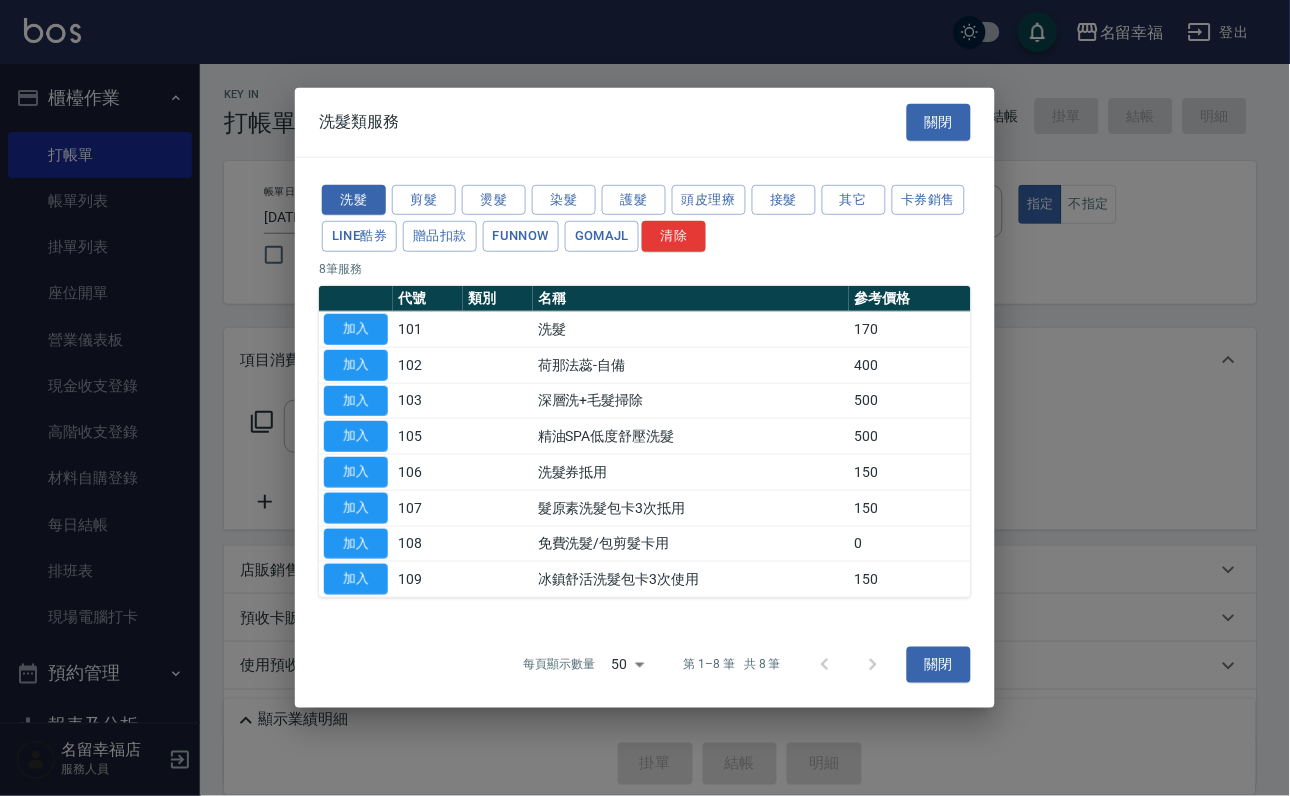 click on "加入" at bounding box center (356, 329) 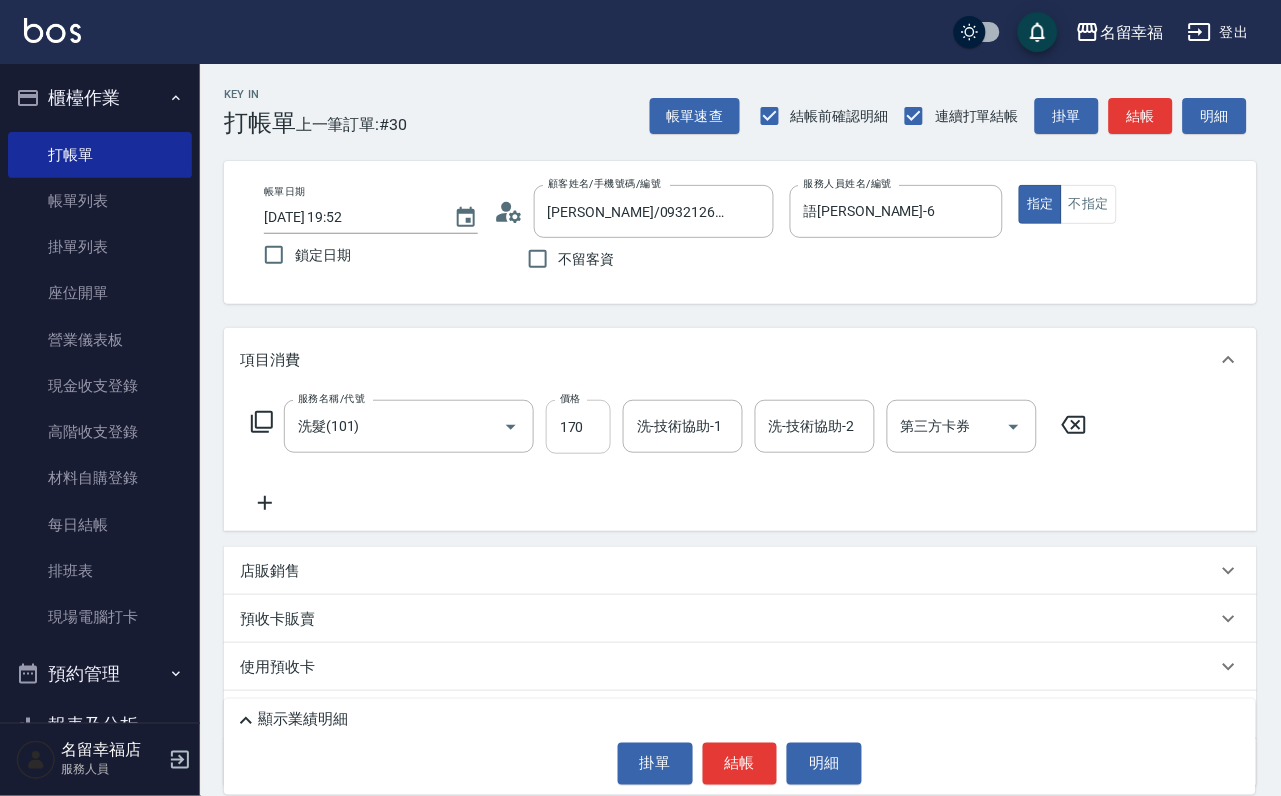 click on "170" at bounding box center (578, 427) 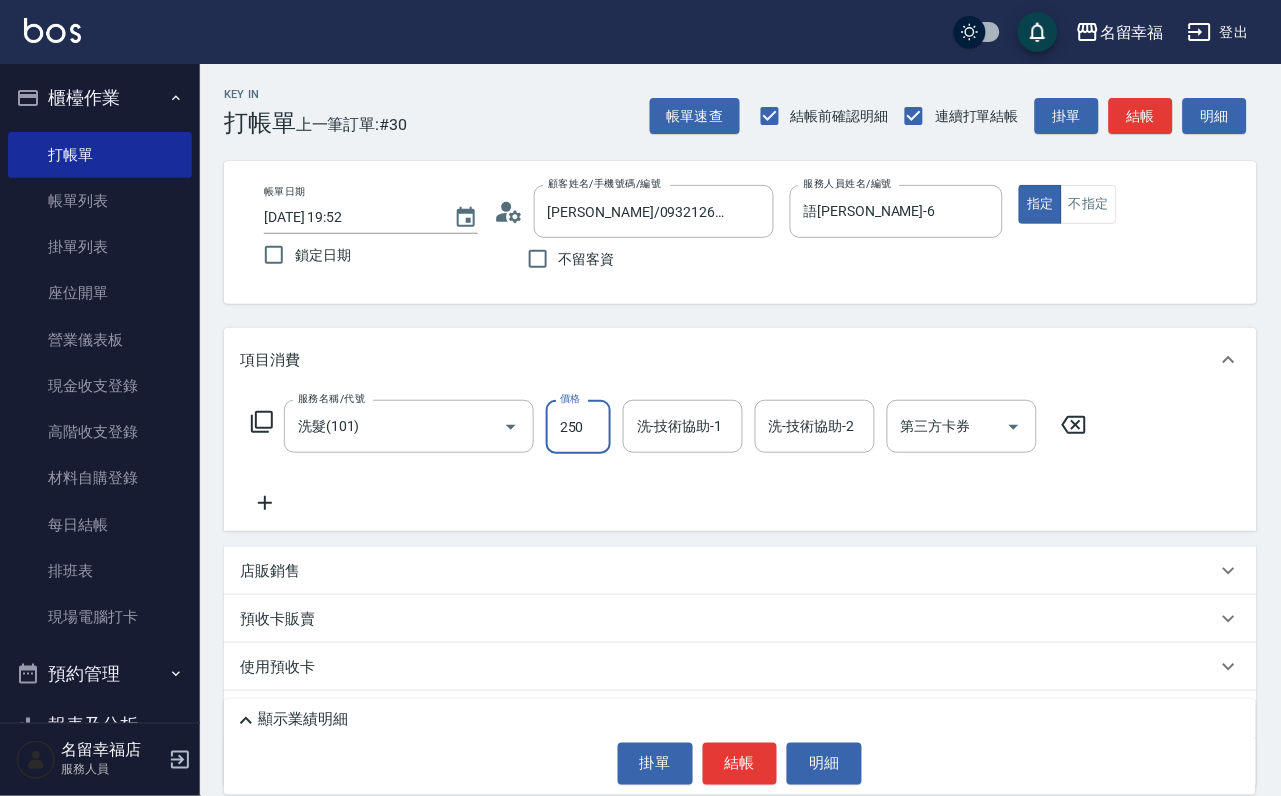 type on "250" 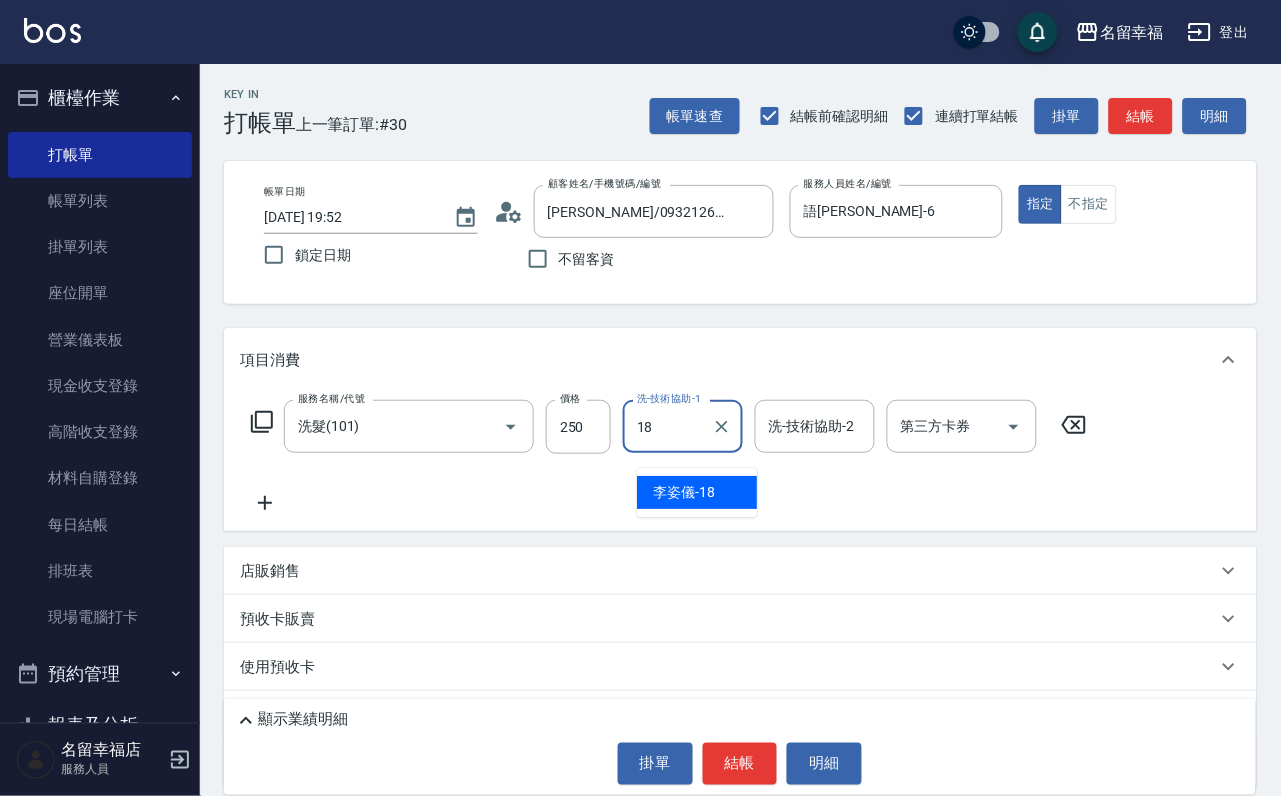 type on "[PERSON_NAME]-18" 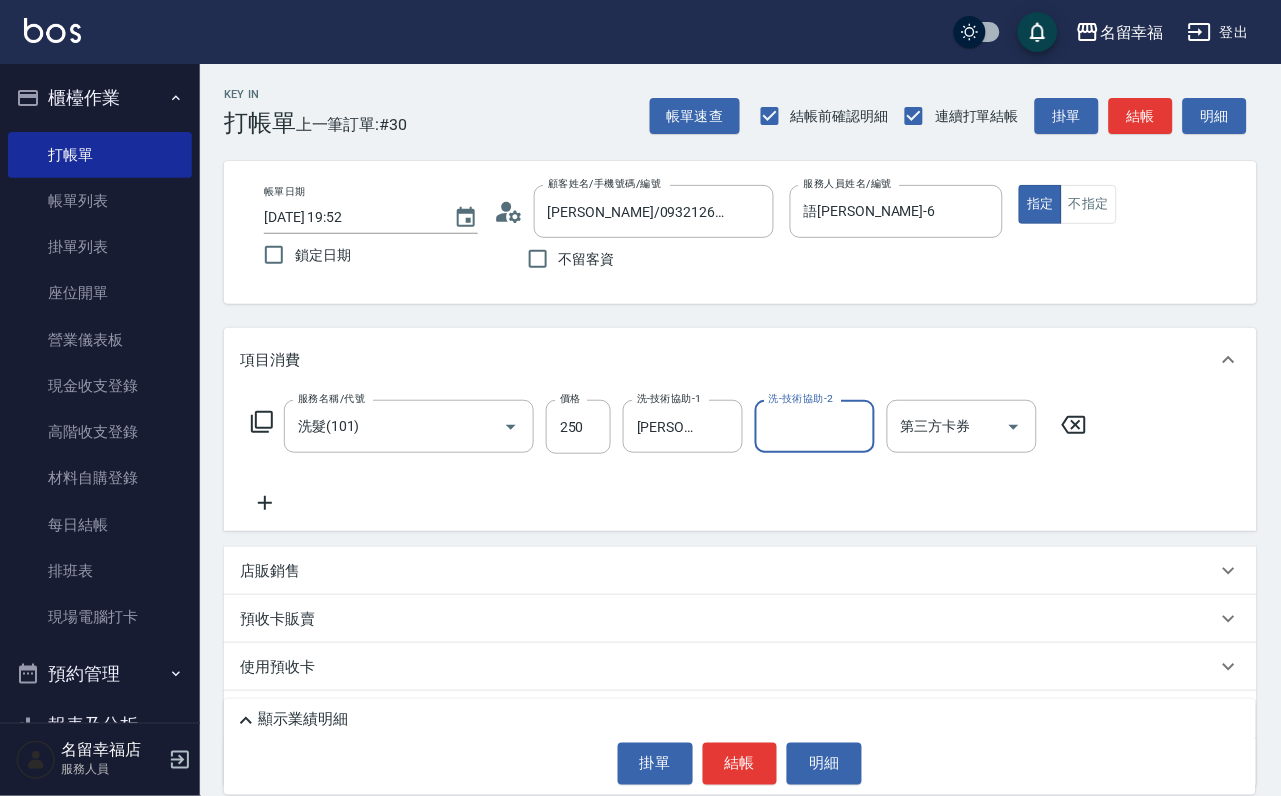click 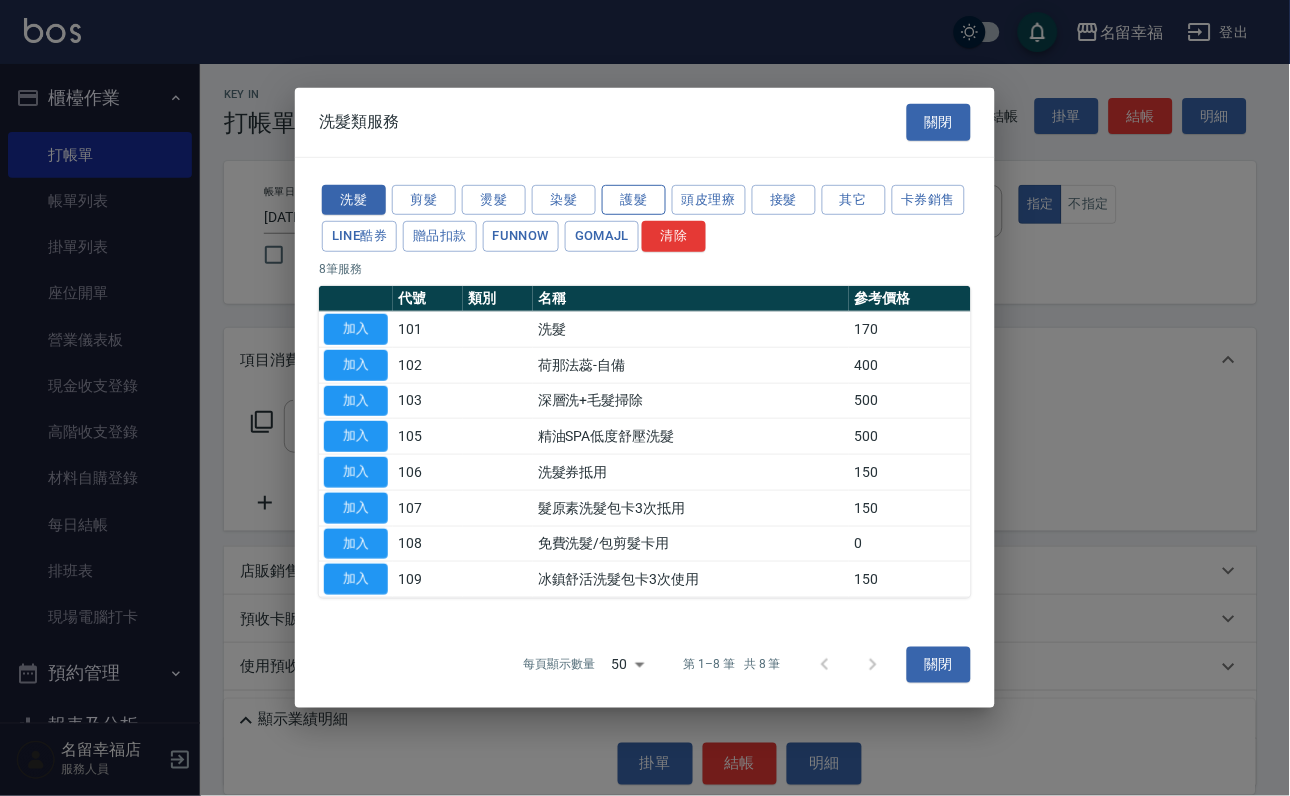 click on "護髮" at bounding box center (634, 199) 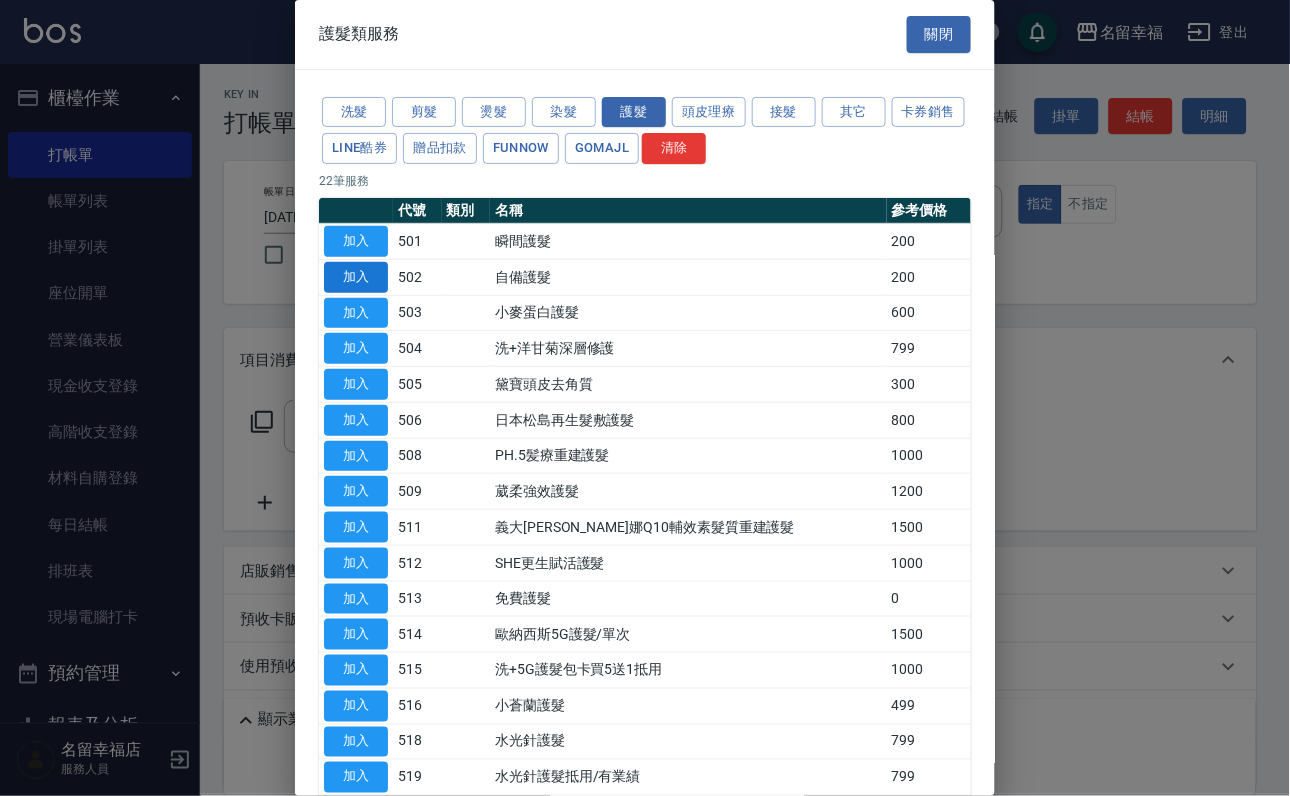 drag, startPoint x: 335, startPoint y: 320, endPoint x: 345, endPoint y: 335, distance: 18.027756 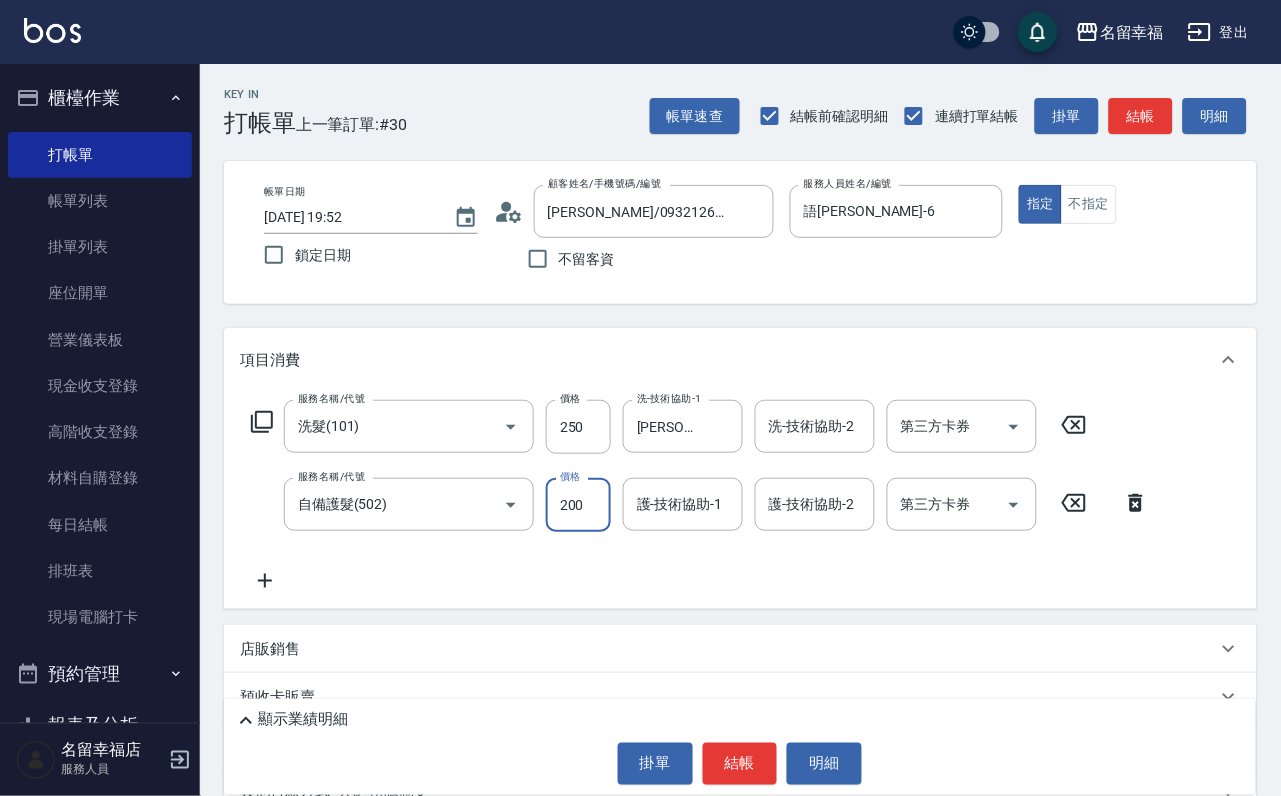 click on "200" at bounding box center [578, 505] 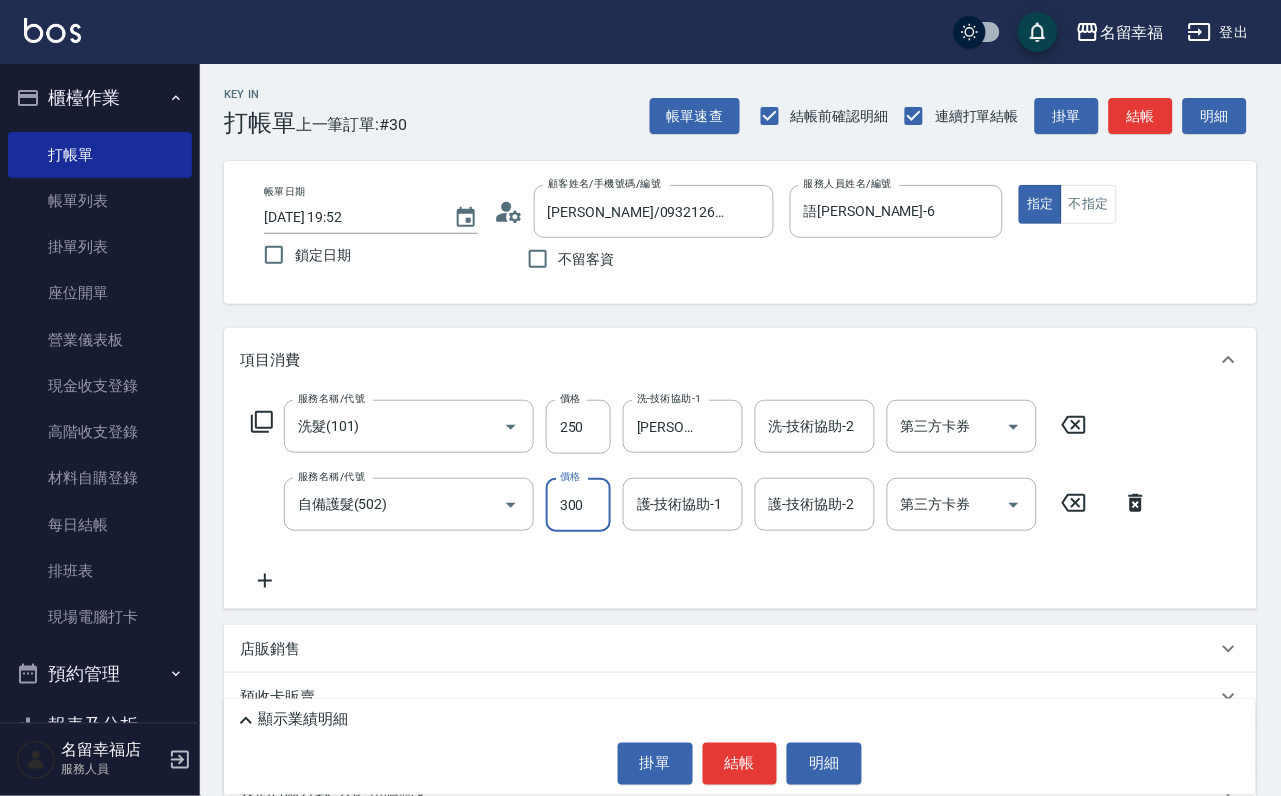 type on "300" 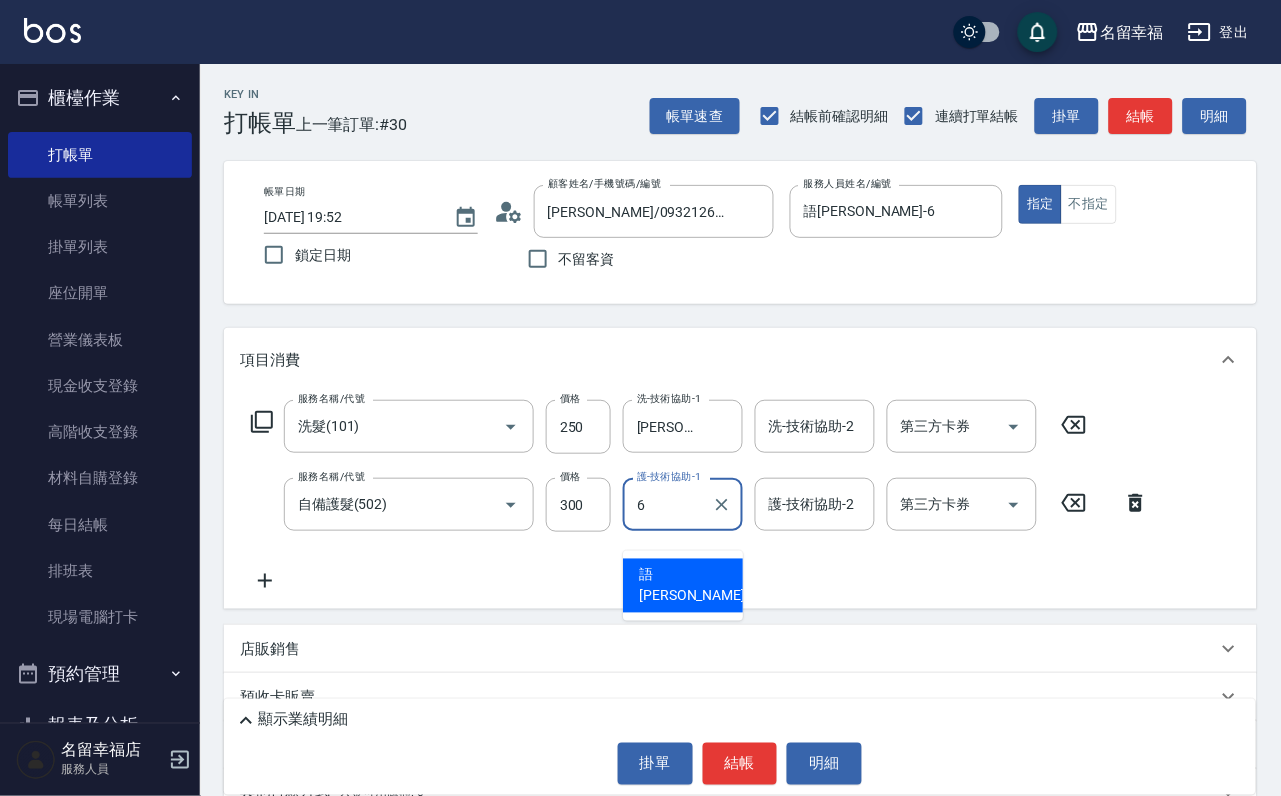 type on "語[PERSON_NAME]-6" 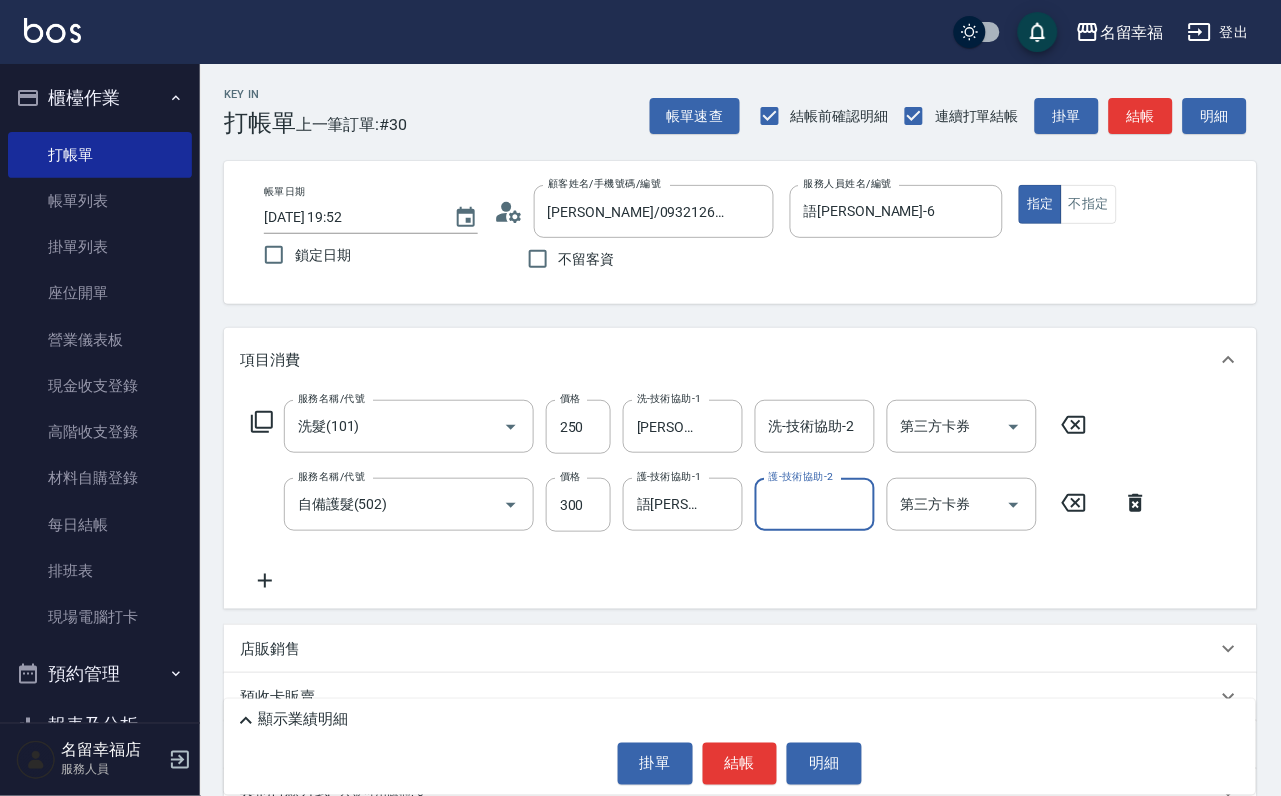 click 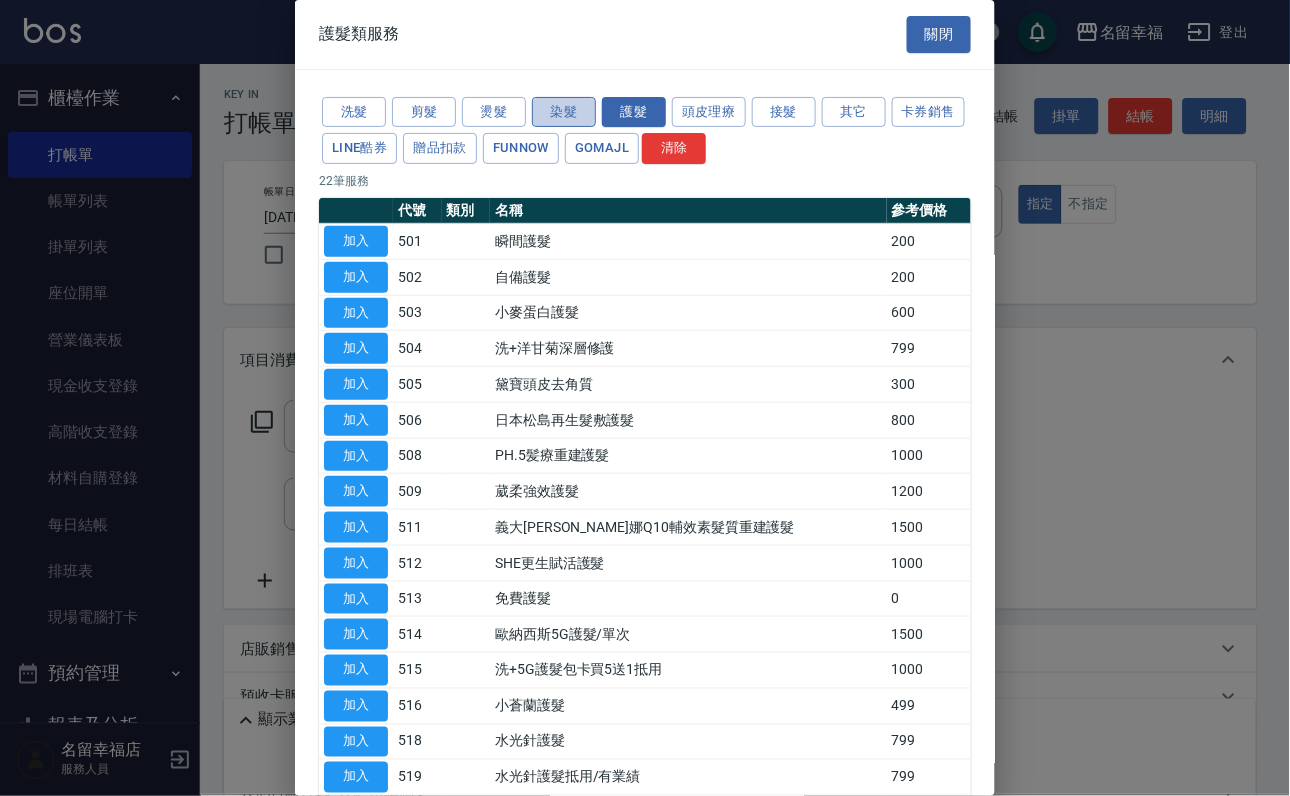 click on "染髮" at bounding box center [564, 112] 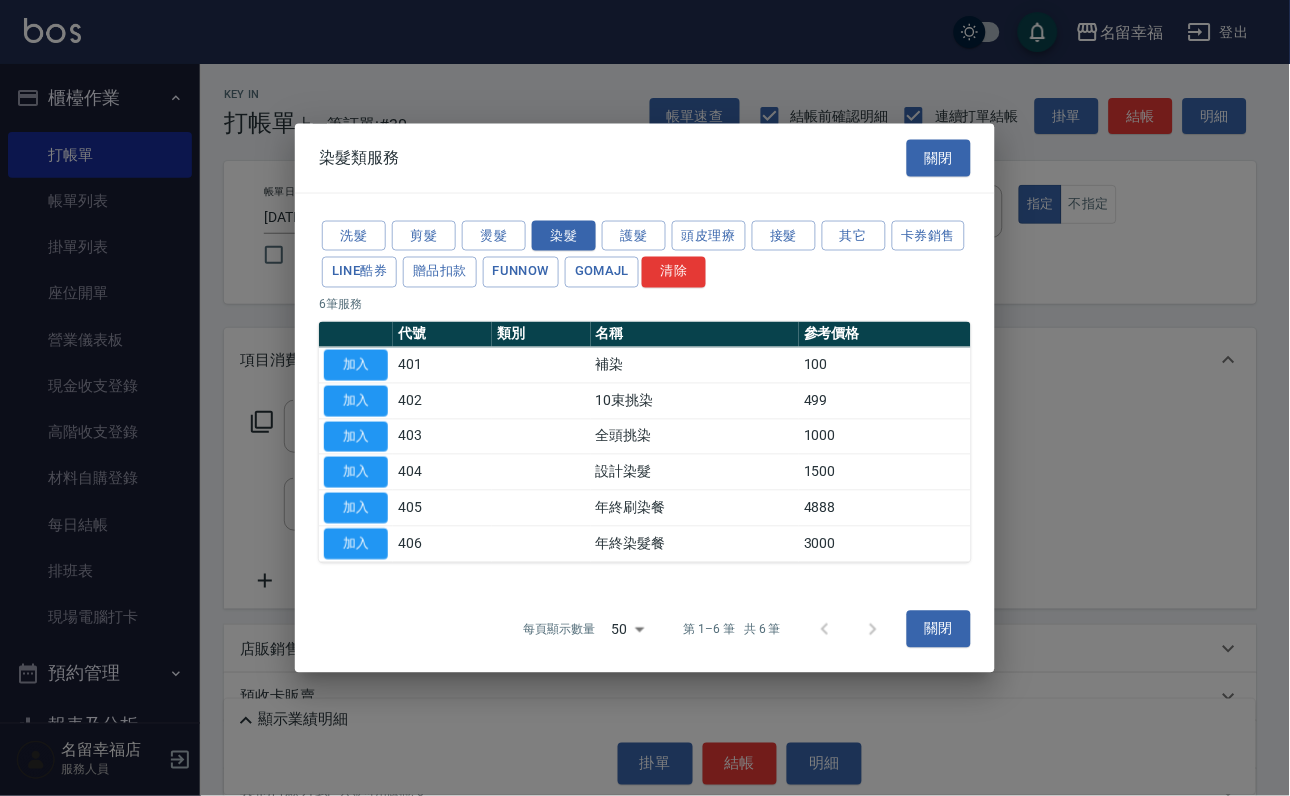click on "加入" at bounding box center (356, 472) 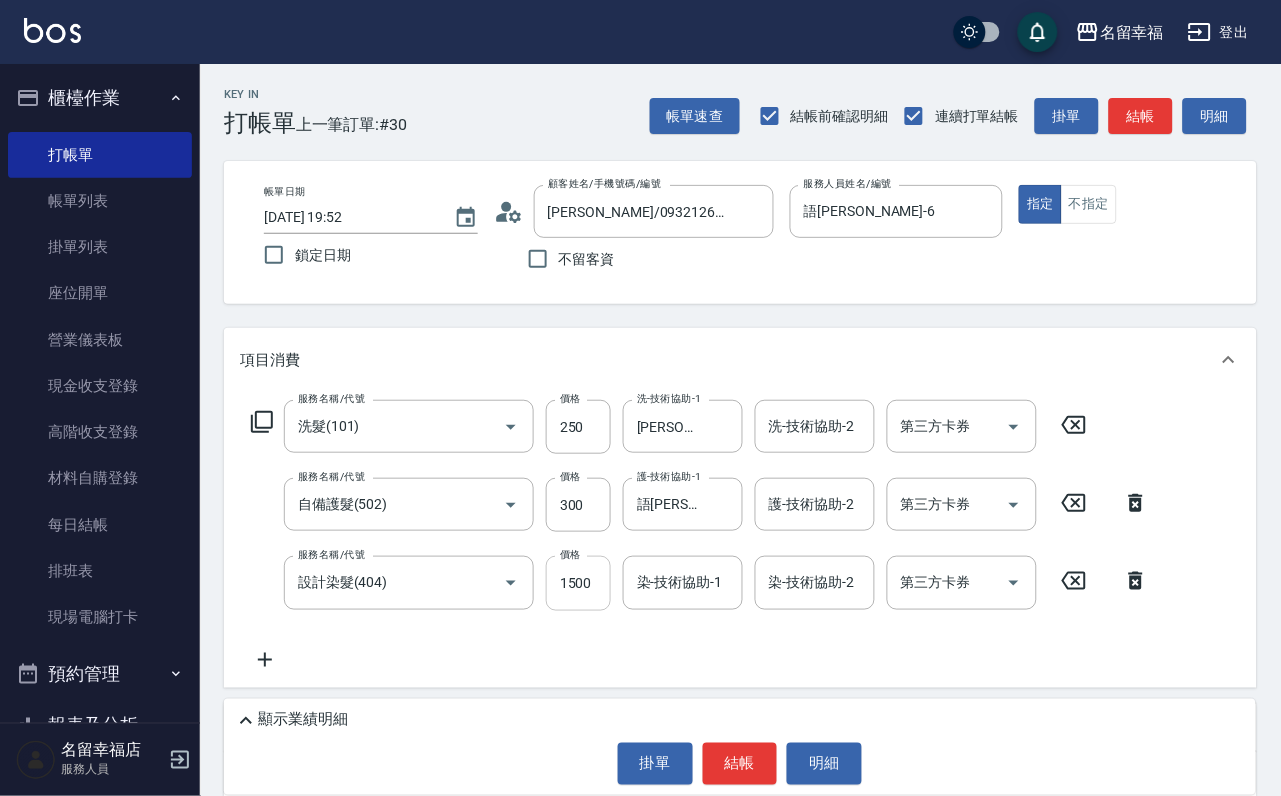 click on "1500" at bounding box center [578, 583] 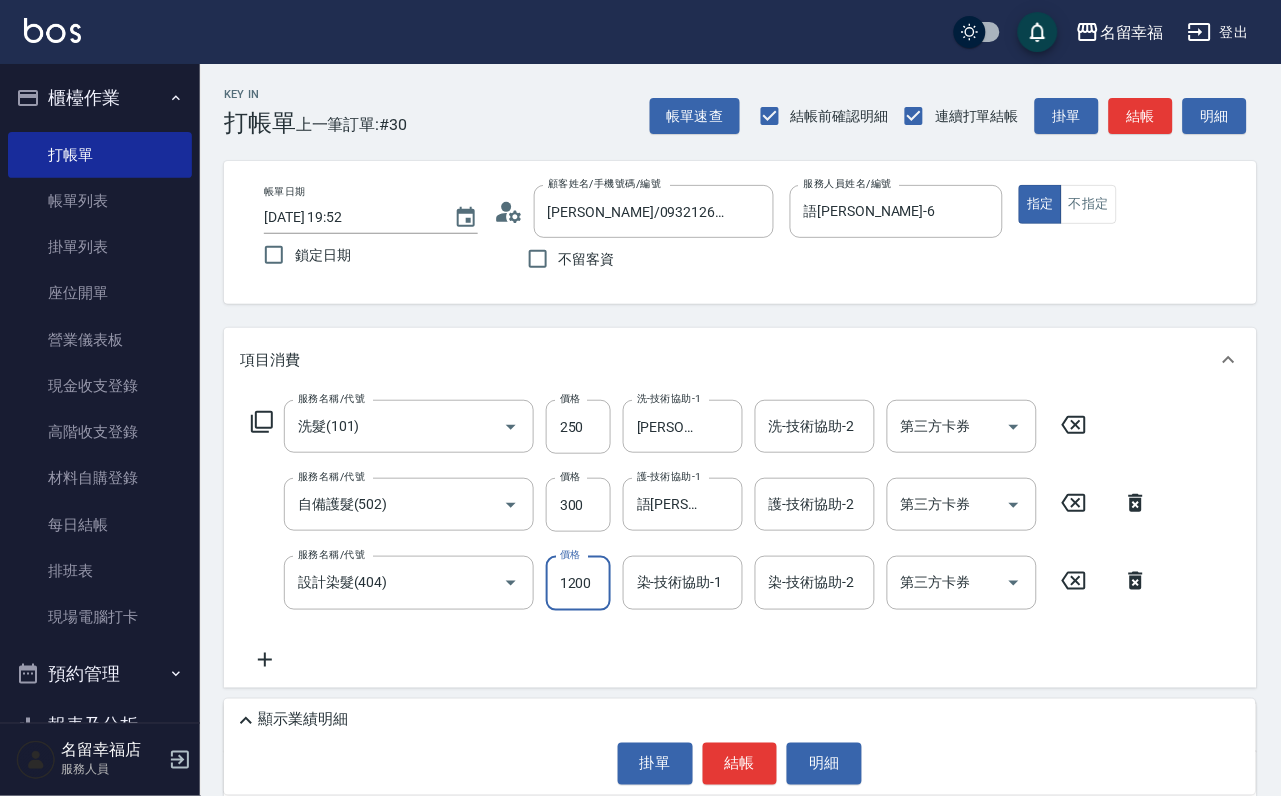 scroll, scrollTop: 0, scrollLeft: 1, axis: horizontal 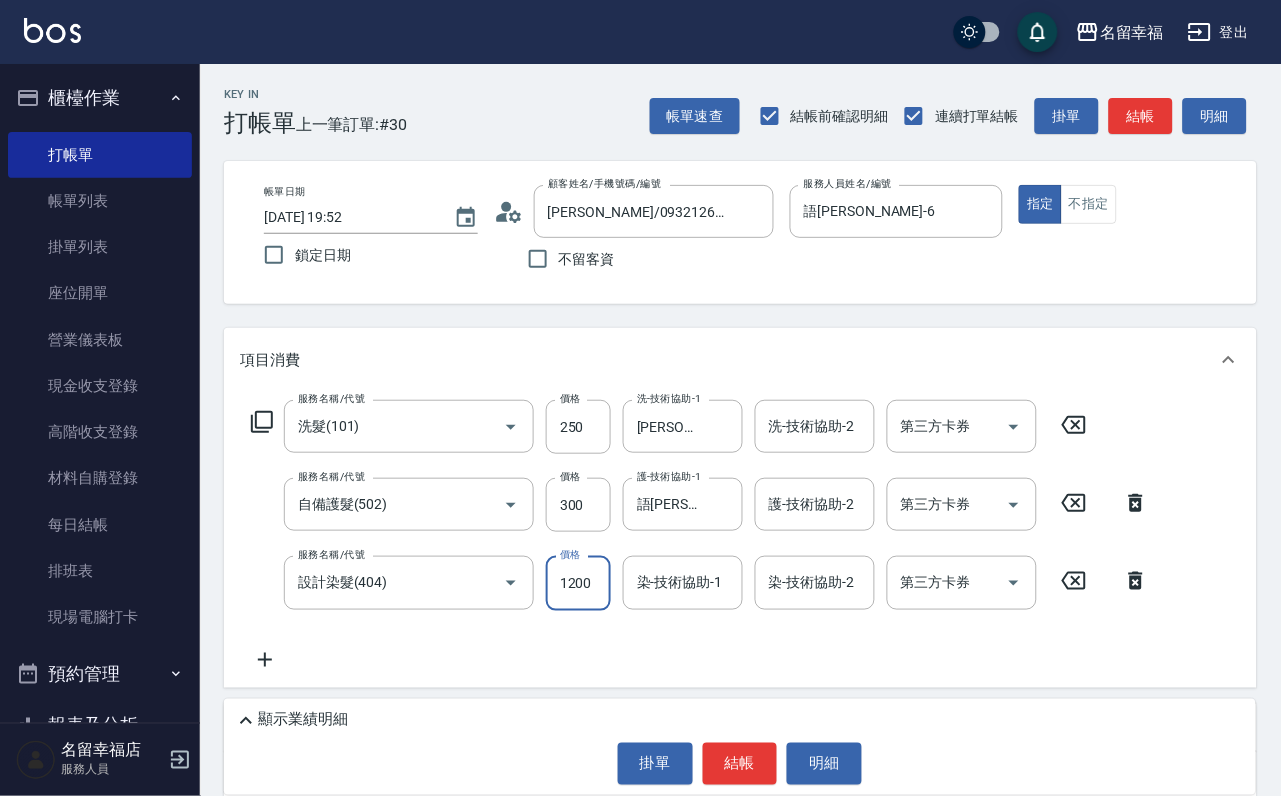 type on "1200" 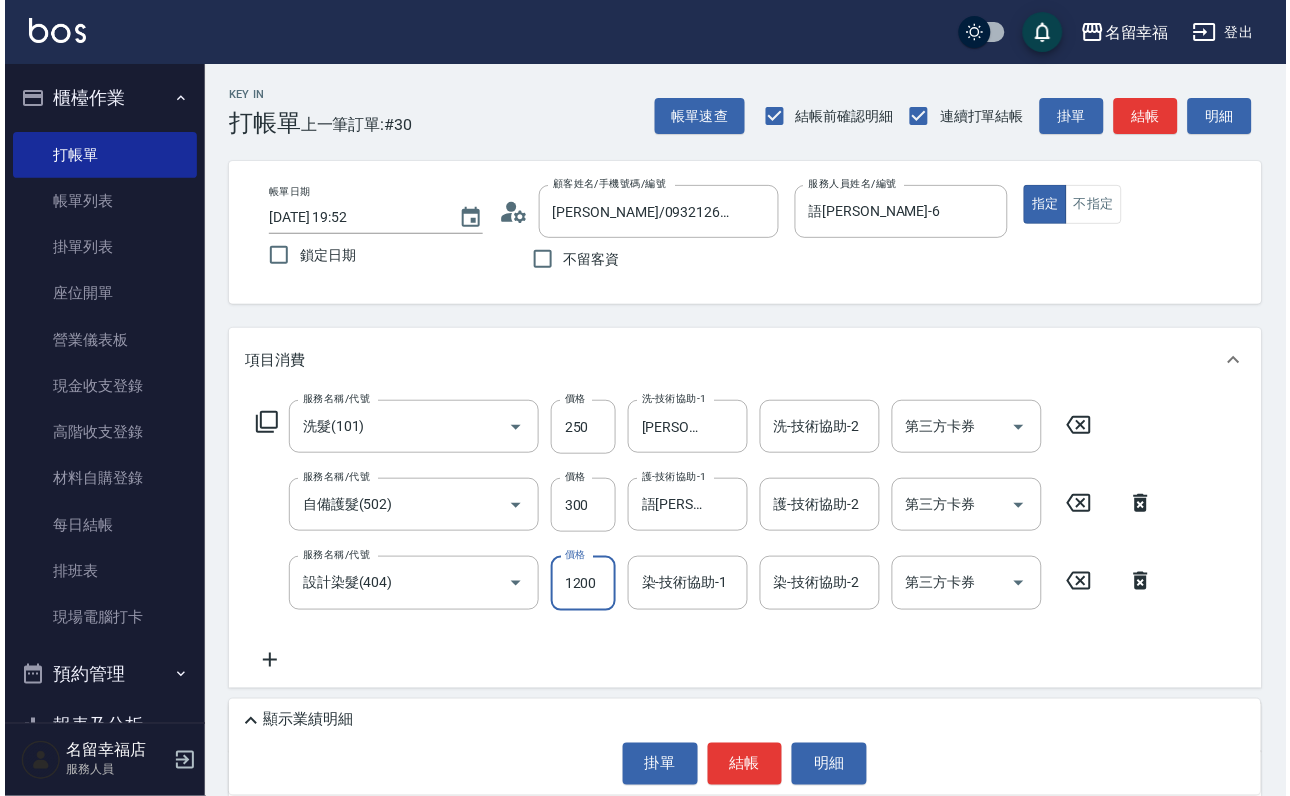scroll, scrollTop: 0, scrollLeft: 0, axis: both 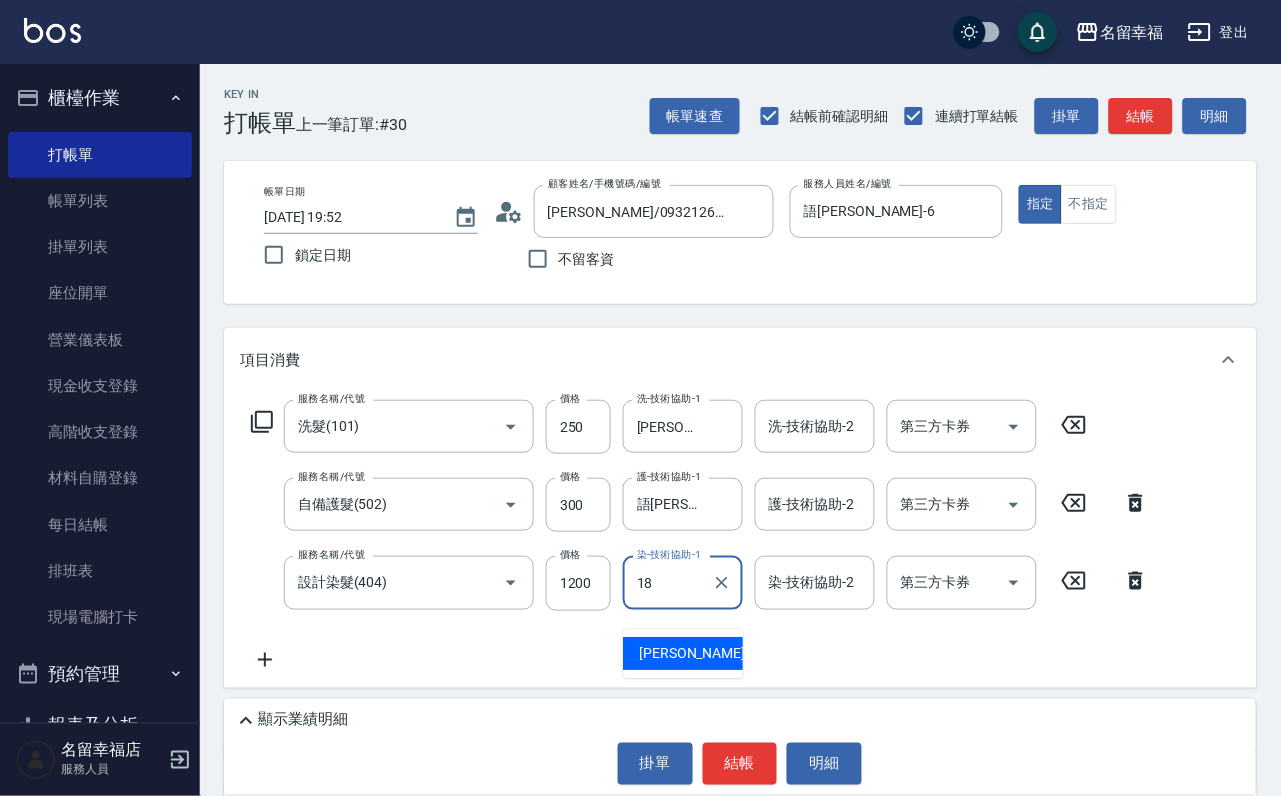 type on "[PERSON_NAME]-18" 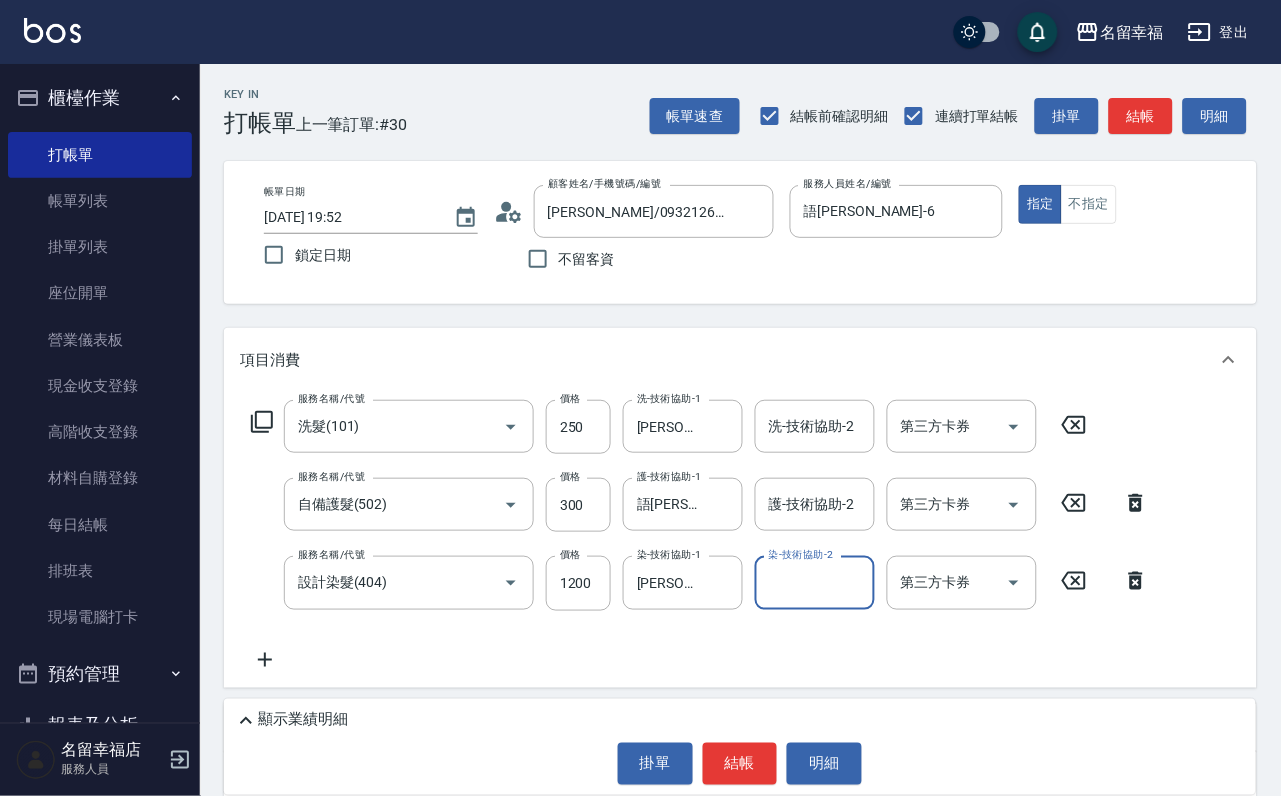 click 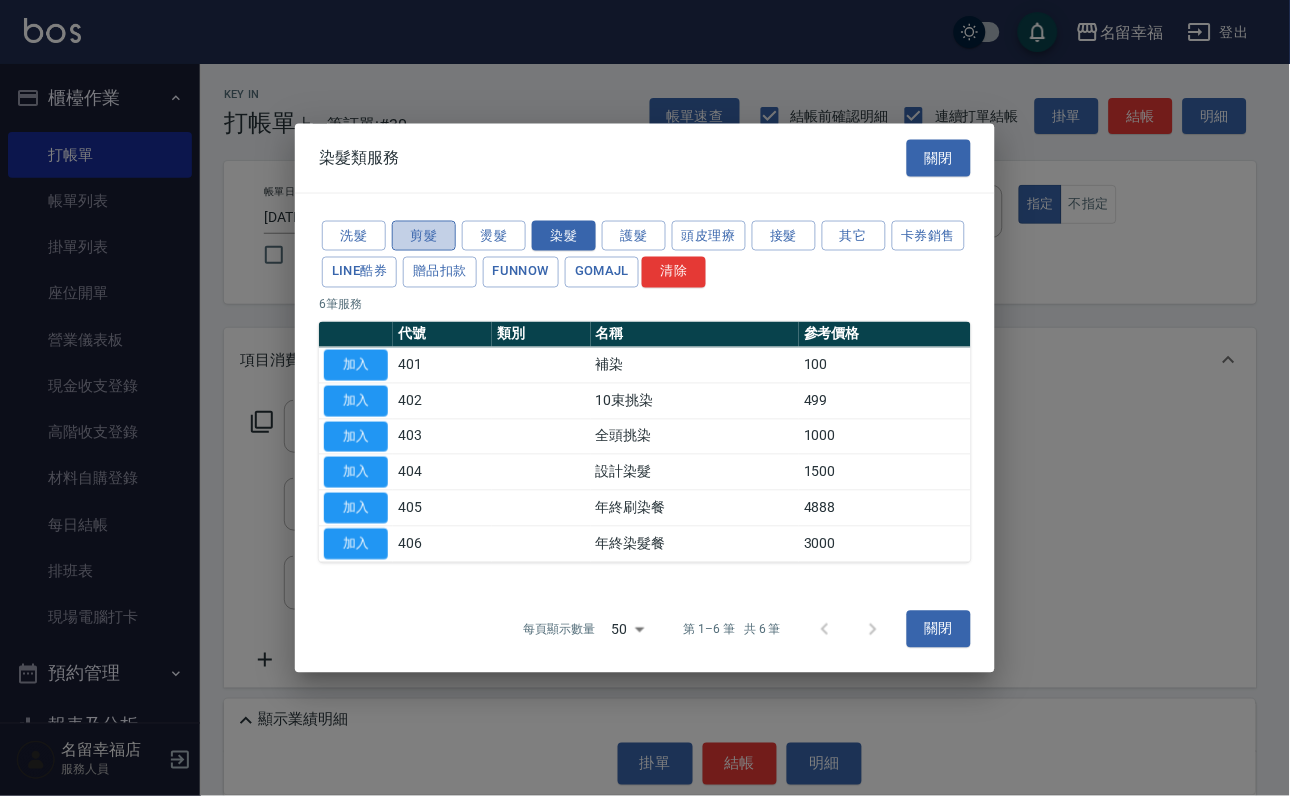 click on "剪髮" at bounding box center (424, 235) 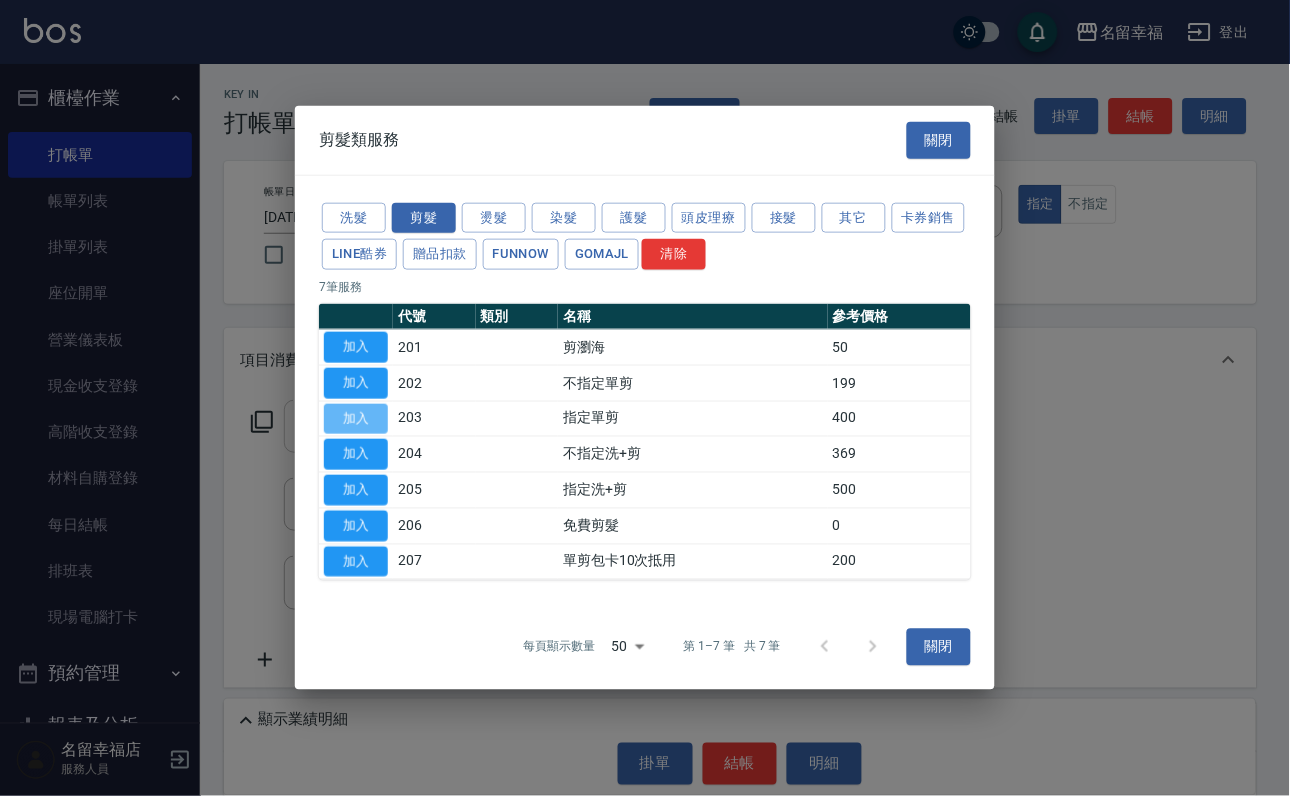 drag, startPoint x: 357, startPoint y: 414, endPoint x: 396, endPoint y: 463, distance: 62.625874 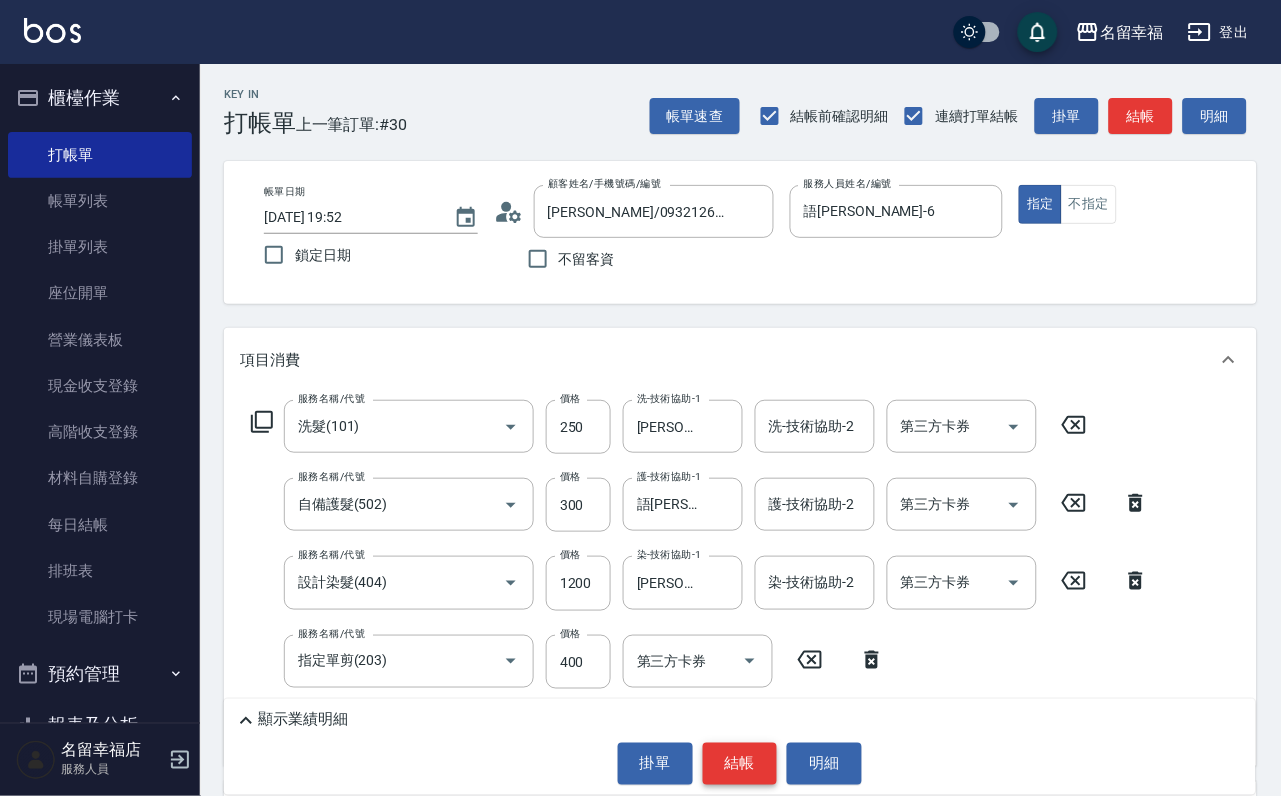 click on "結帳" at bounding box center [740, 764] 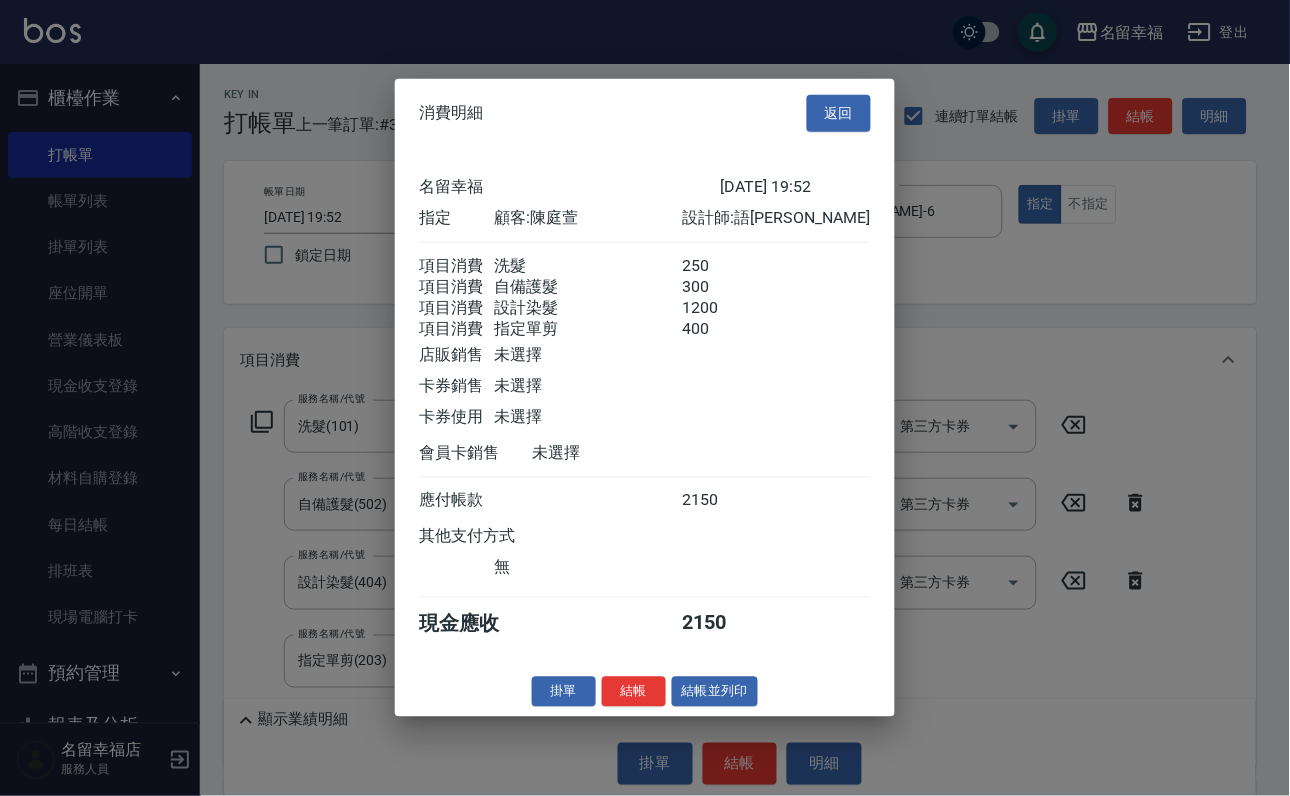 scroll, scrollTop: 471, scrollLeft: 0, axis: vertical 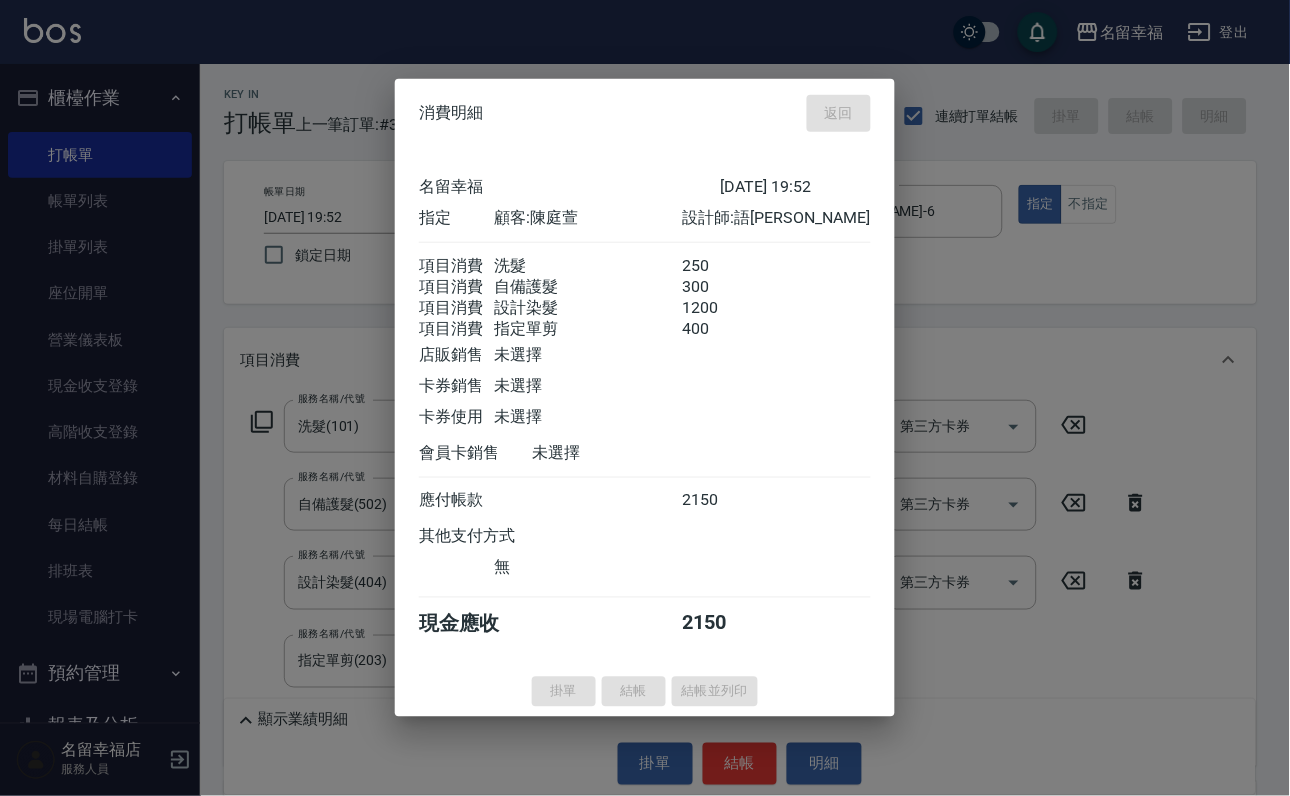 type on "[DATE] 19:53" 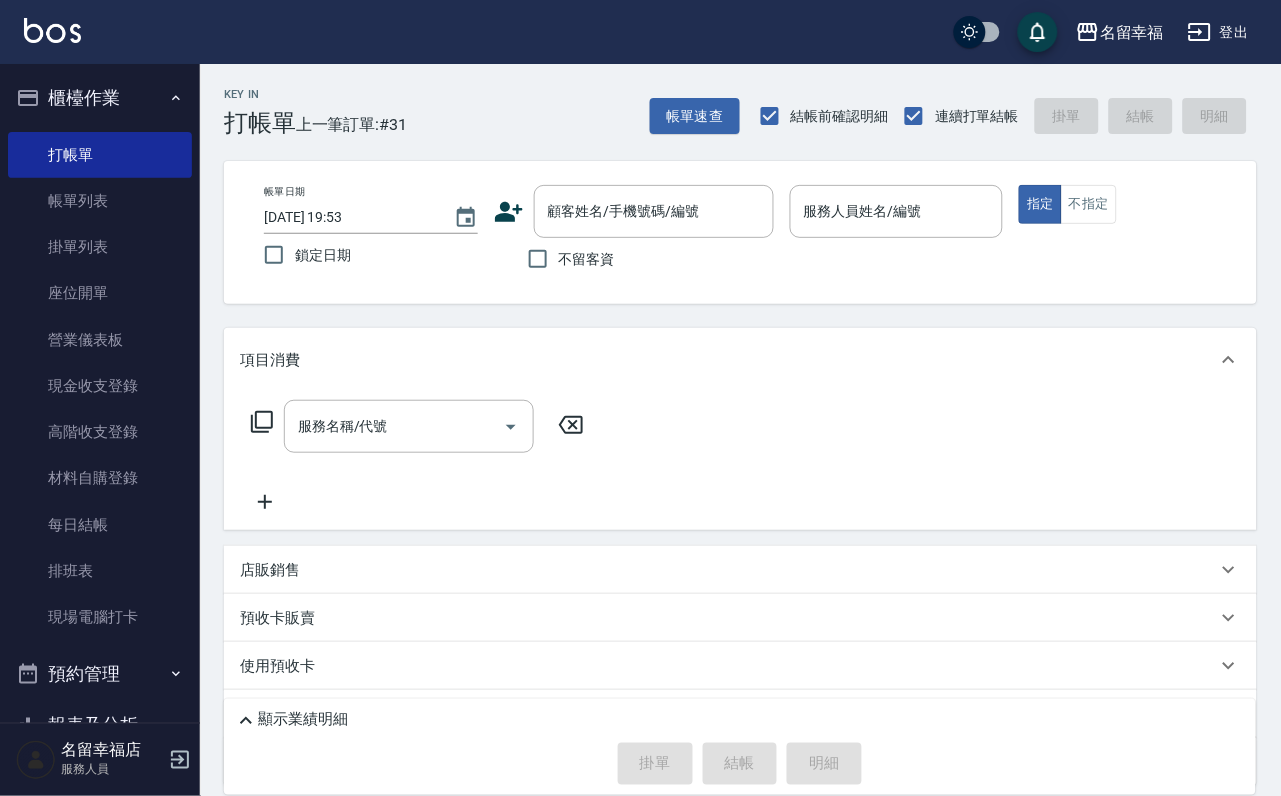 click on "不留客資" at bounding box center [566, 259] 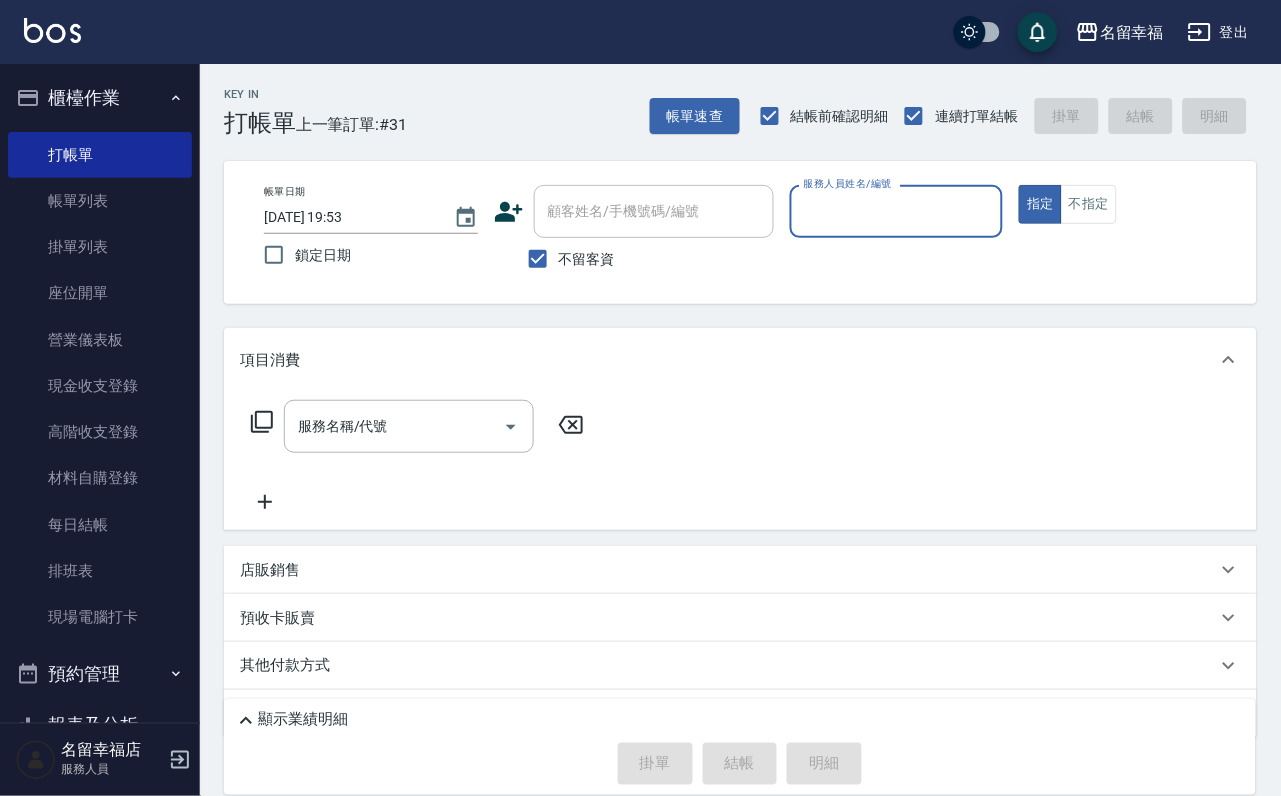 drag, startPoint x: 943, startPoint y: 235, endPoint x: 964, endPoint y: 229, distance: 21.84033 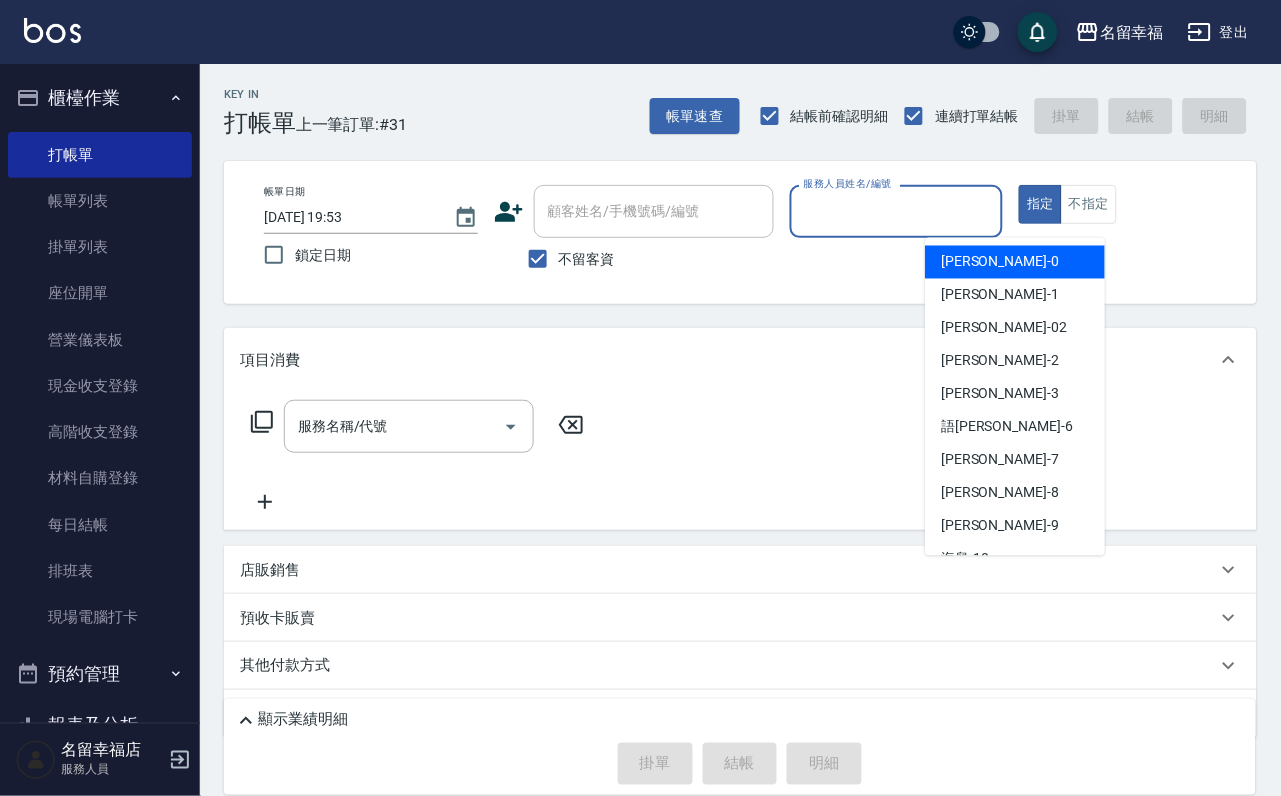 click on "服務人員姓名/編號" at bounding box center (897, 211) 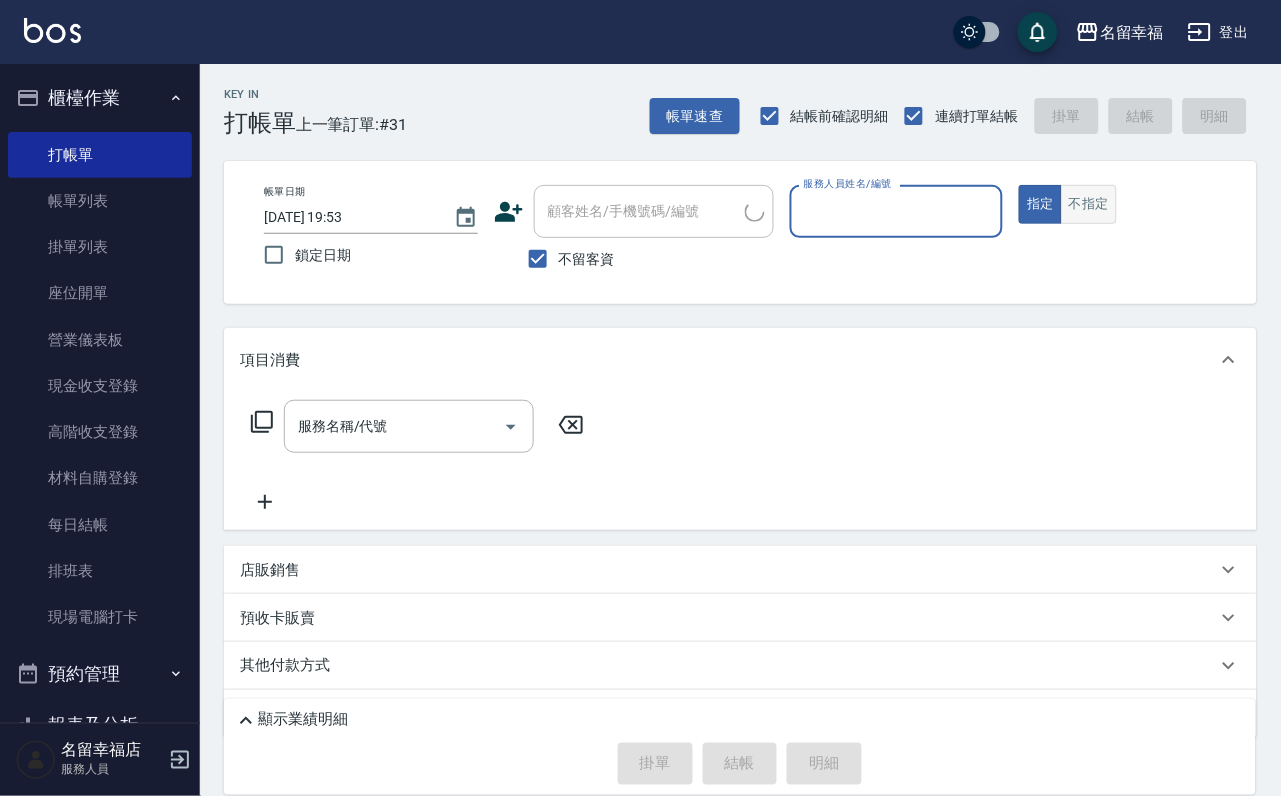 type on "[PERSON_NAME]/0932211139/" 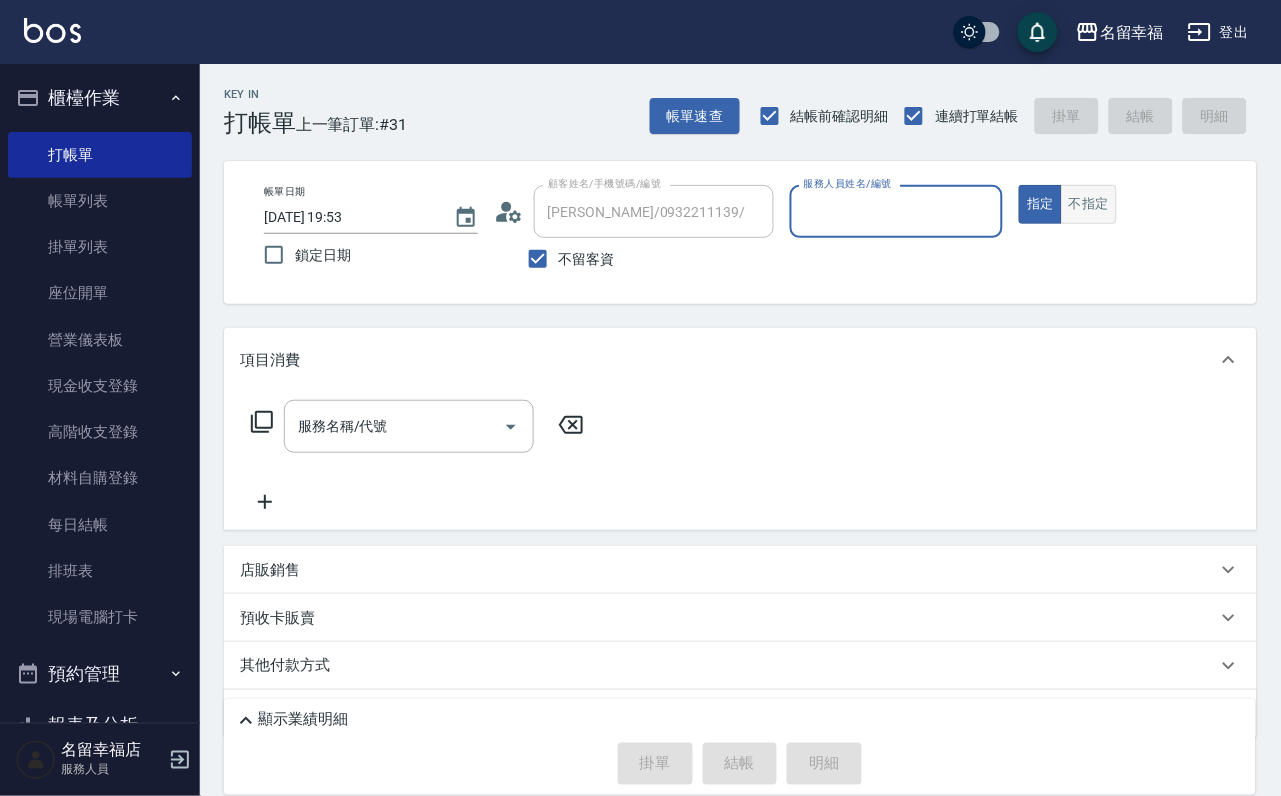 type on "[PERSON_NAME]-7" 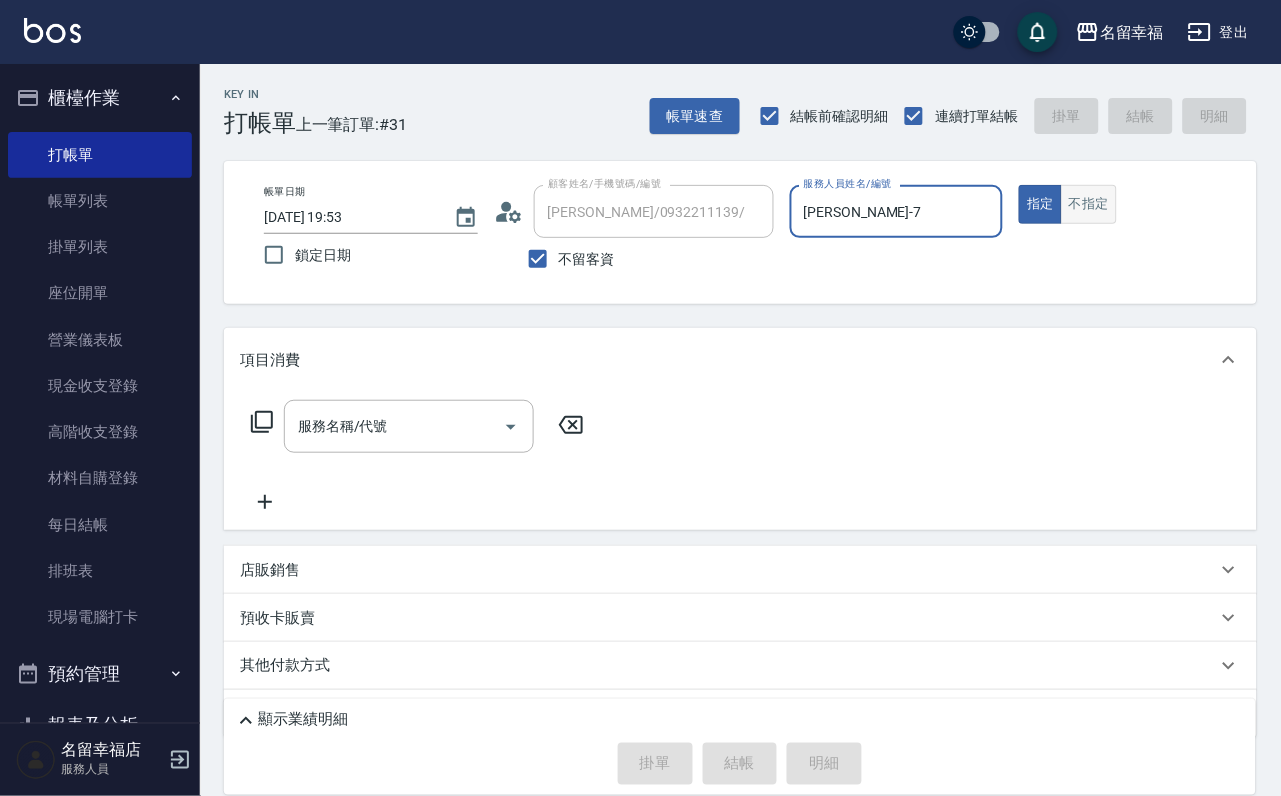 click on "不指定" at bounding box center (1089, 204) 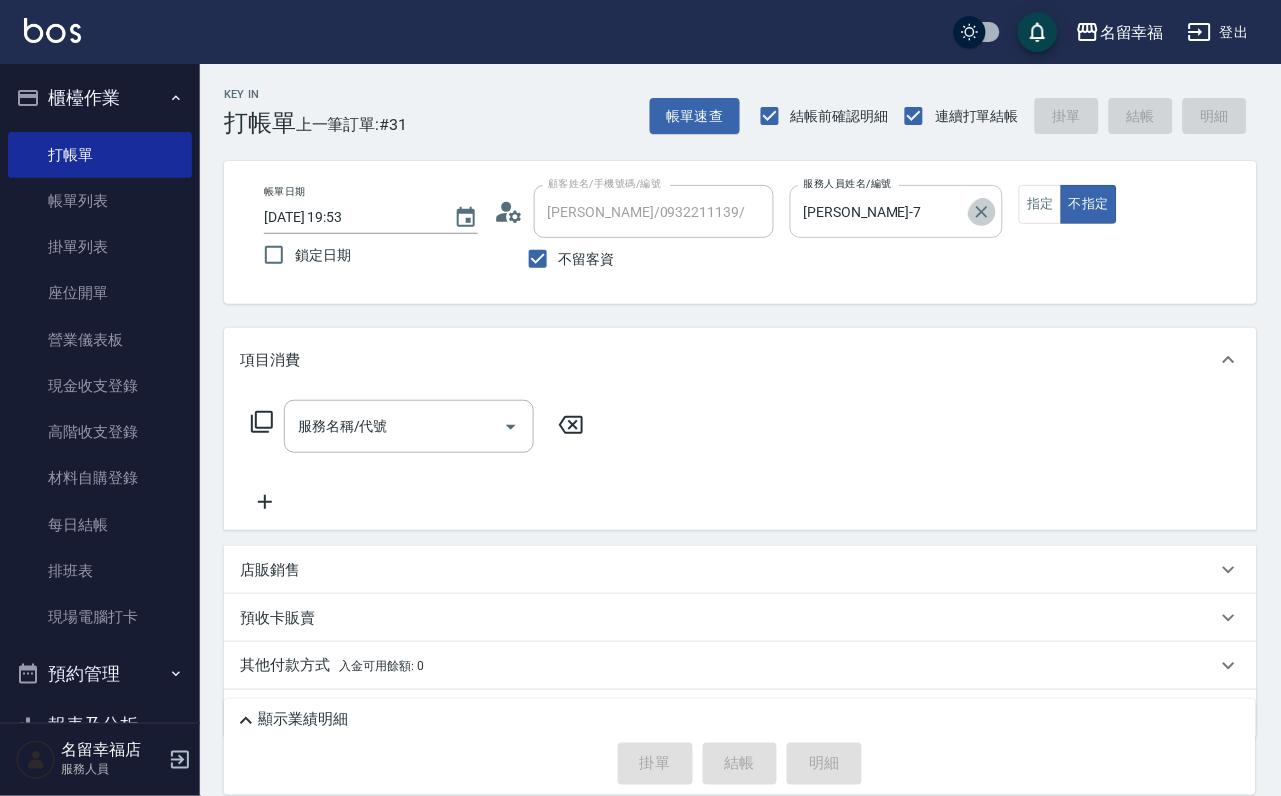 click at bounding box center (982, 212) 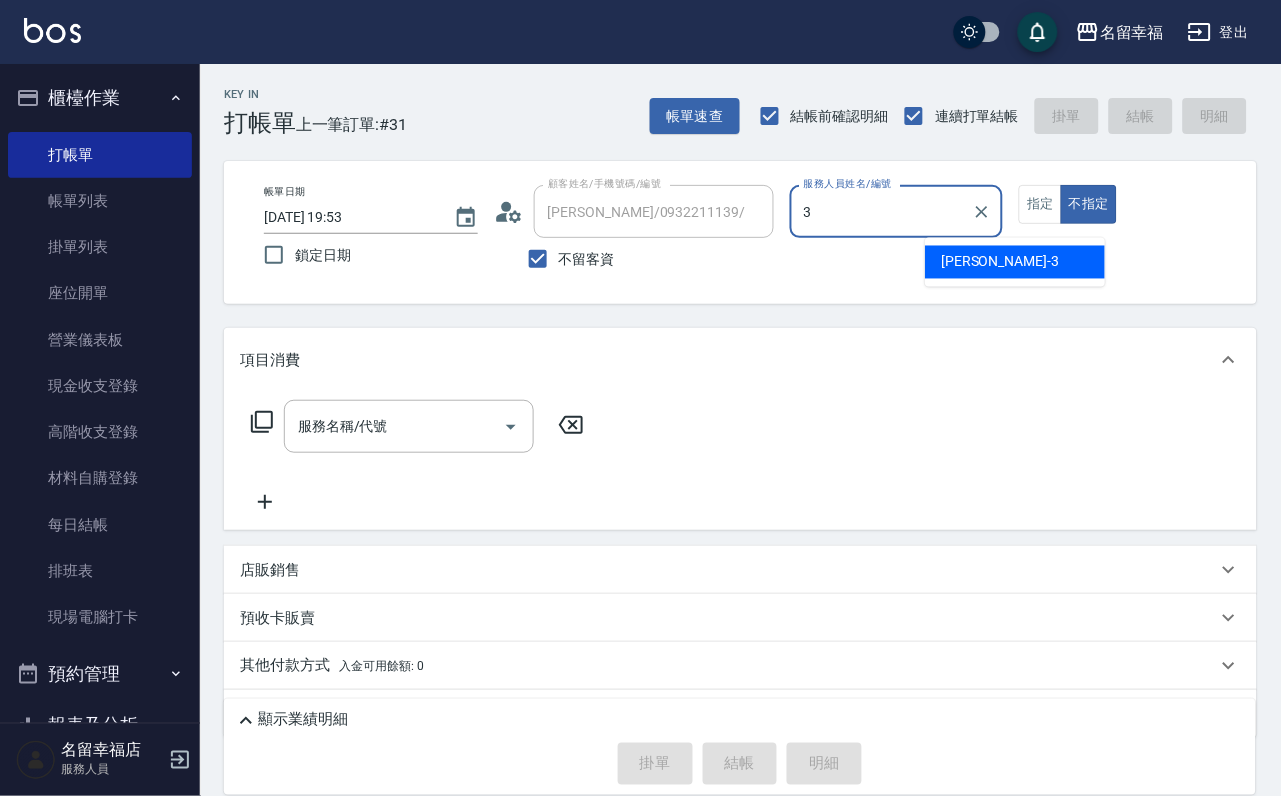 type on "[PERSON_NAME]-3" 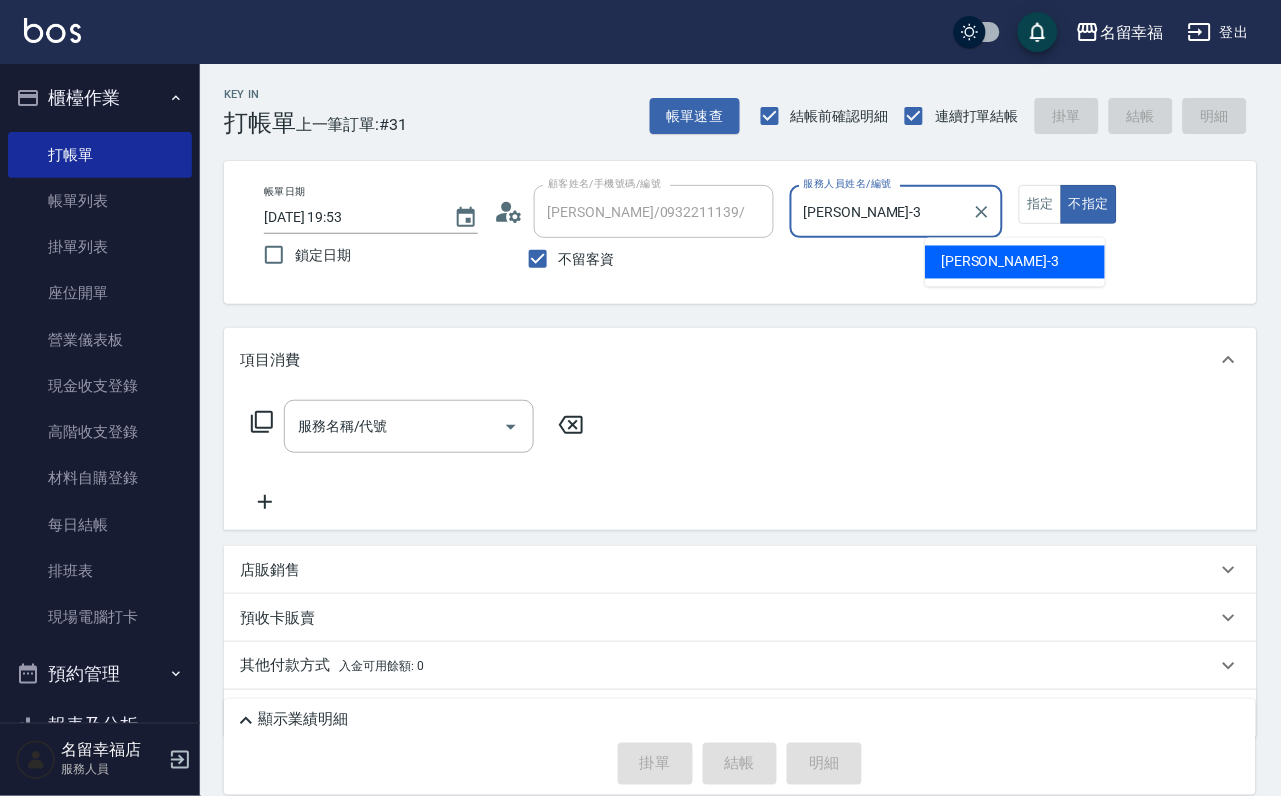 type on "false" 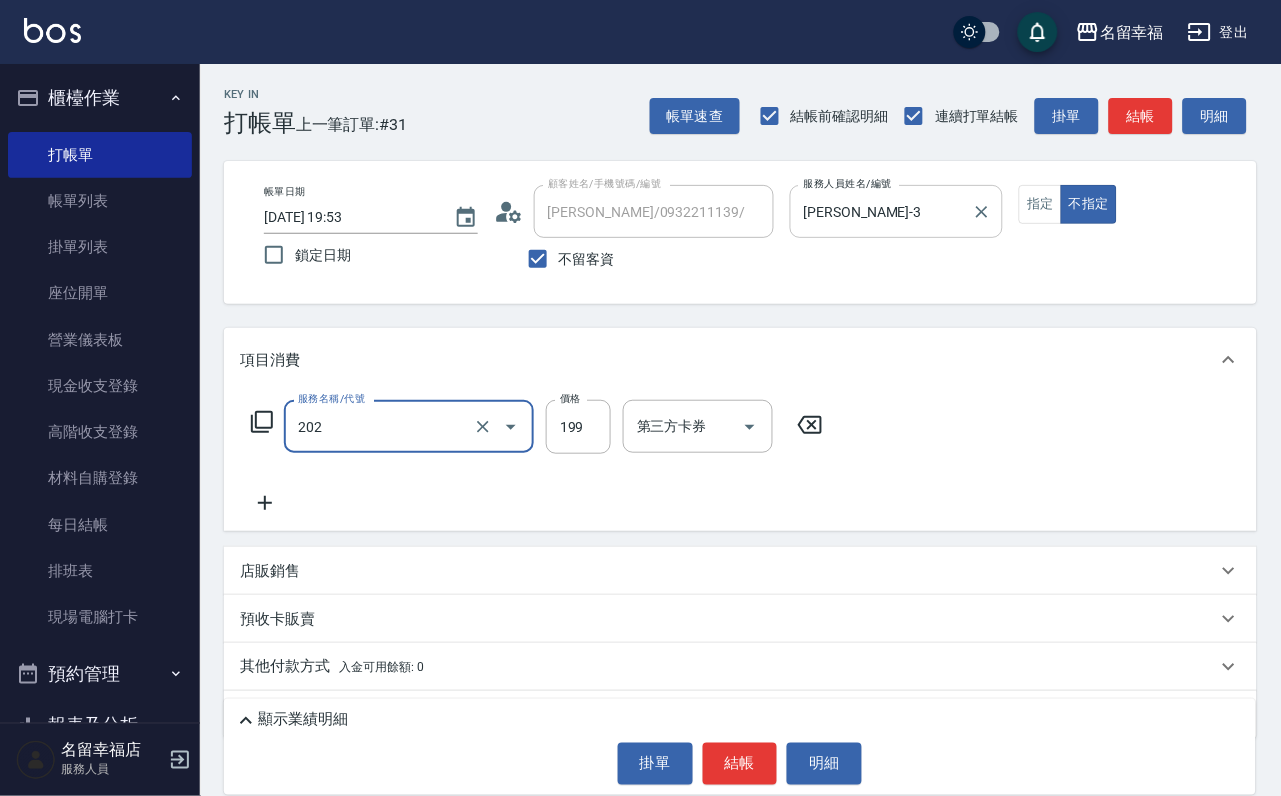 type on "不指定單剪(202)" 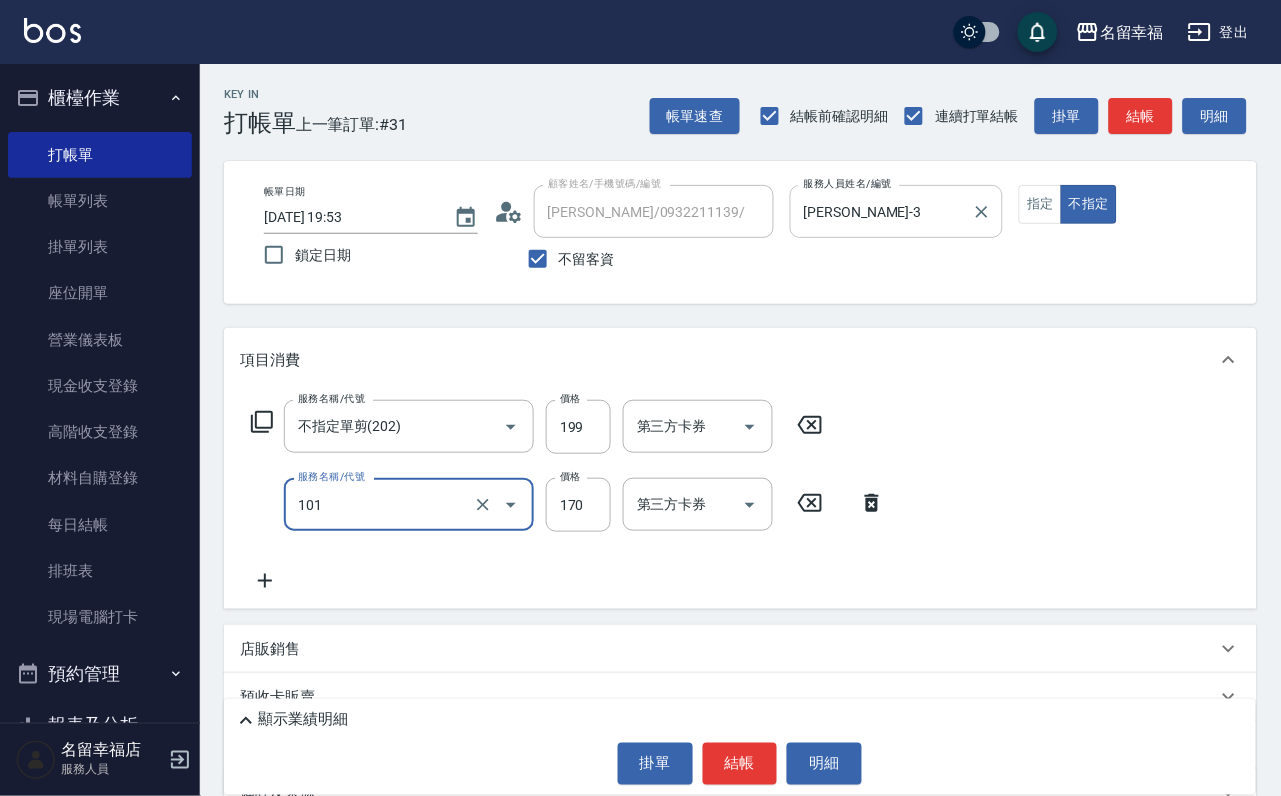type on "洗髮(101)" 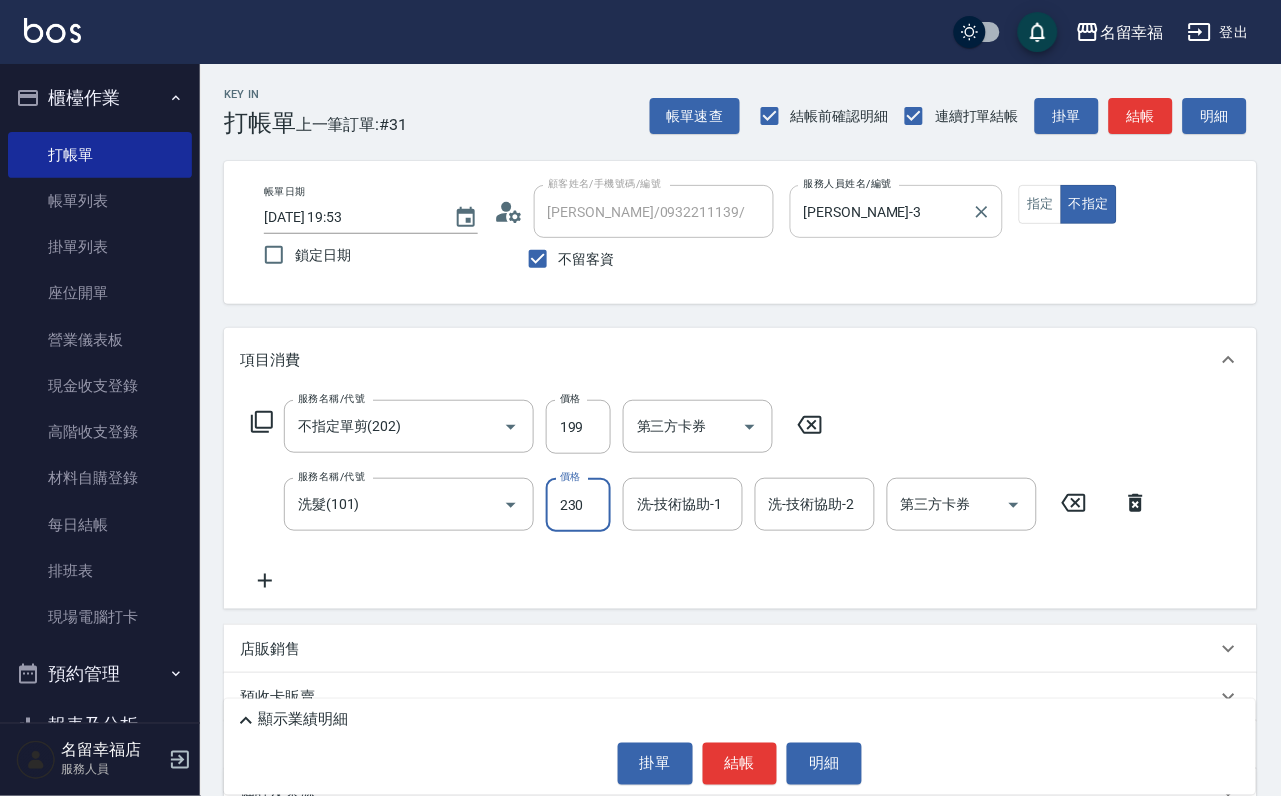 type on "230" 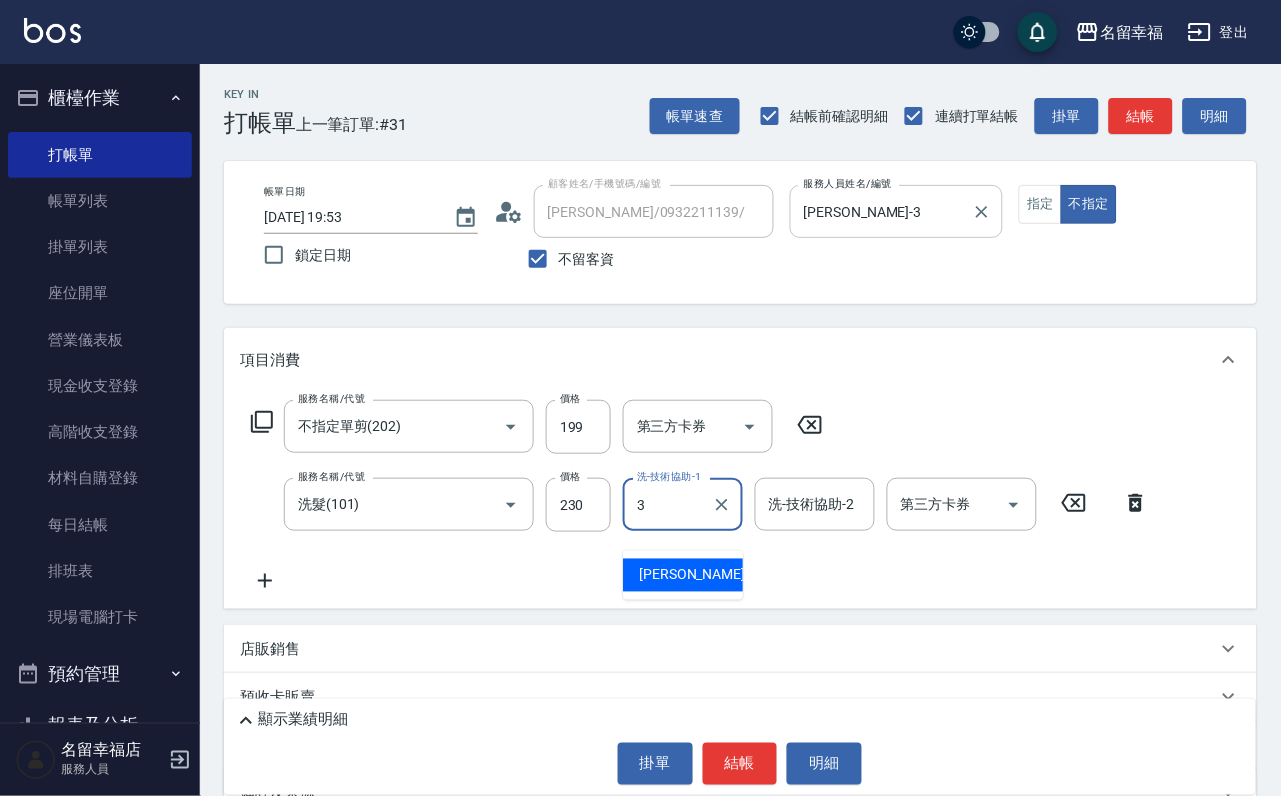 type on "[PERSON_NAME]-3" 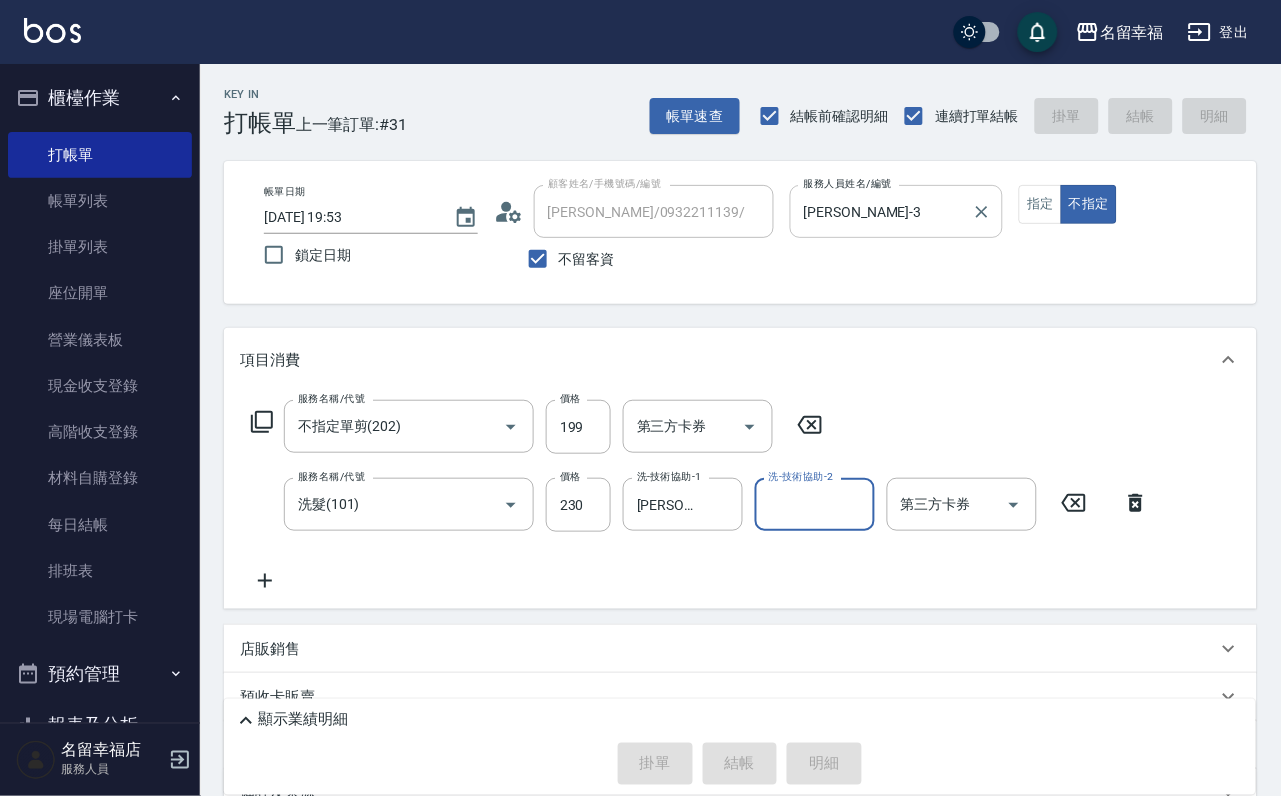 type on "[DATE] 19:54" 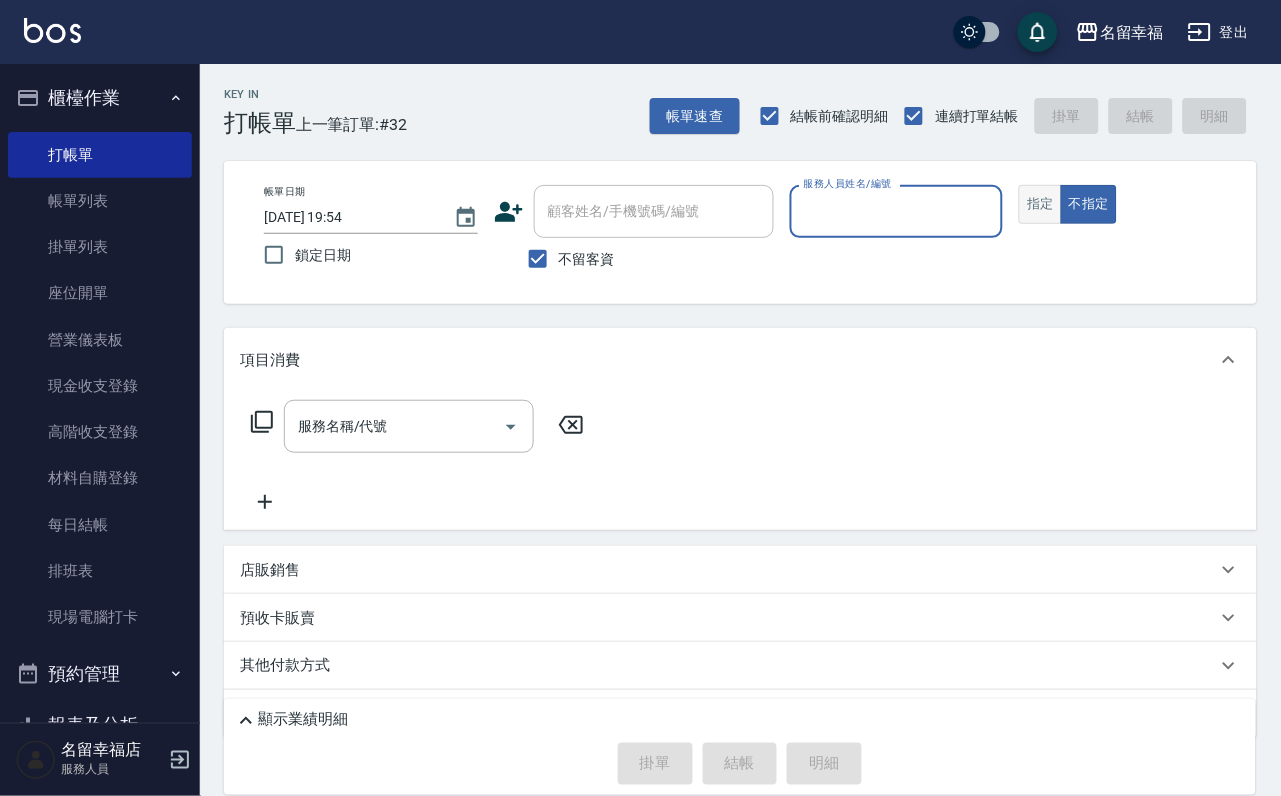 click on "指定" at bounding box center (1040, 204) 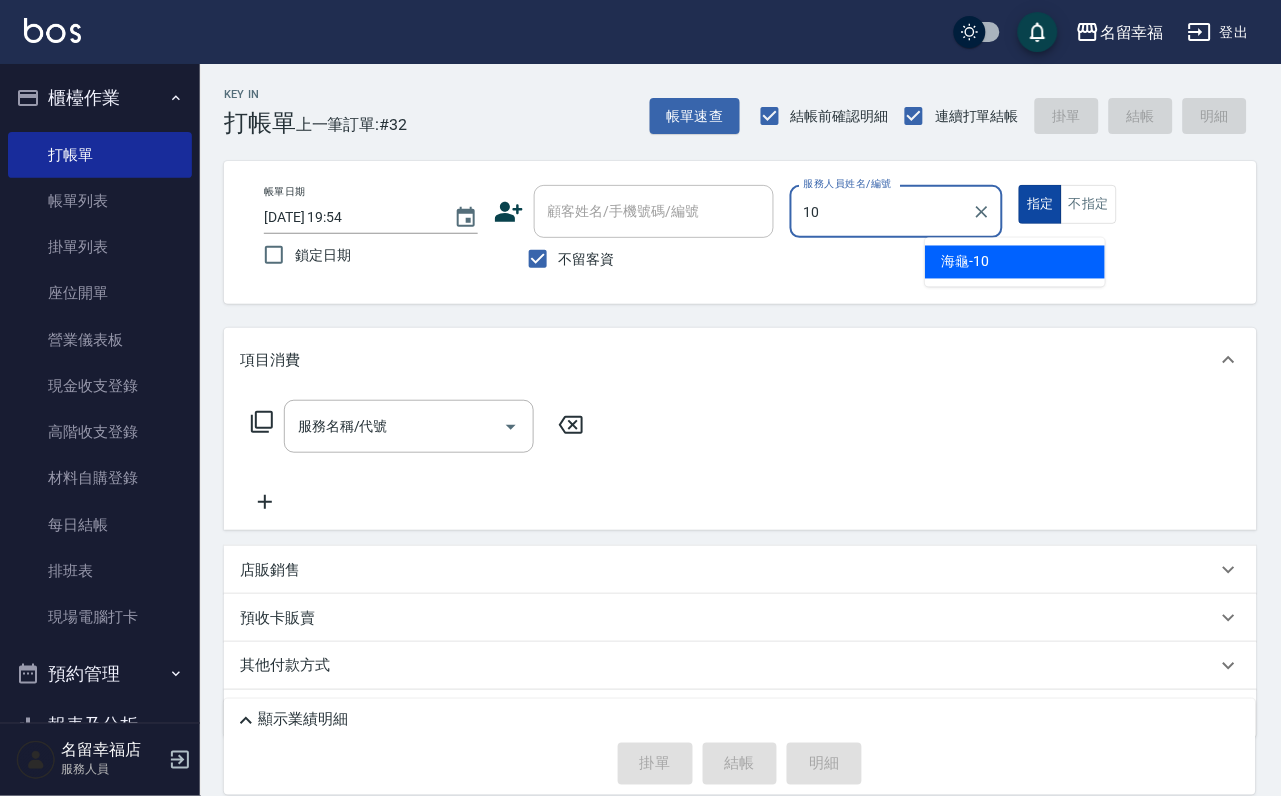 type on "海龜-10" 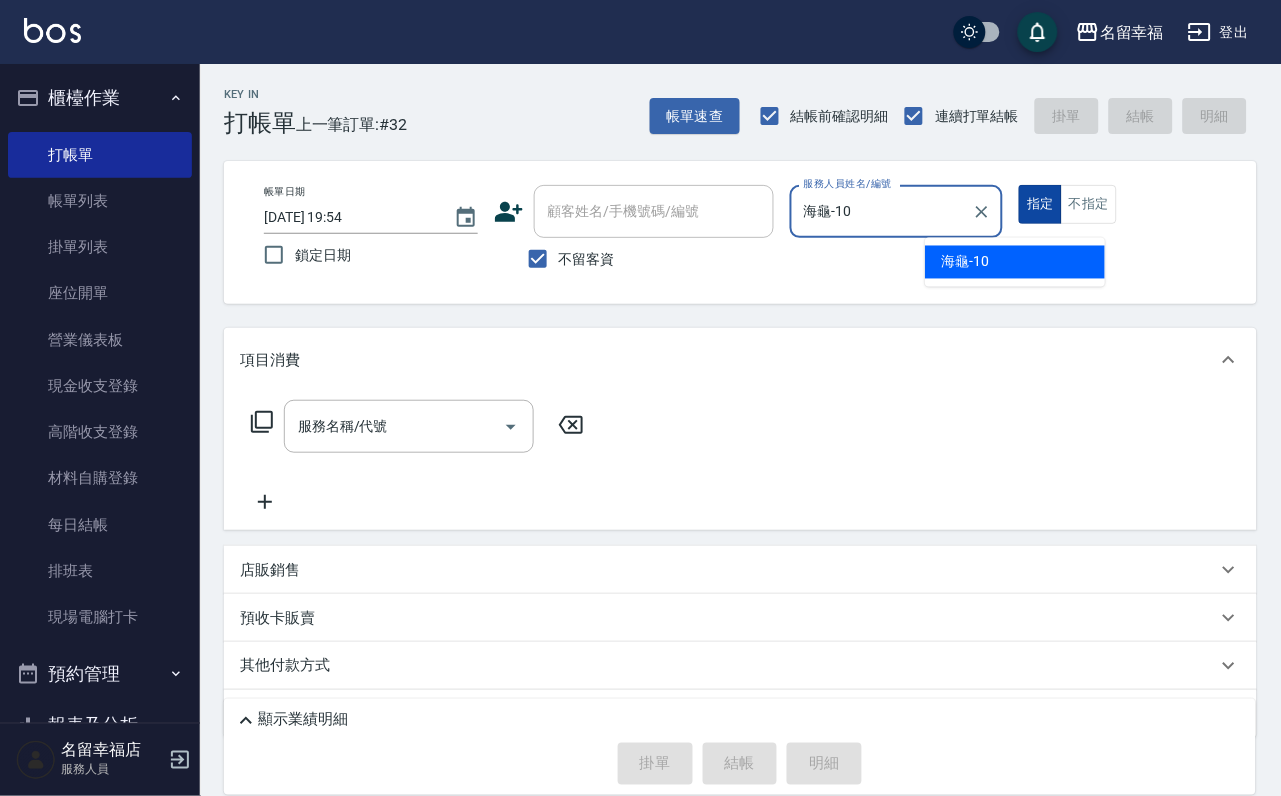 type on "true" 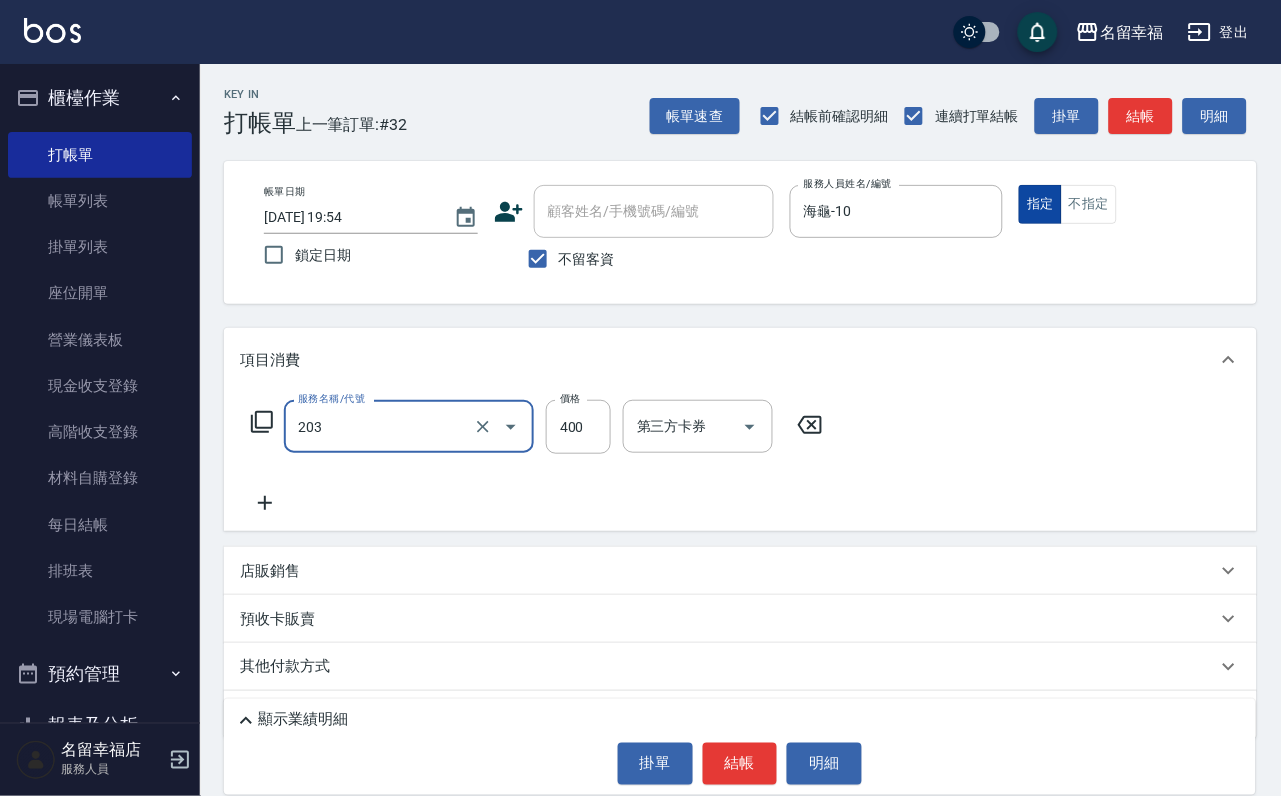 type on "指定單剪(203)" 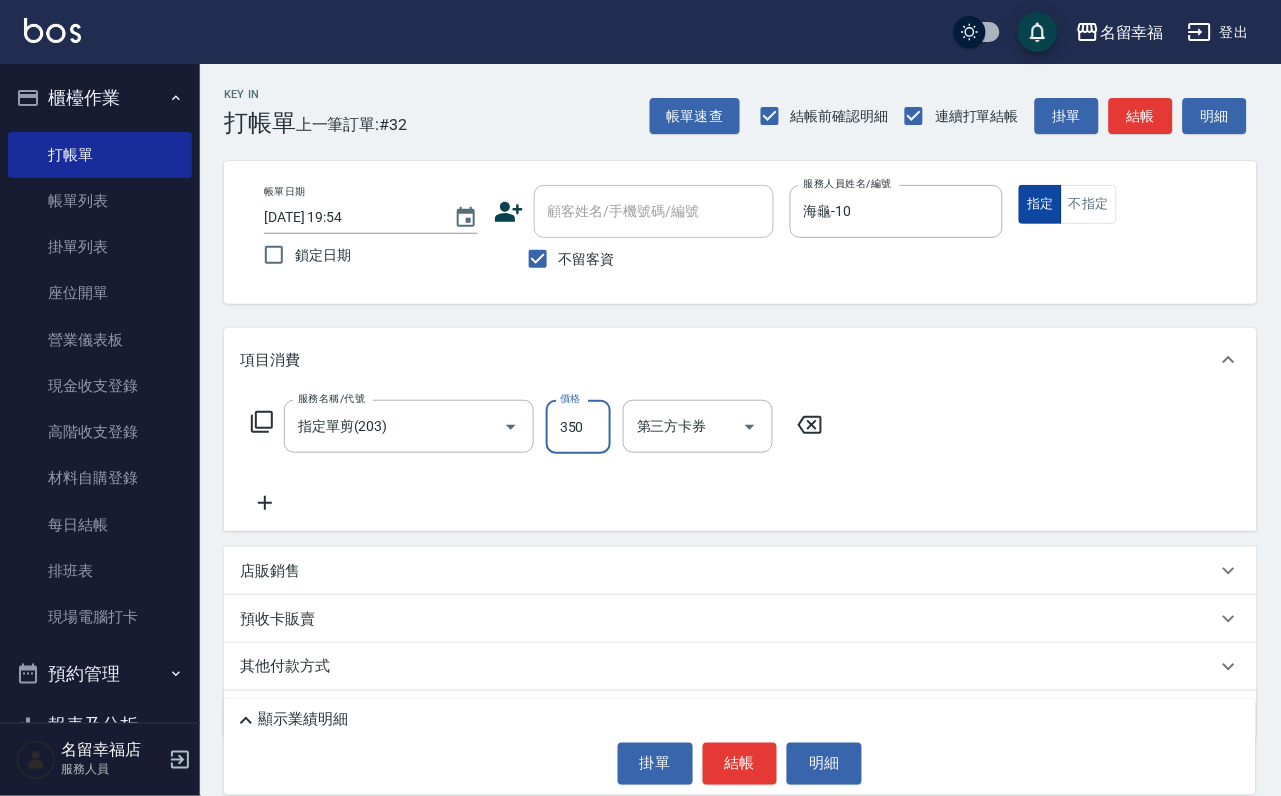 type on "350" 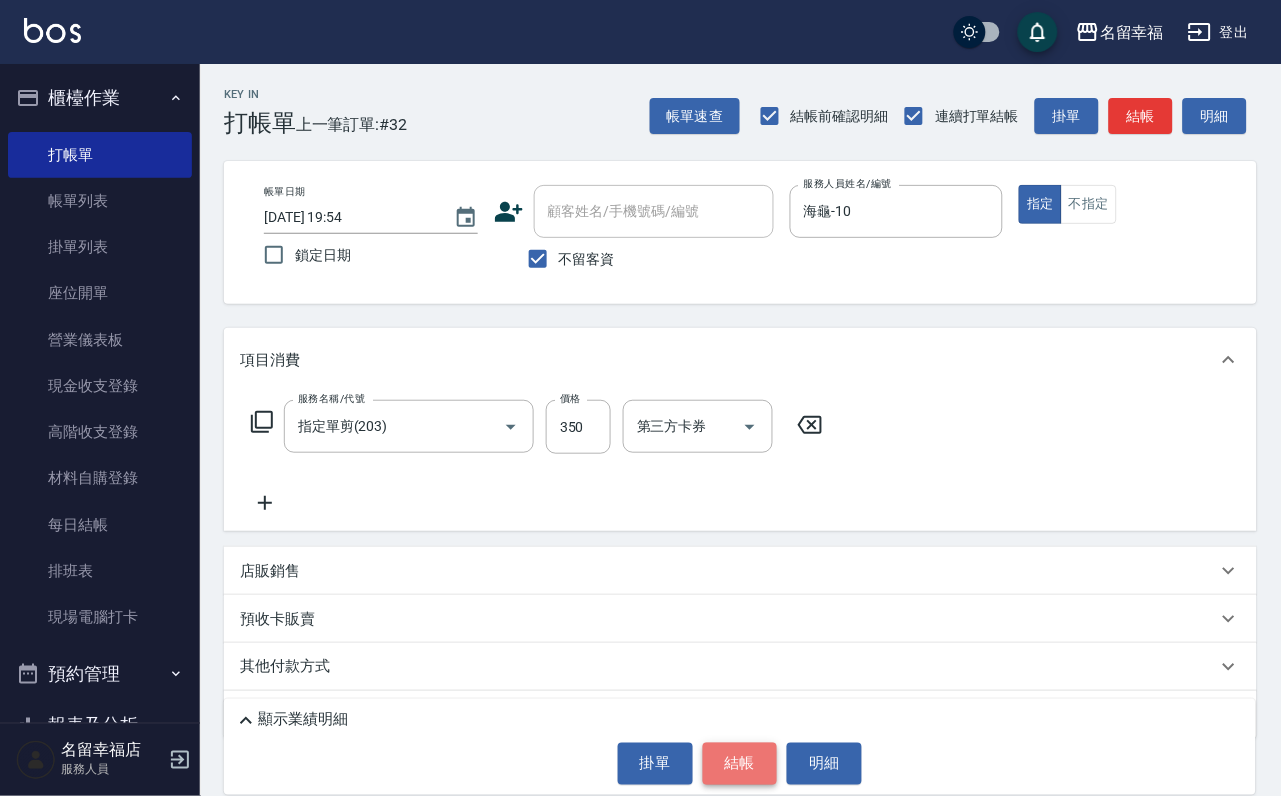 click on "結帳" at bounding box center (740, 764) 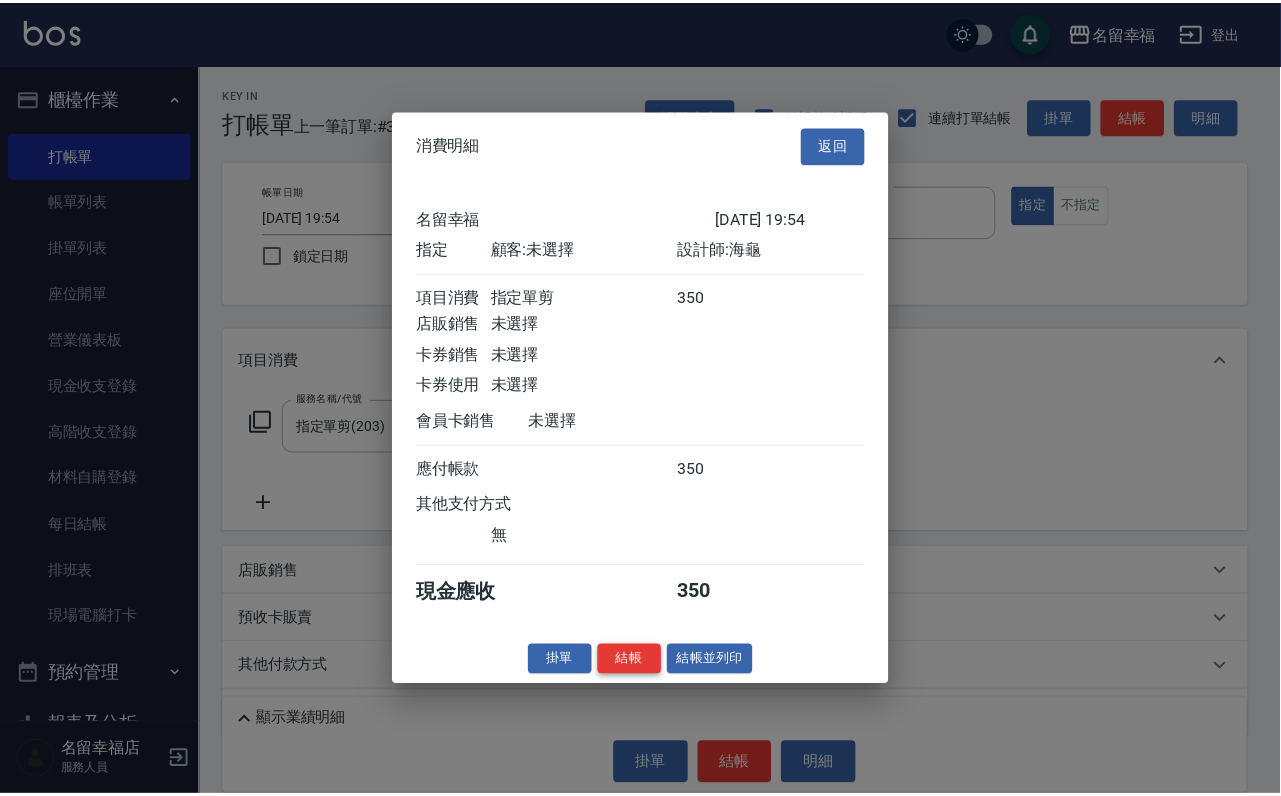 scroll, scrollTop: 247, scrollLeft: 0, axis: vertical 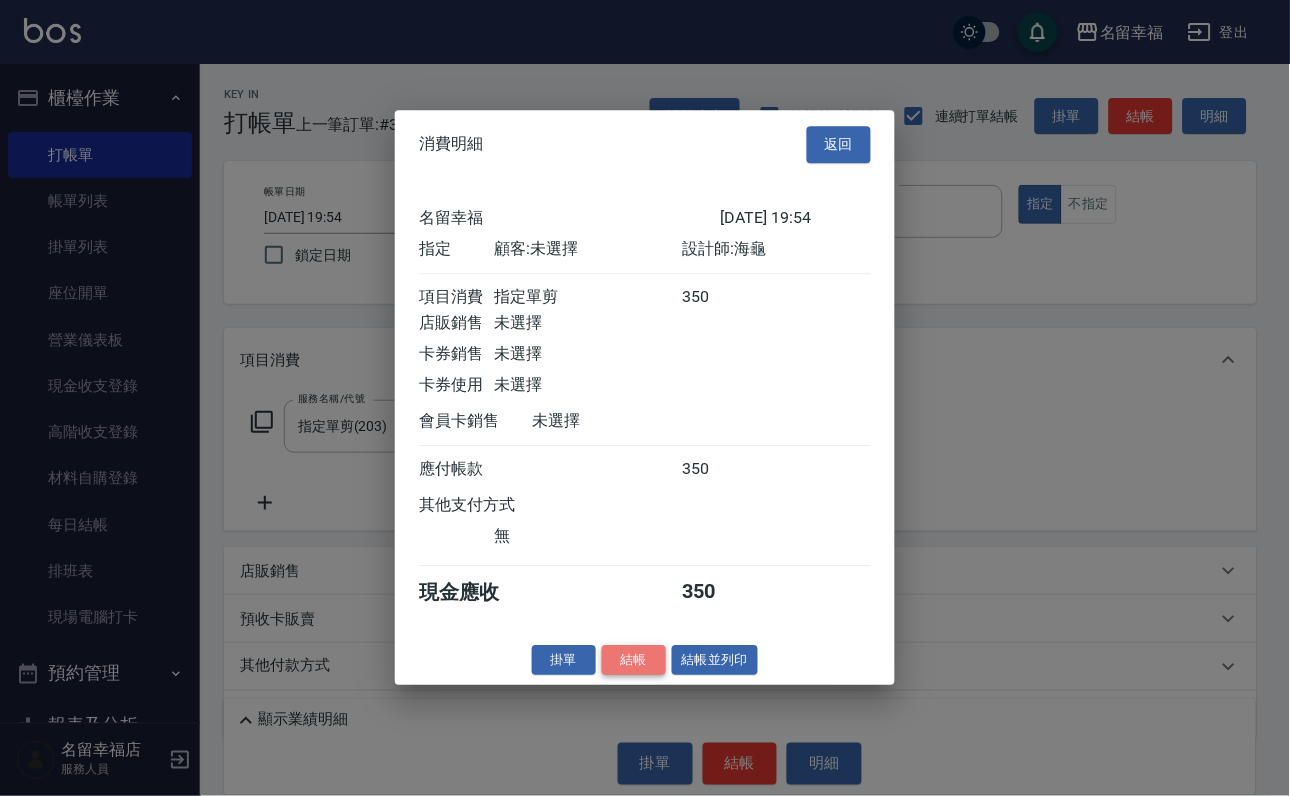 click on "結帳" at bounding box center (634, 660) 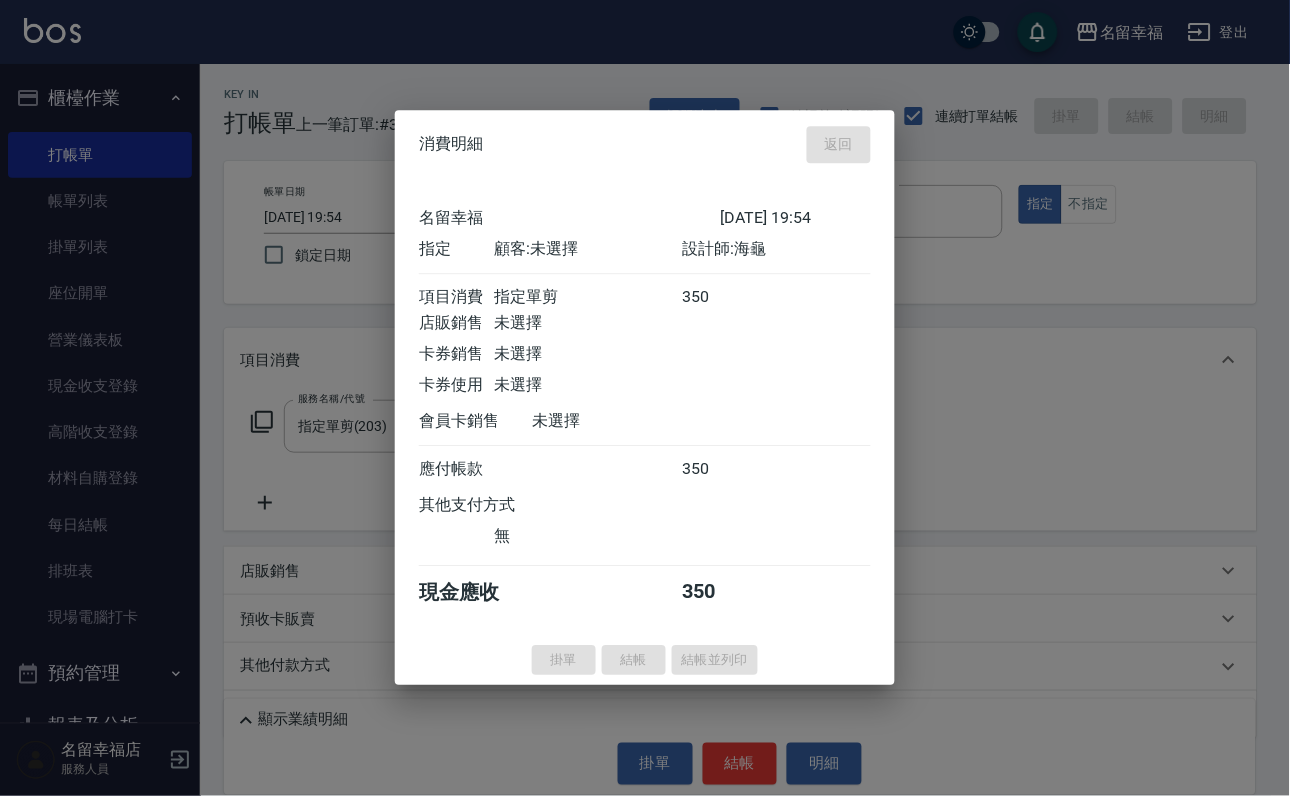 type 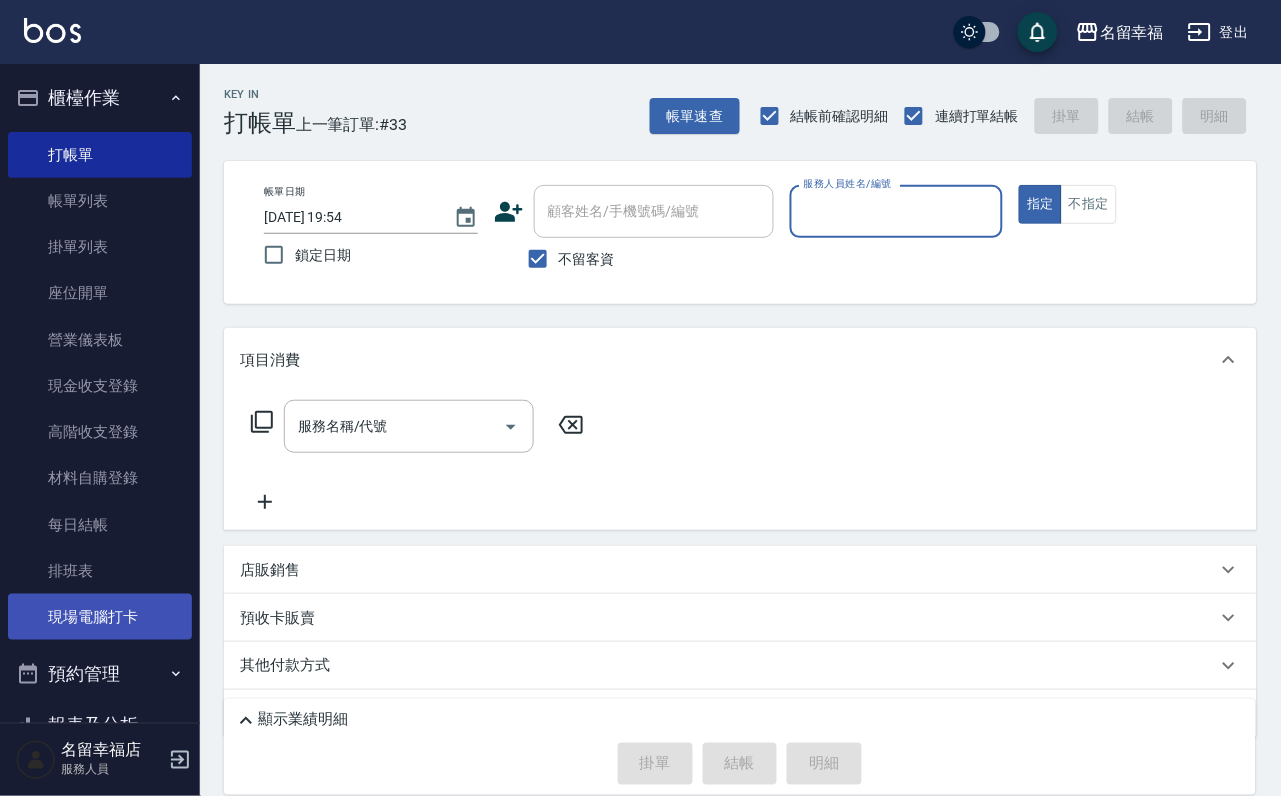 click on "現場電腦打卡" at bounding box center [100, 617] 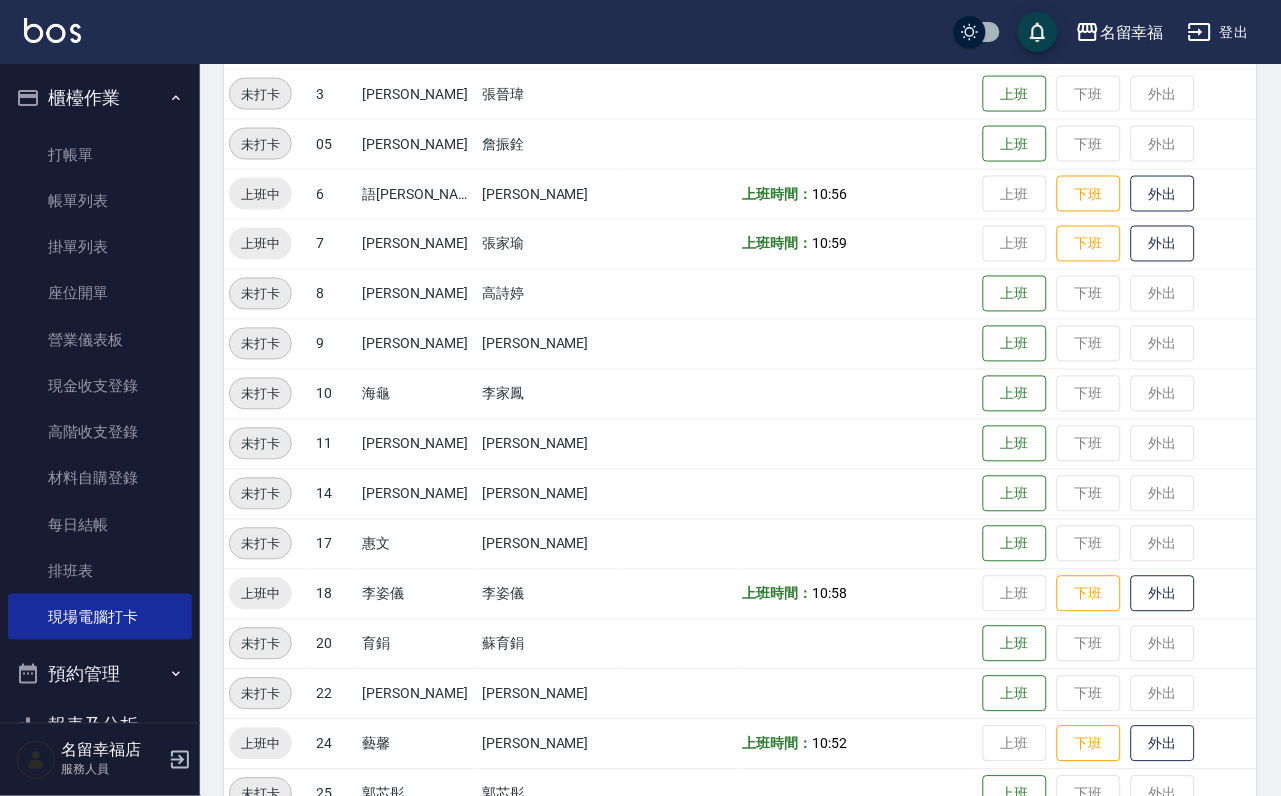 scroll, scrollTop: 655, scrollLeft: 0, axis: vertical 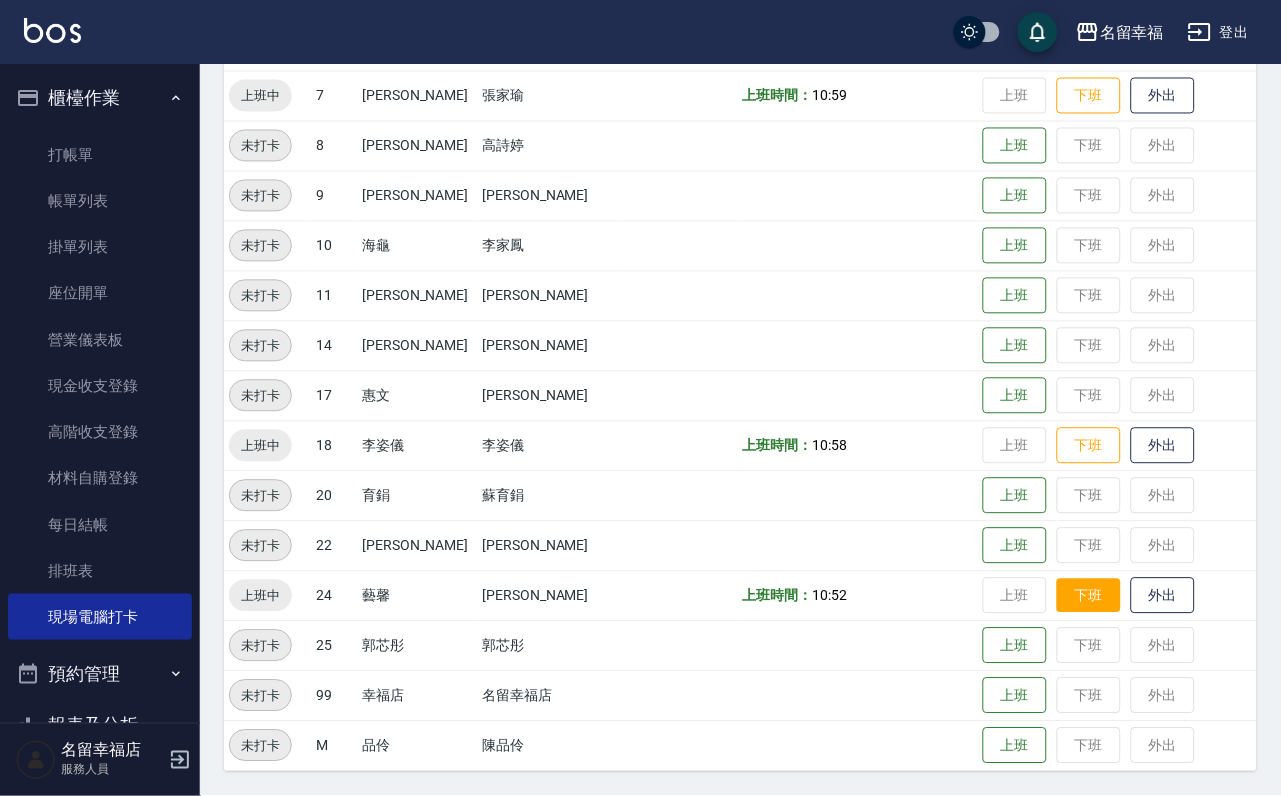 click on "下班" at bounding box center (1089, 596) 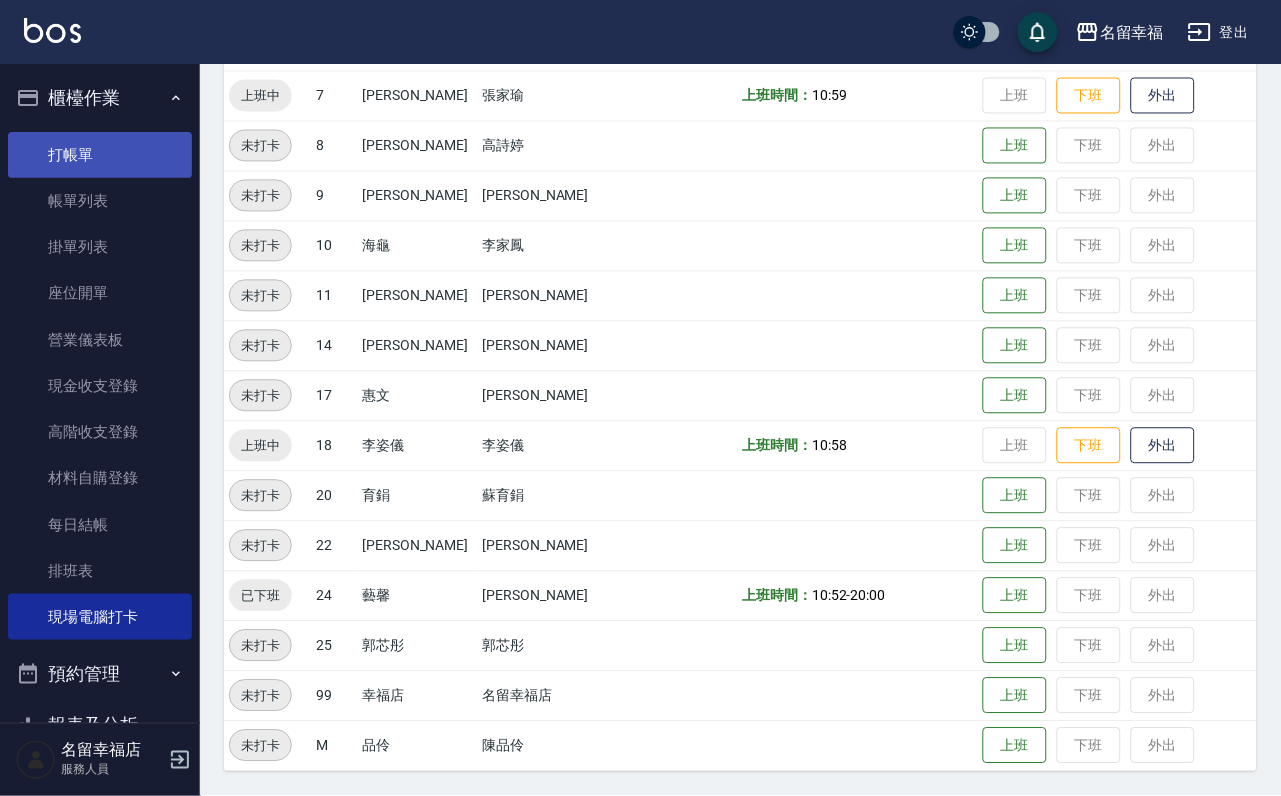 click on "打帳單" at bounding box center (100, 155) 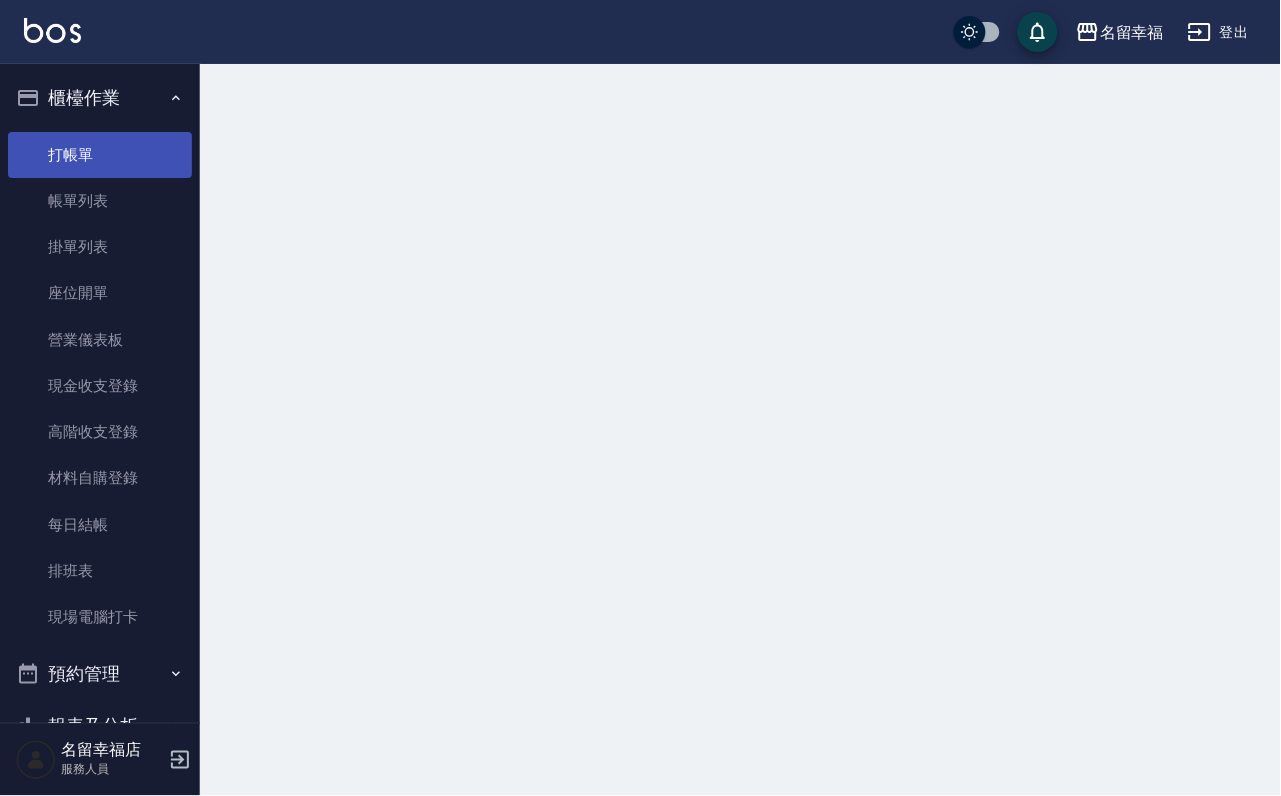 scroll, scrollTop: 0, scrollLeft: 0, axis: both 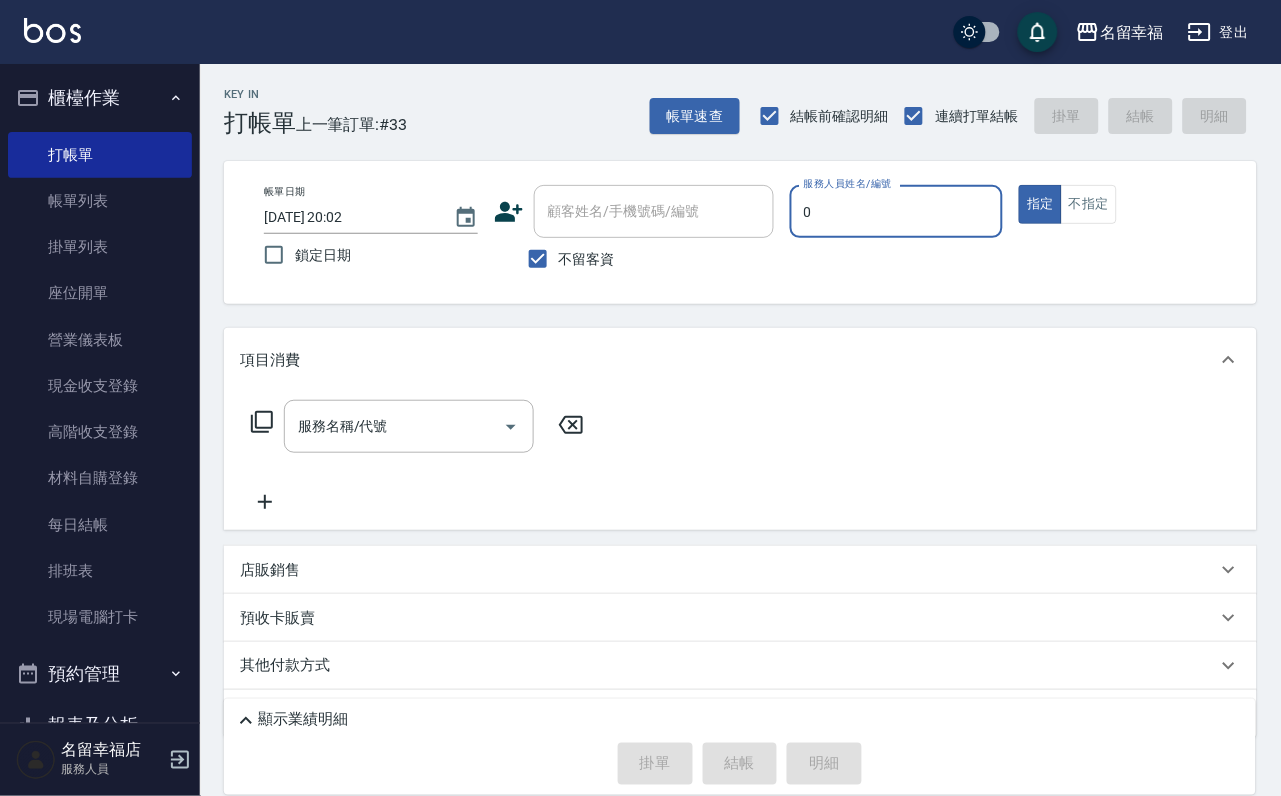 type on "小靜-0" 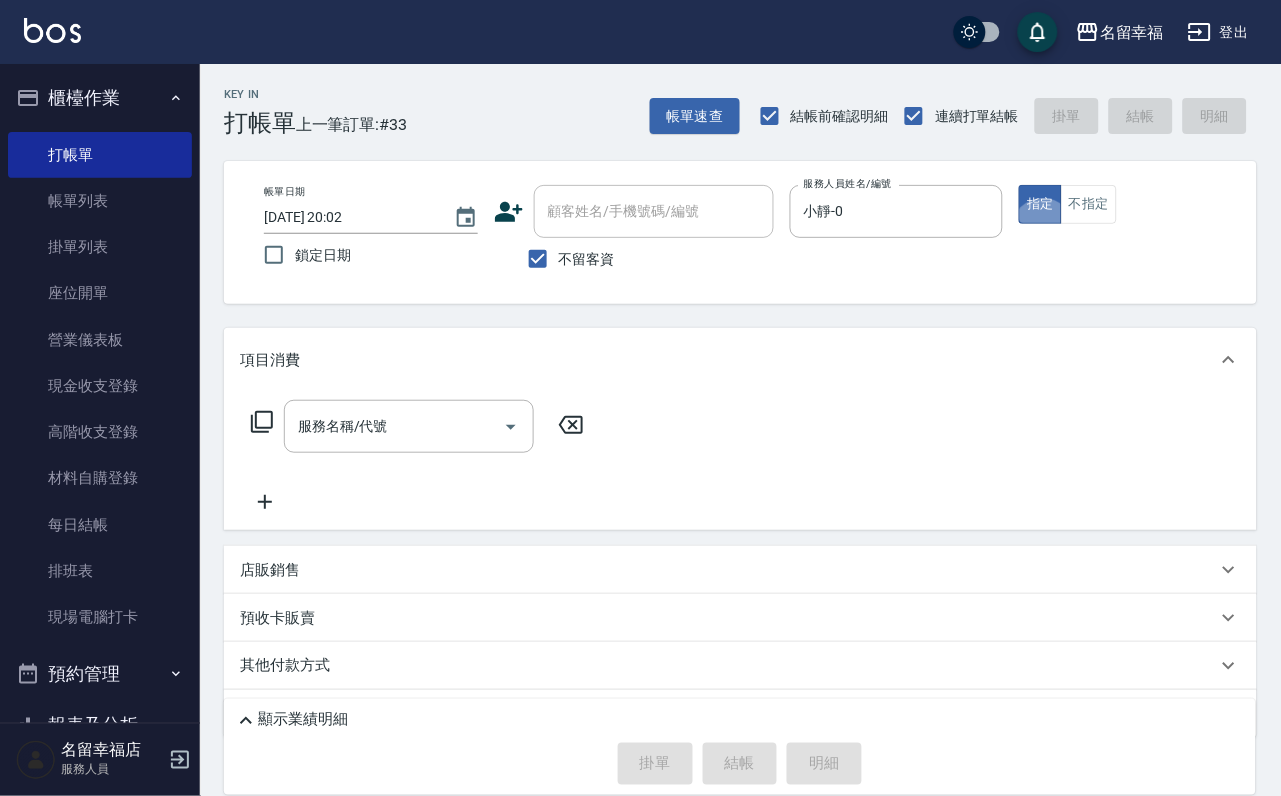 type on "true" 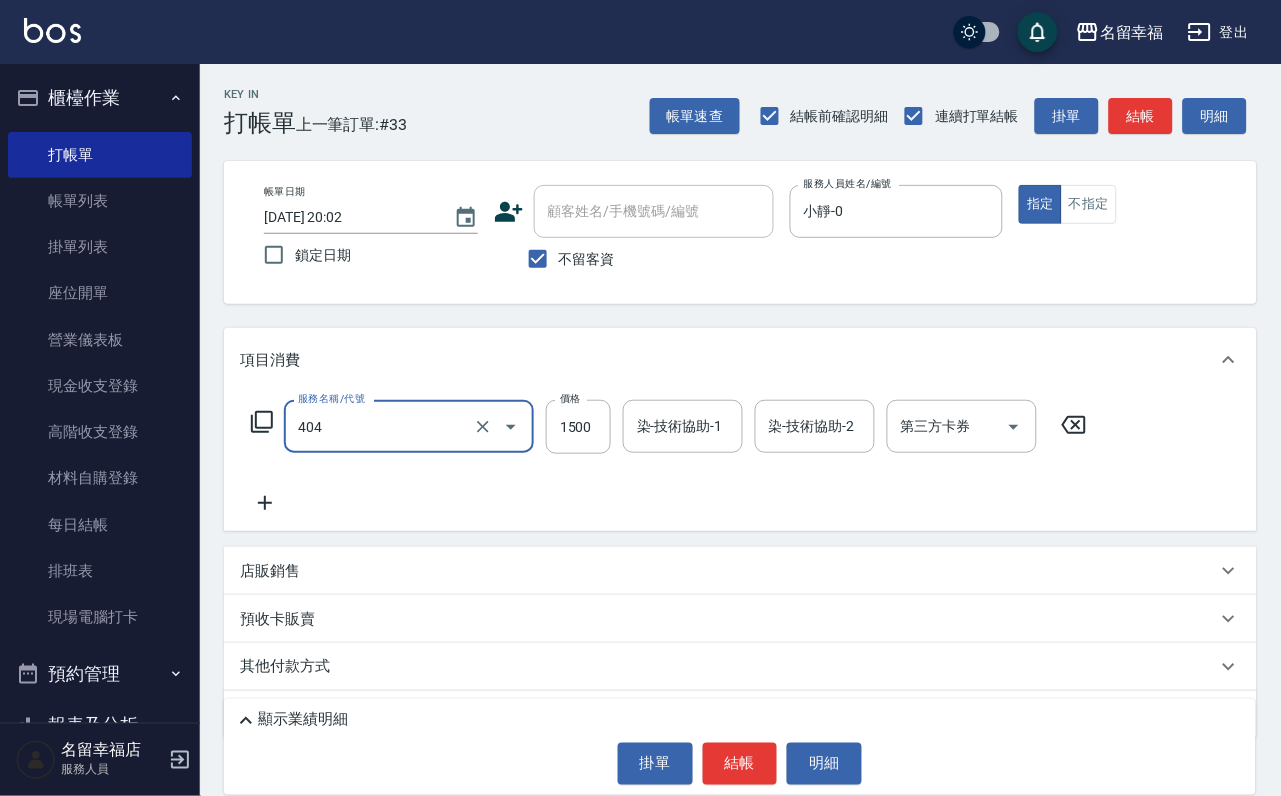 type on "設計染髮(404)" 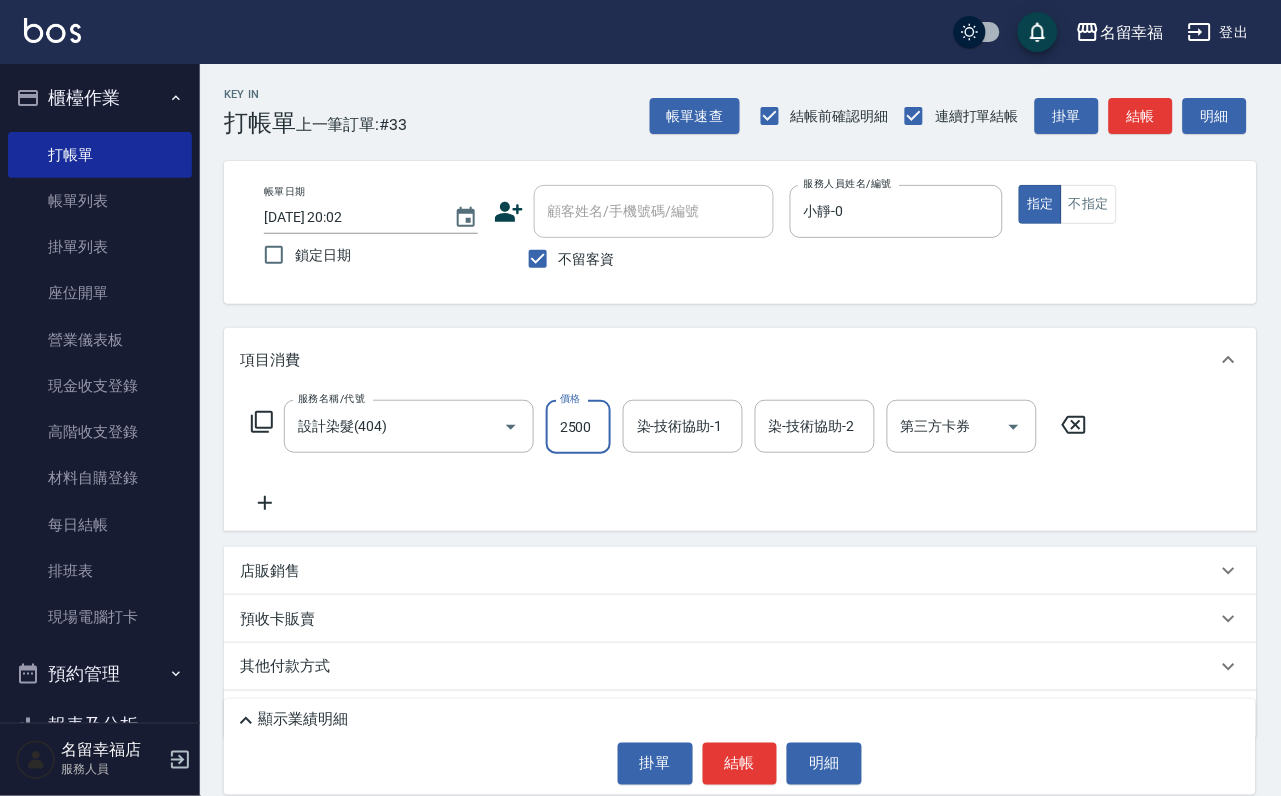 scroll, scrollTop: 0, scrollLeft: 1, axis: horizontal 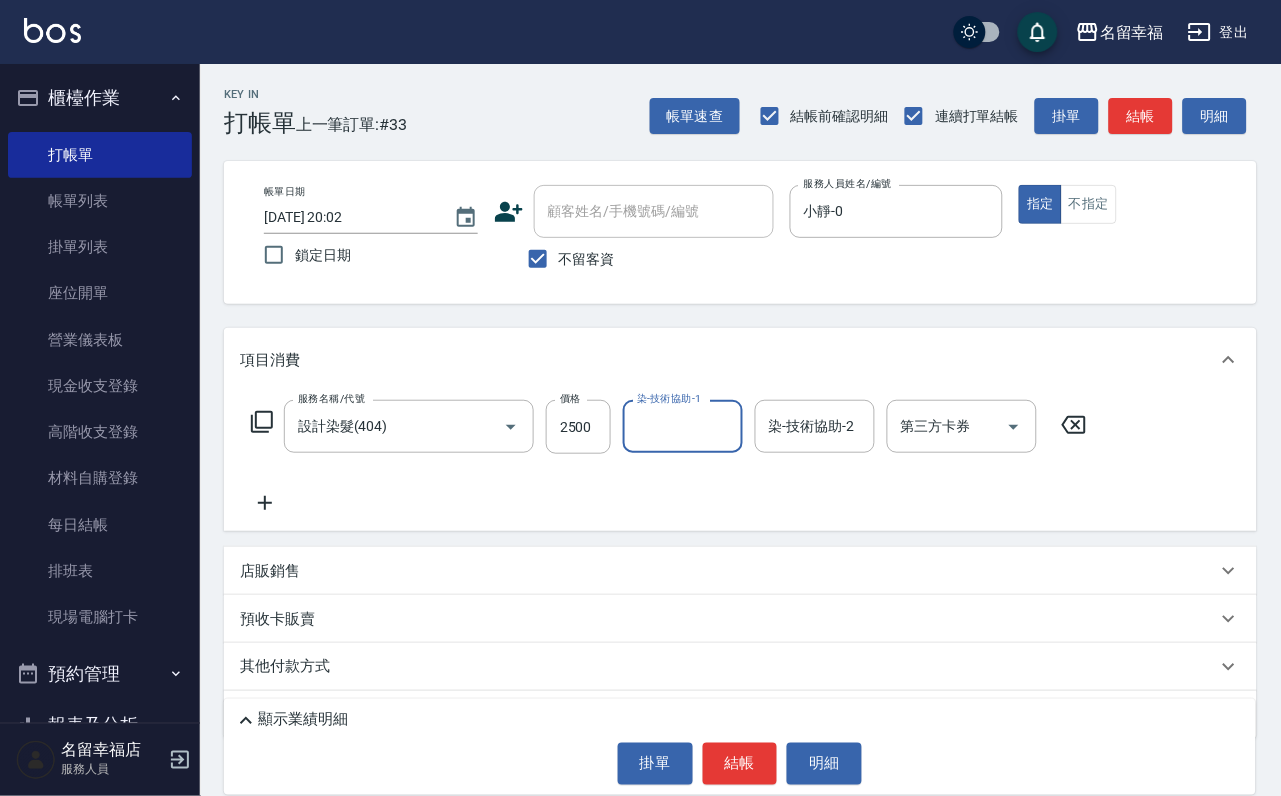 type on "1" 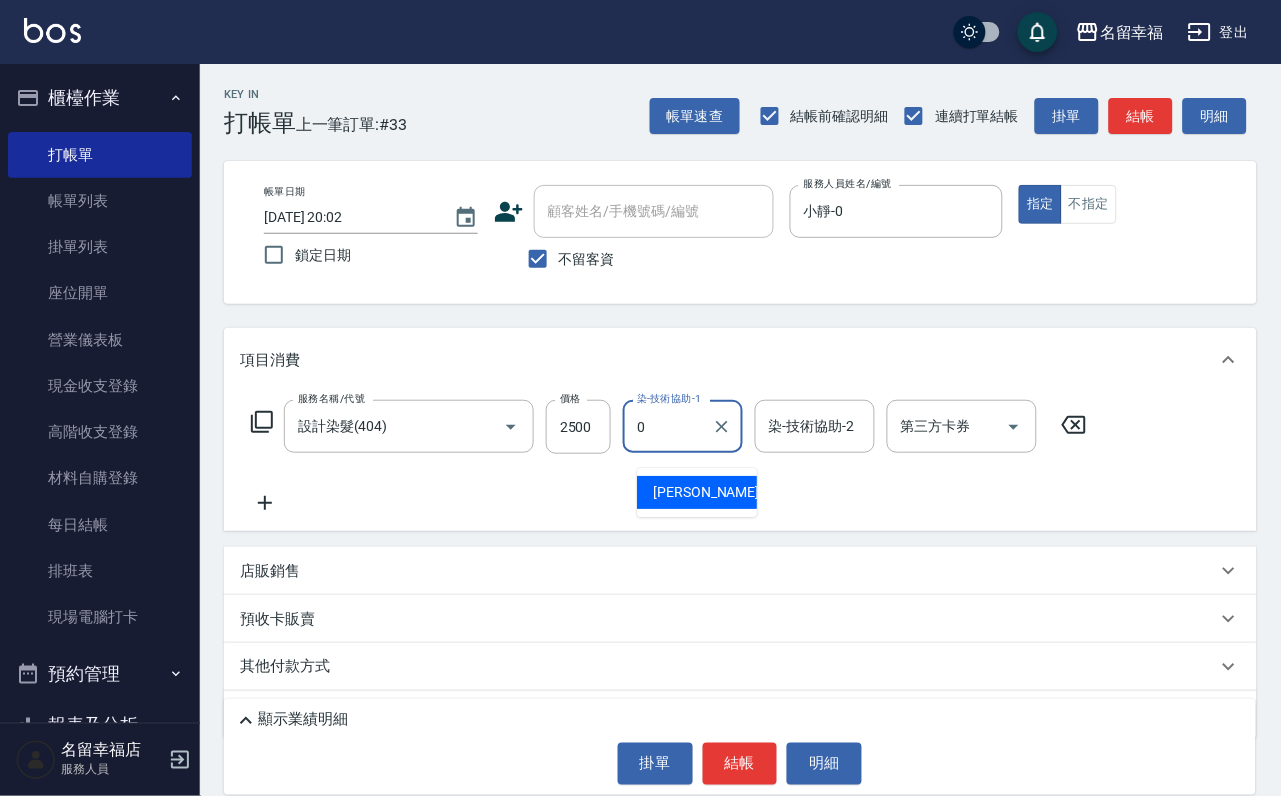 type on "小靜-0" 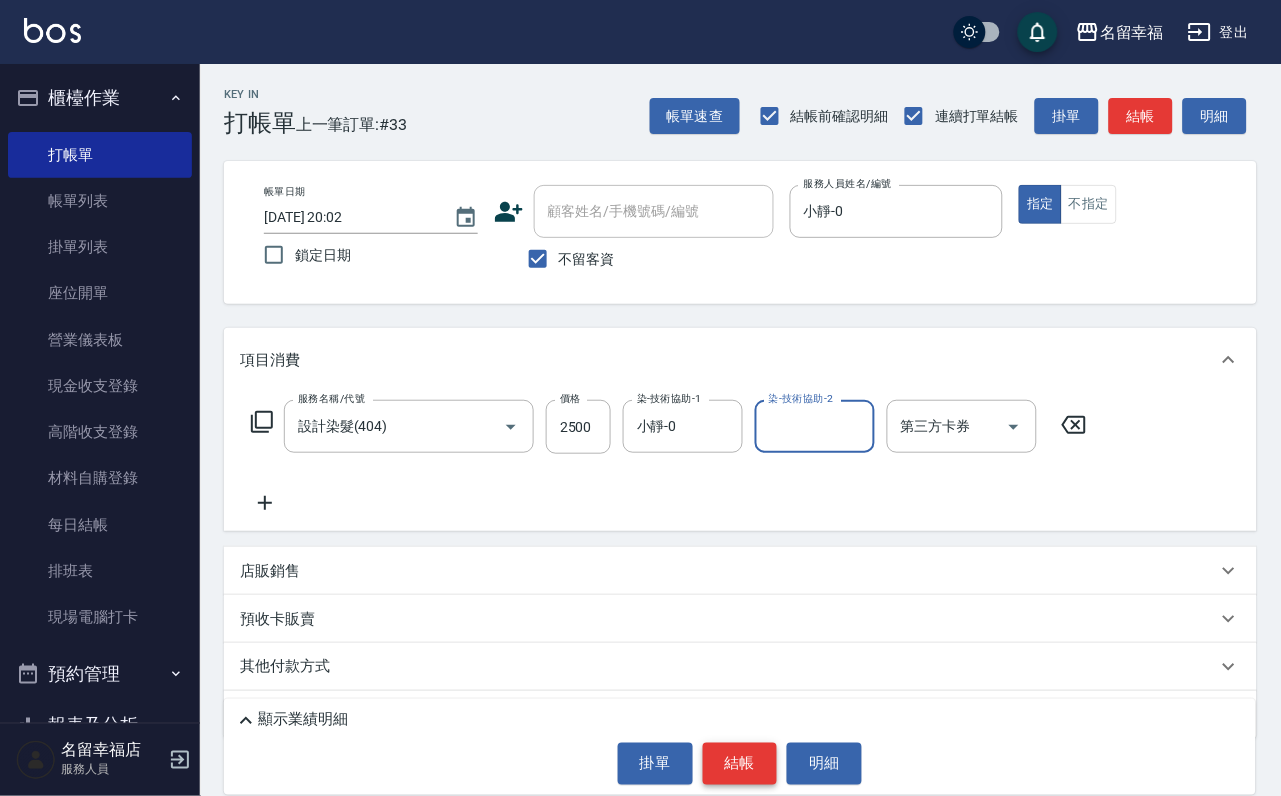 click on "結帳" at bounding box center [740, 764] 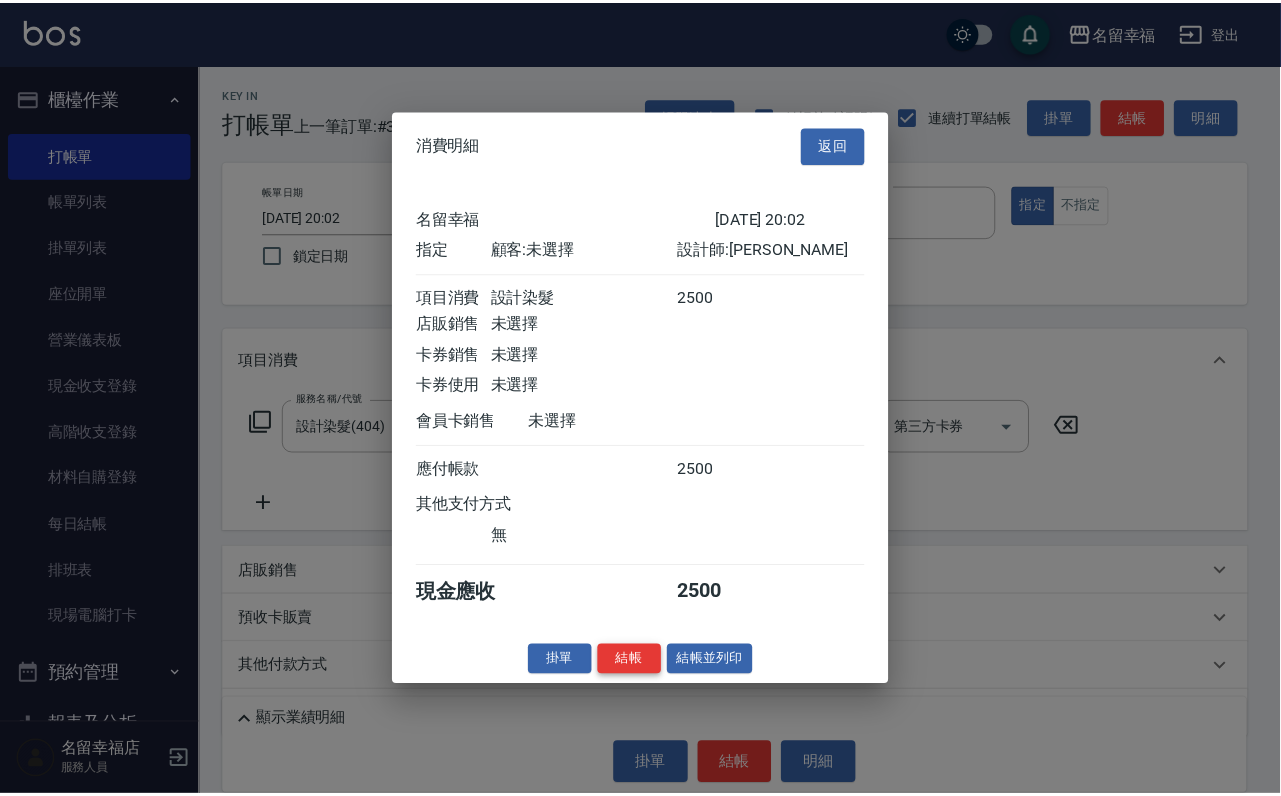 scroll, scrollTop: 247, scrollLeft: 0, axis: vertical 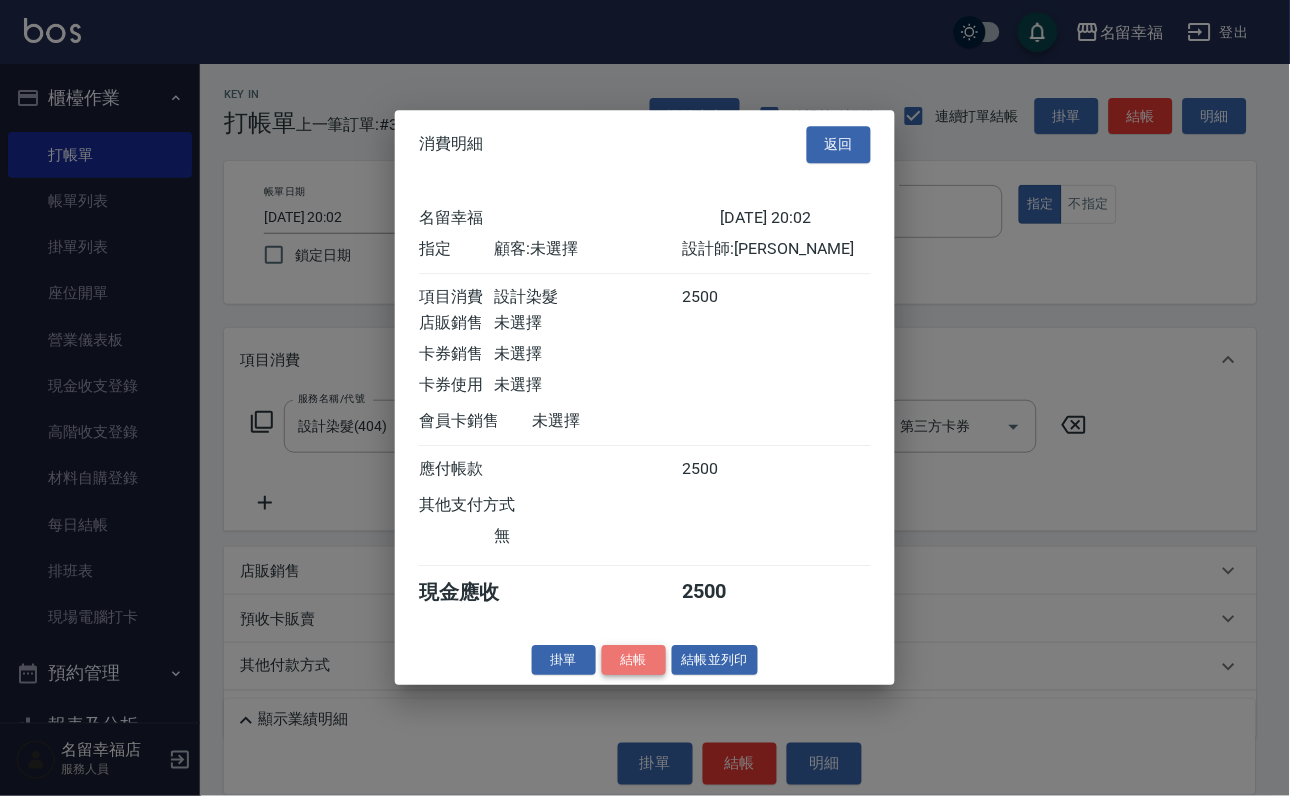 click on "結帳" at bounding box center [634, 660] 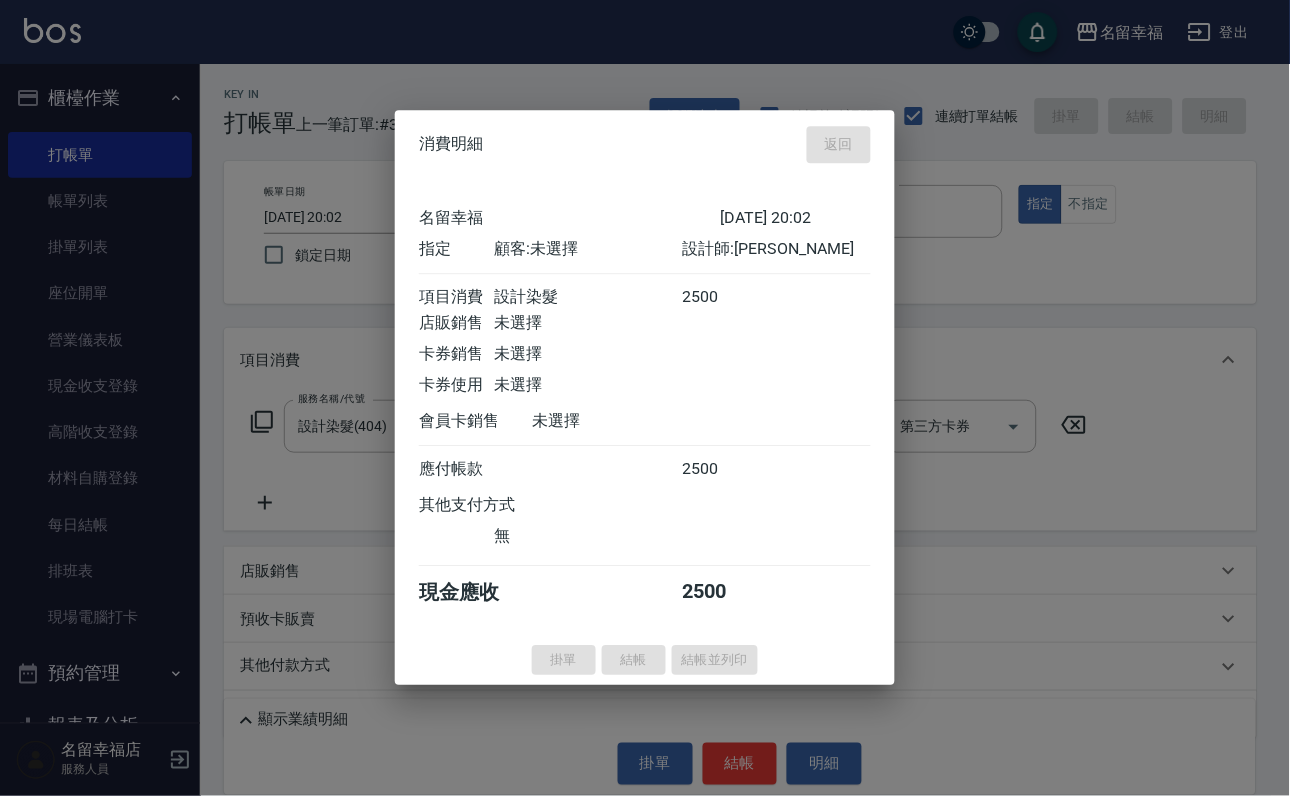 type 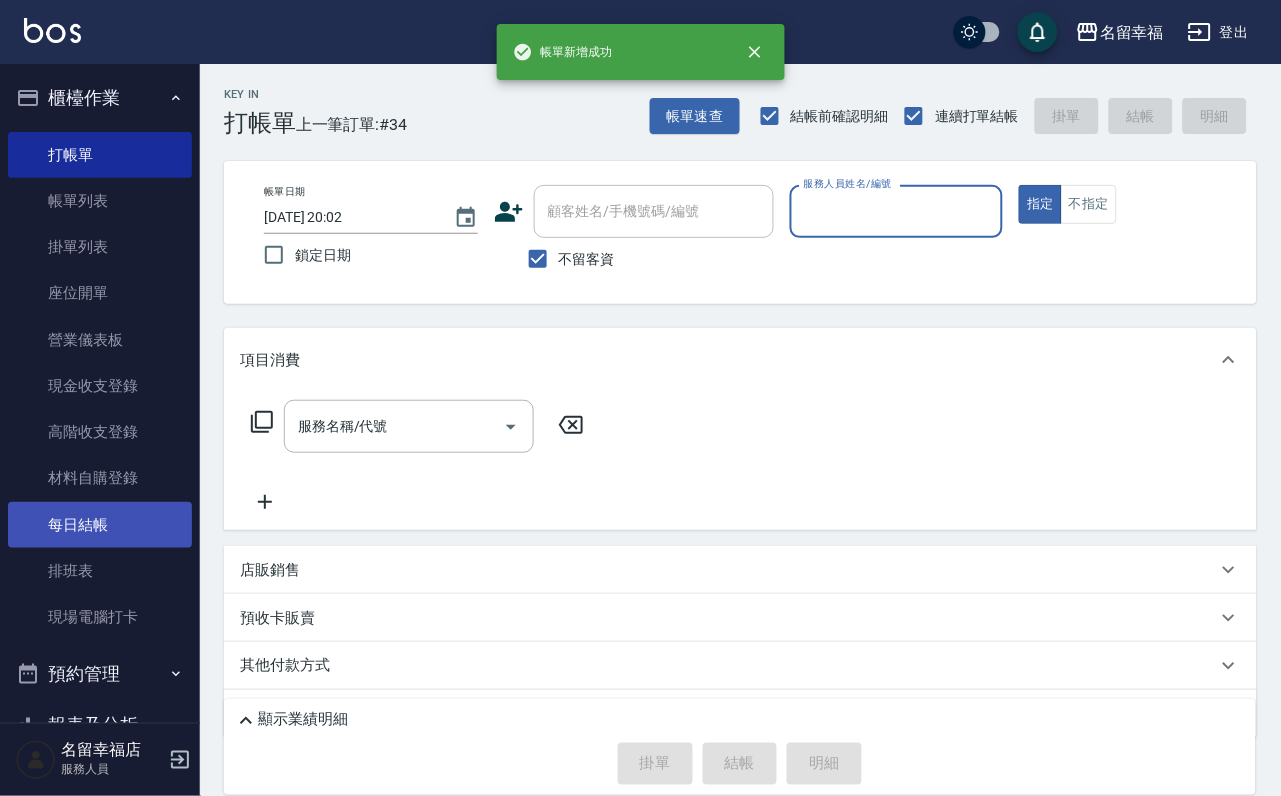 click on "每日結帳" at bounding box center (100, 525) 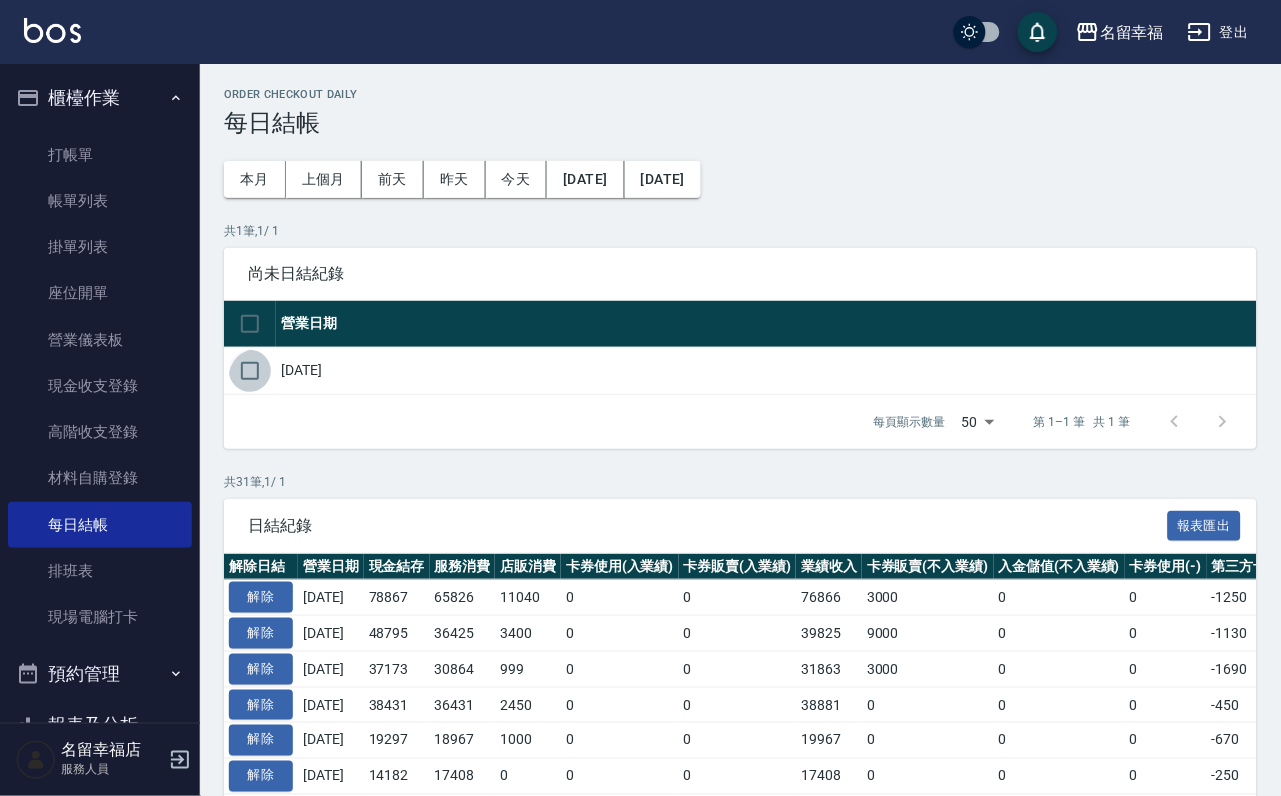click at bounding box center [250, 371] 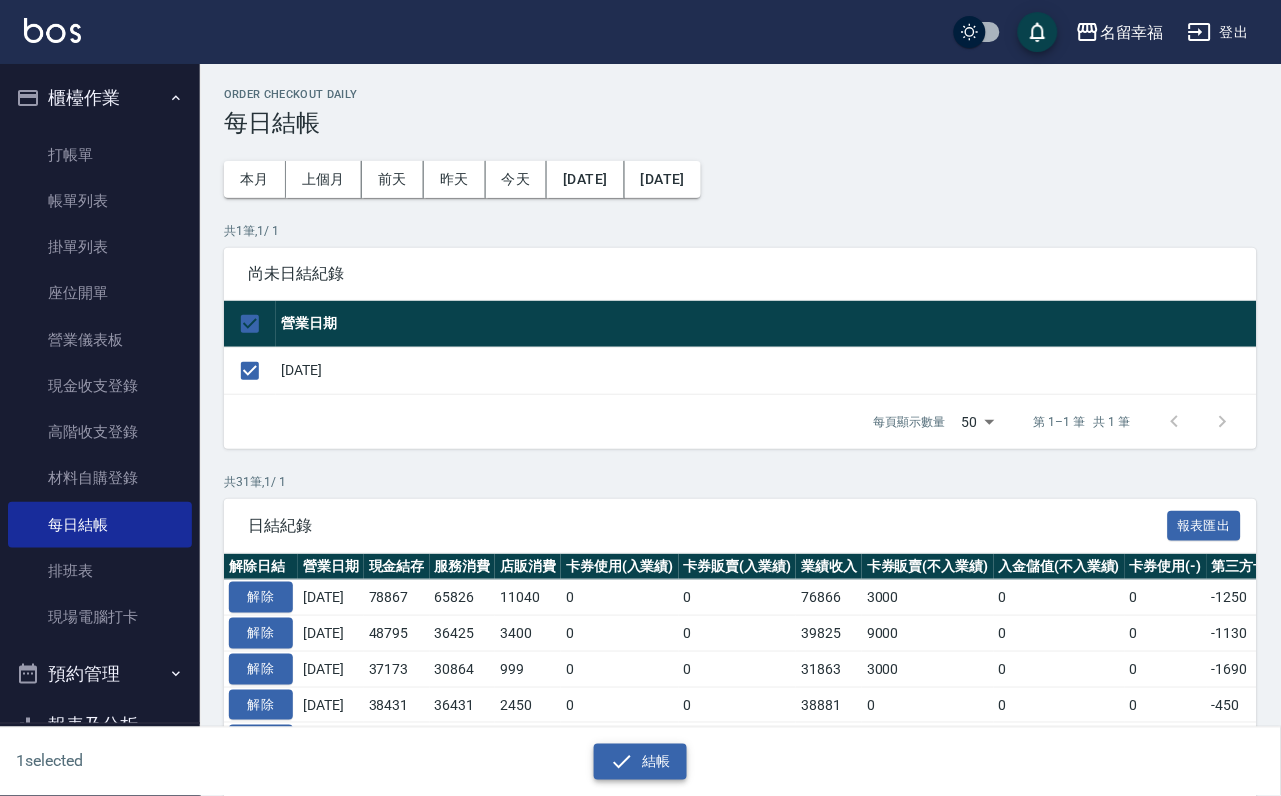 click on "結帳" at bounding box center [640, 762] 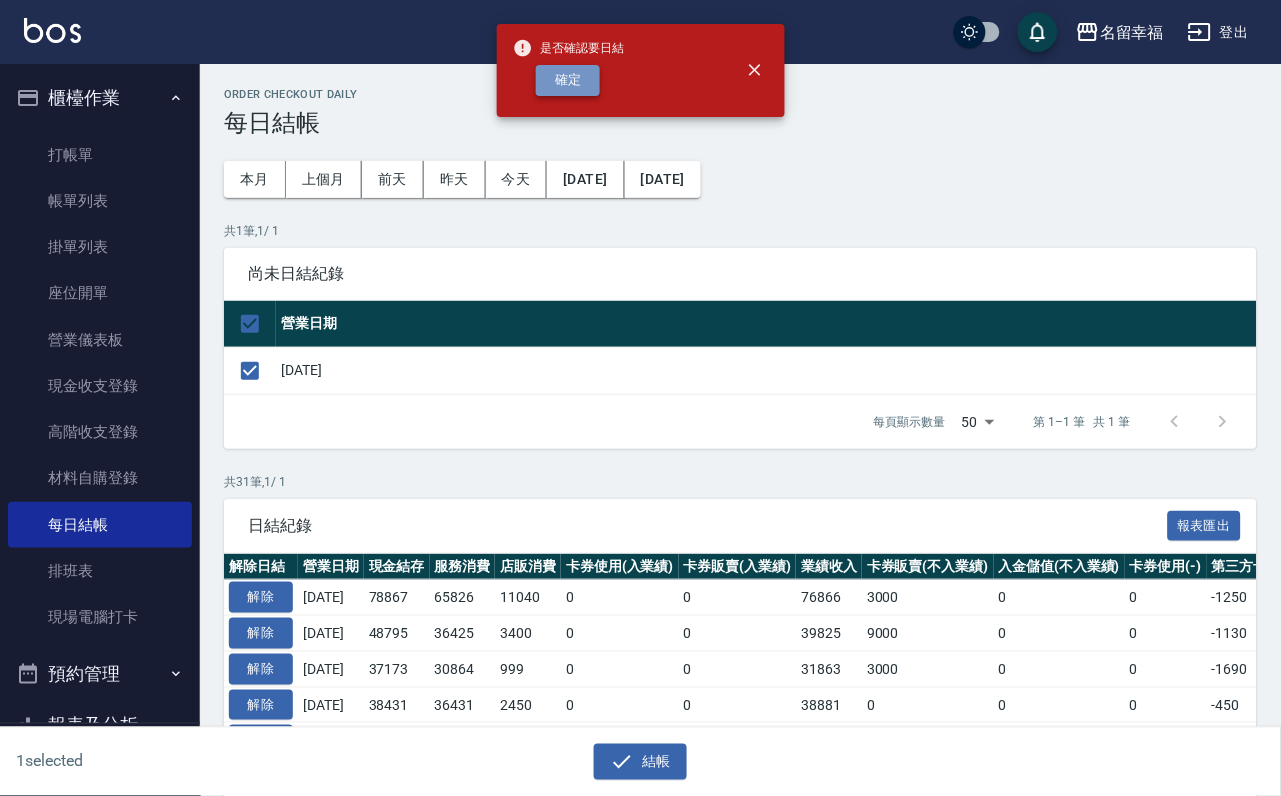 click on "確定" at bounding box center [568, 80] 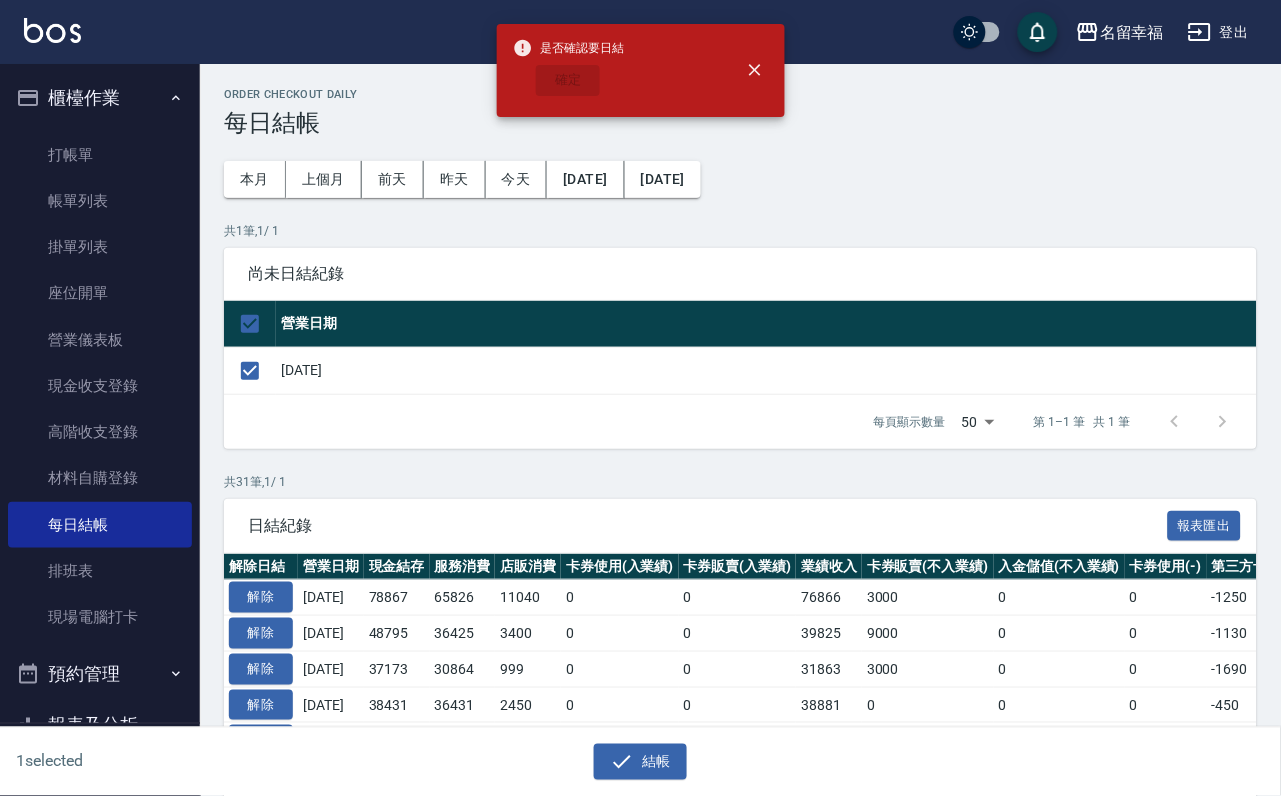 checkbox on "false" 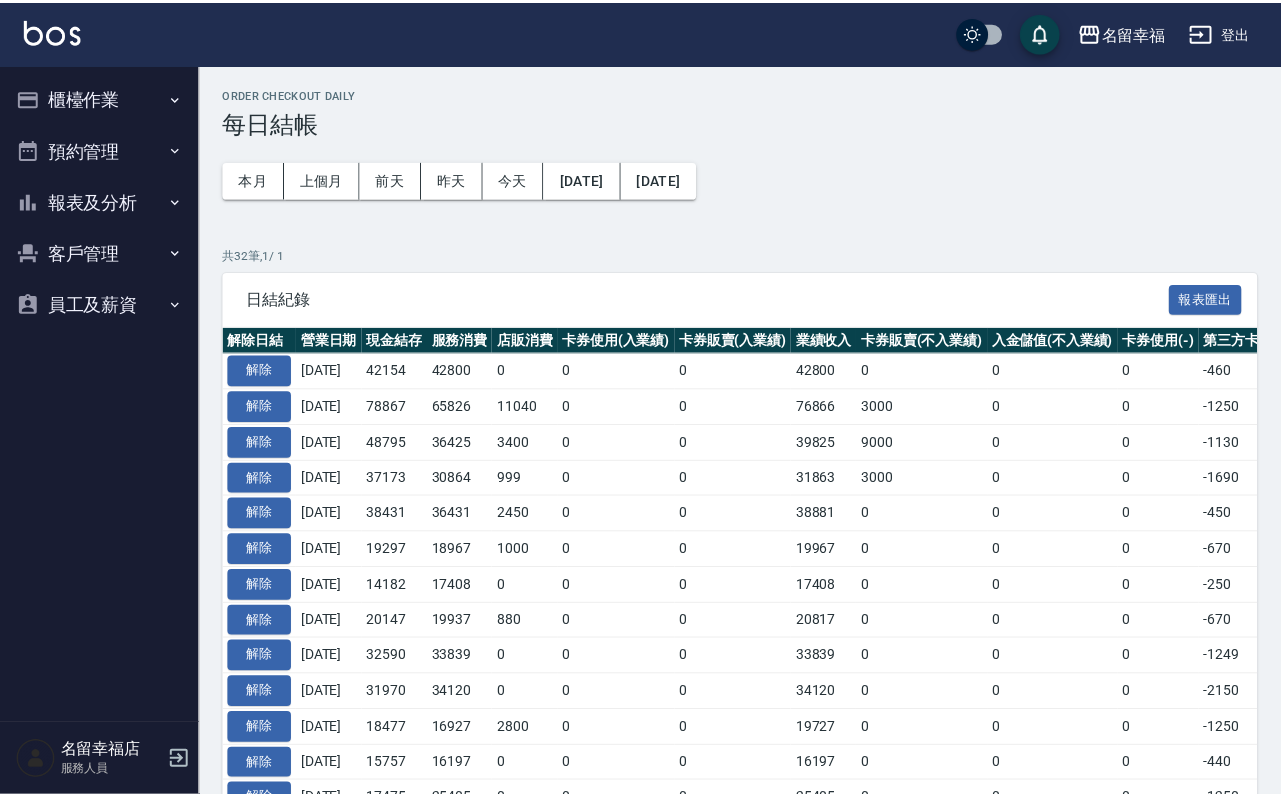 scroll, scrollTop: 0, scrollLeft: 0, axis: both 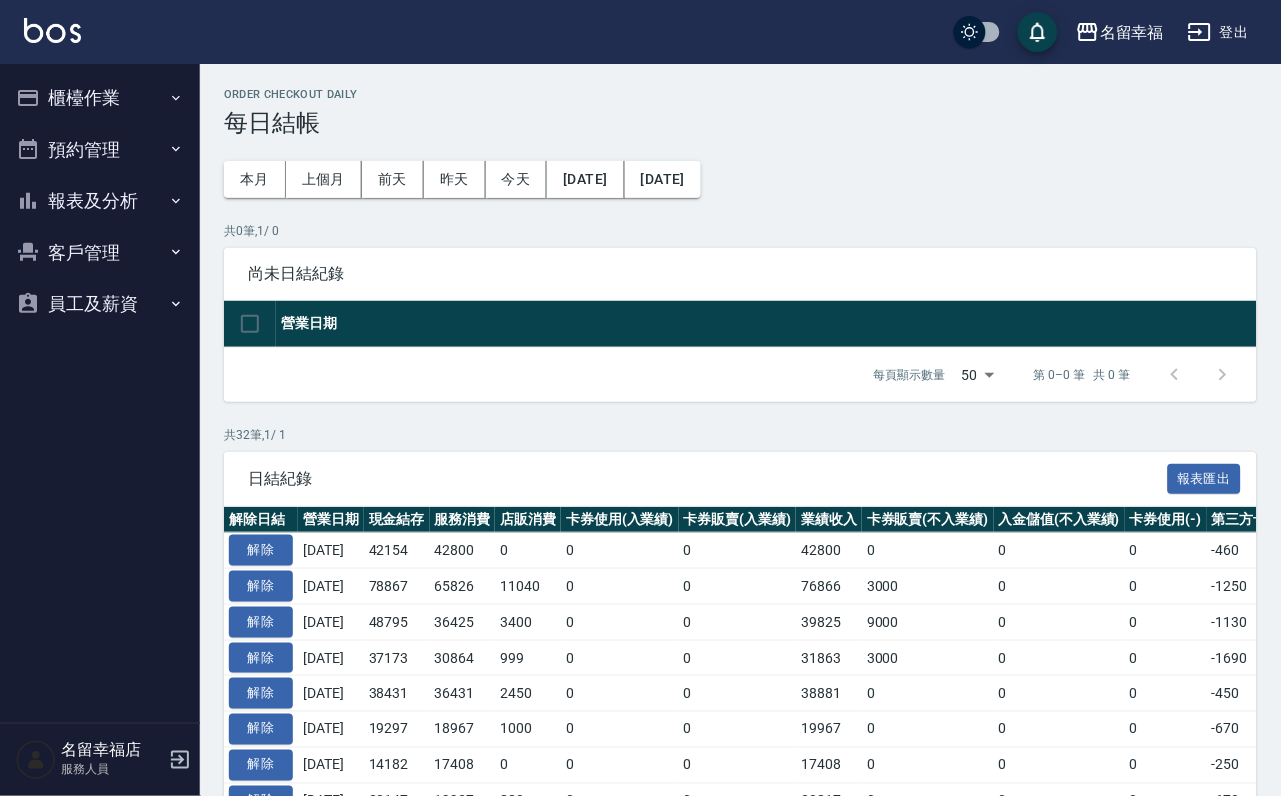 click on "報表及分析" at bounding box center (100, 201) 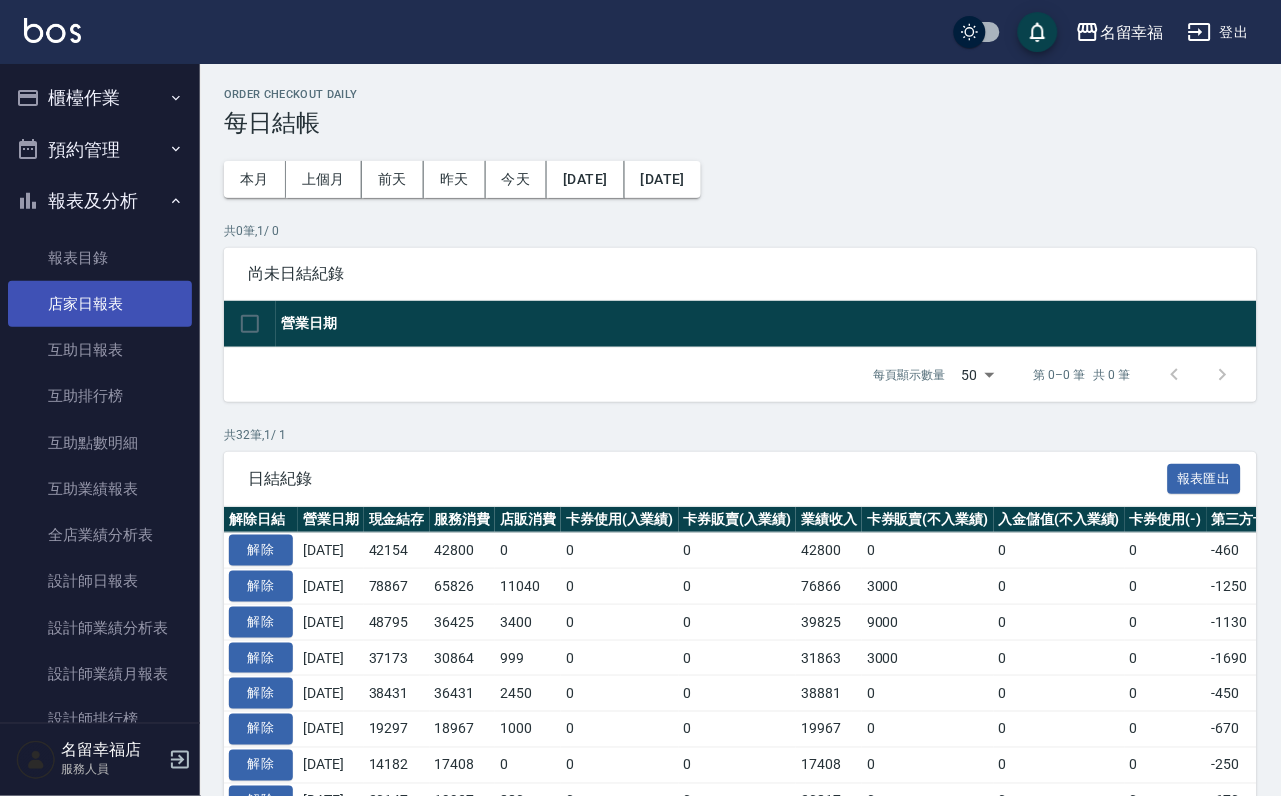 click on "店家日報表" at bounding box center [100, 304] 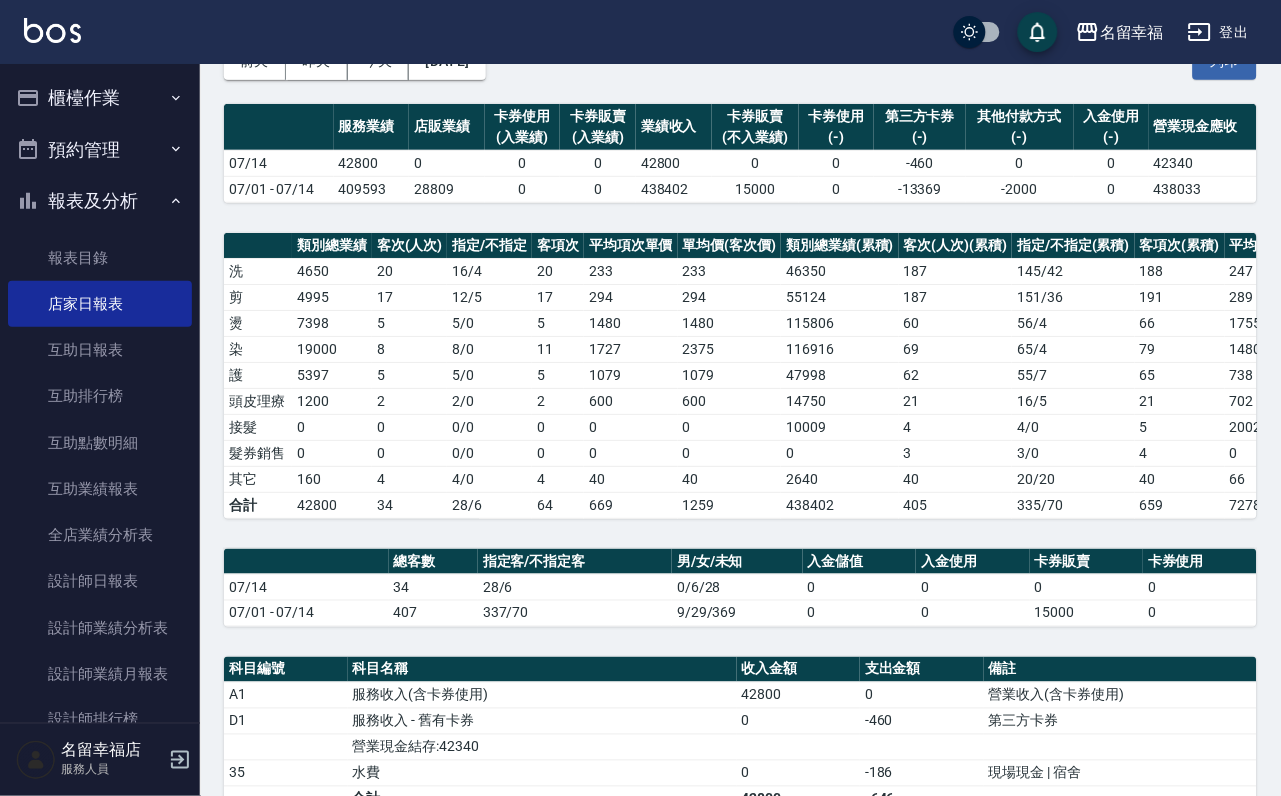 scroll, scrollTop: 0, scrollLeft: 0, axis: both 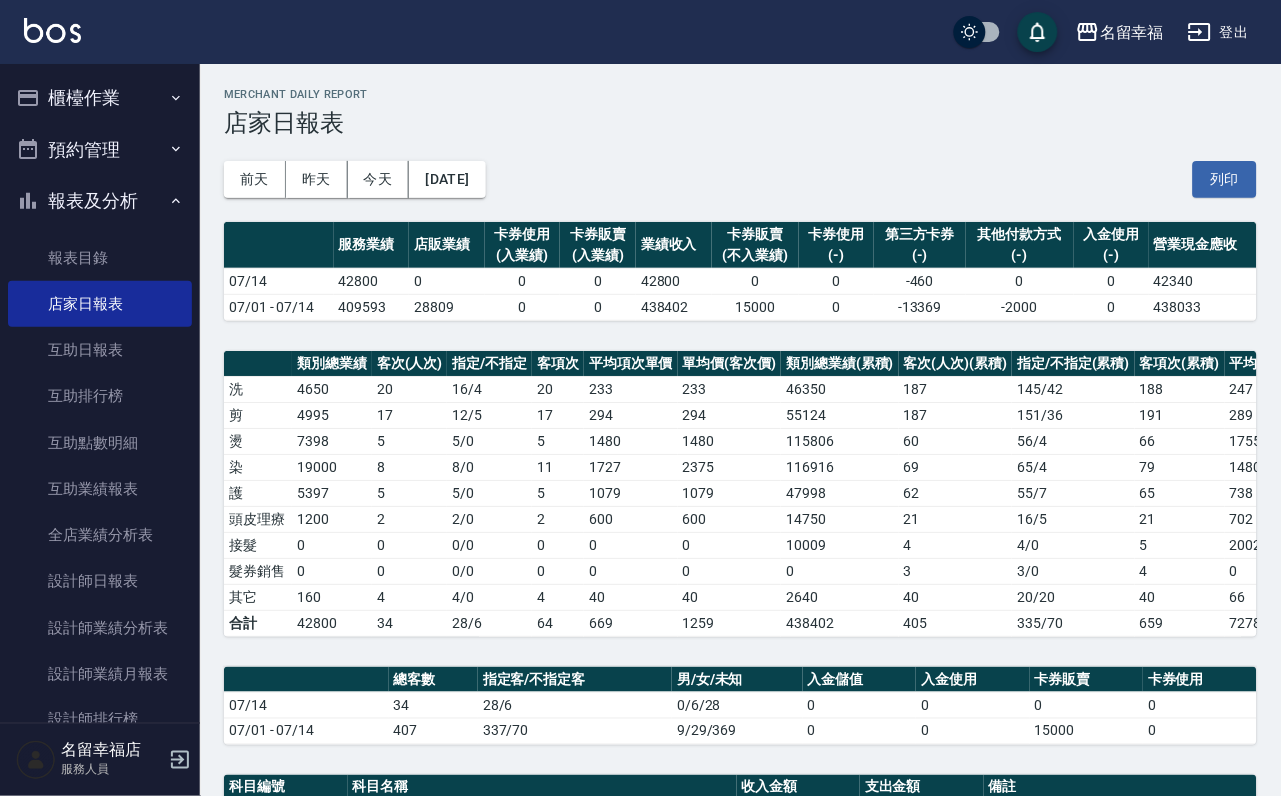 click on "櫃檯作業" at bounding box center [100, 98] 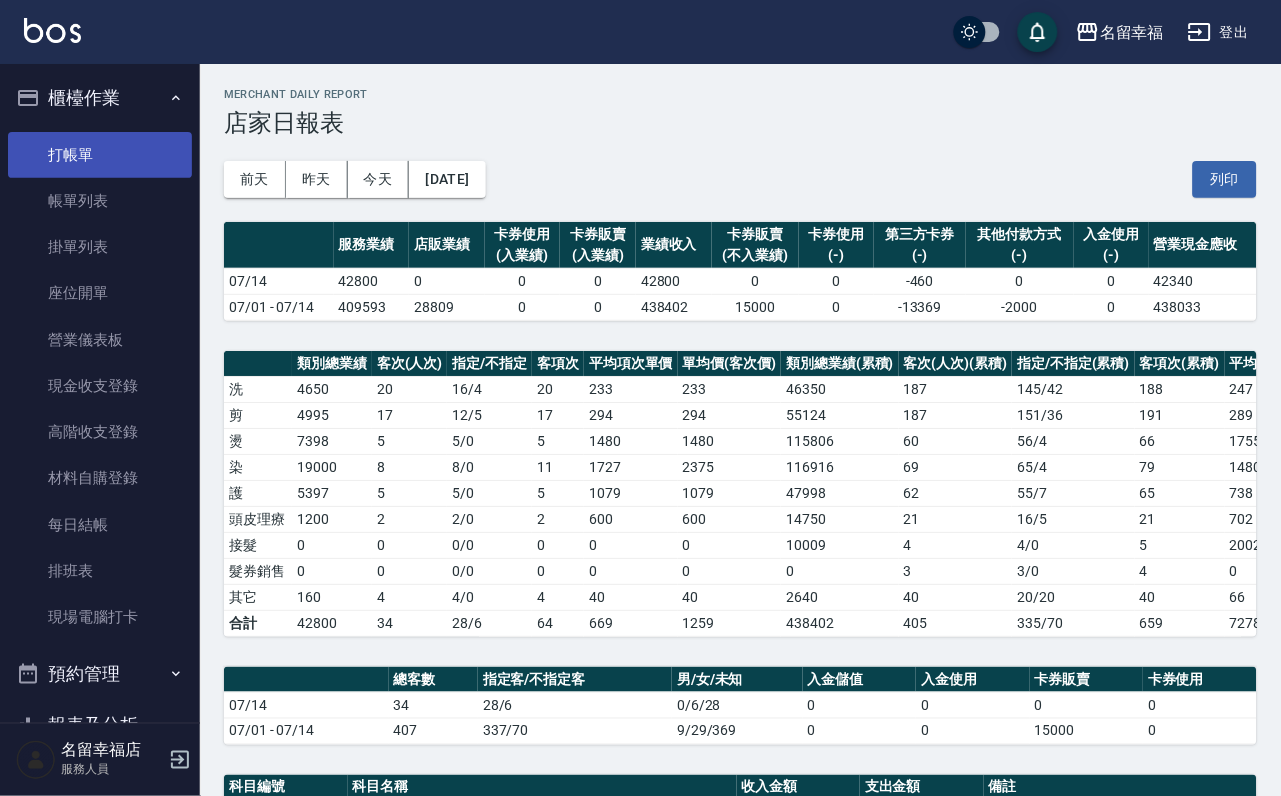 click on "打帳單" at bounding box center (100, 155) 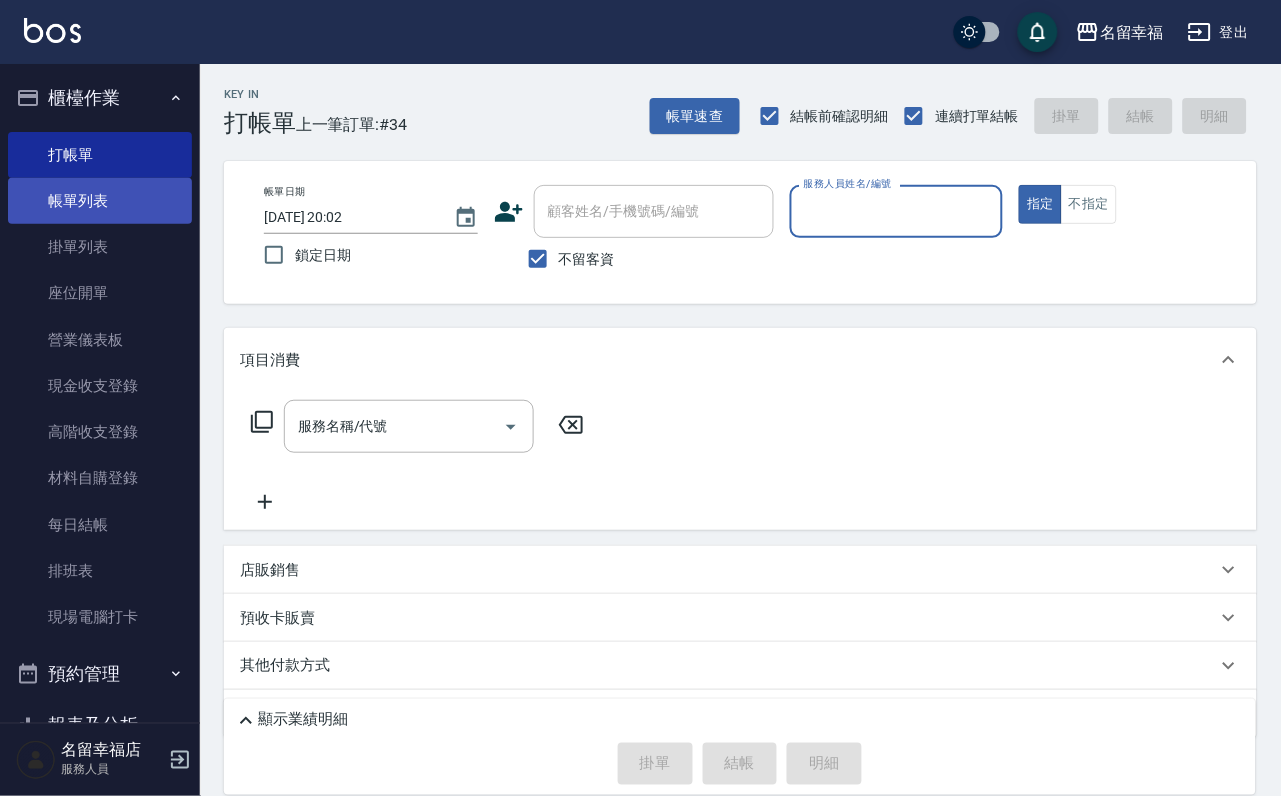 click on "帳單列表" at bounding box center [100, 201] 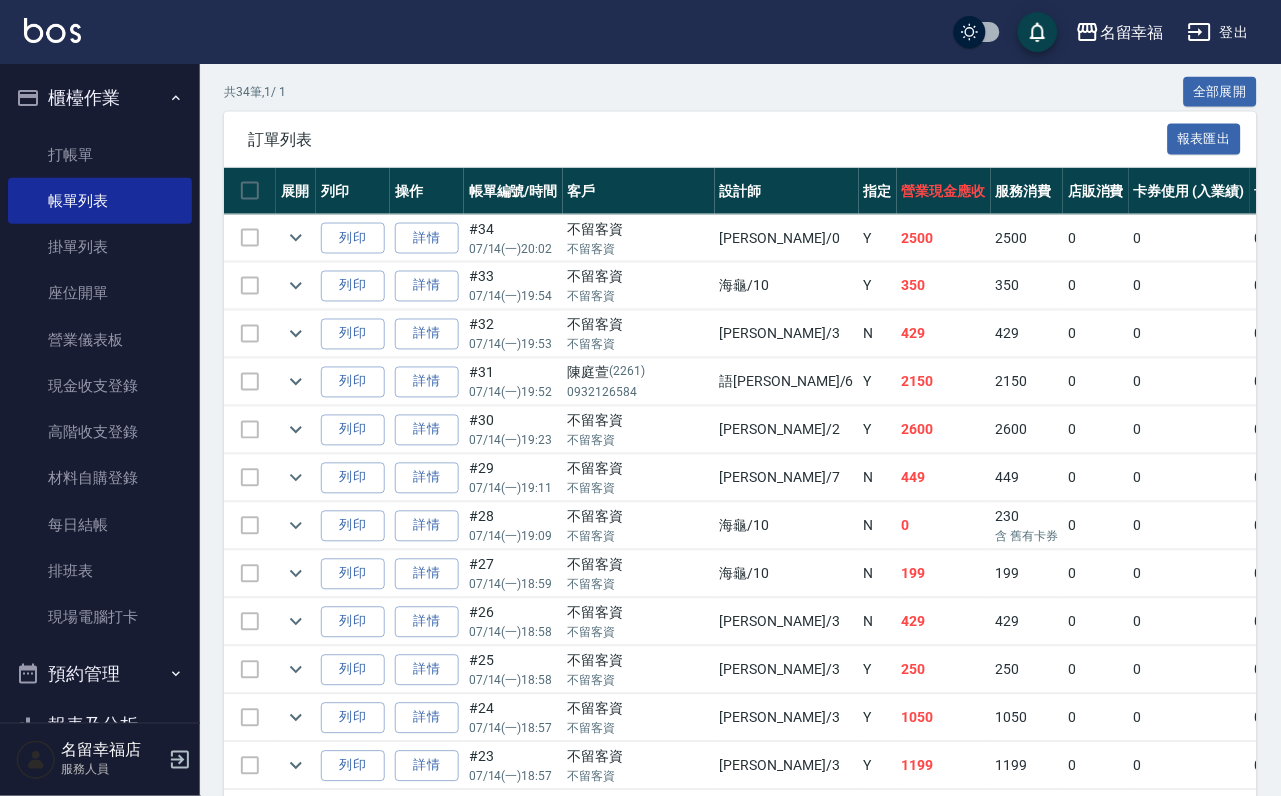 scroll, scrollTop: 0, scrollLeft: 0, axis: both 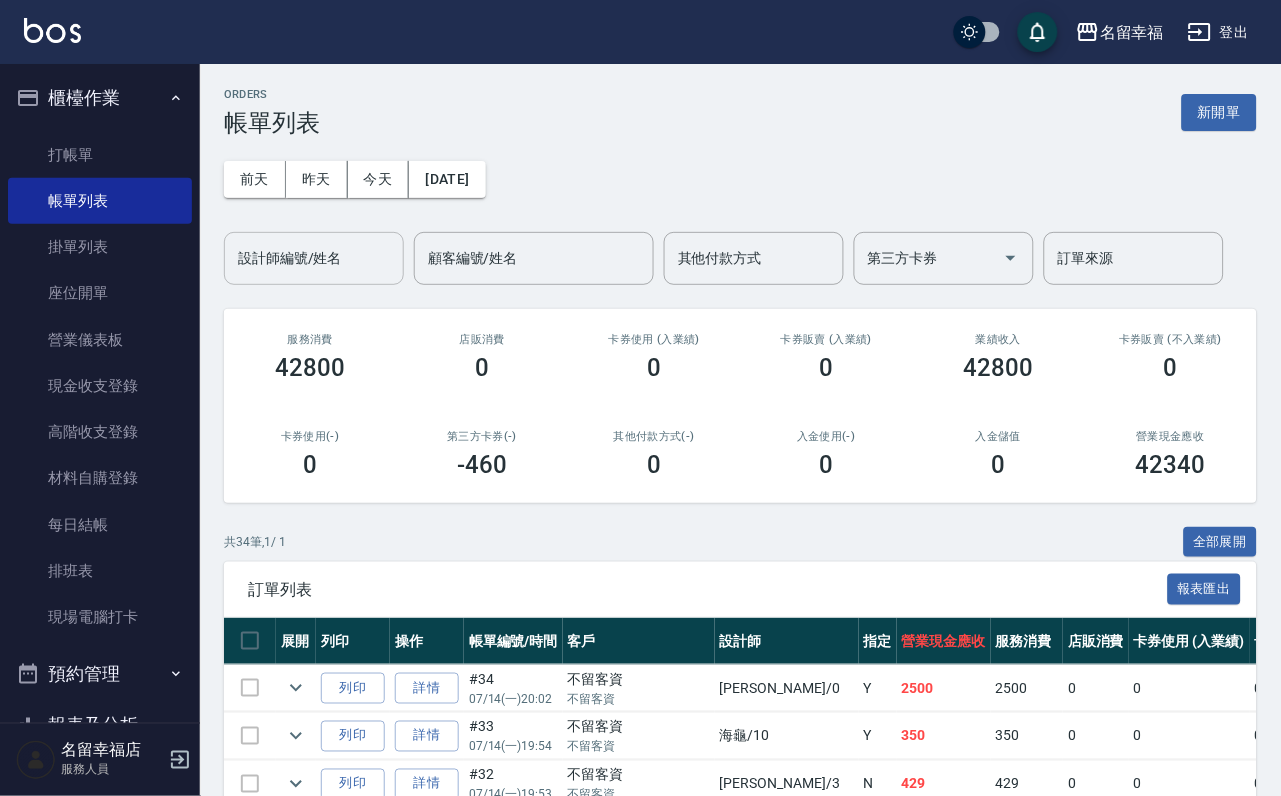 click on "設計師編號/姓名" at bounding box center (314, 258) 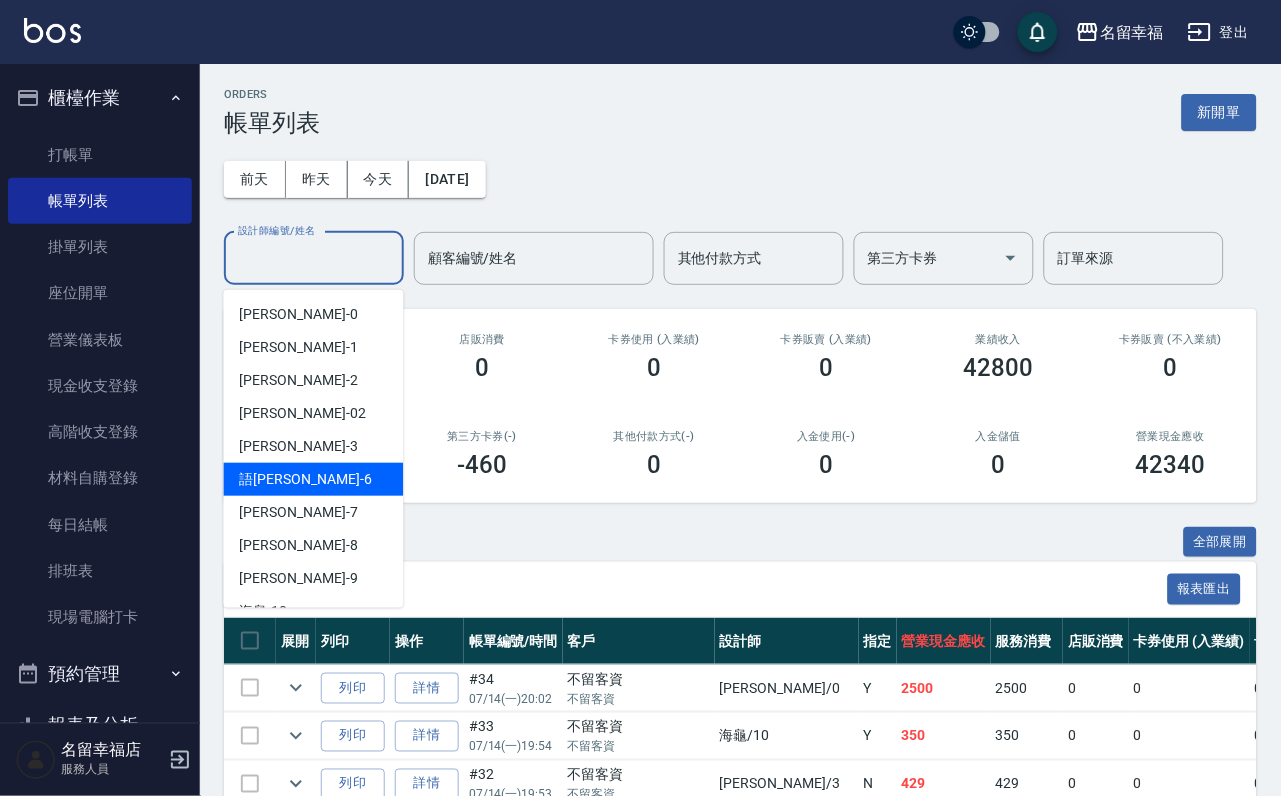 click on "語[PERSON_NAME] -6" at bounding box center (306, 479) 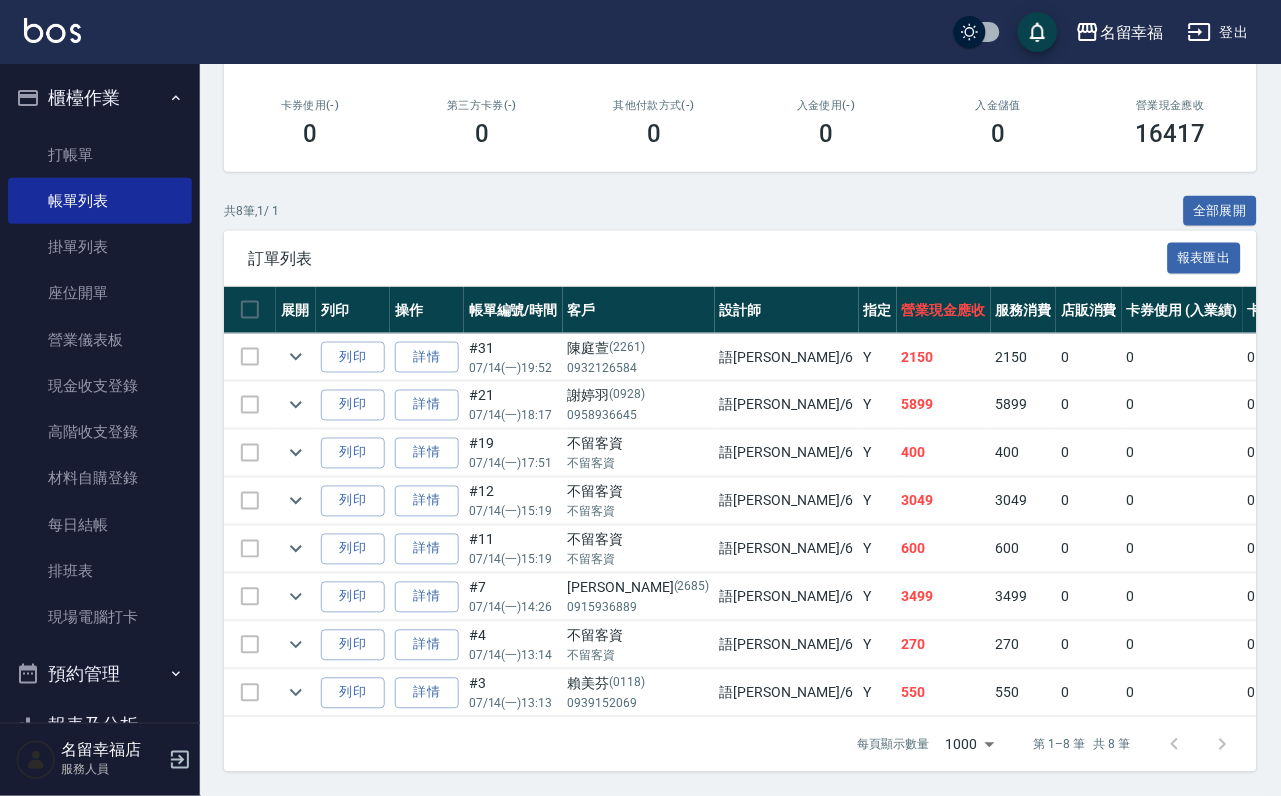scroll, scrollTop: 546, scrollLeft: 0, axis: vertical 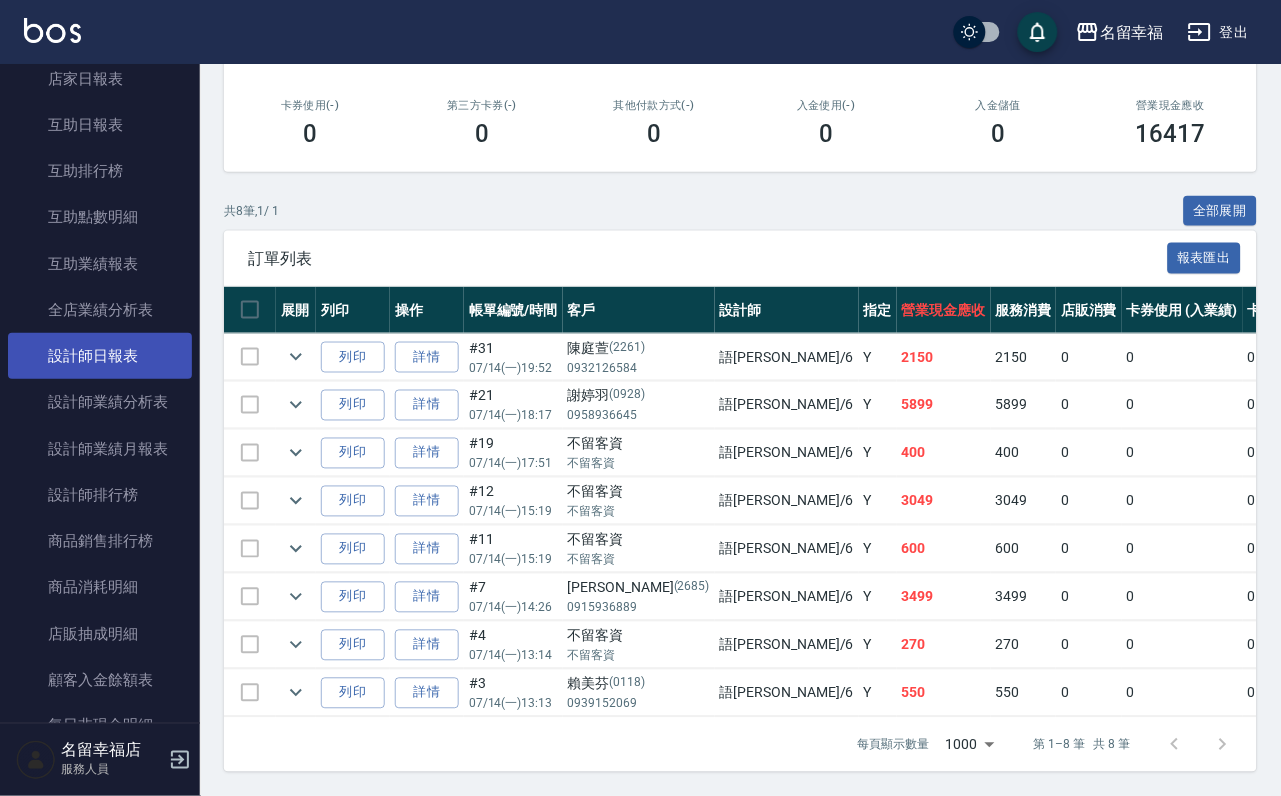 click on "設計師日報表" at bounding box center (100, 356) 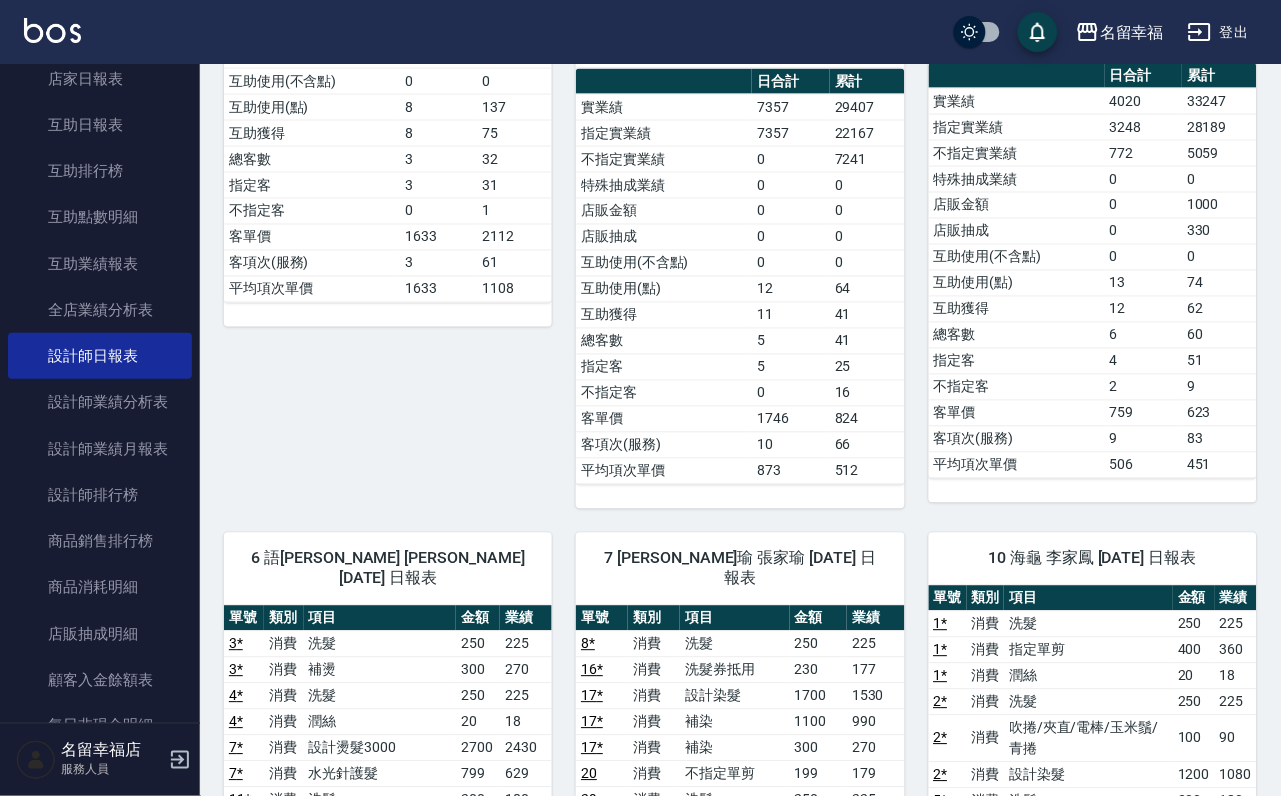 scroll, scrollTop: 495, scrollLeft: 0, axis: vertical 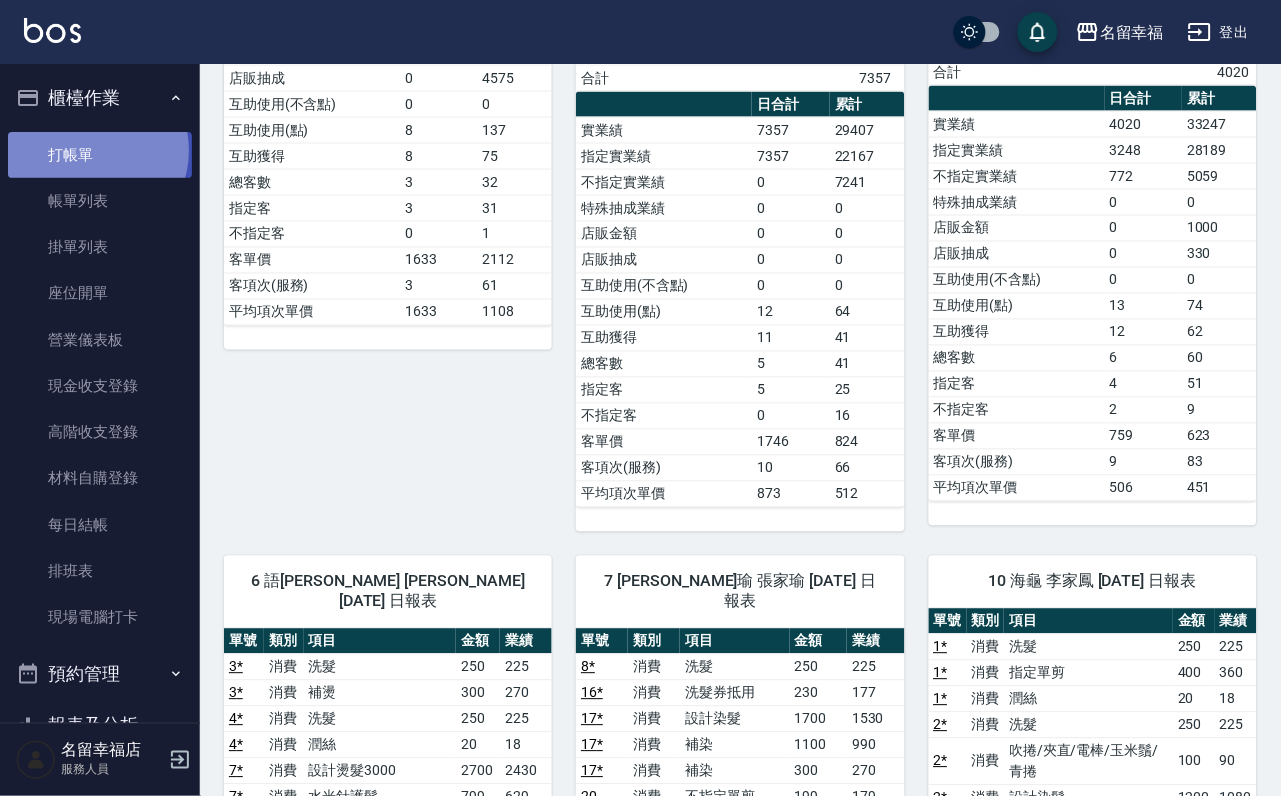 click on "打帳單" at bounding box center [100, 155] 